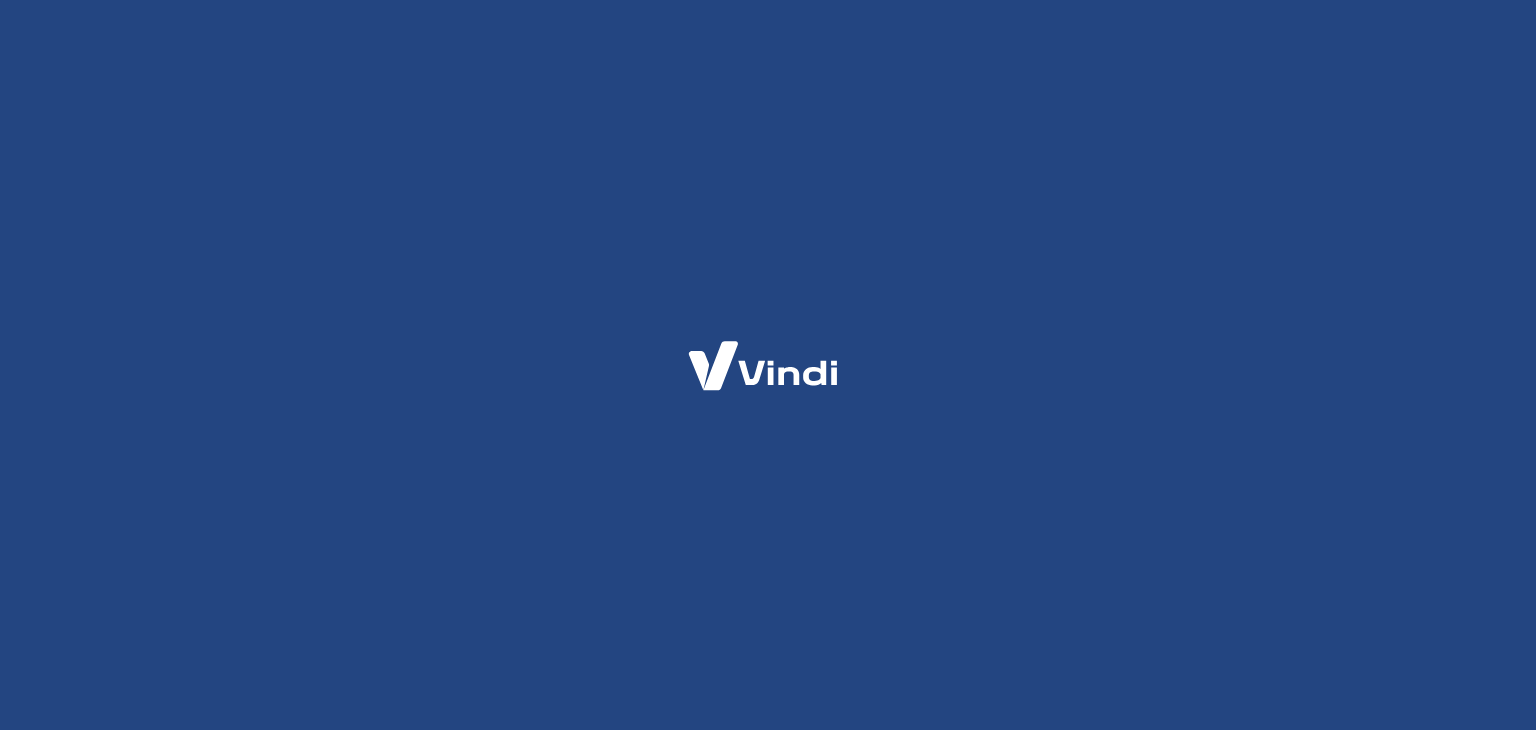 scroll, scrollTop: 0, scrollLeft: 0, axis: both 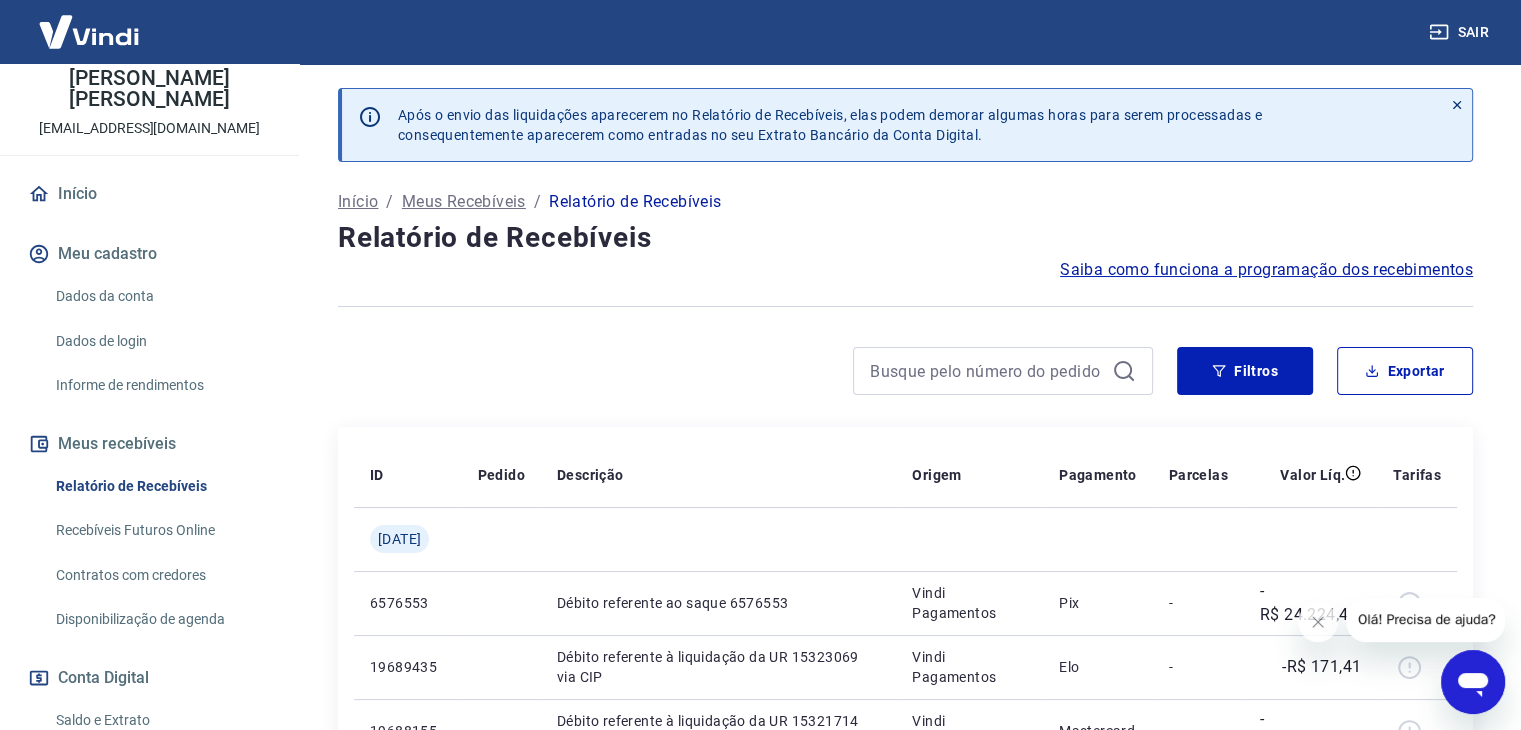 click on "Relatório de Recebíveis" at bounding box center (161, 486) 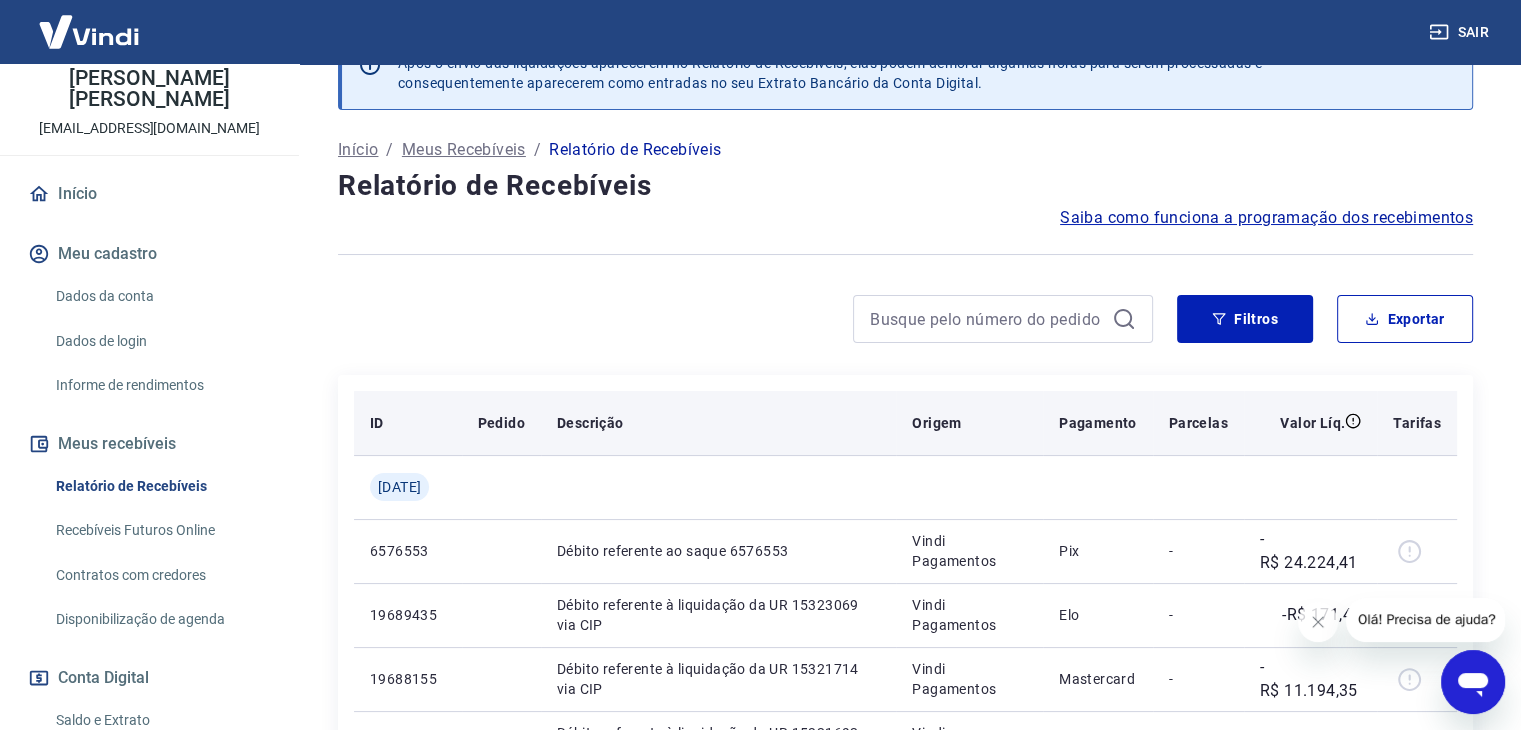 scroll, scrollTop: 100, scrollLeft: 0, axis: vertical 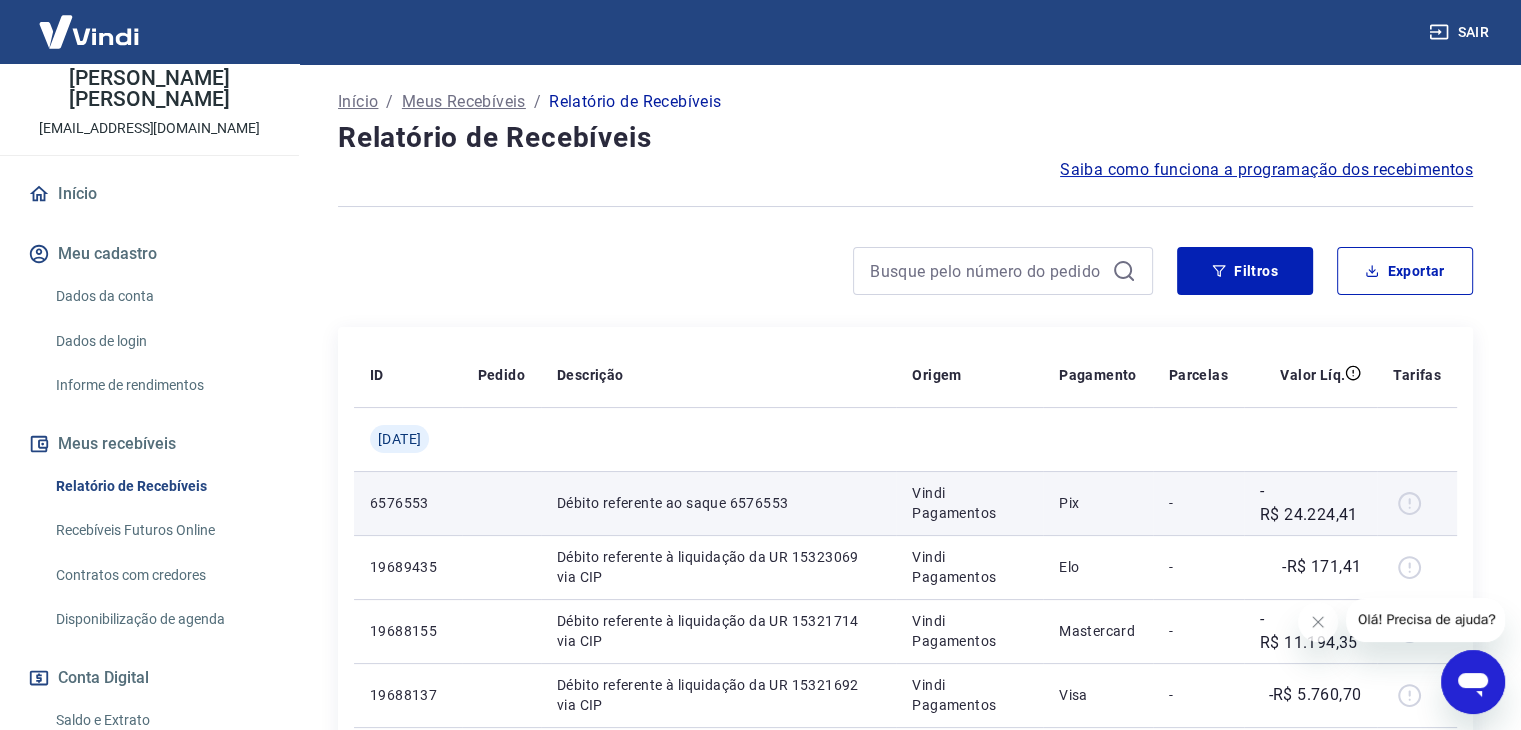 click at bounding box center [1417, 503] 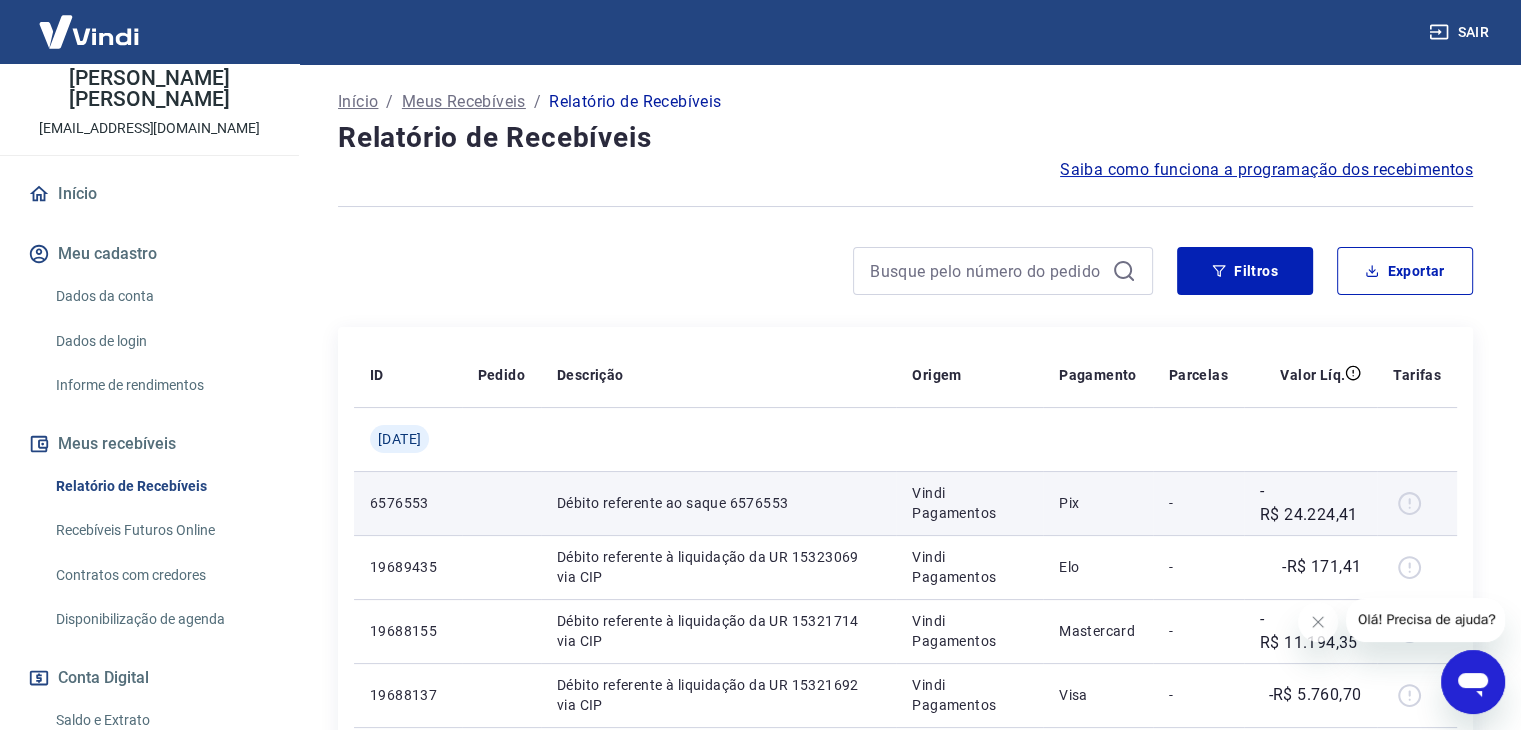 scroll, scrollTop: 200, scrollLeft: 0, axis: vertical 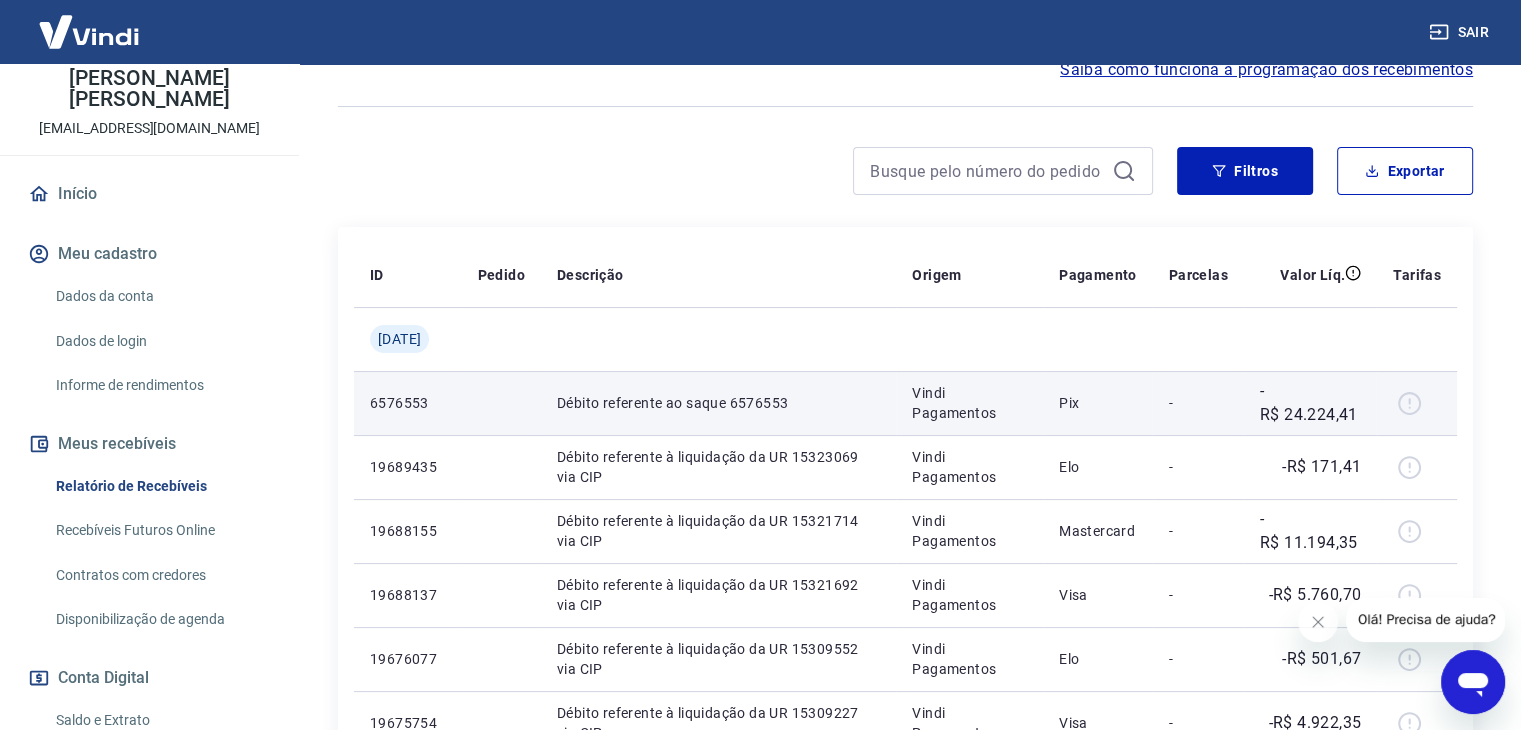 click on "Débito referente ao saque 6576553" at bounding box center [718, 403] 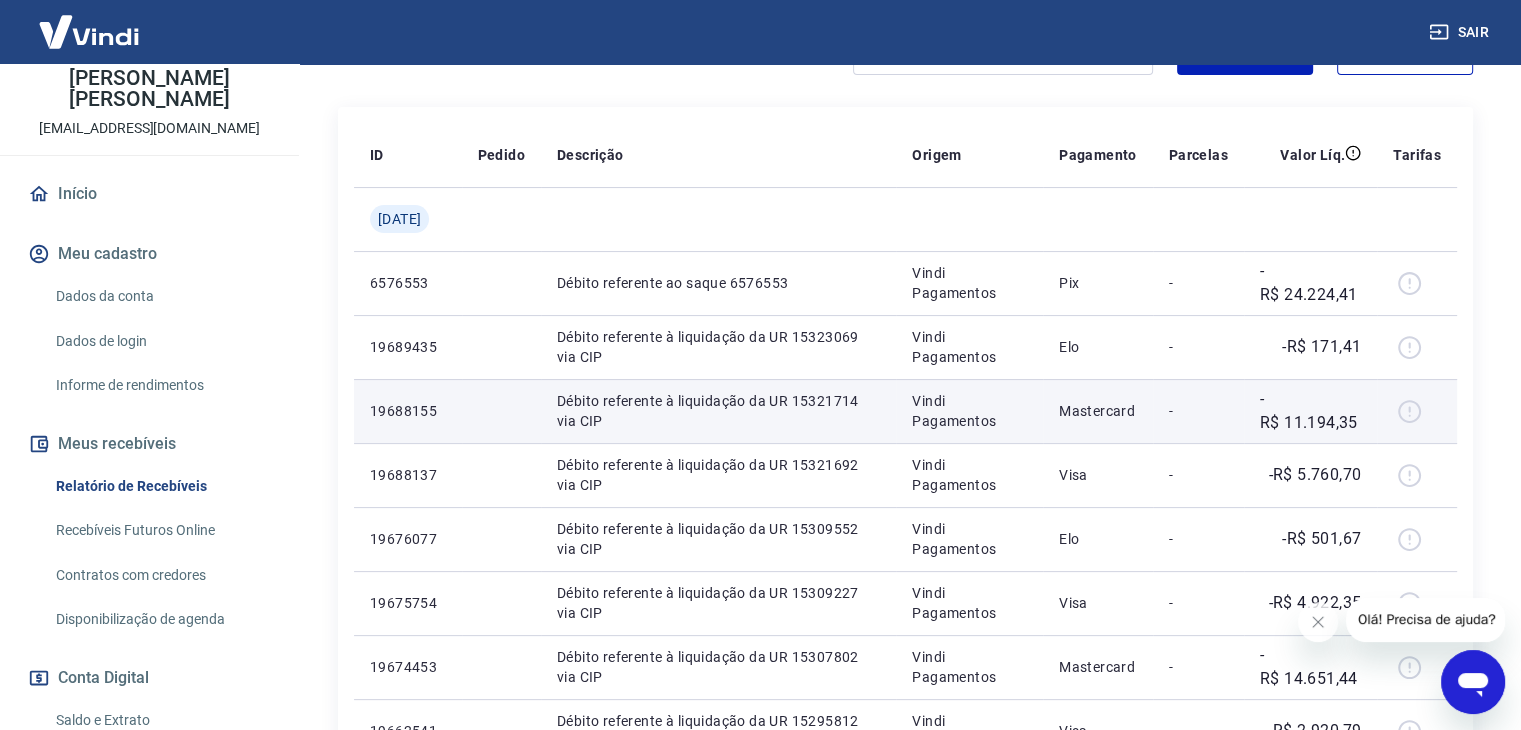 scroll, scrollTop: 200, scrollLeft: 0, axis: vertical 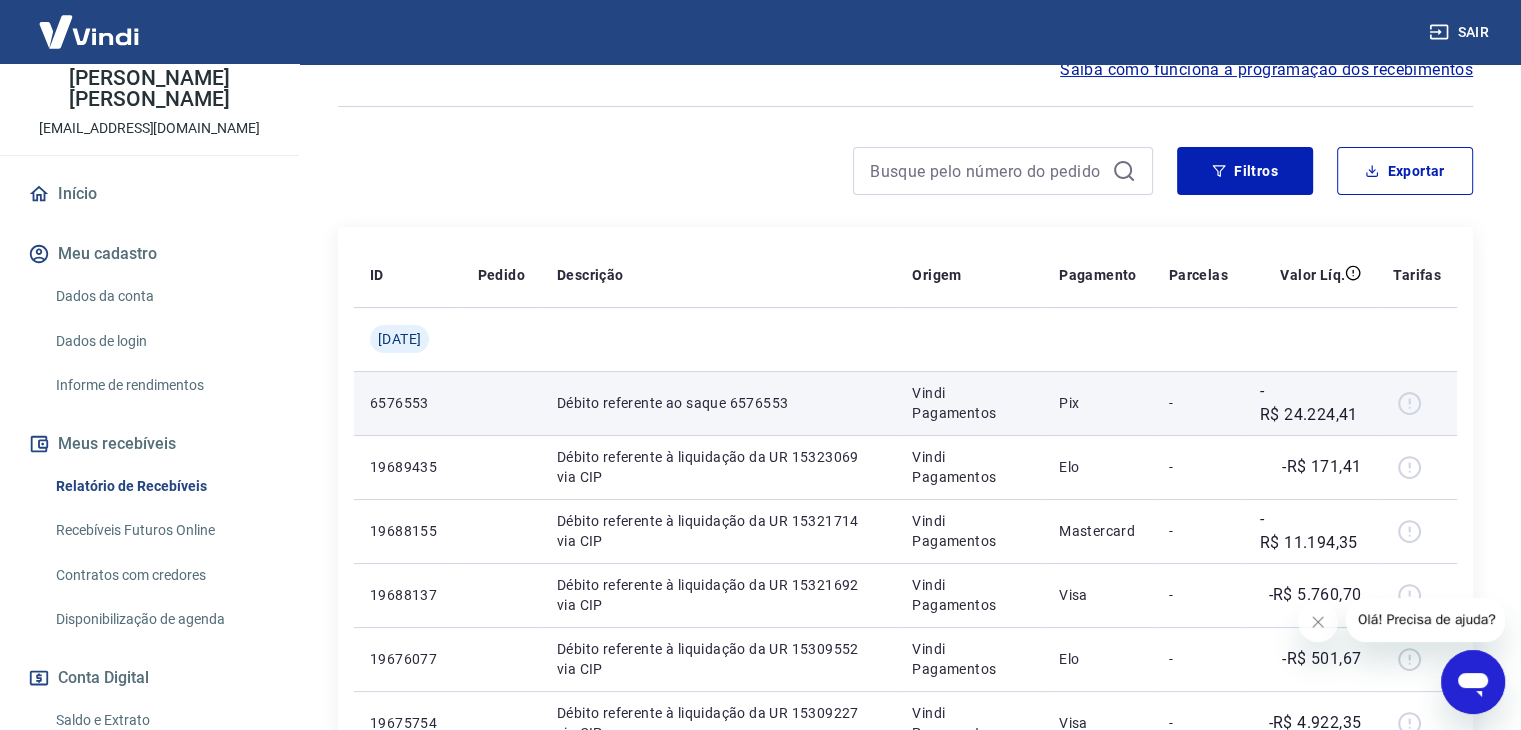 click on "Pix" at bounding box center [1098, 403] 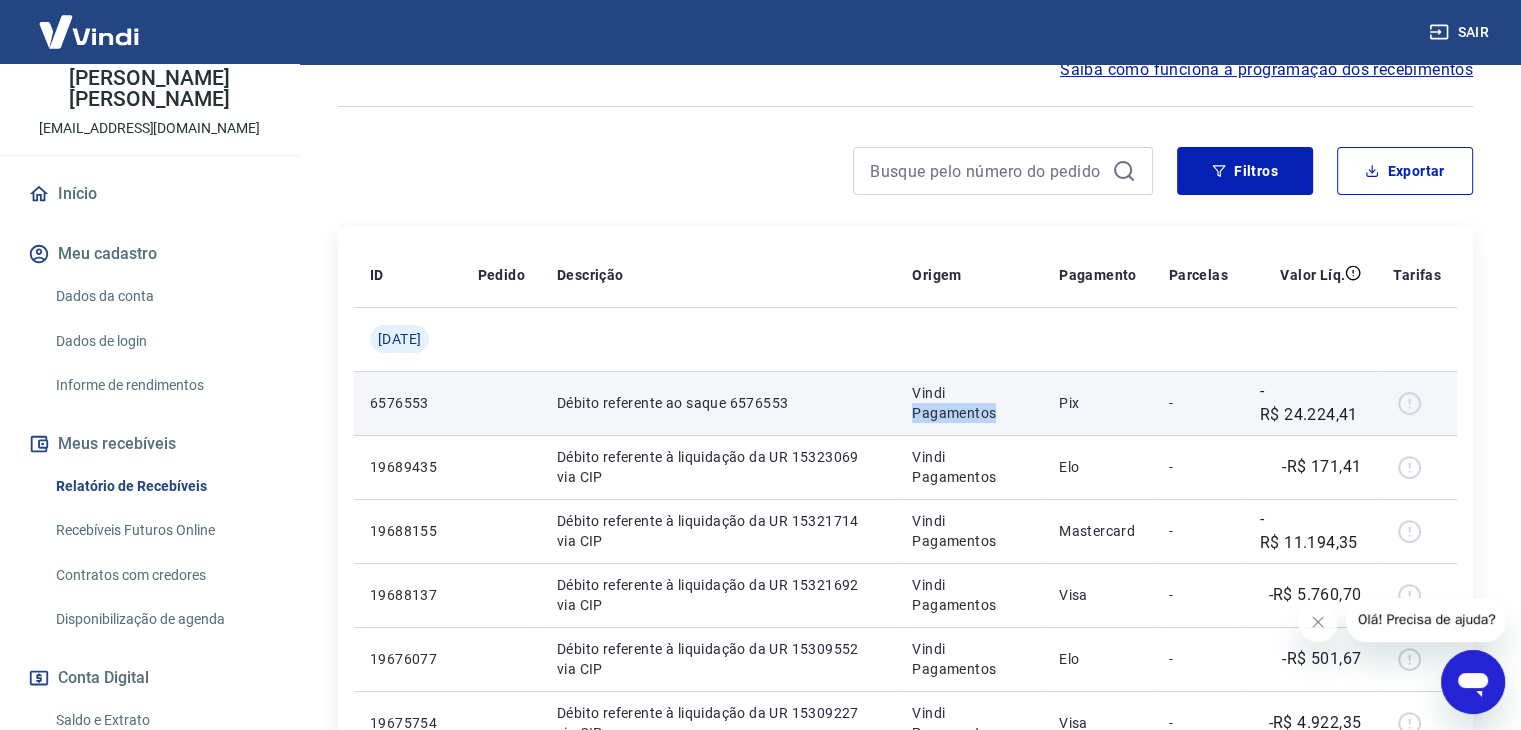 click on "Vindi Pagamentos" at bounding box center [969, 403] 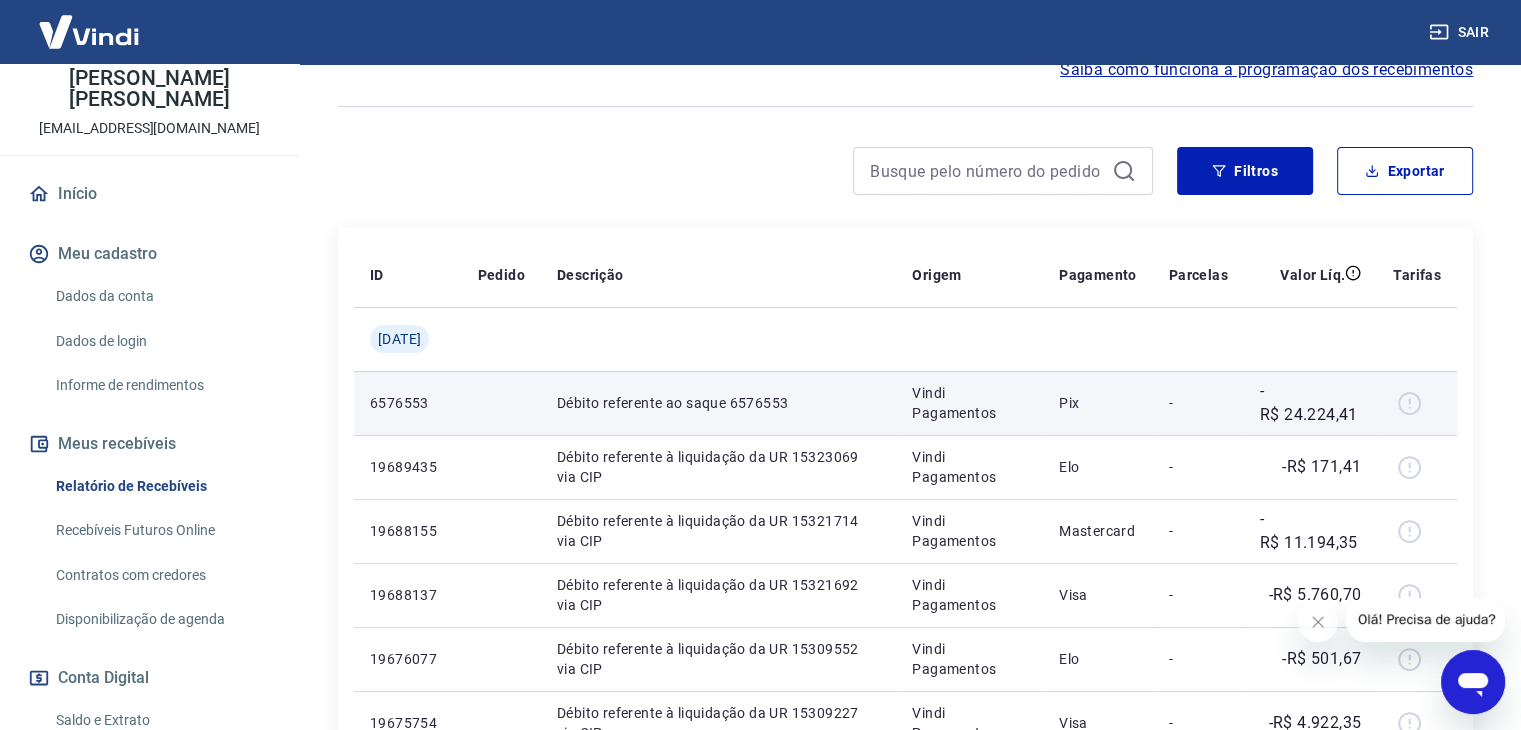 click on "Vindi Pagamentos" at bounding box center [969, 403] 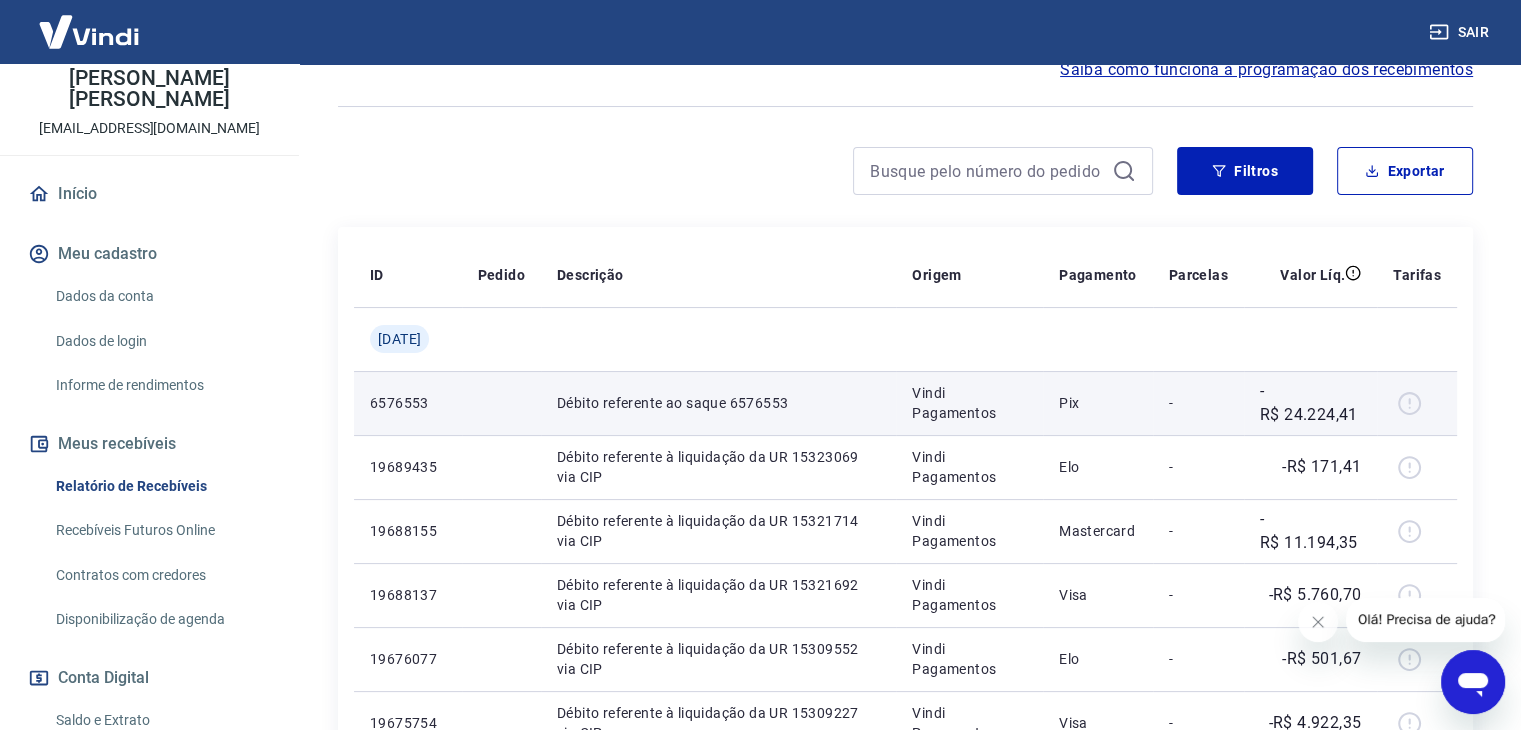 click on "6576553" at bounding box center [408, 403] 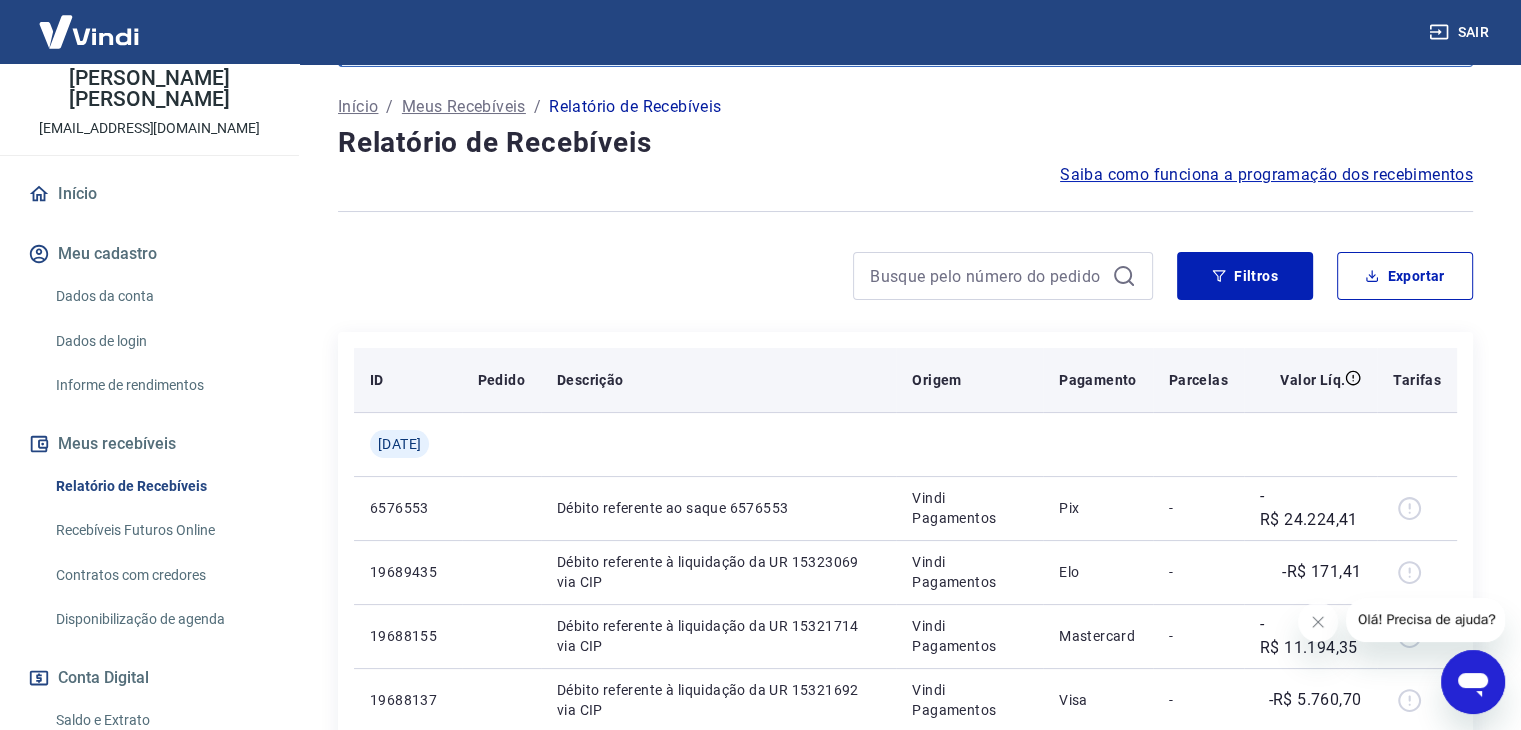 scroll, scrollTop: 200, scrollLeft: 0, axis: vertical 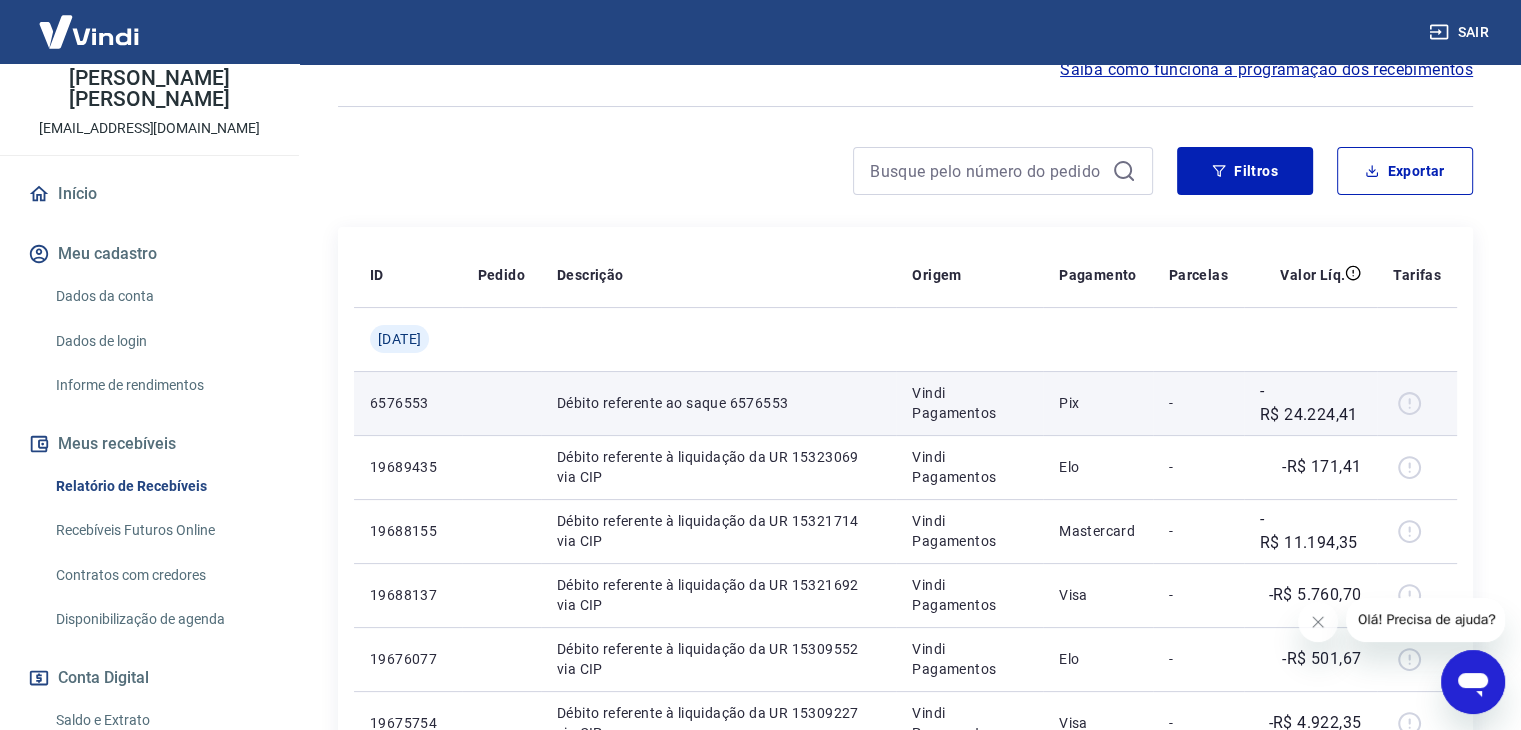 click on "Débito referente ao saque 6576553" at bounding box center (718, 403) 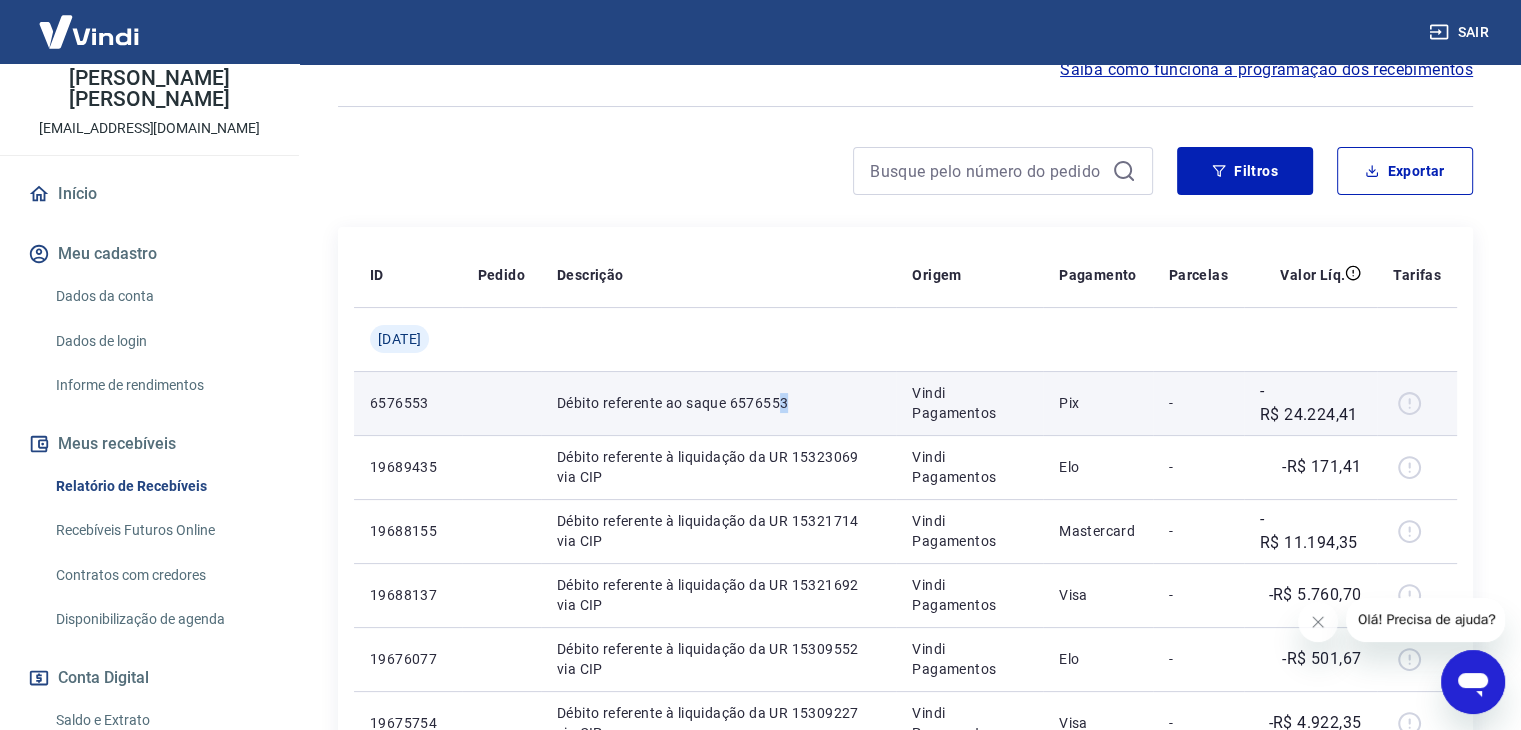click on "Débito referente ao saque 6576553" at bounding box center (718, 403) 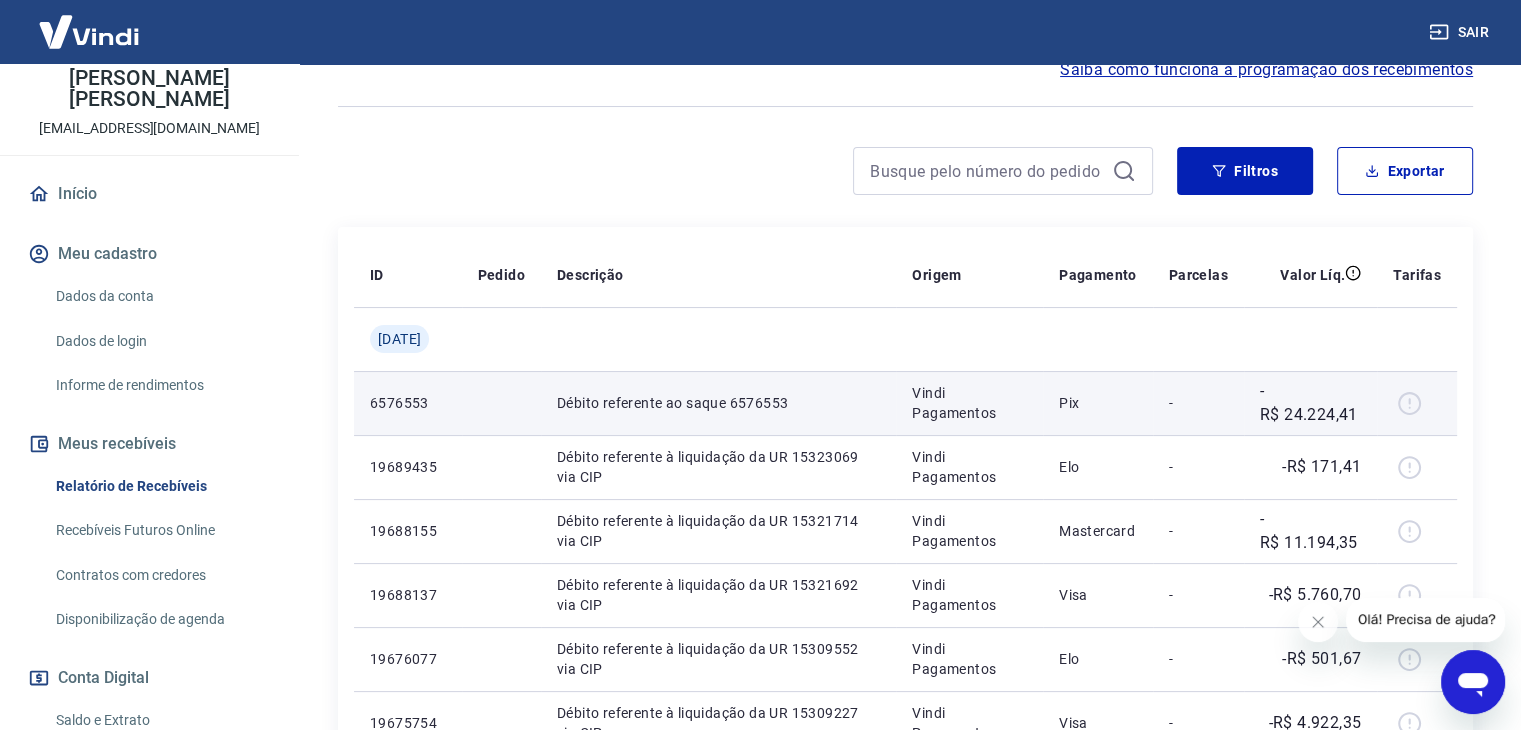 click at bounding box center (1417, 403) 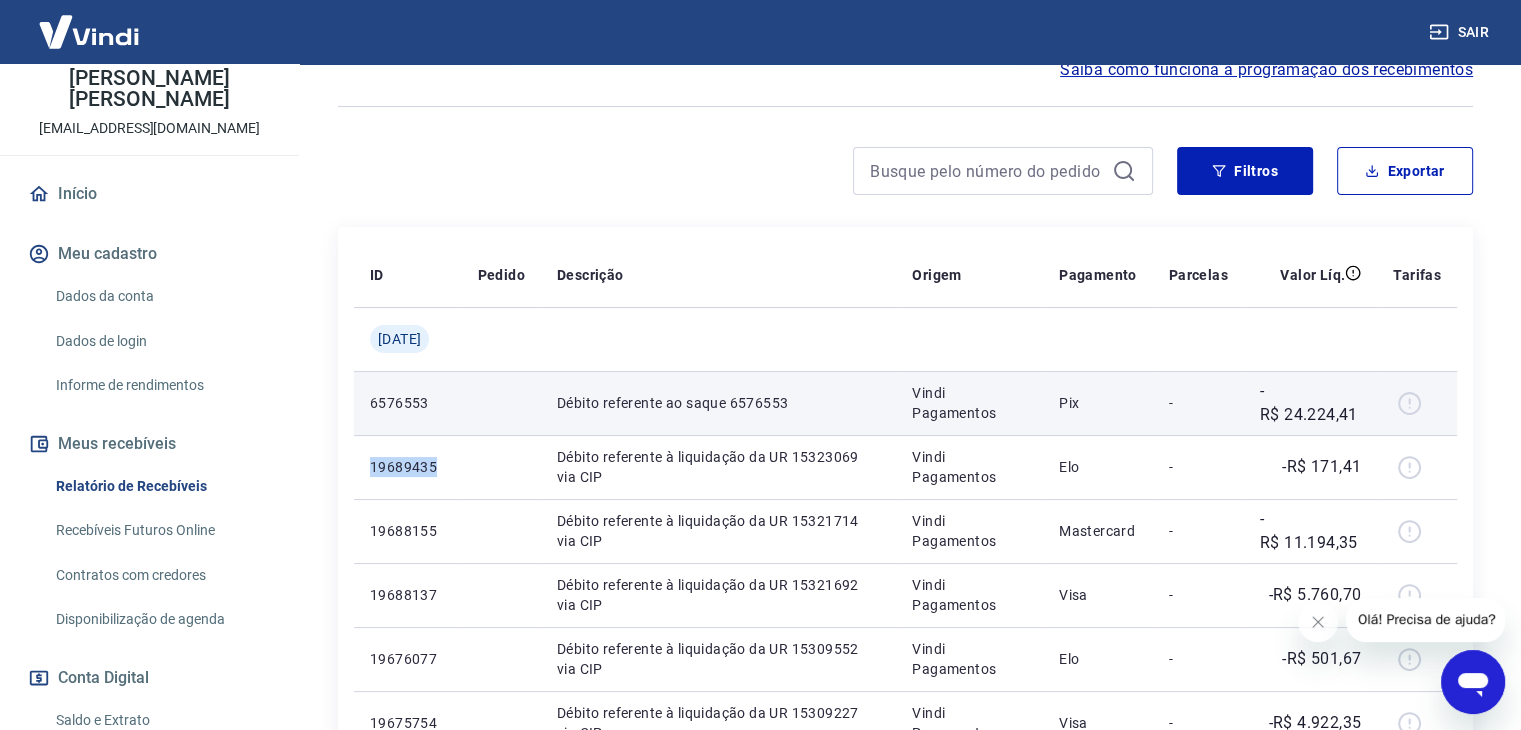 click at bounding box center (1417, 403) 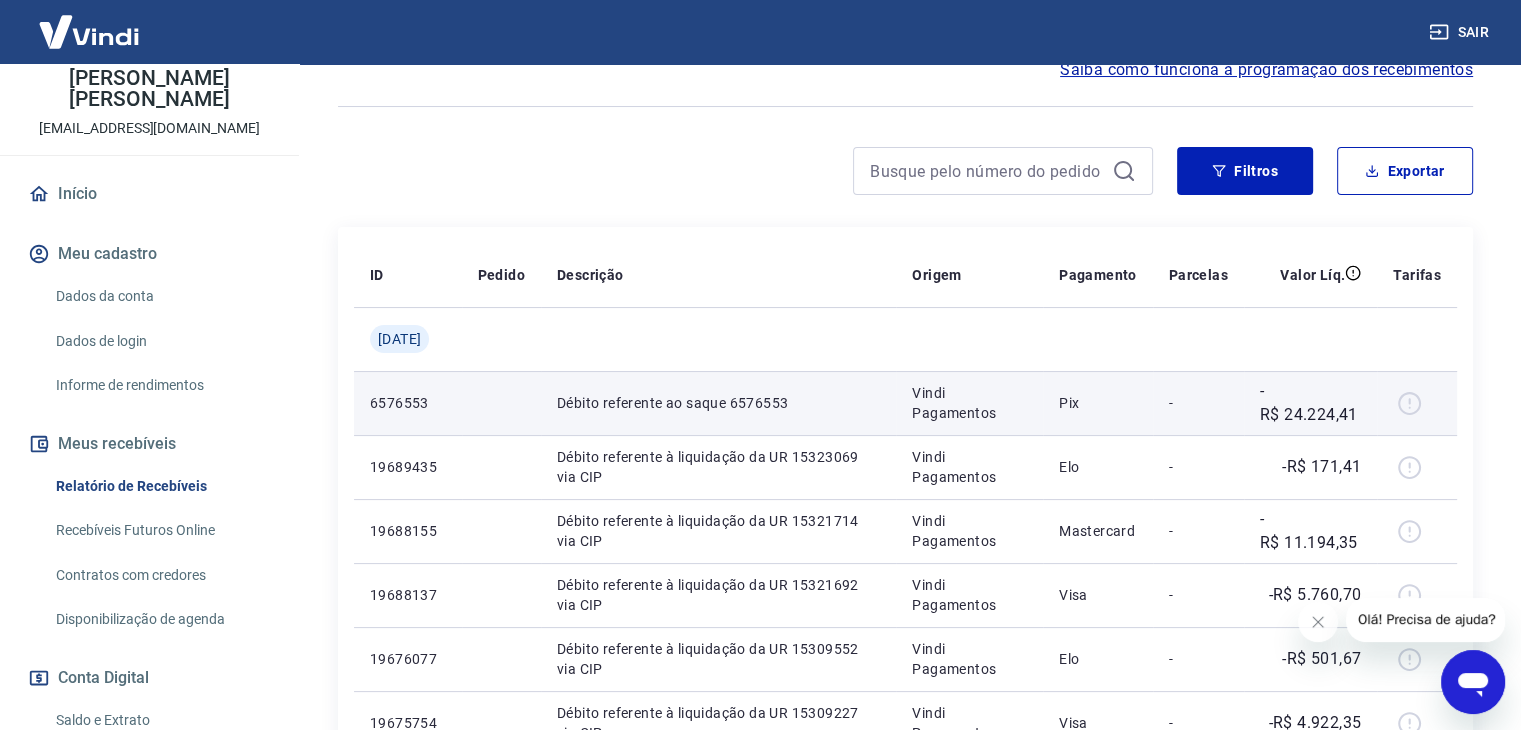 click on "-R$ 24.224,41" at bounding box center (1310, 403) 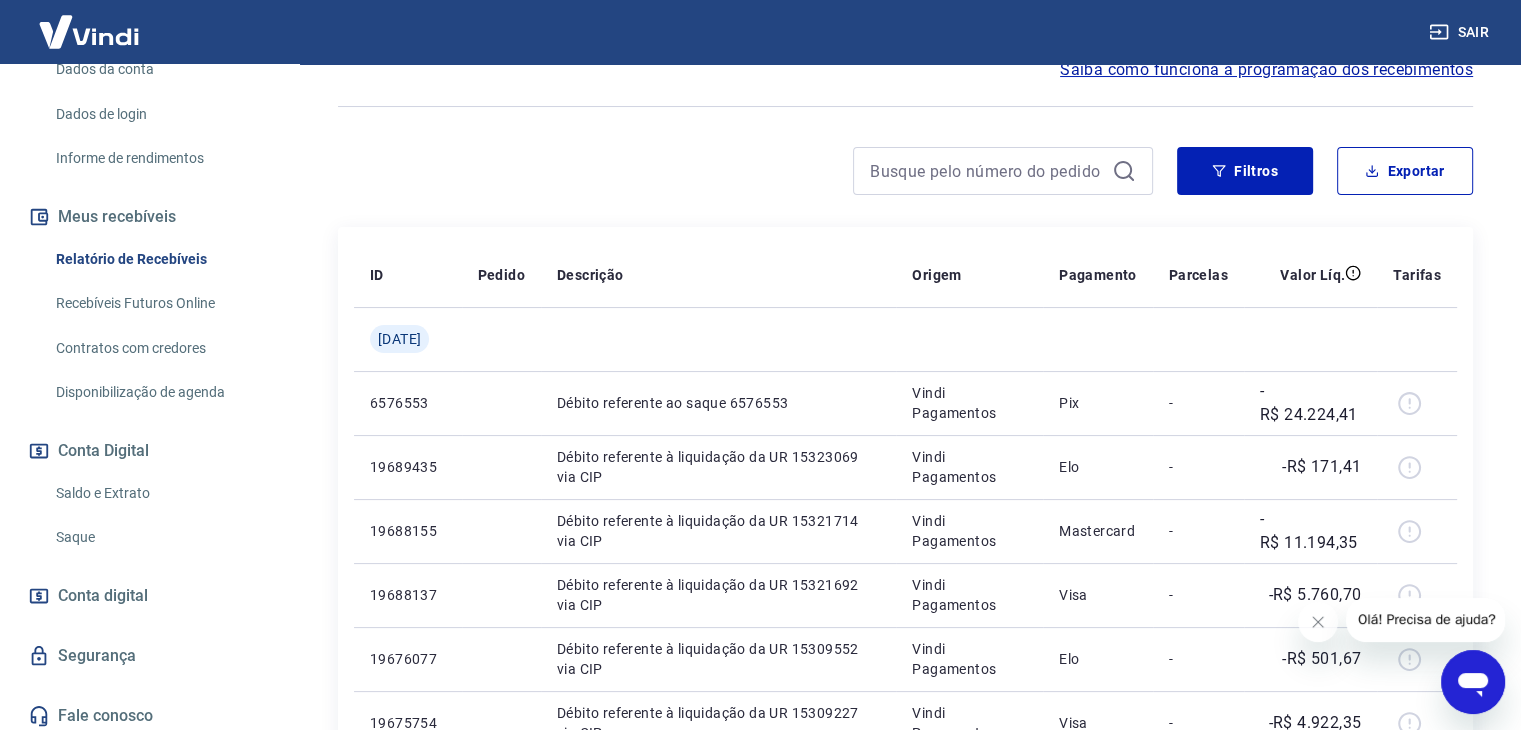 scroll, scrollTop: 334, scrollLeft: 0, axis: vertical 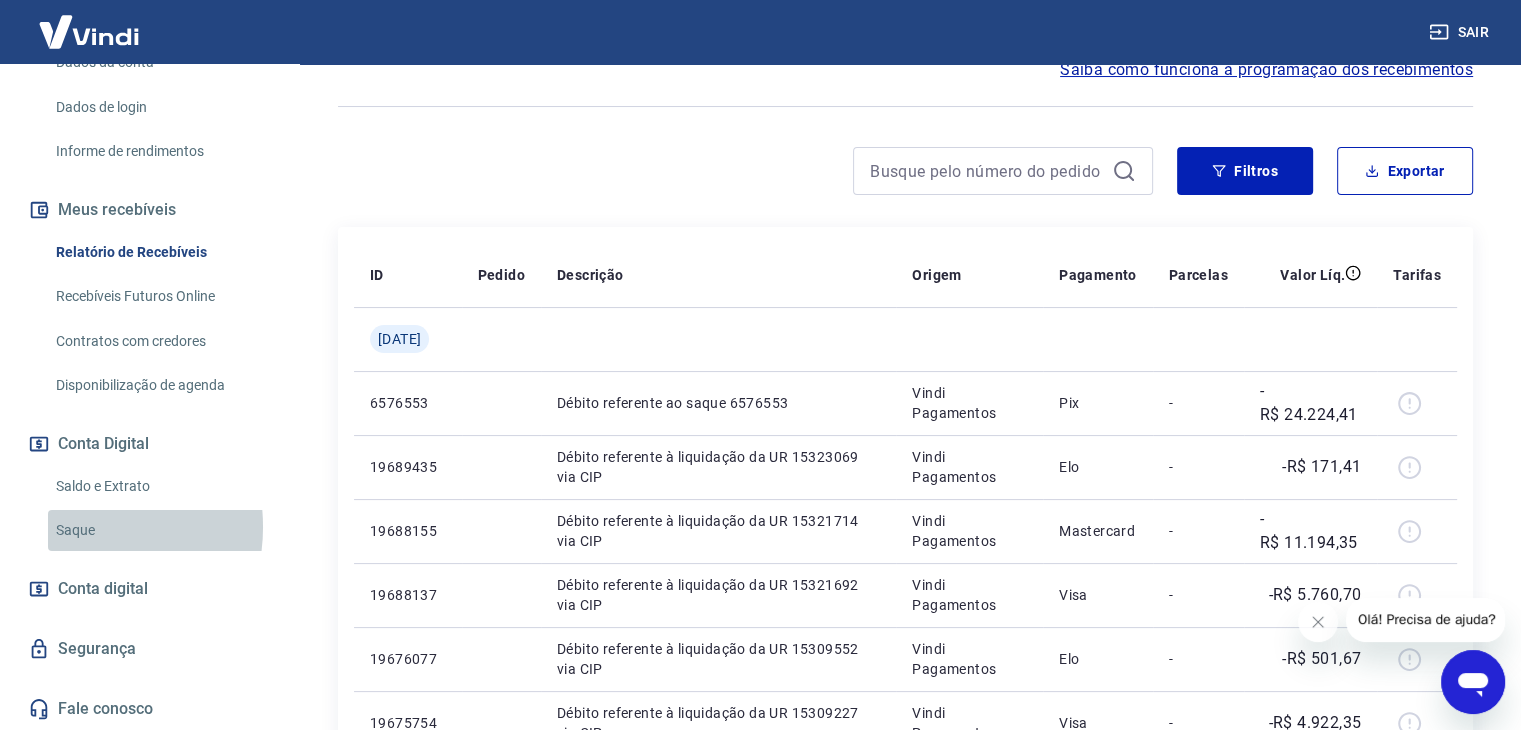 click on "Saque" at bounding box center (161, 530) 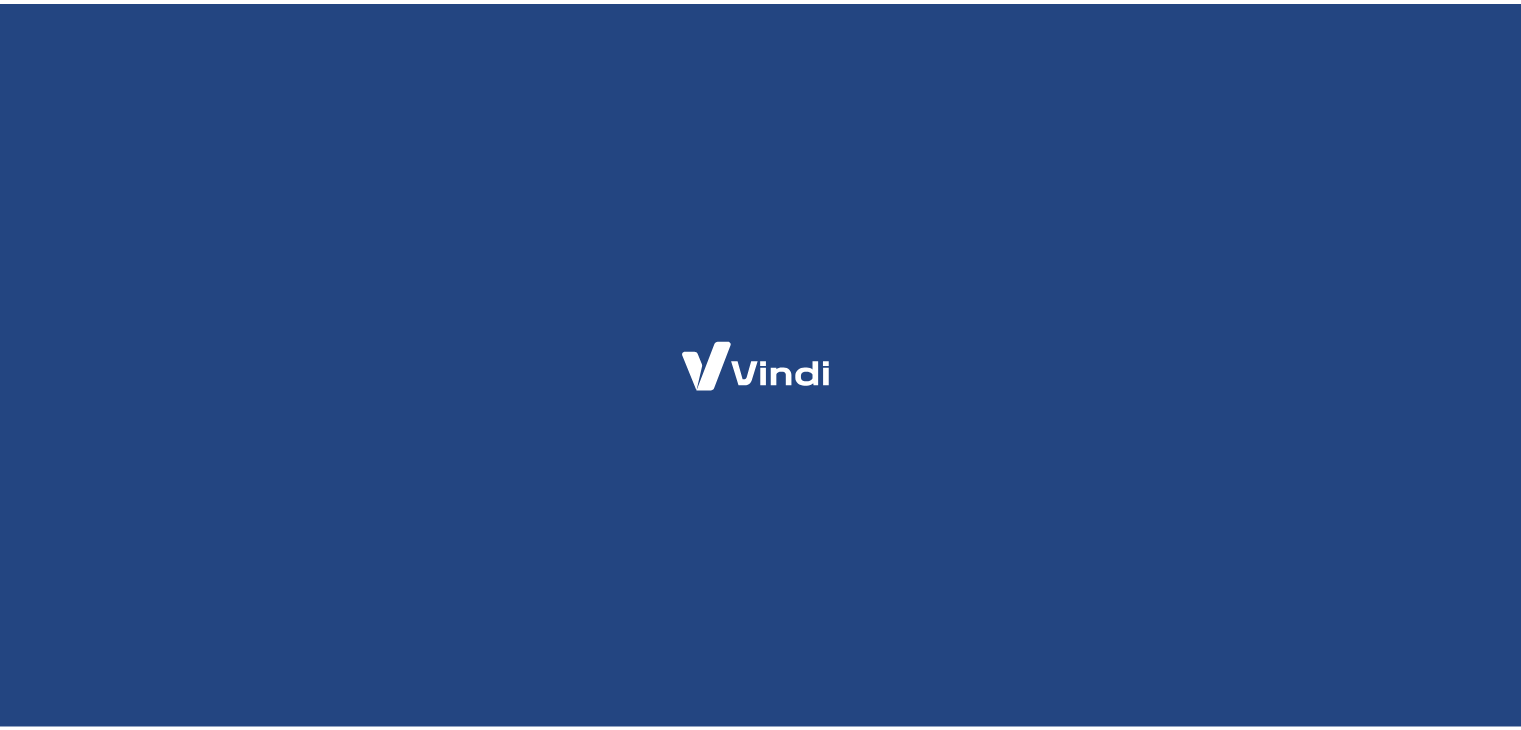 scroll, scrollTop: 0, scrollLeft: 0, axis: both 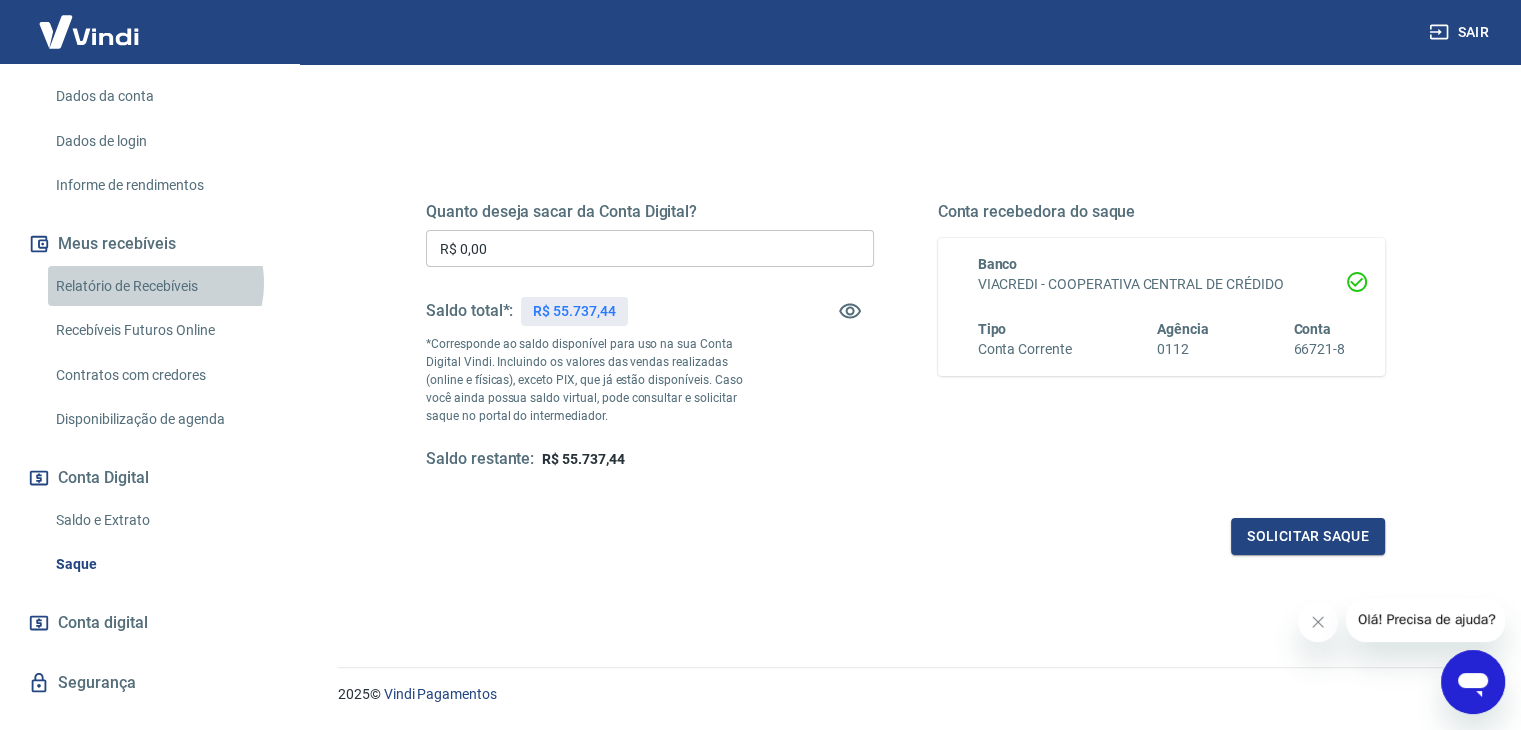 click on "Relatório de Recebíveis" at bounding box center (161, 286) 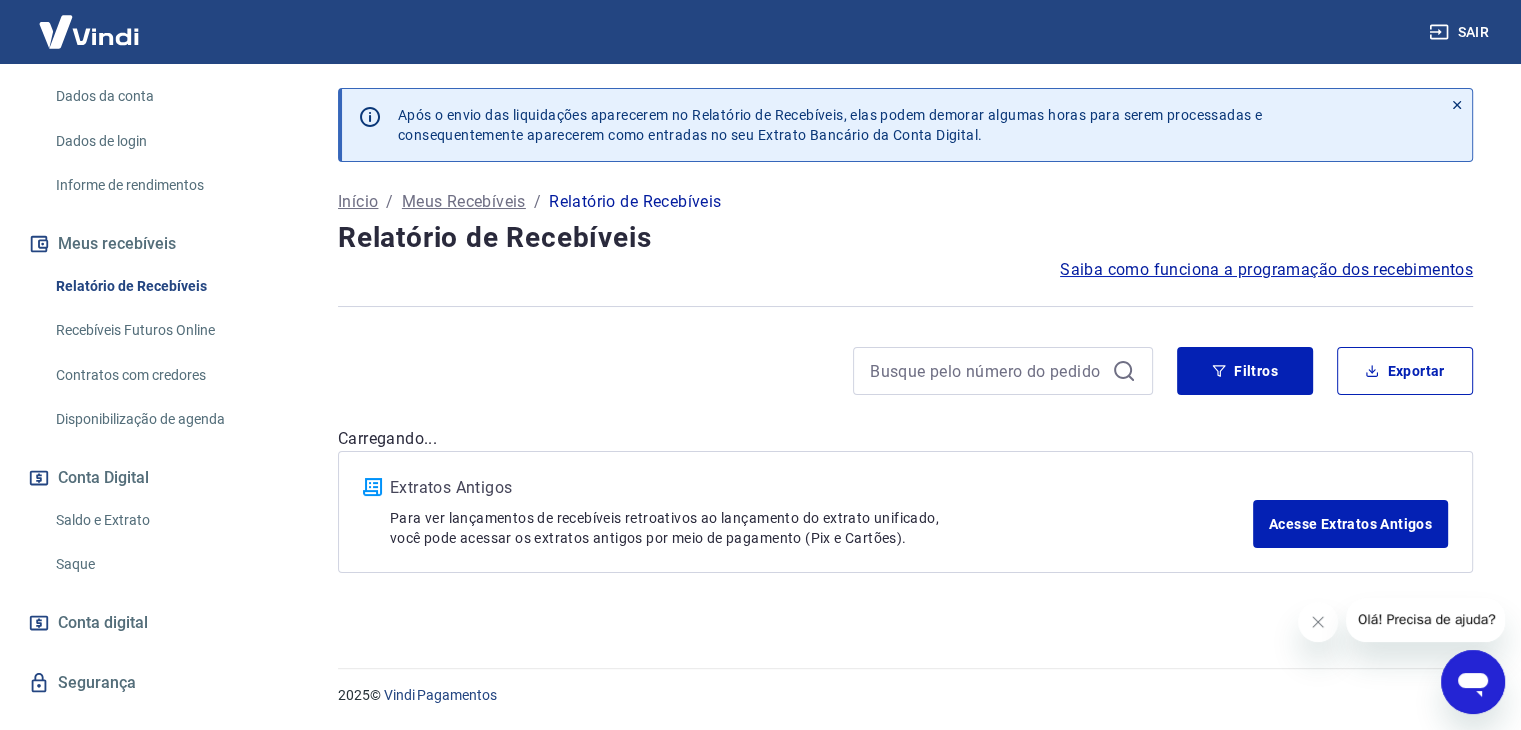 scroll, scrollTop: 0, scrollLeft: 0, axis: both 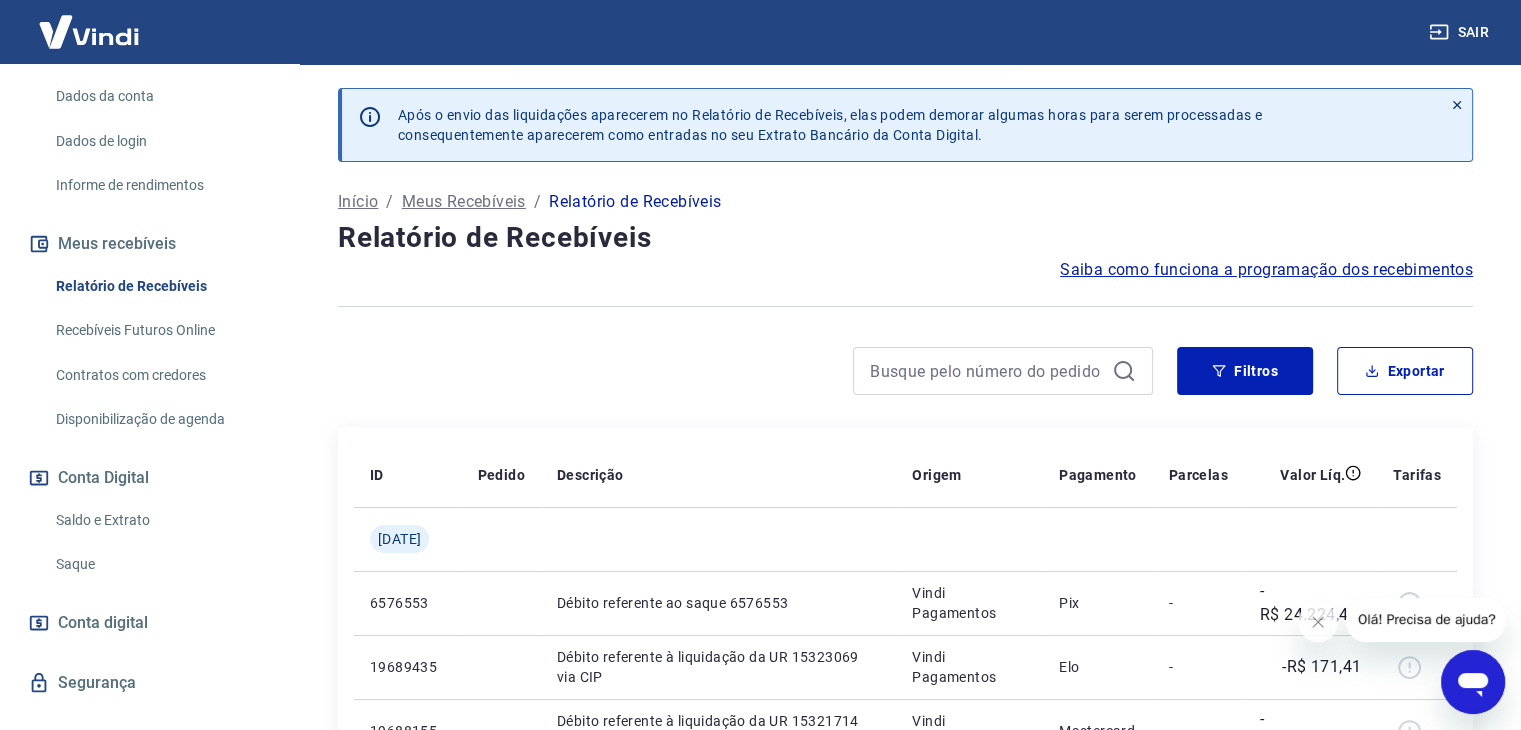 click on "Recebíveis Futuros Online" at bounding box center (161, 330) 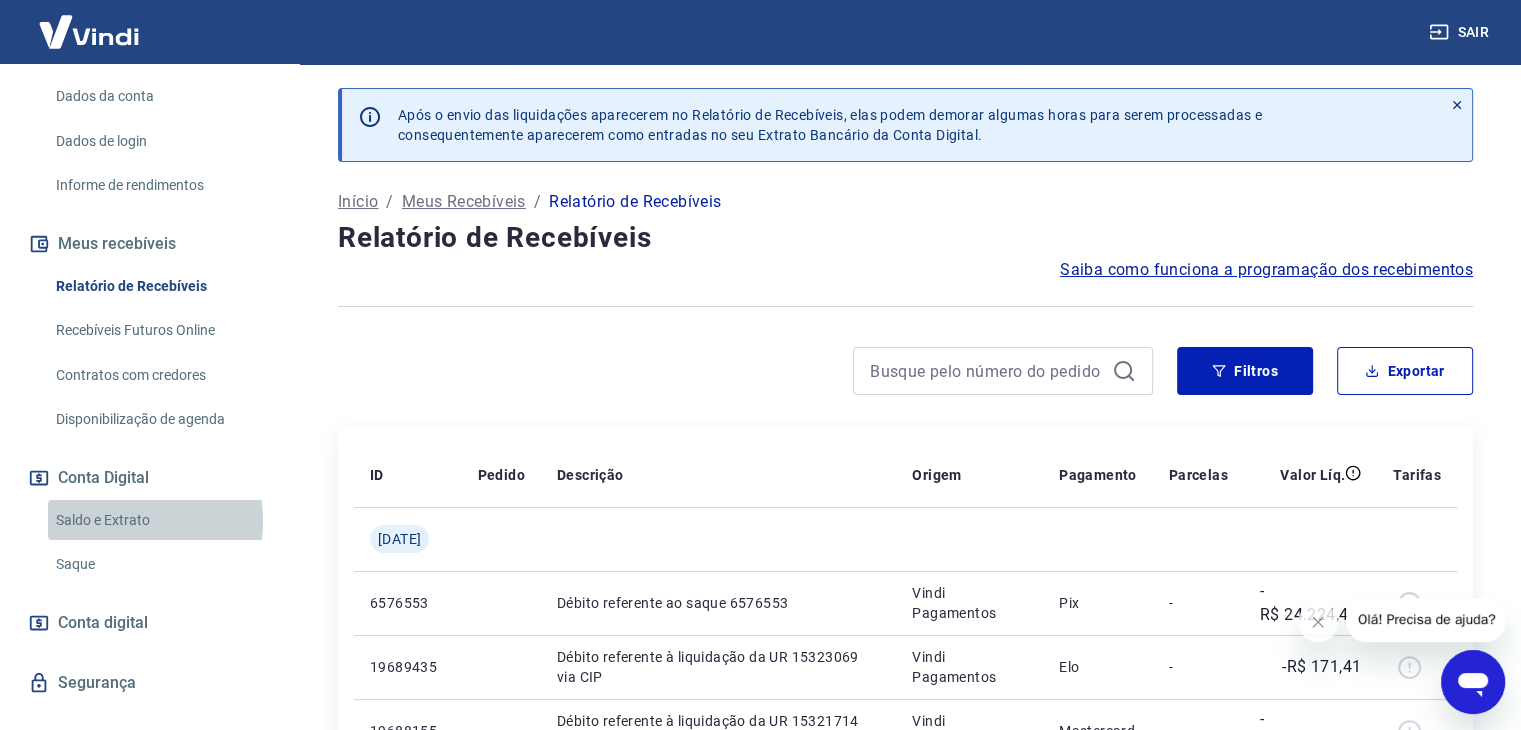 click on "Saldo e Extrato" at bounding box center (161, 520) 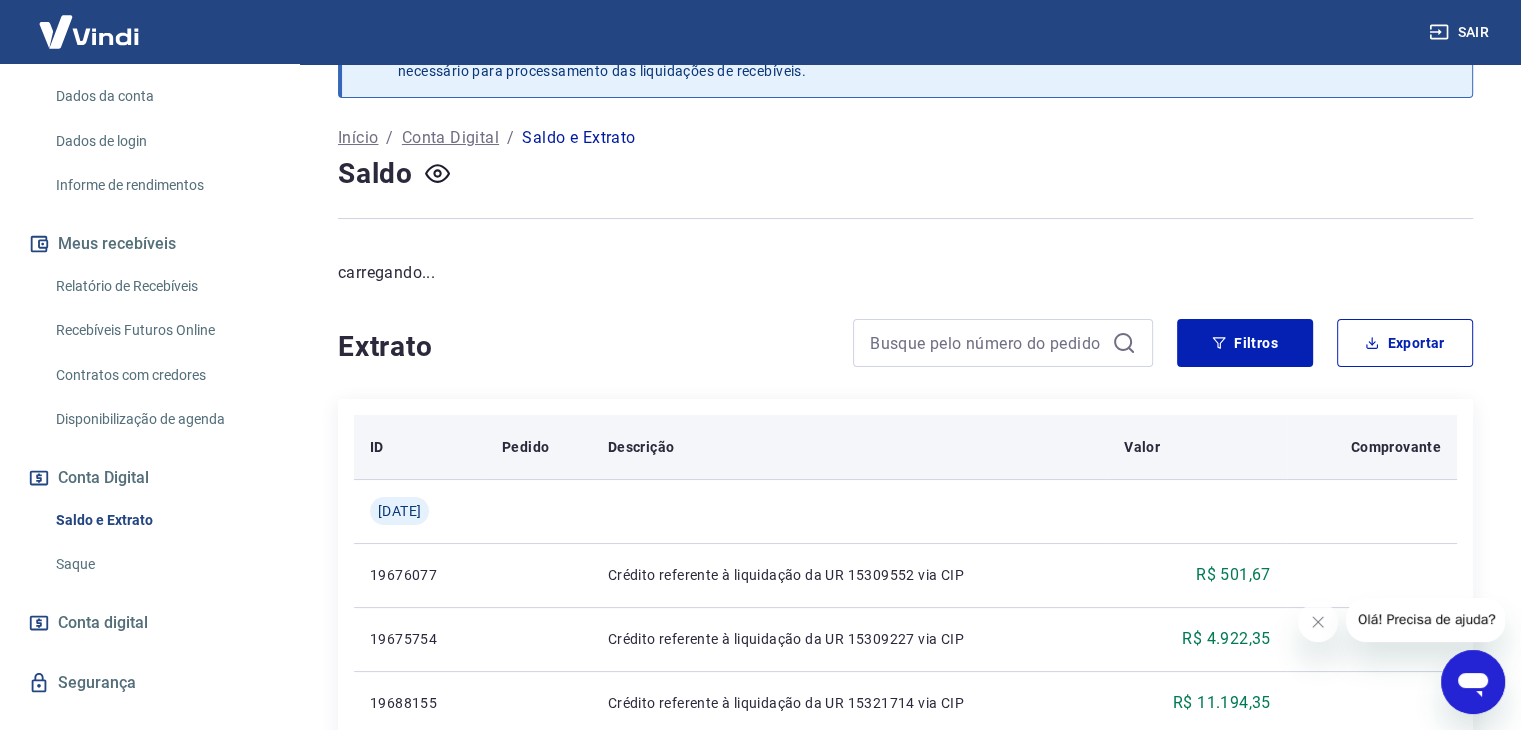 scroll, scrollTop: 200, scrollLeft: 0, axis: vertical 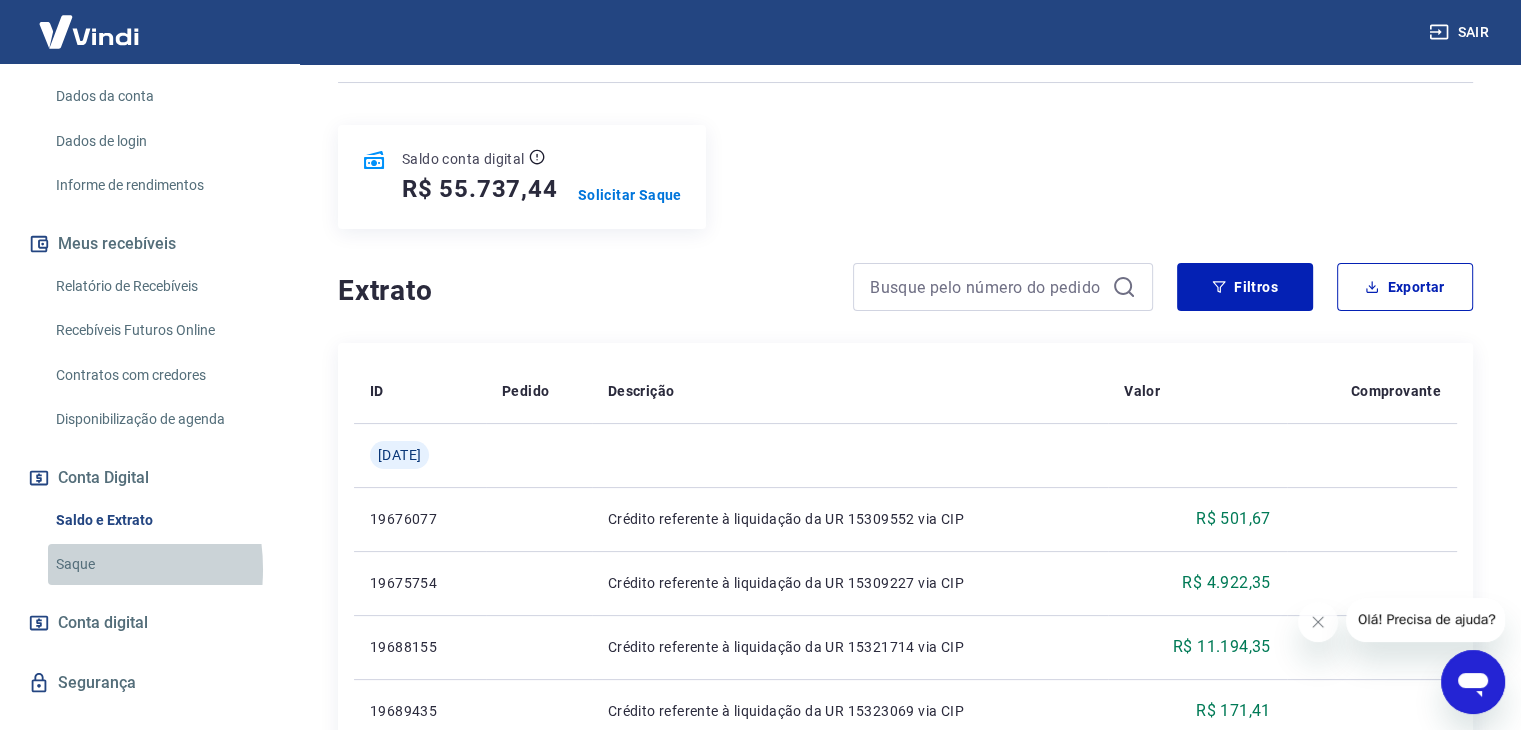 click on "Saque" at bounding box center [161, 564] 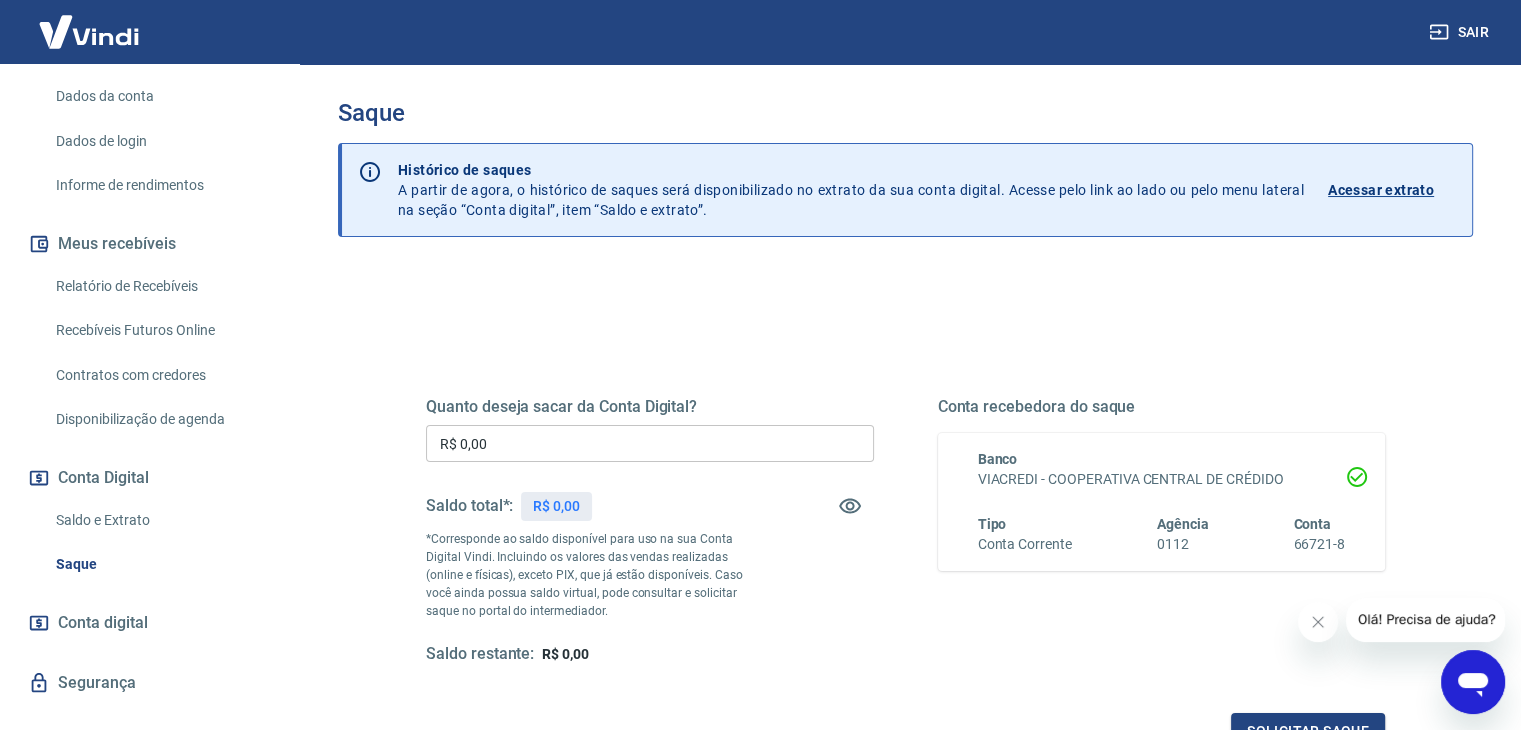 scroll, scrollTop: 0, scrollLeft: 0, axis: both 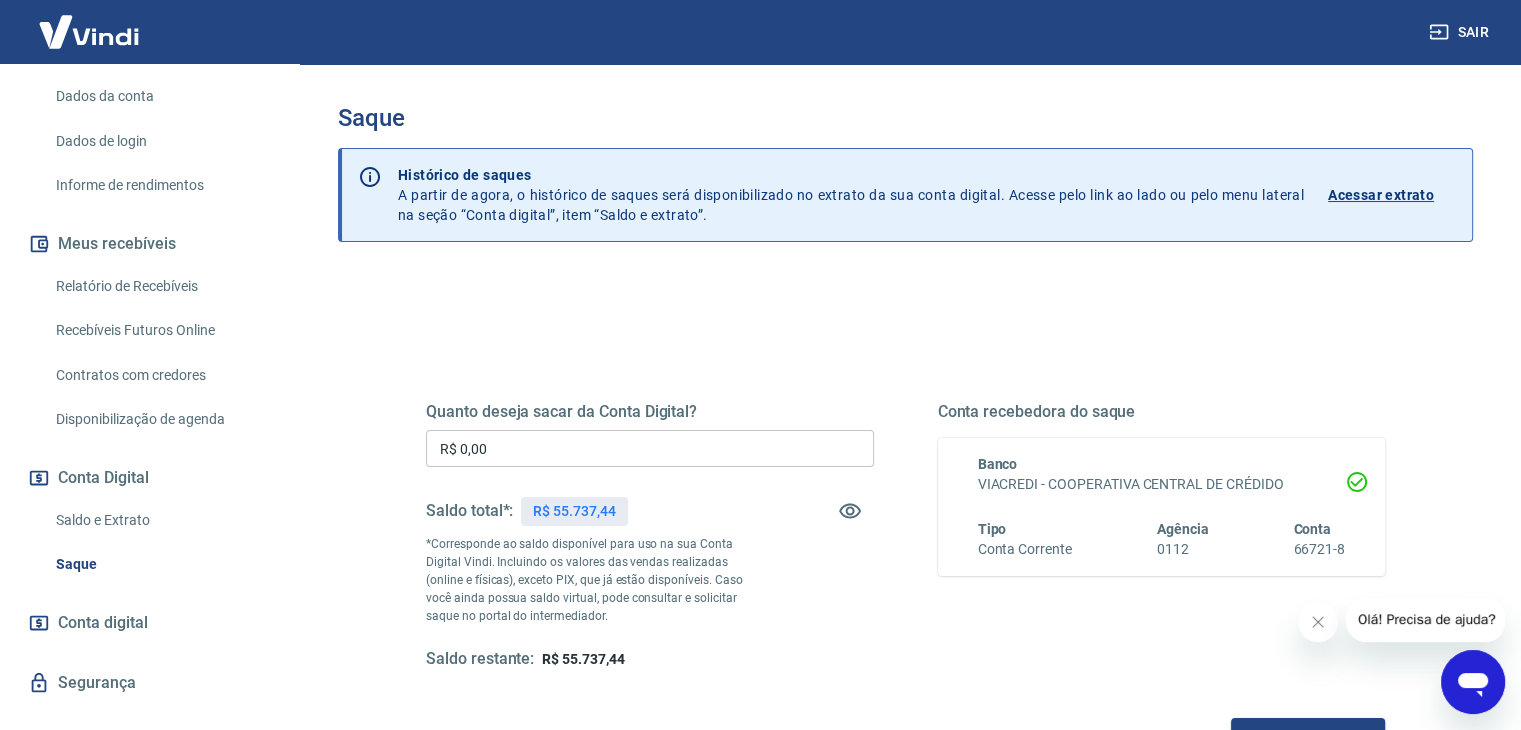 click on "Relatório de Recebíveis" at bounding box center (161, 286) 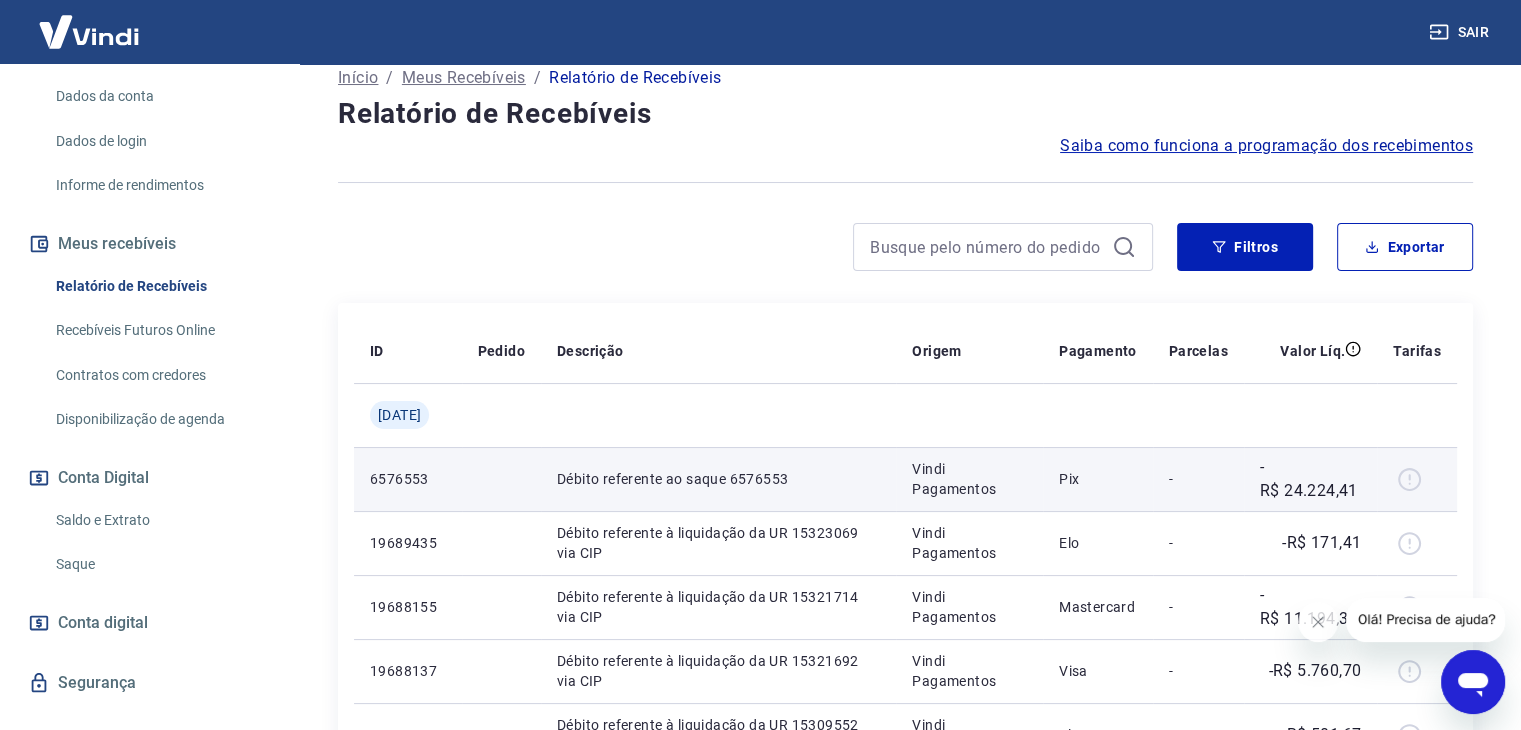 scroll, scrollTop: 200, scrollLeft: 0, axis: vertical 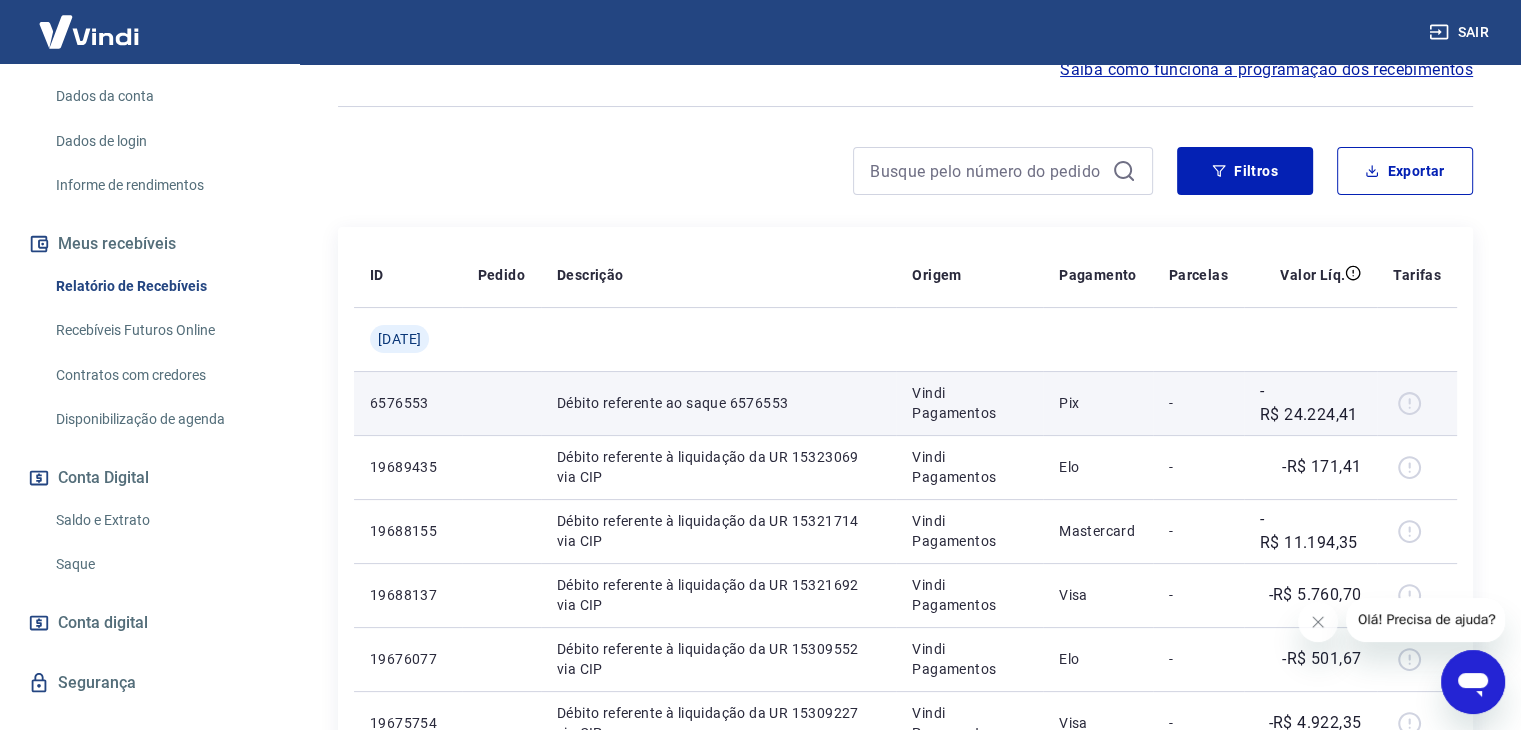 click at bounding box center (1417, 403) 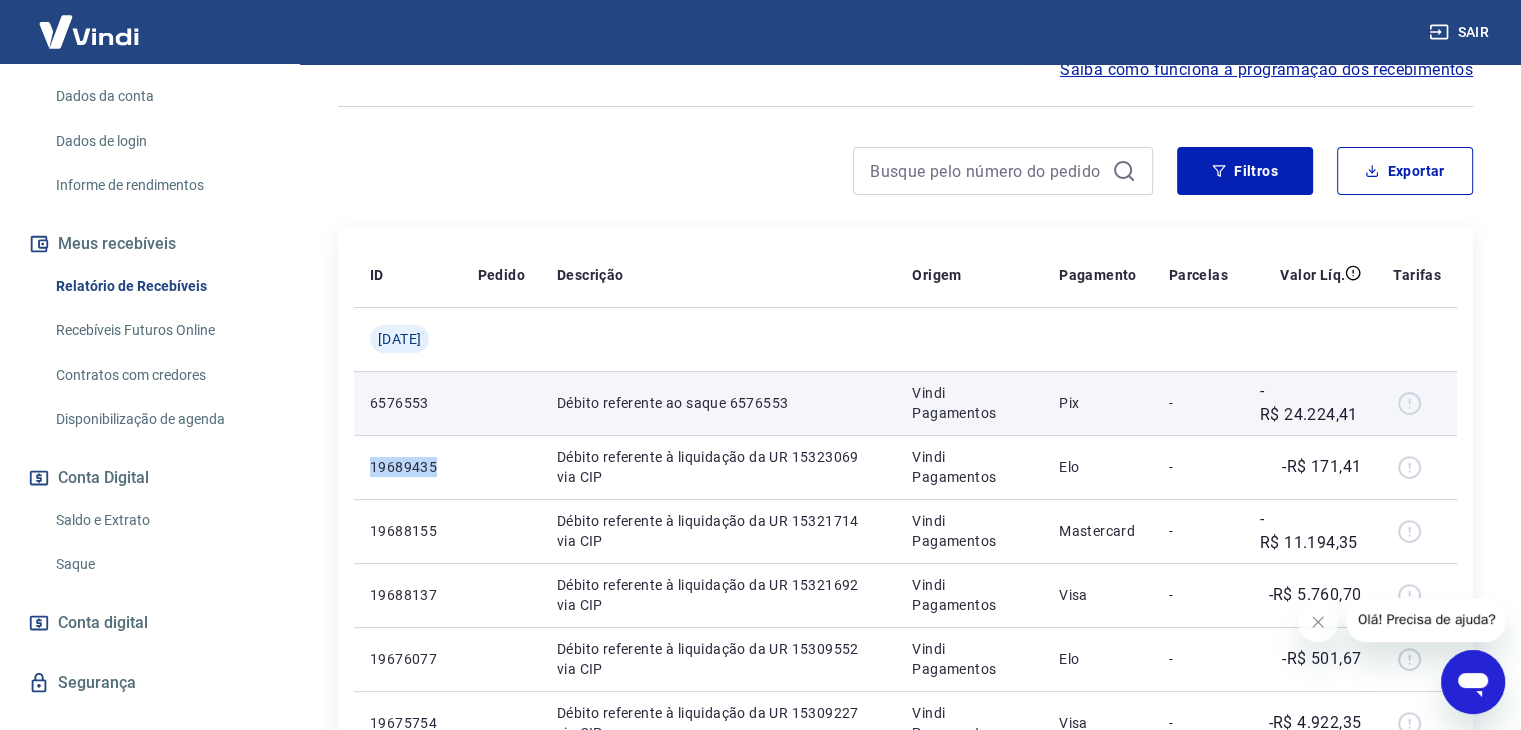 click at bounding box center (1417, 403) 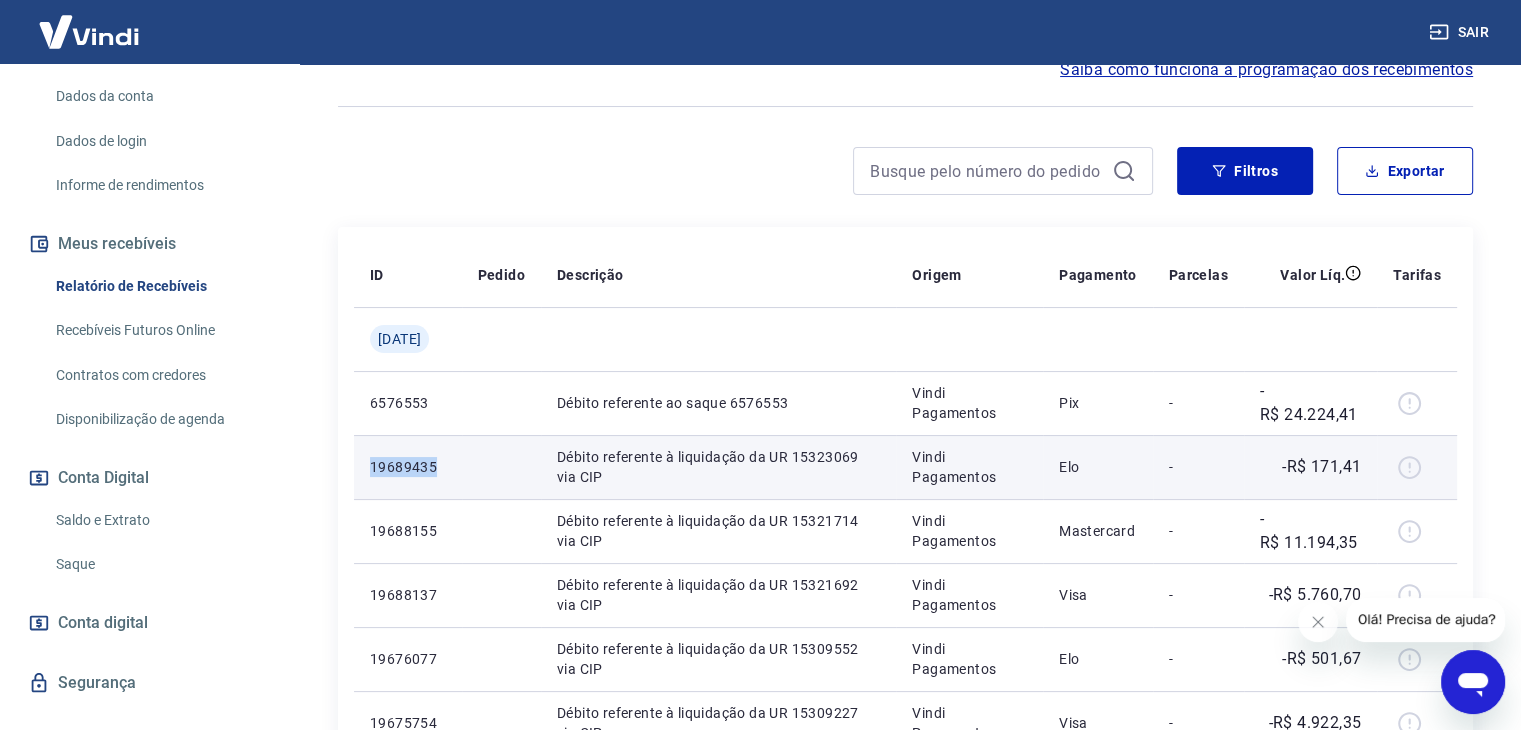 click on "19689435" at bounding box center [408, 467] 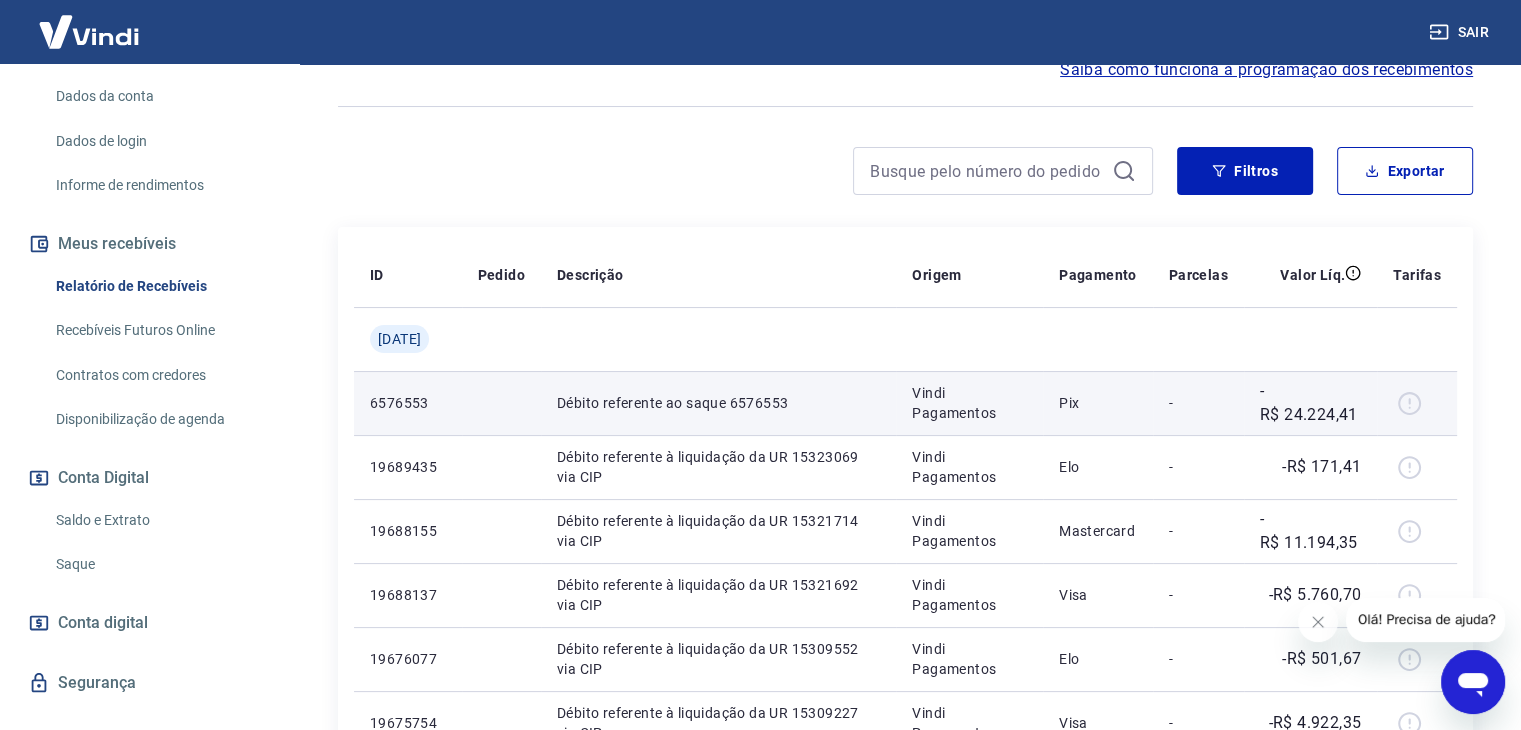 click on "6576553" at bounding box center [408, 403] 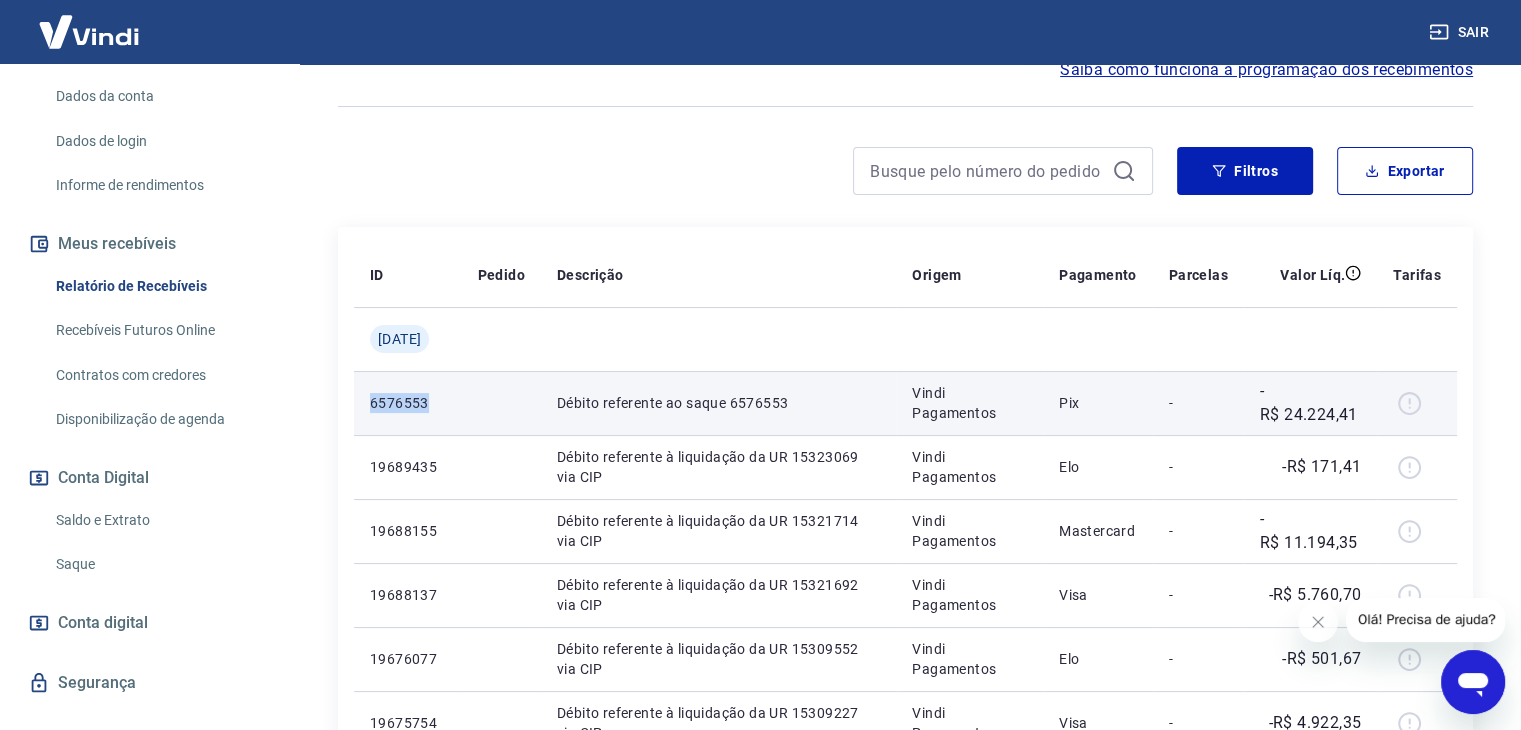 click on "6576553" at bounding box center (408, 403) 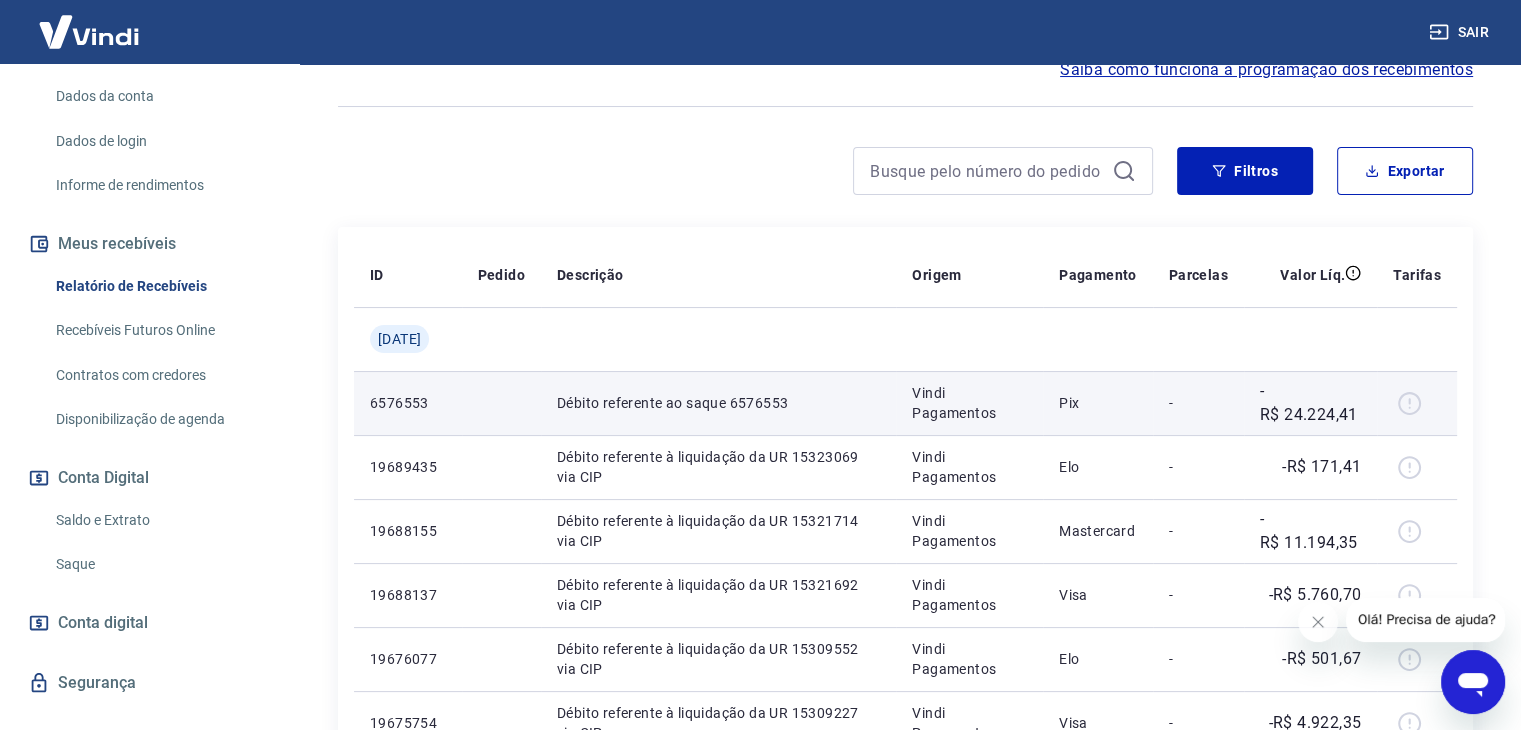 click on "Débito referente ao saque 6576553" at bounding box center (718, 403) 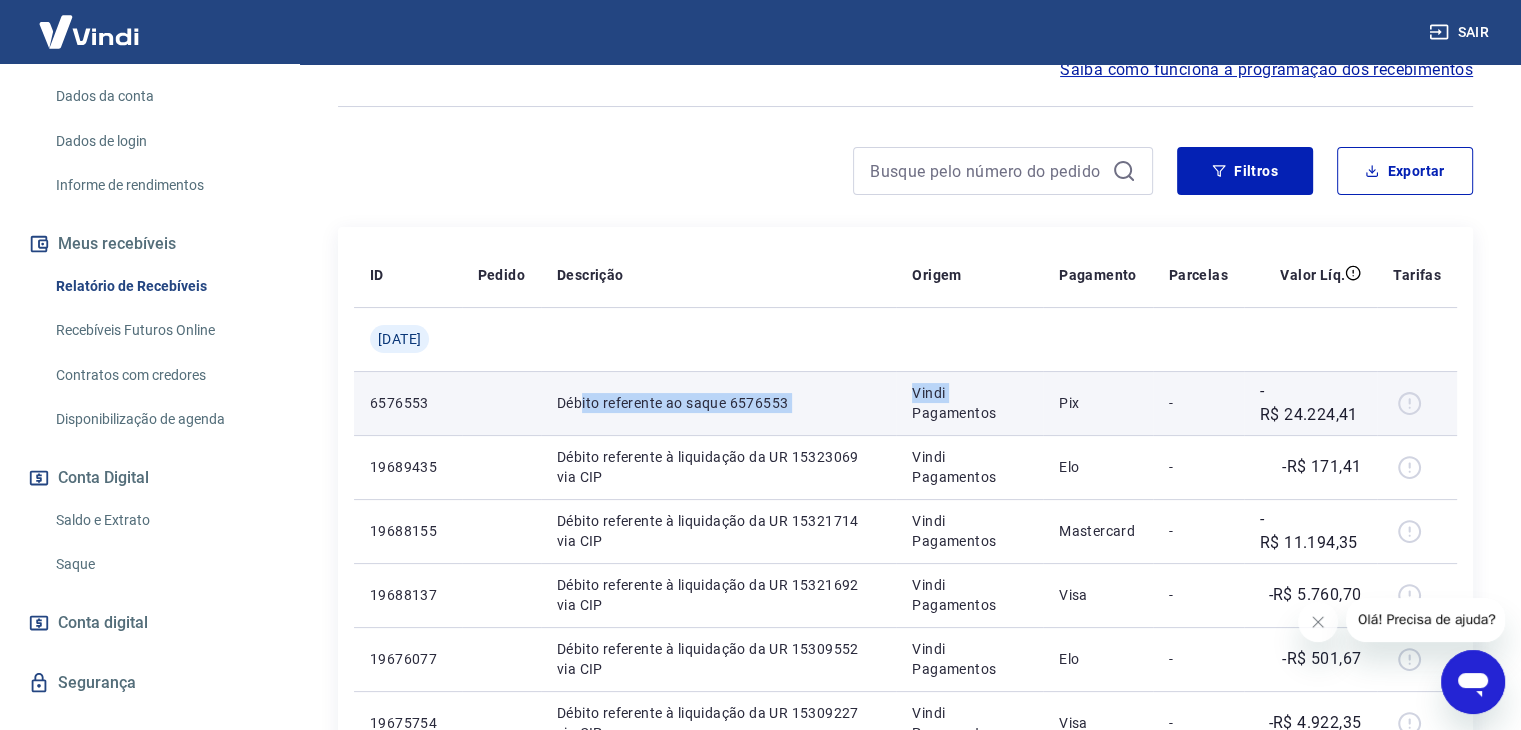 drag, startPoint x: 586, startPoint y: 398, endPoint x: 916, endPoint y: 413, distance: 330.34073 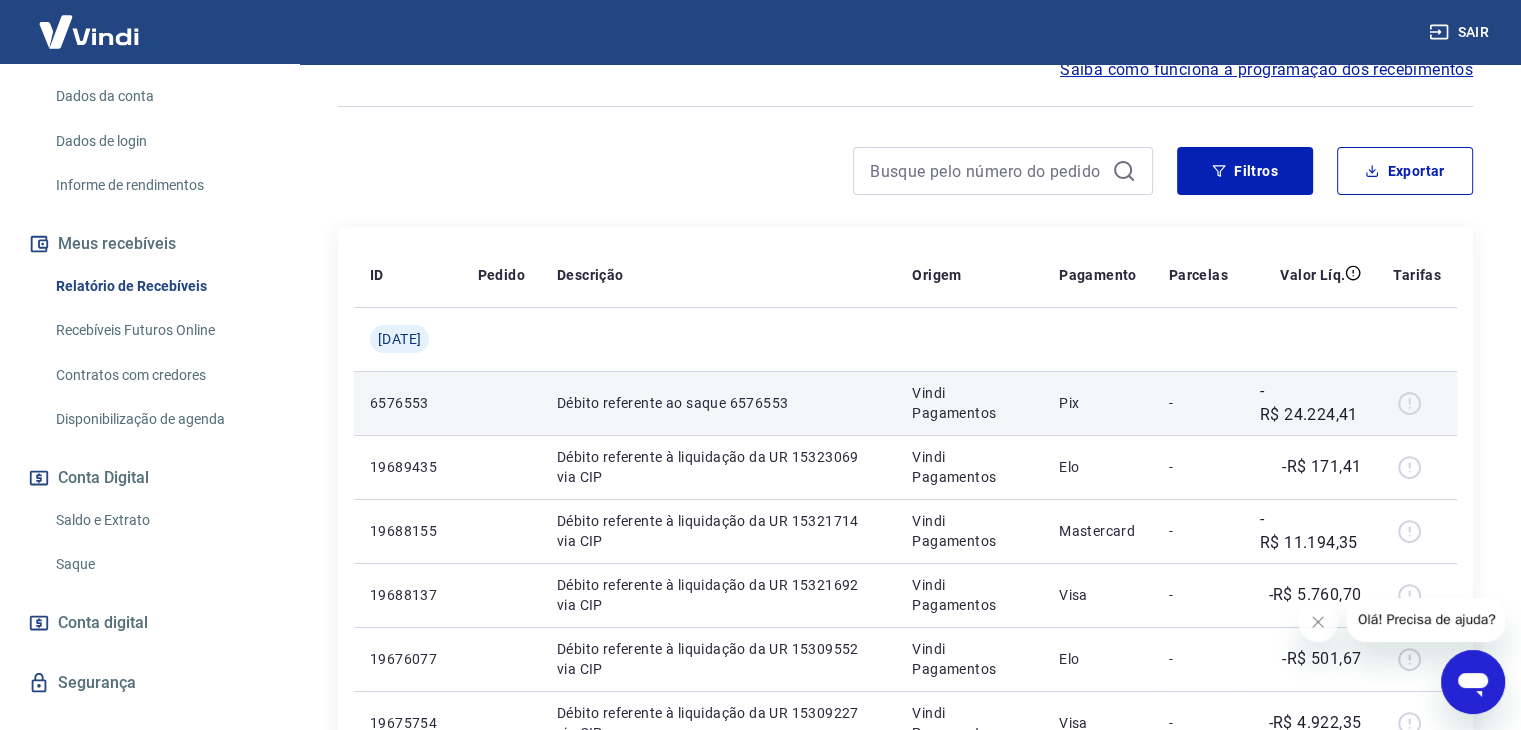 click on "Pix" at bounding box center (1098, 403) 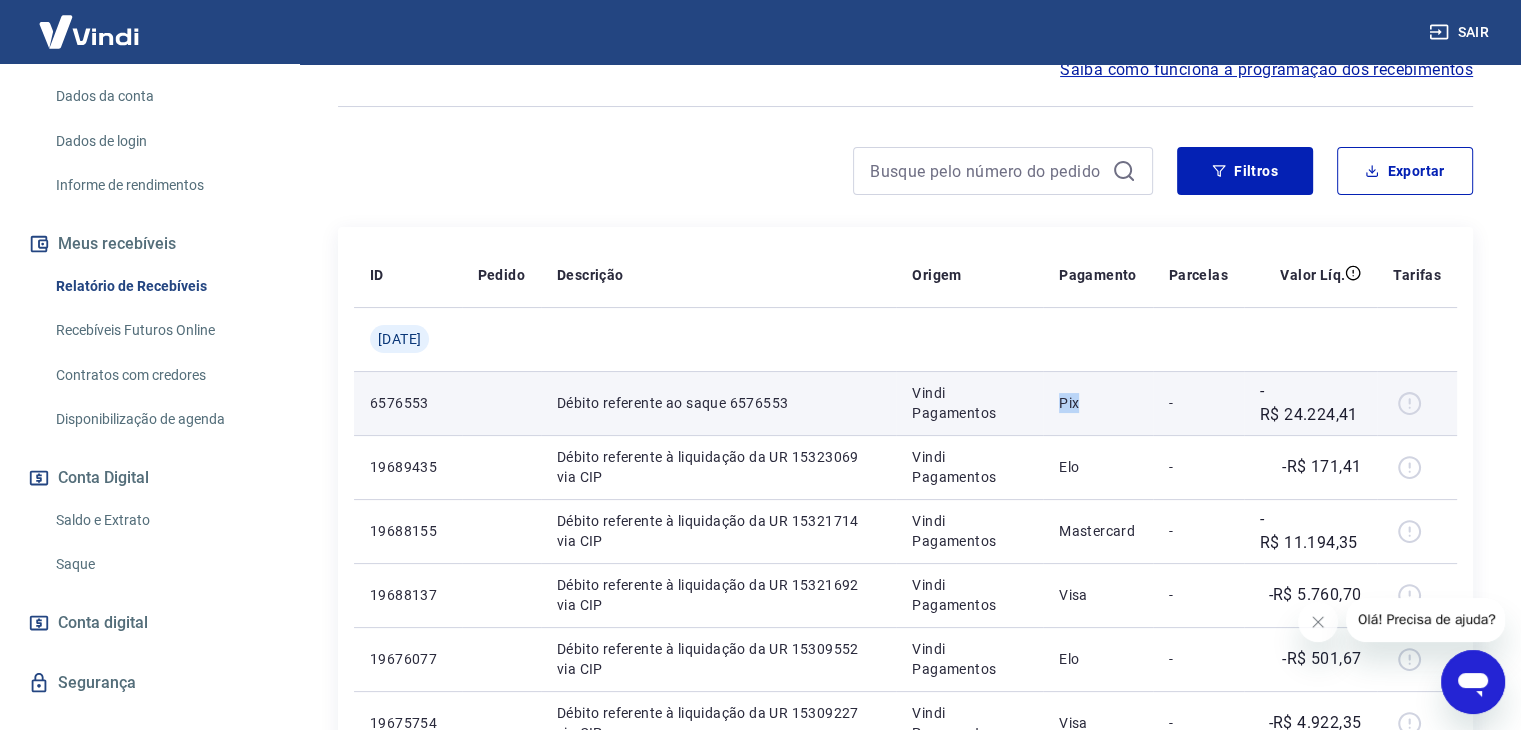 drag, startPoint x: 1078, startPoint y: 401, endPoint x: 1039, endPoint y: 407, distance: 39.45884 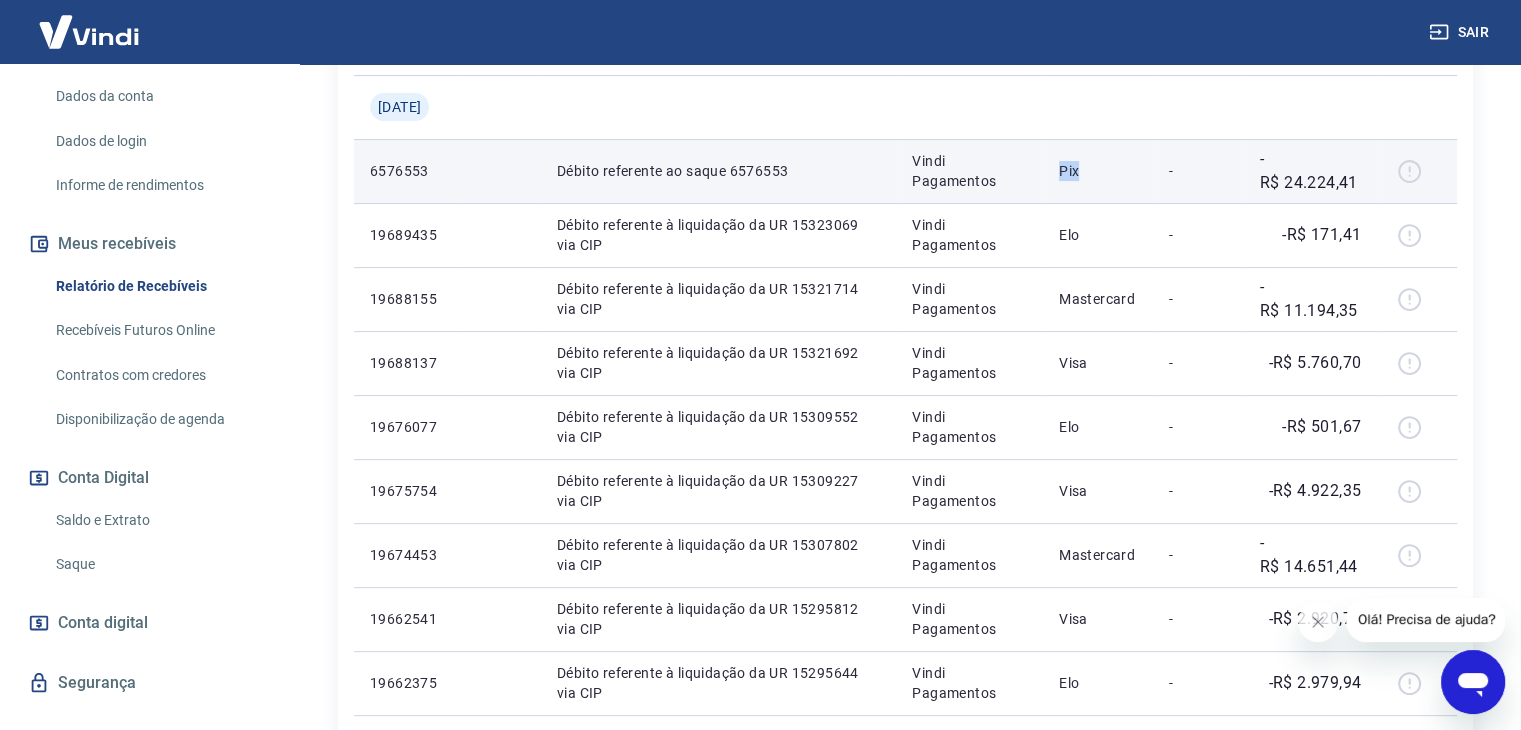 scroll, scrollTop: 200, scrollLeft: 0, axis: vertical 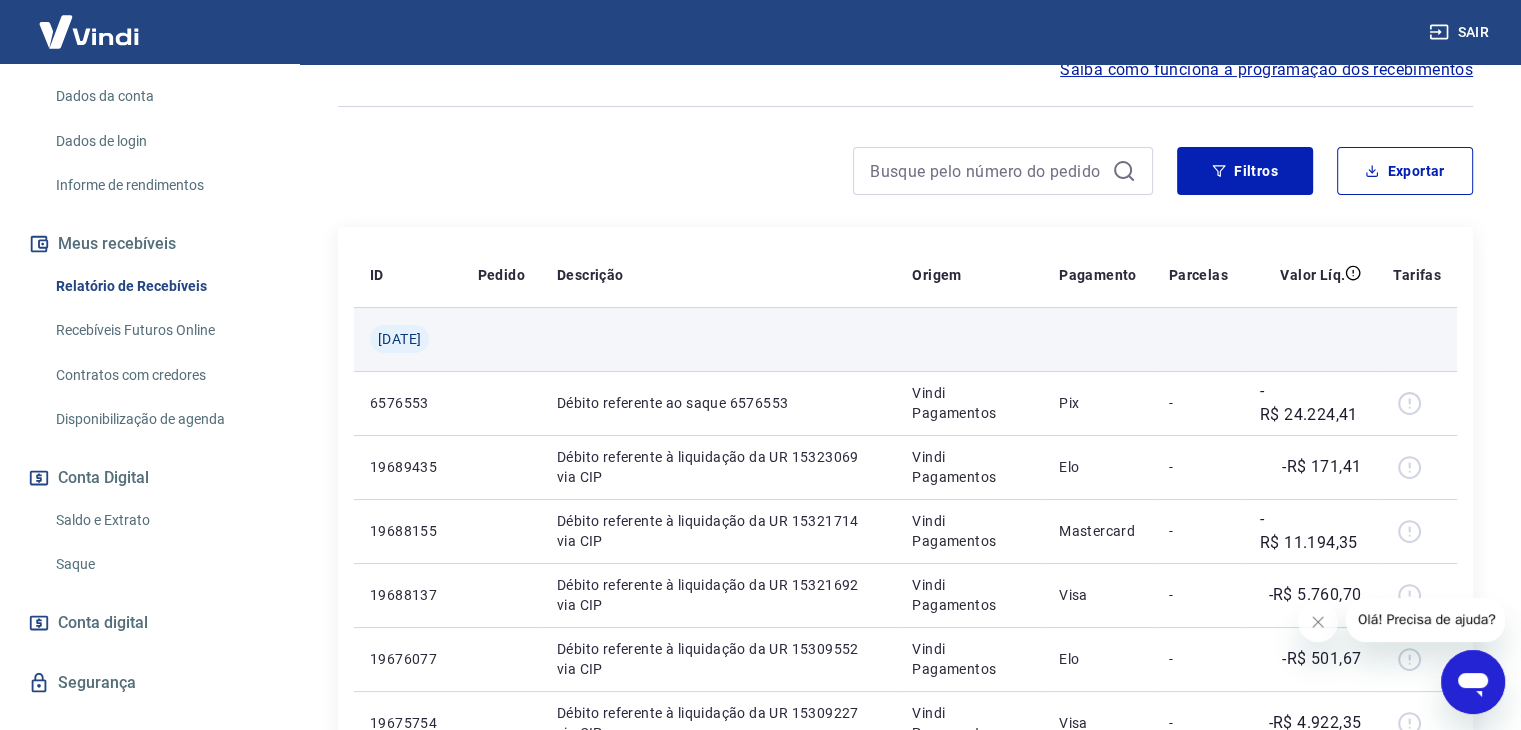 click at bounding box center (1098, 339) 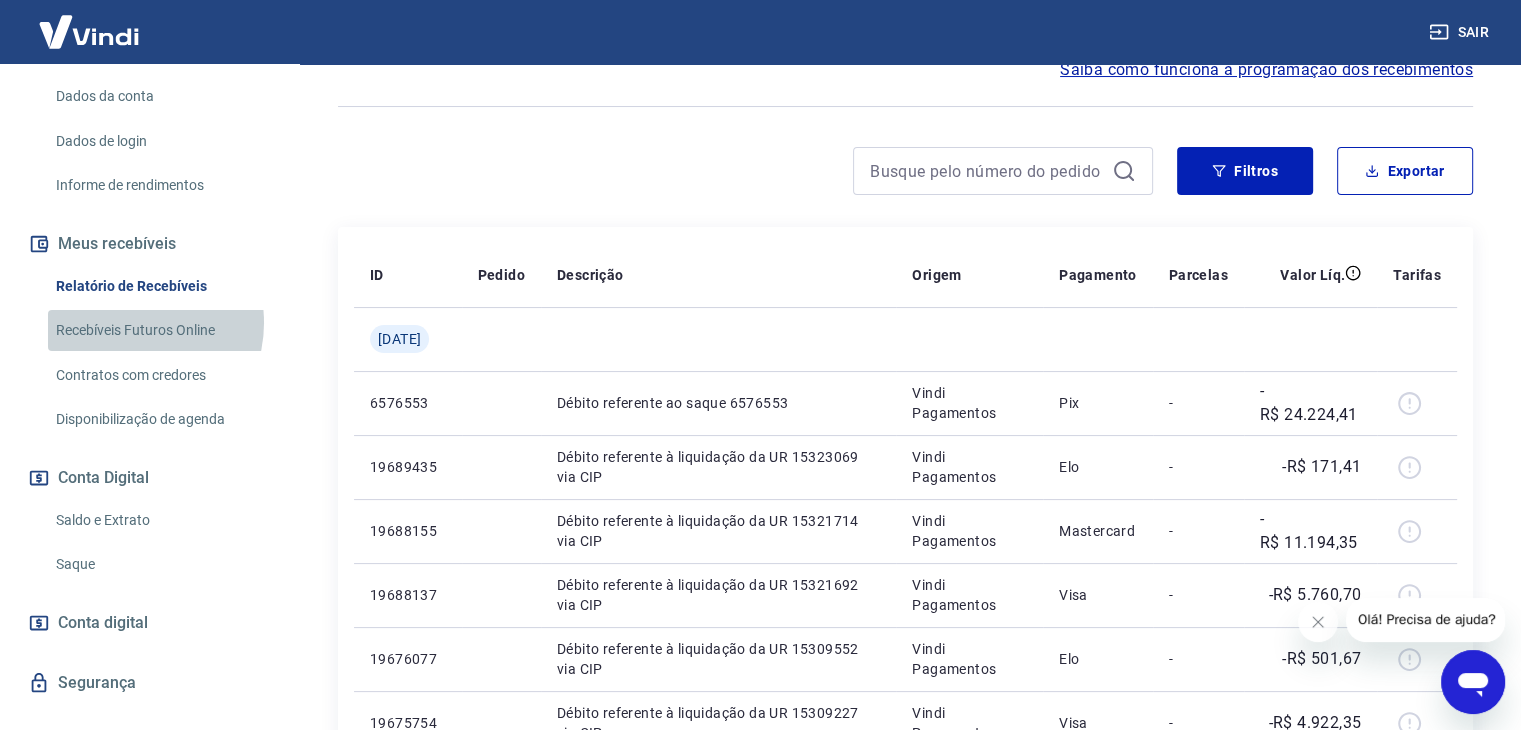 click on "Recebíveis Futuros Online" at bounding box center [161, 330] 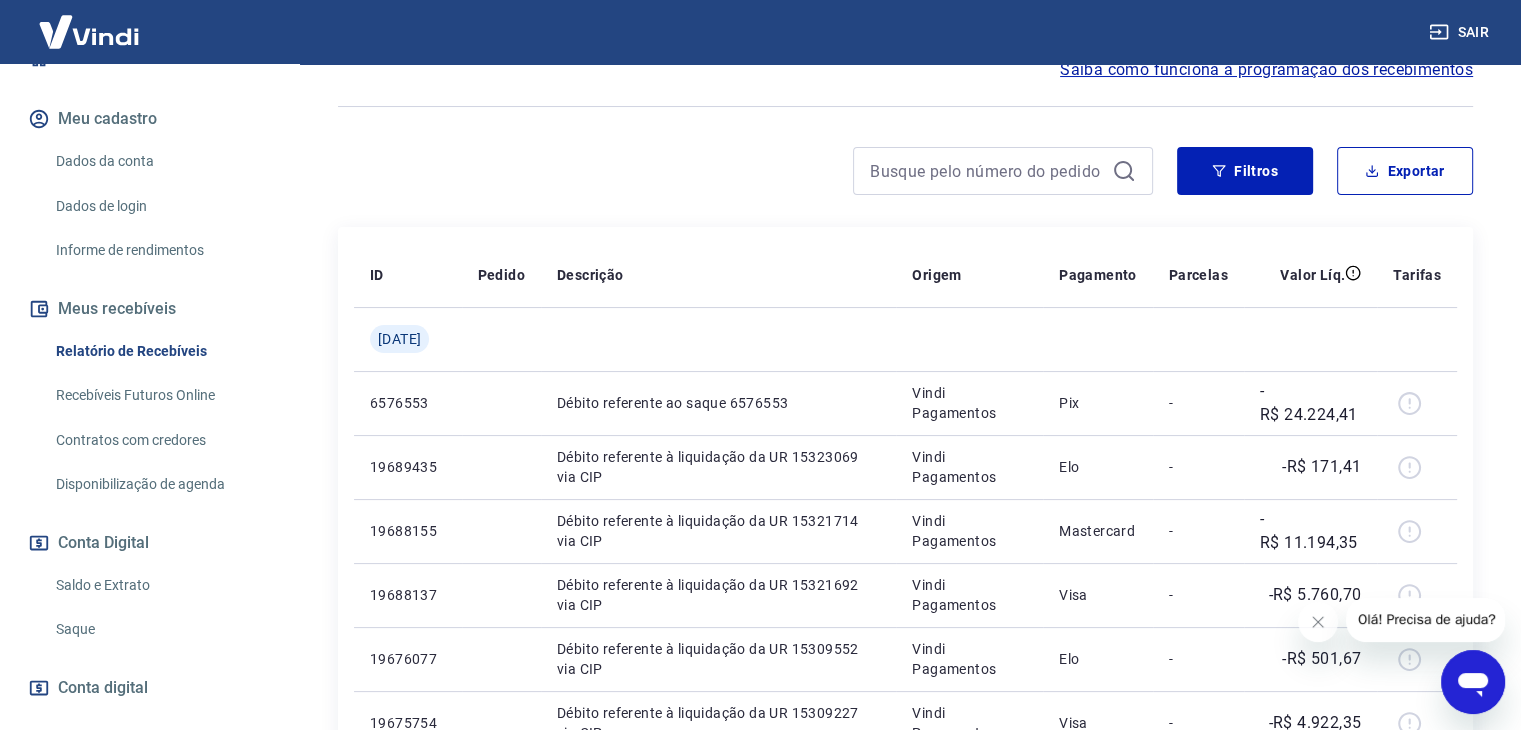 scroll, scrollTop: 200, scrollLeft: 0, axis: vertical 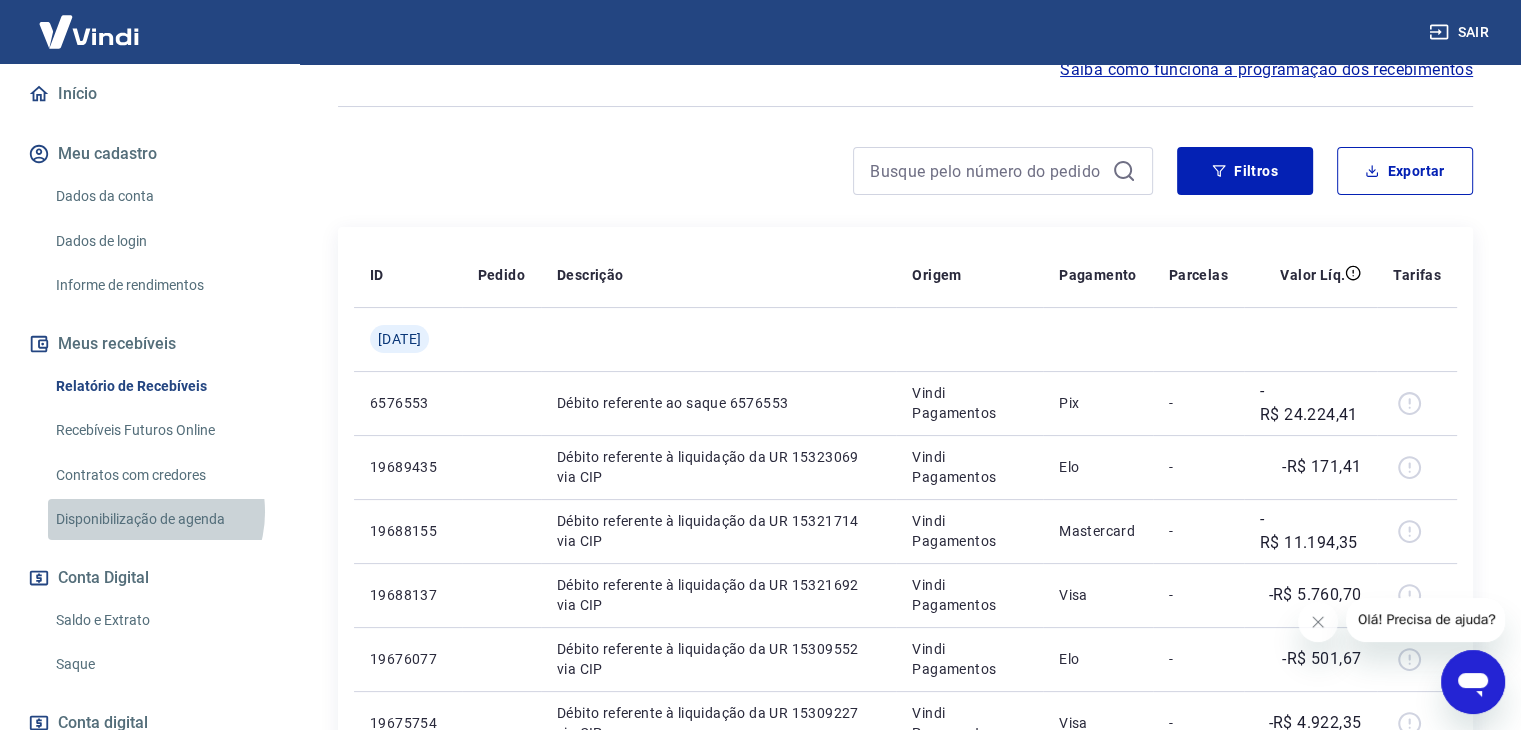 click on "Disponibilização de agenda" at bounding box center (161, 519) 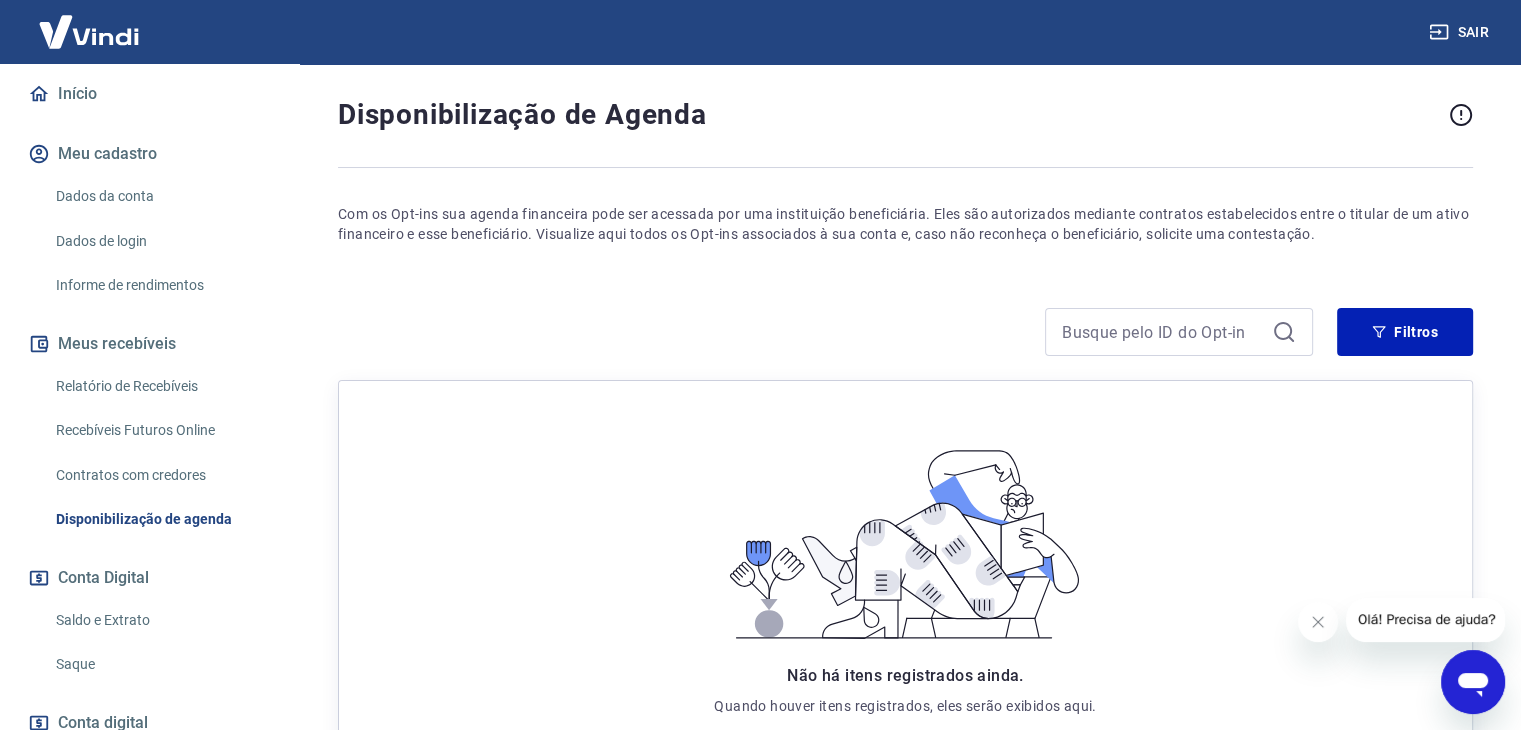 scroll, scrollTop: 100, scrollLeft: 0, axis: vertical 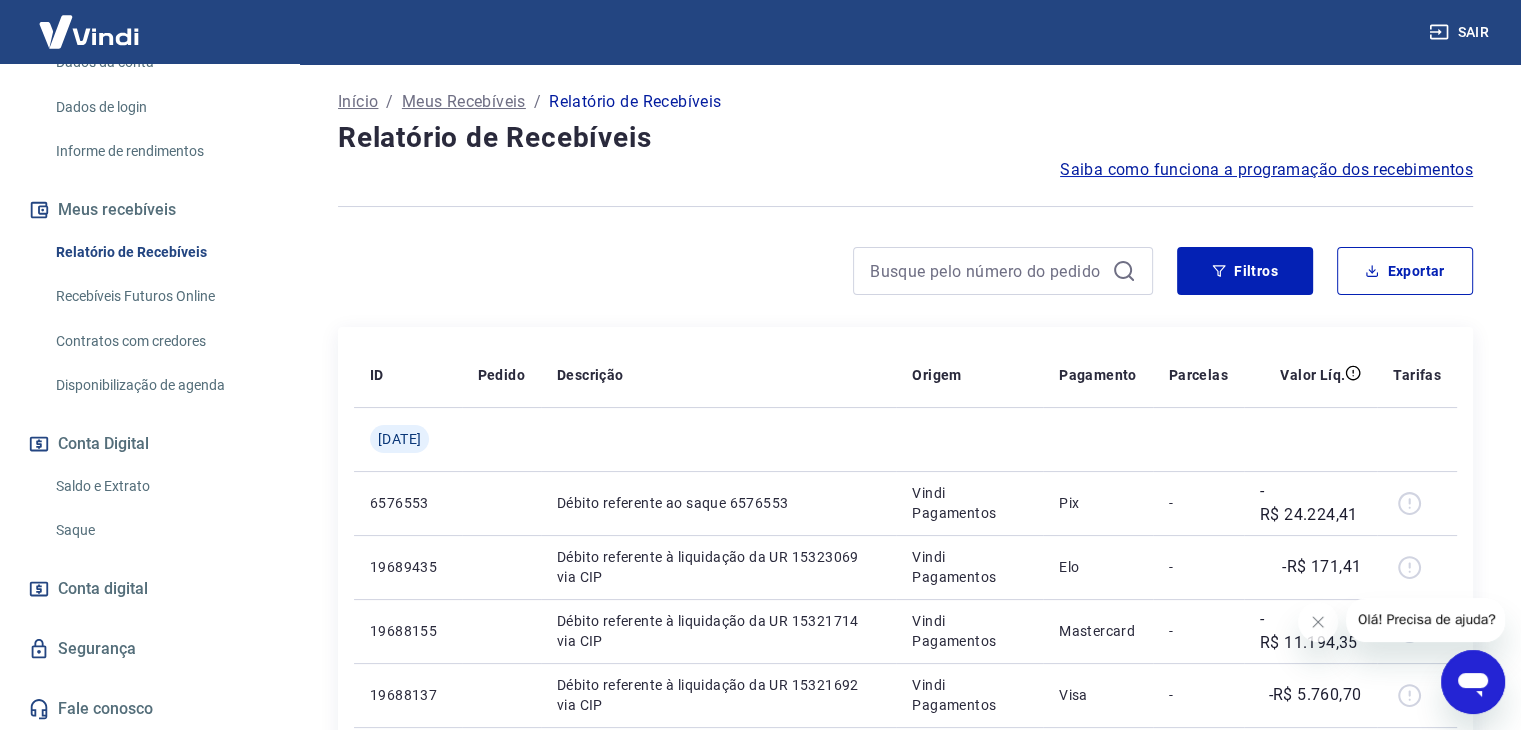 click on "Saldo e Extrato" at bounding box center [161, 486] 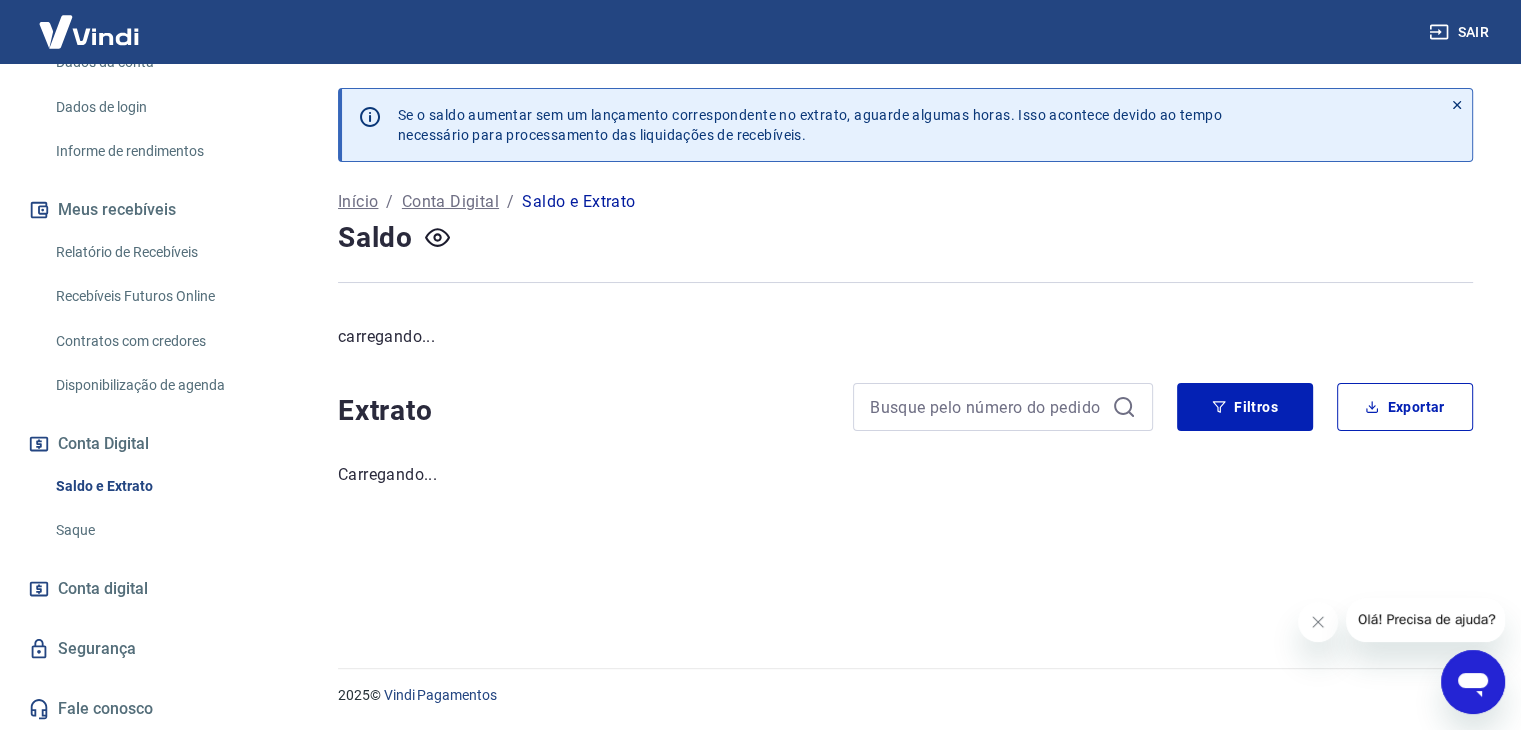 scroll, scrollTop: 0, scrollLeft: 0, axis: both 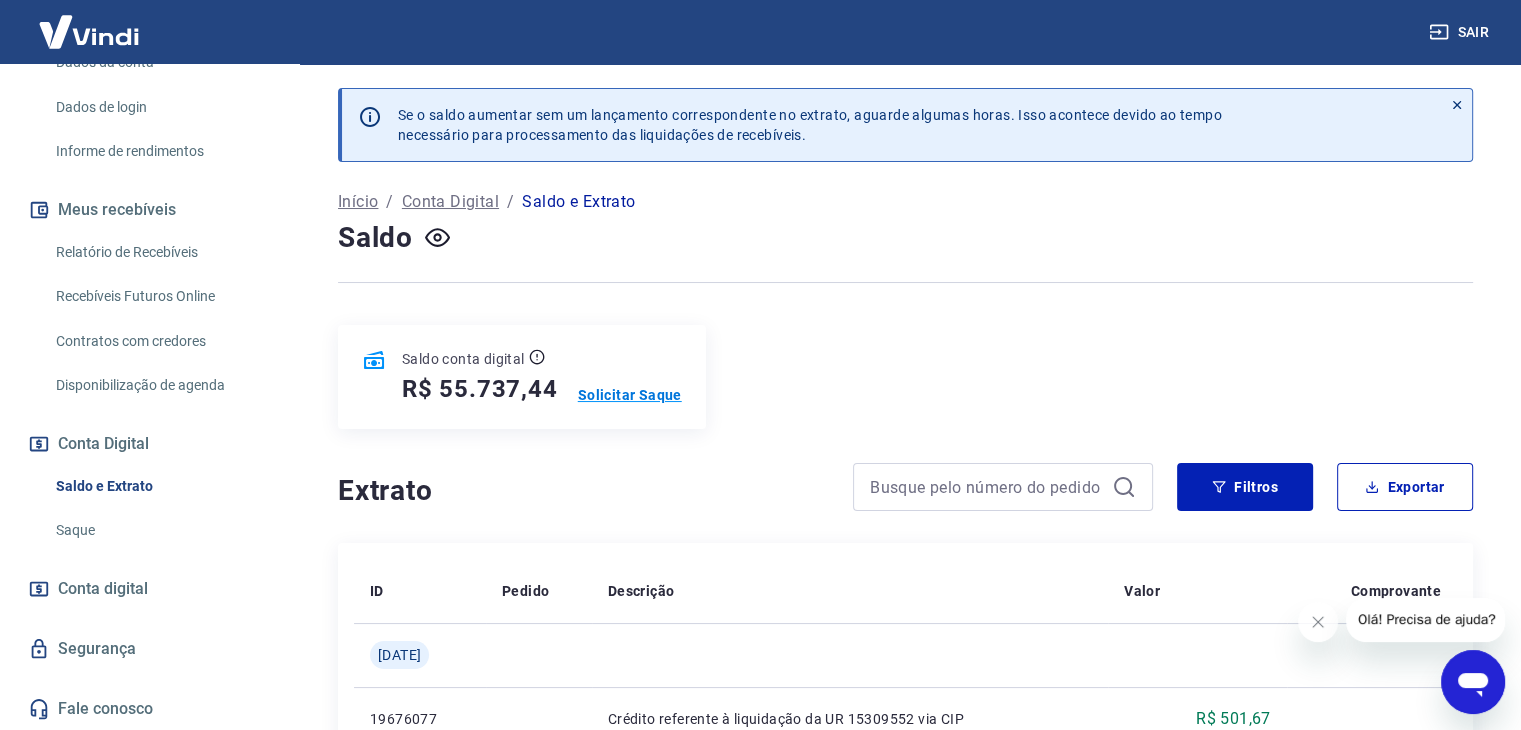 click on "Solicitar Saque" at bounding box center [630, 395] 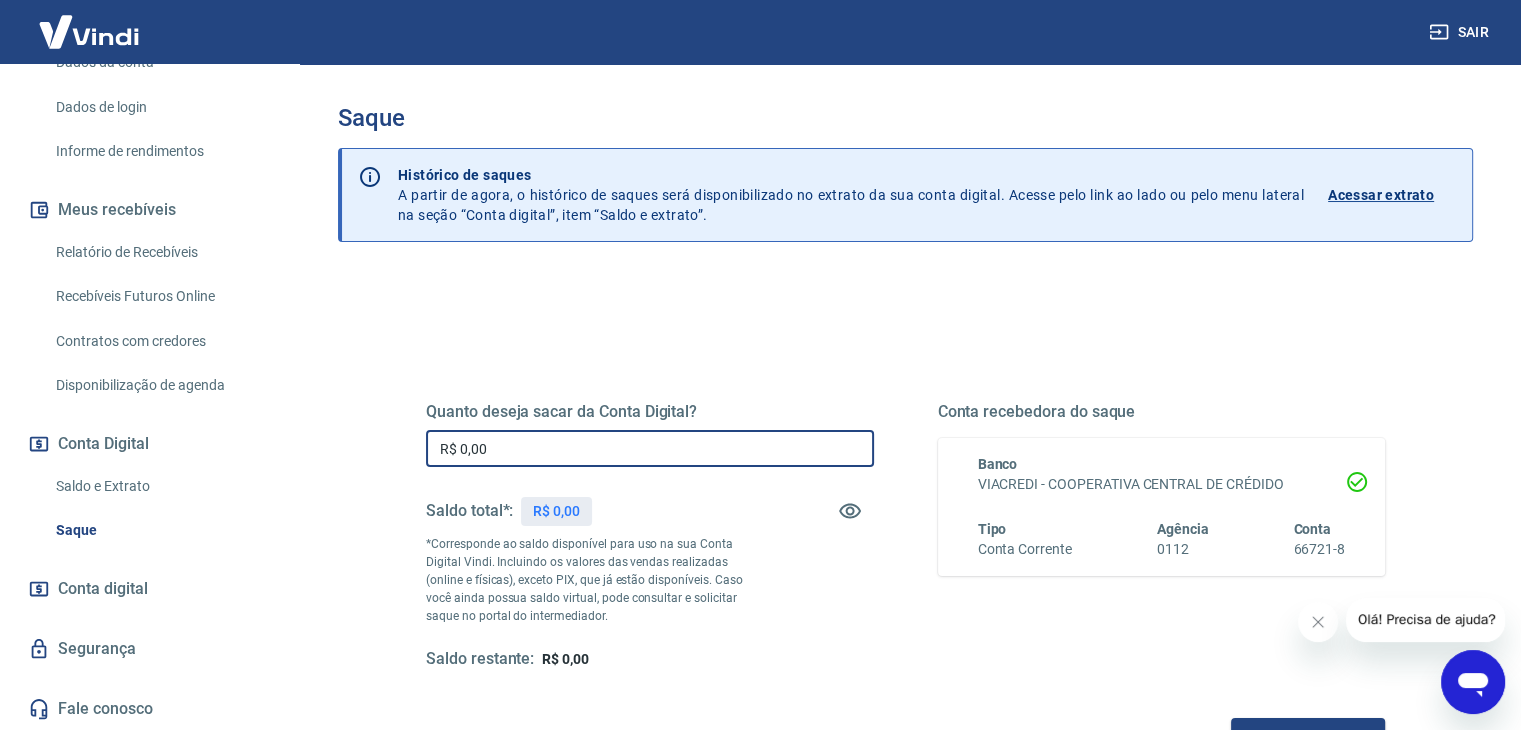 drag, startPoint x: 516, startPoint y: 445, endPoint x: 332, endPoint y: 447, distance: 184.01086 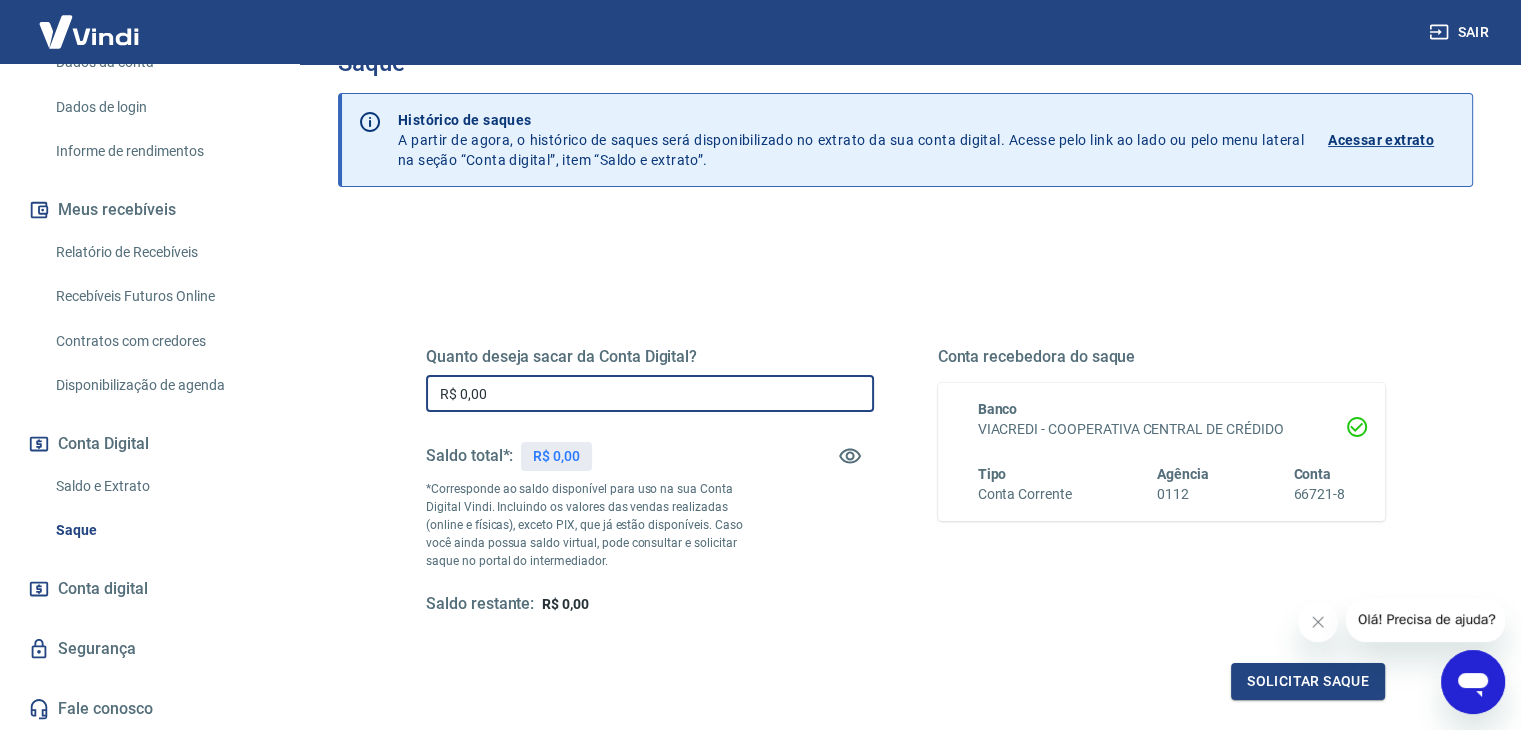 scroll, scrollTop: 100, scrollLeft: 0, axis: vertical 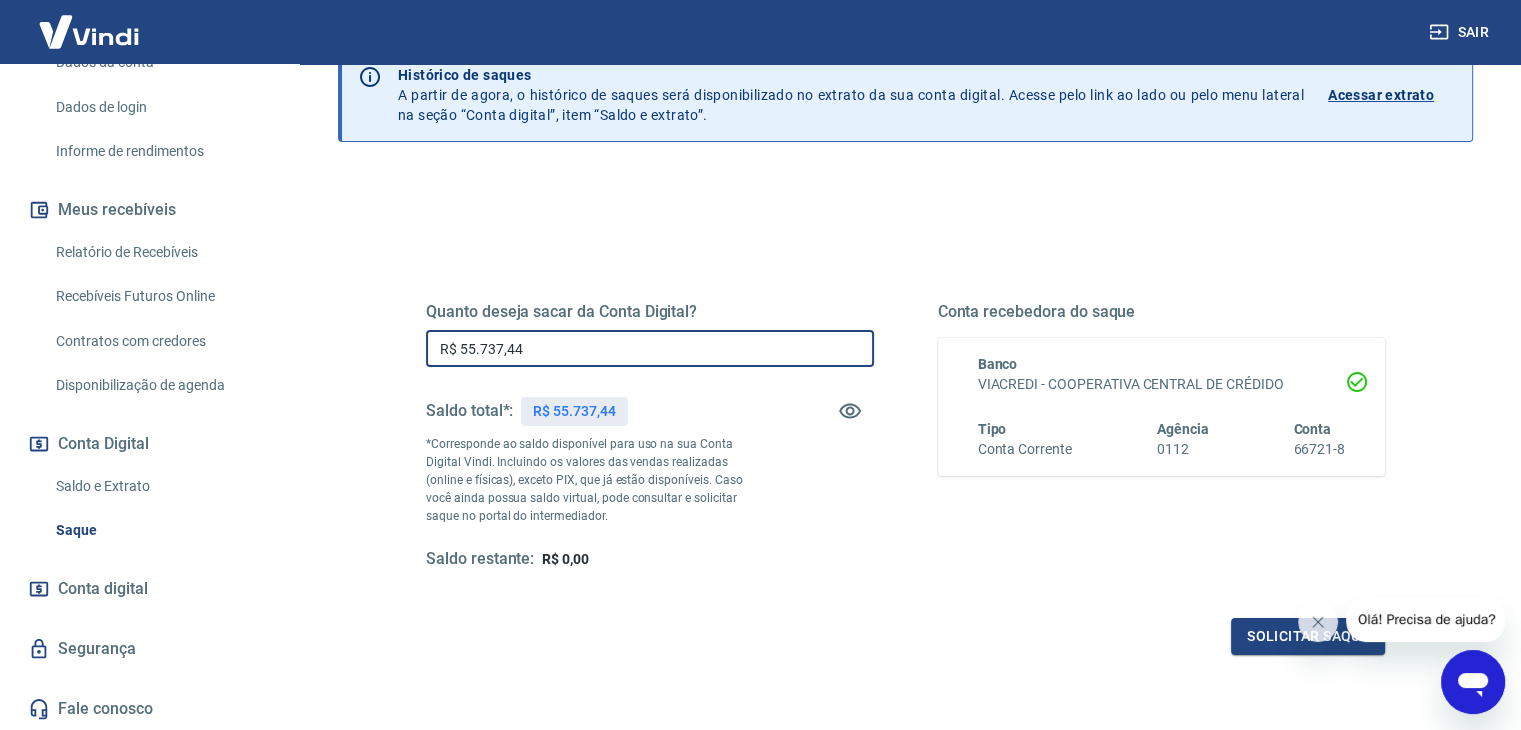 drag, startPoint x: 572, startPoint y: 343, endPoint x: 347, endPoint y: 343, distance: 225 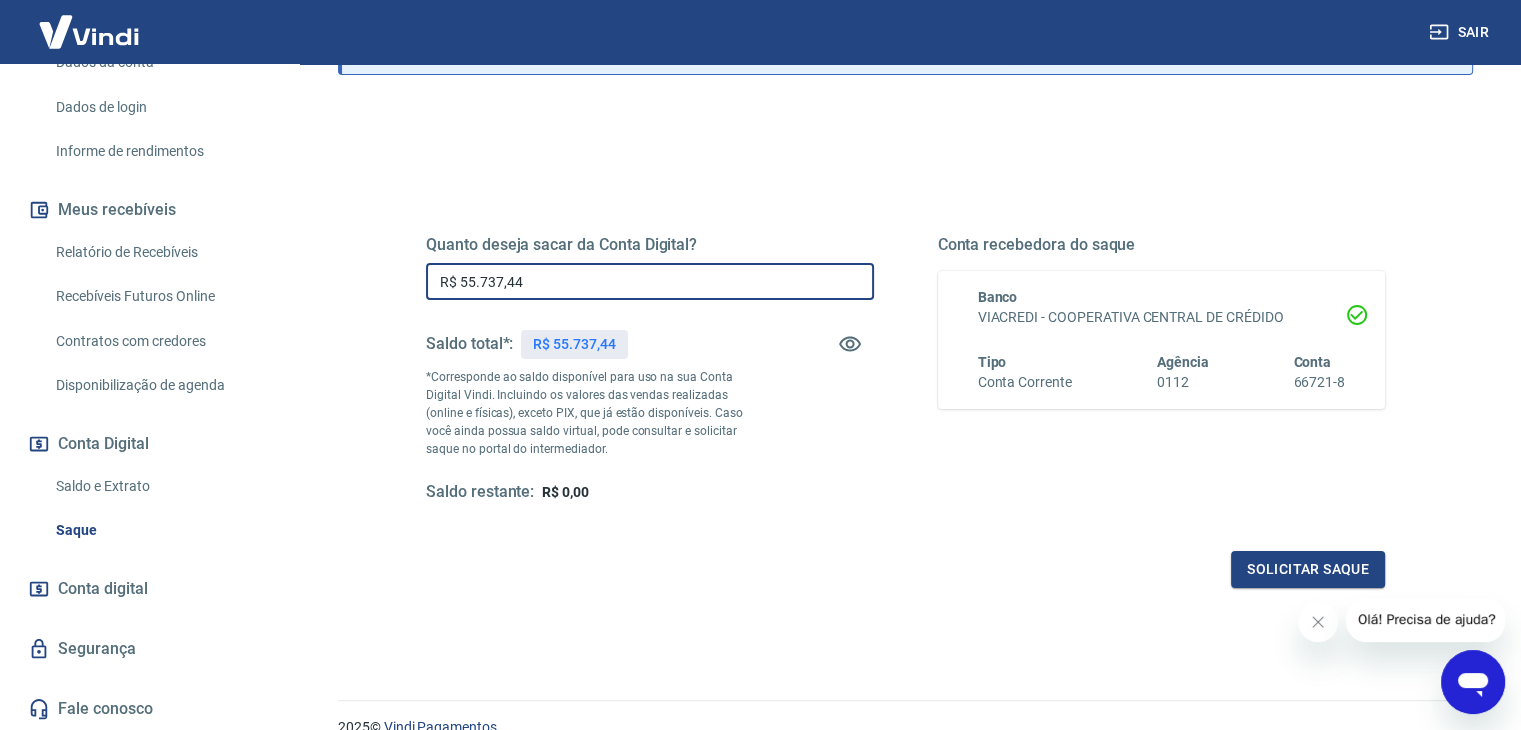 scroll, scrollTop: 258, scrollLeft: 0, axis: vertical 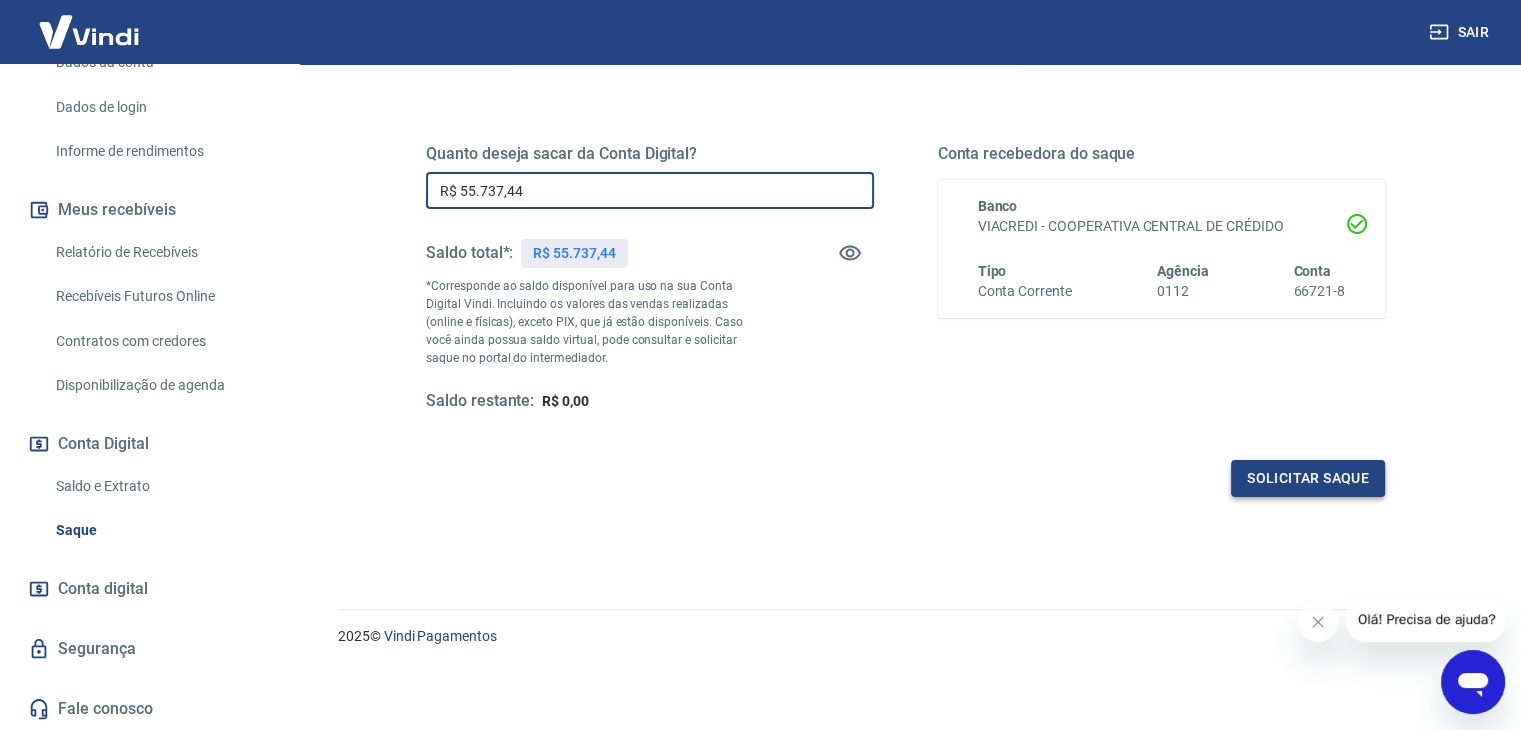 type on "R$ 55.737,44" 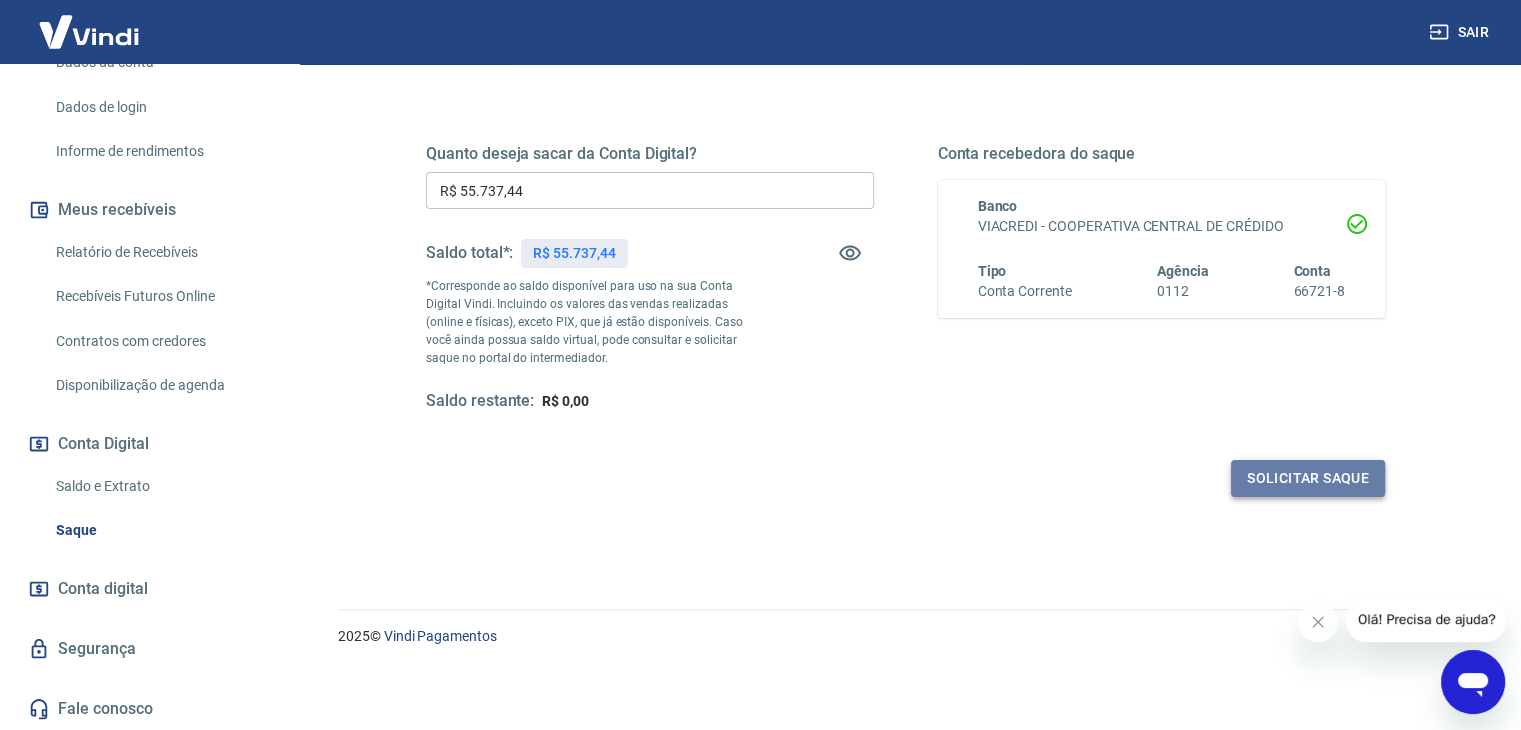 click on "Solicitar saque" at bounding box center [1308, 478] 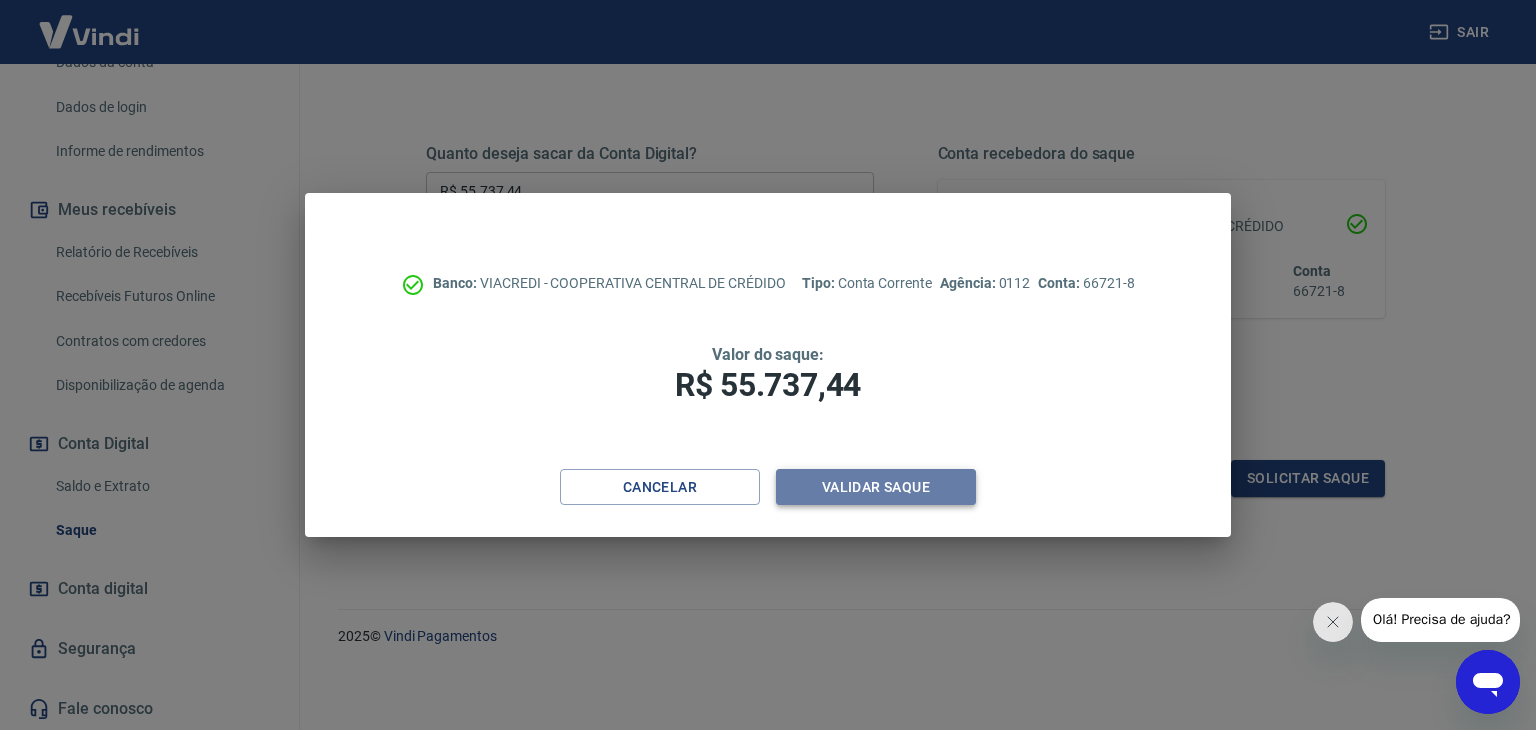 click on "Validar saque" at bounding box center [876, 487] 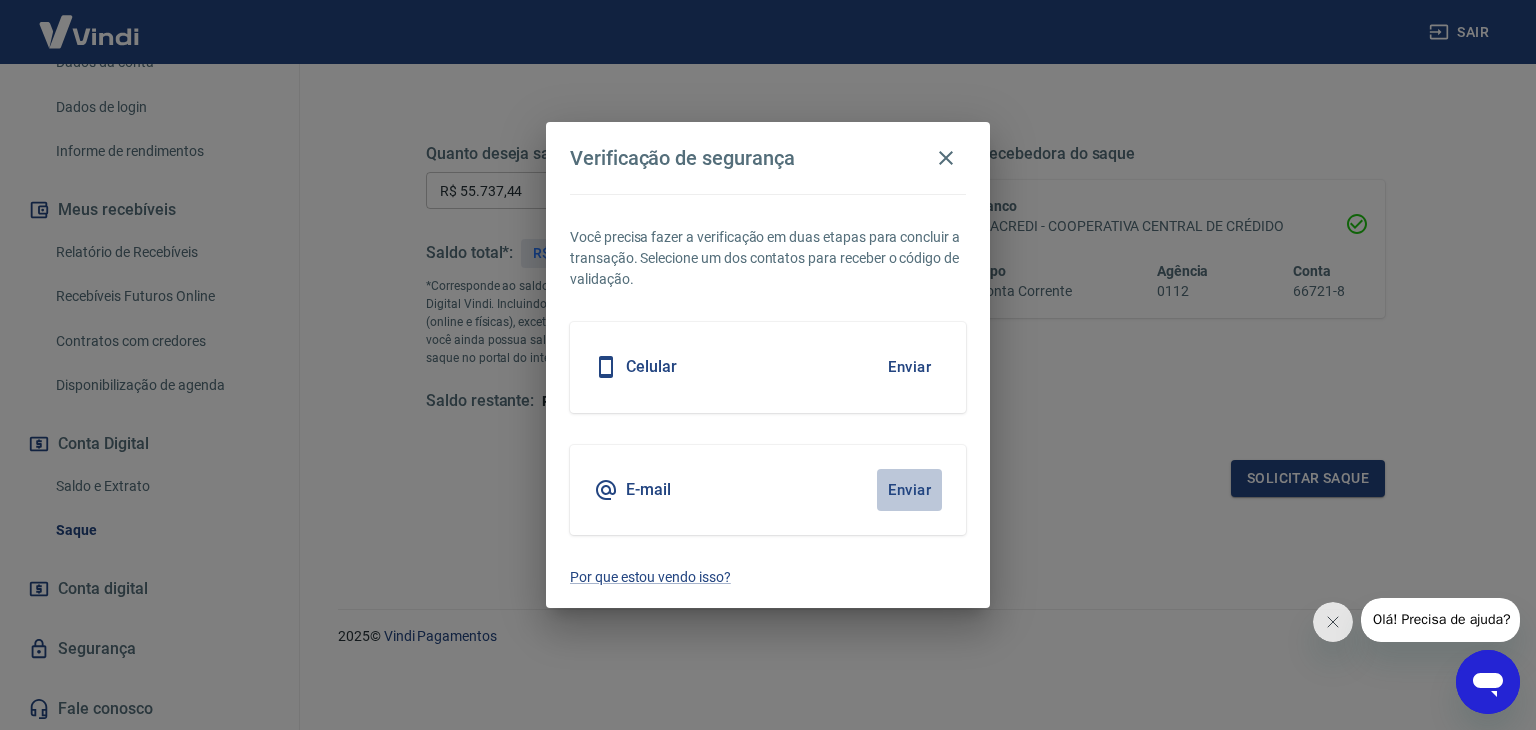 click on "Enviar" at bounding box center [909, 490] 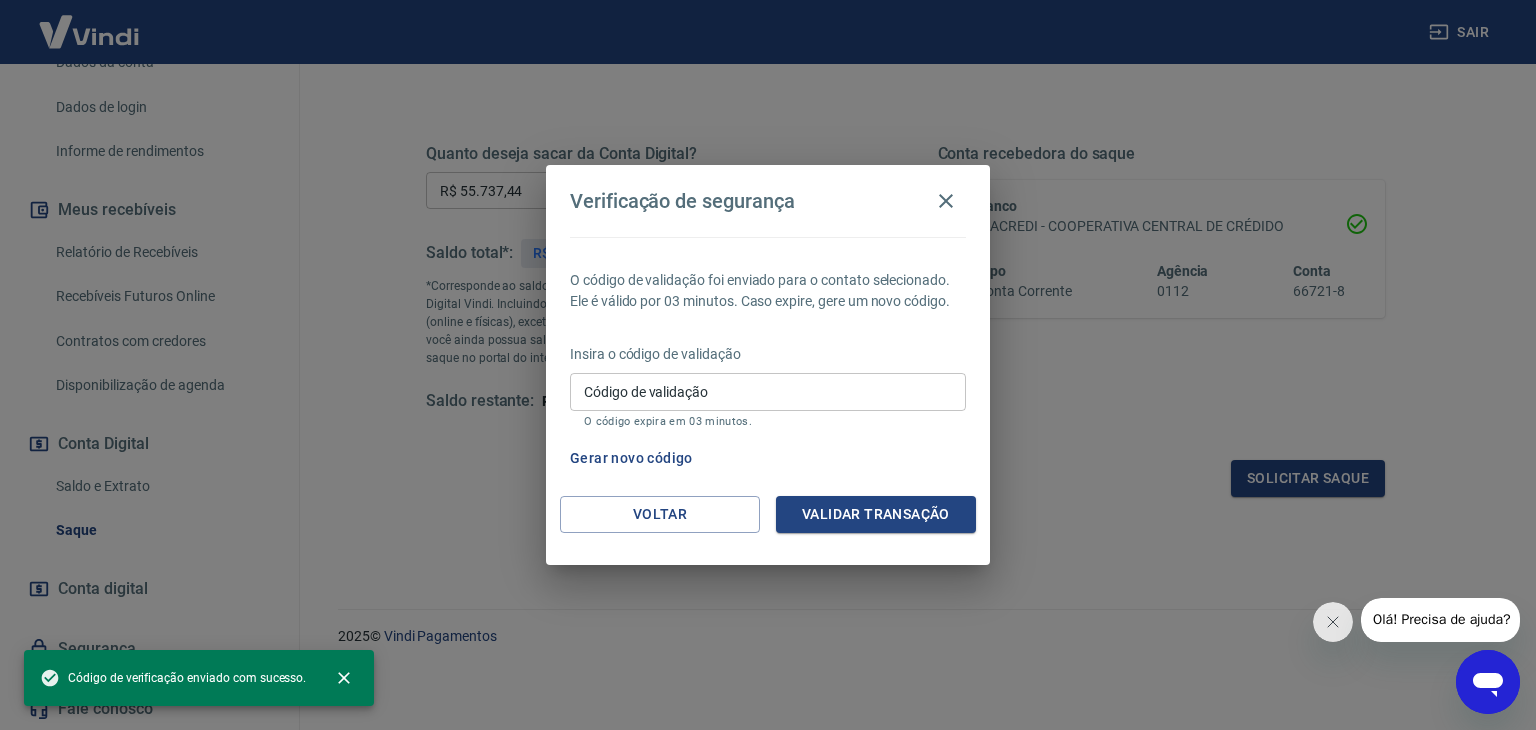click on "Código de validação" at bounding box center (768, 391) 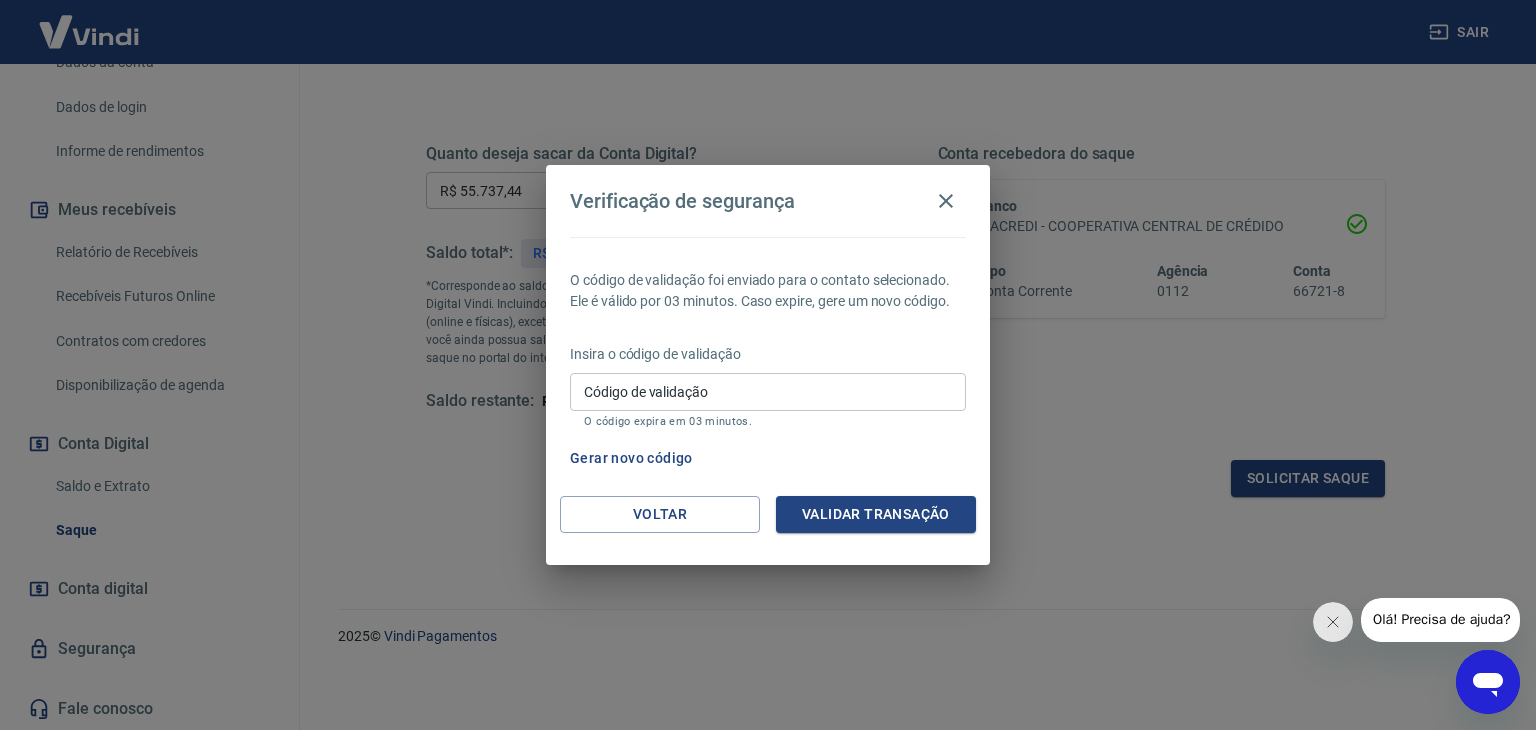 drag, startPoint x: 589, startPoint y: 442, endPoint x: 667, endPoint y: 298, distance: 163.76813 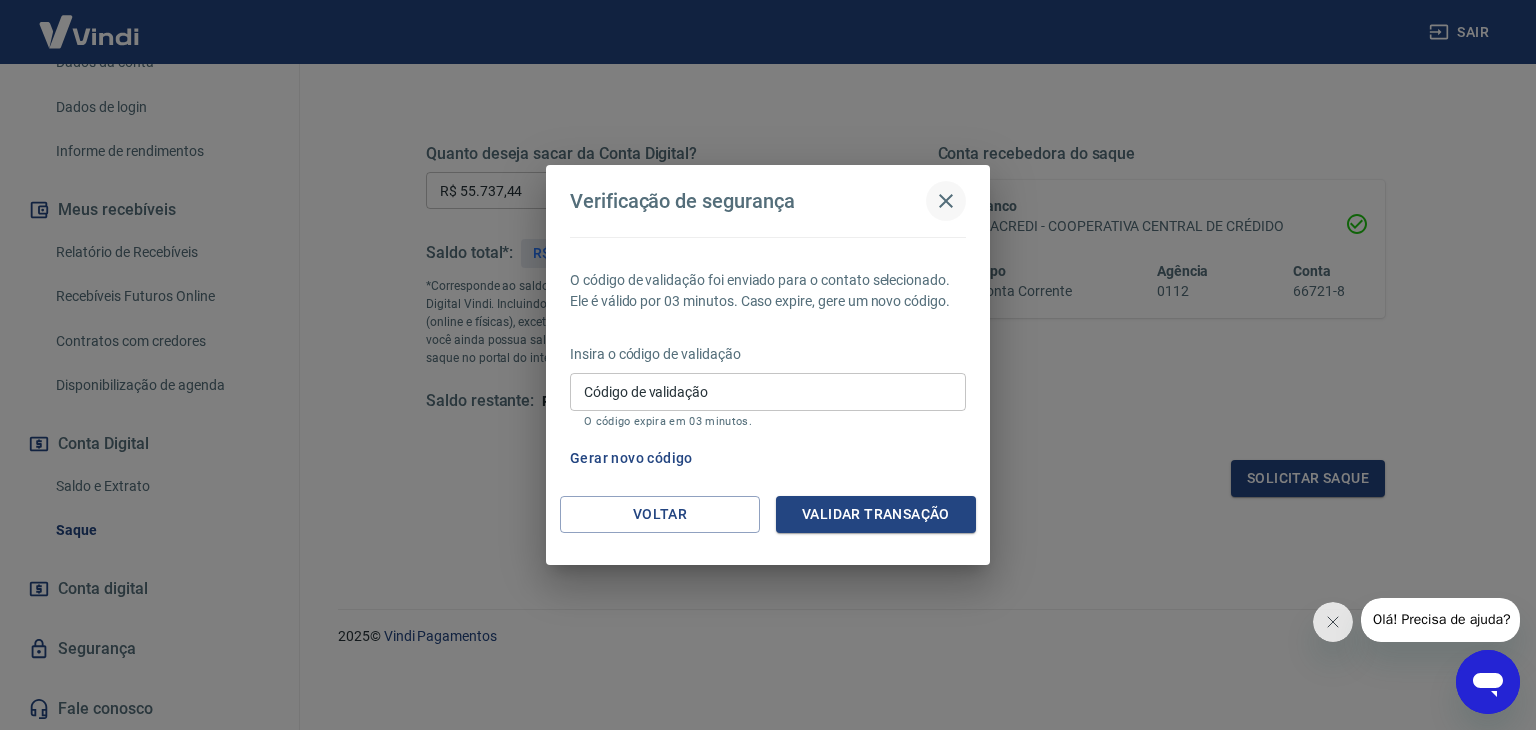 click 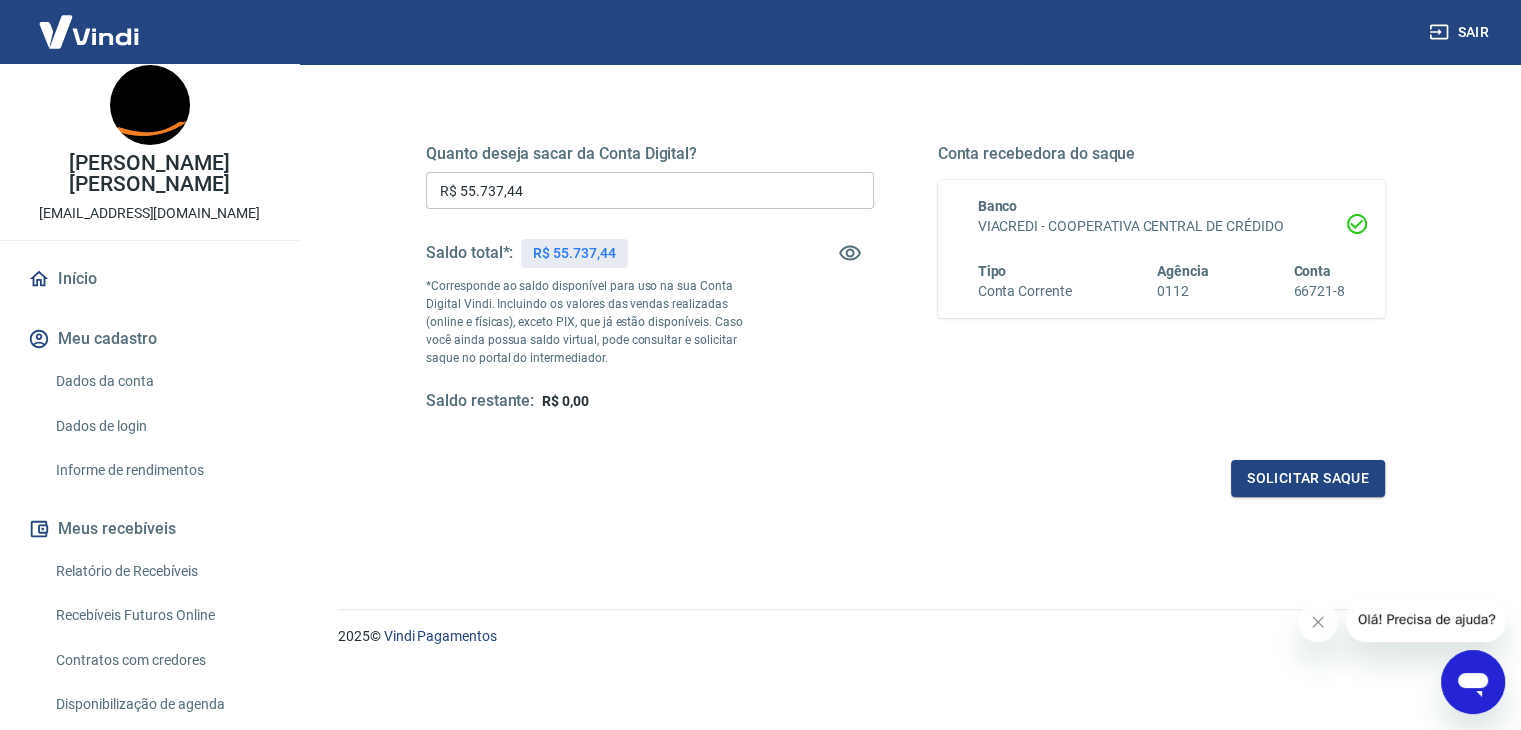 scroll, scrollTop: 0, scrollLeft: 0, axis: both 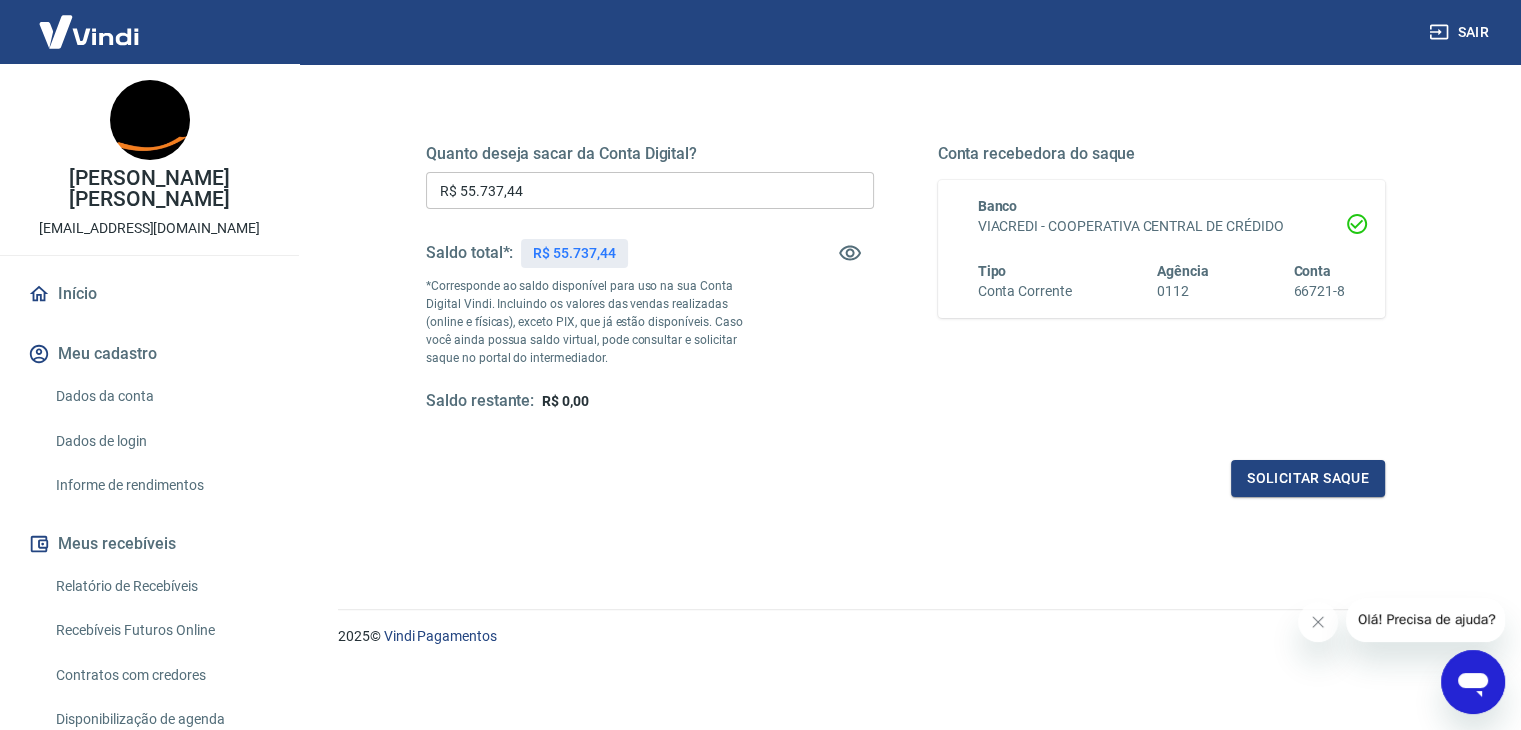 type 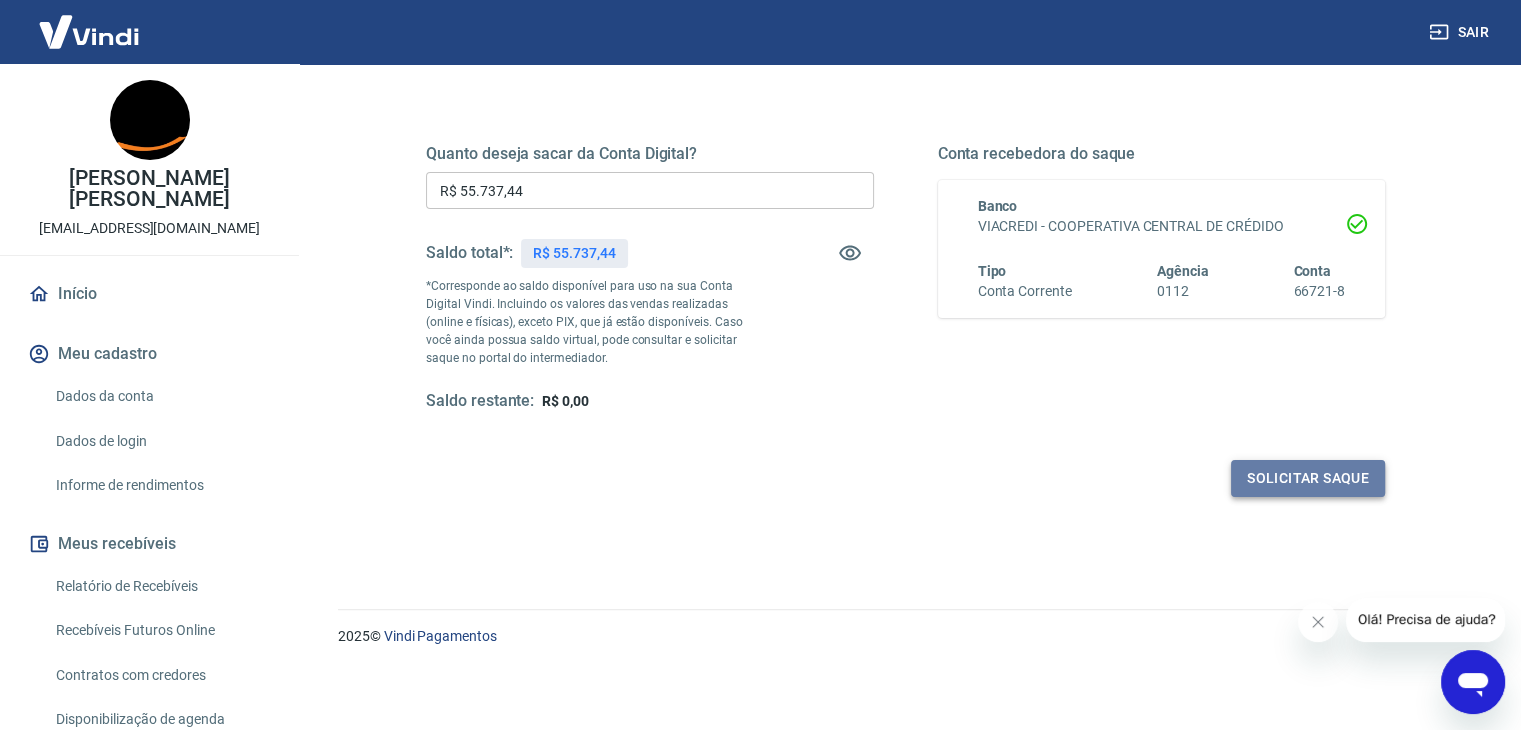 click on "Solicitar saque" at bounding box center [1308, 478] 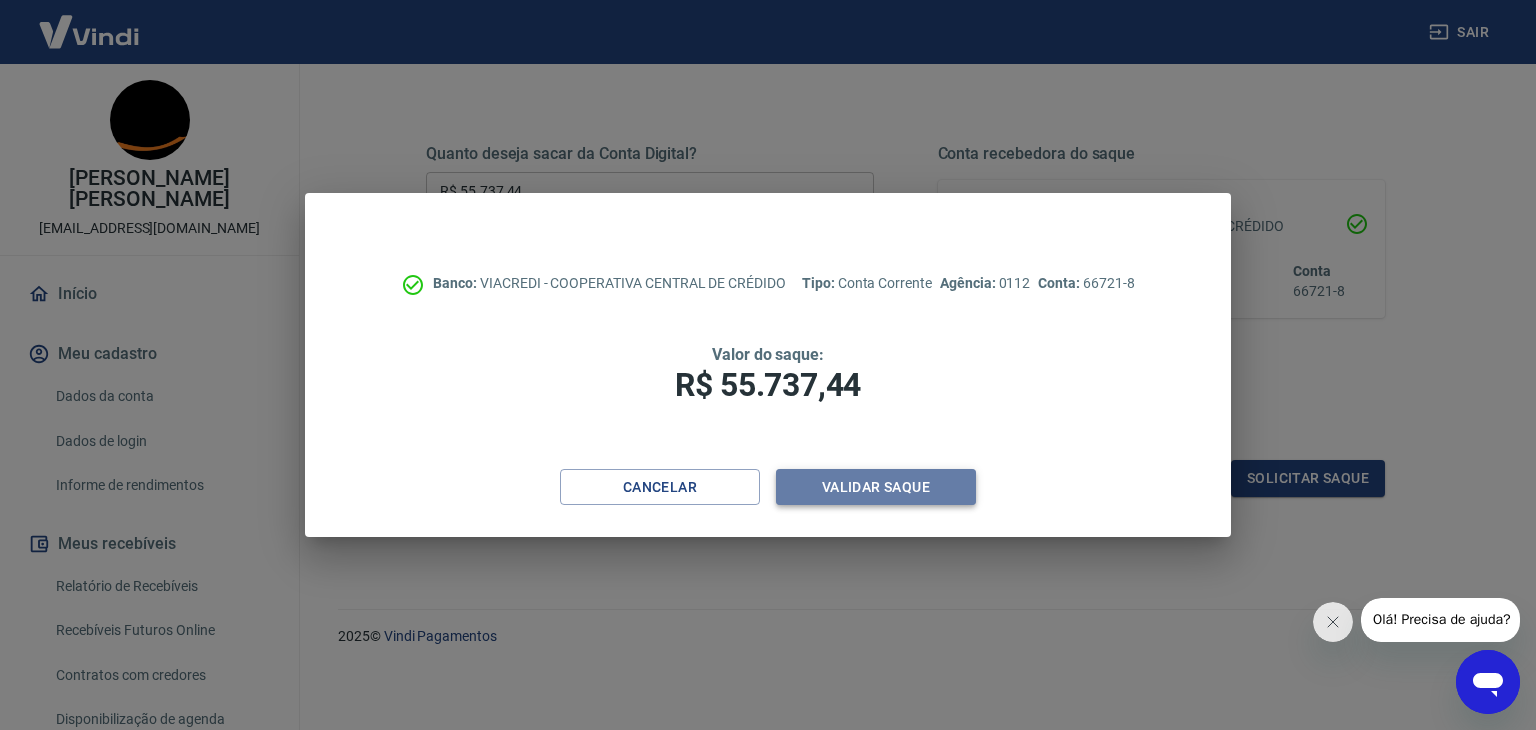 click on "Validar saque" at bounding box center (876, 487) 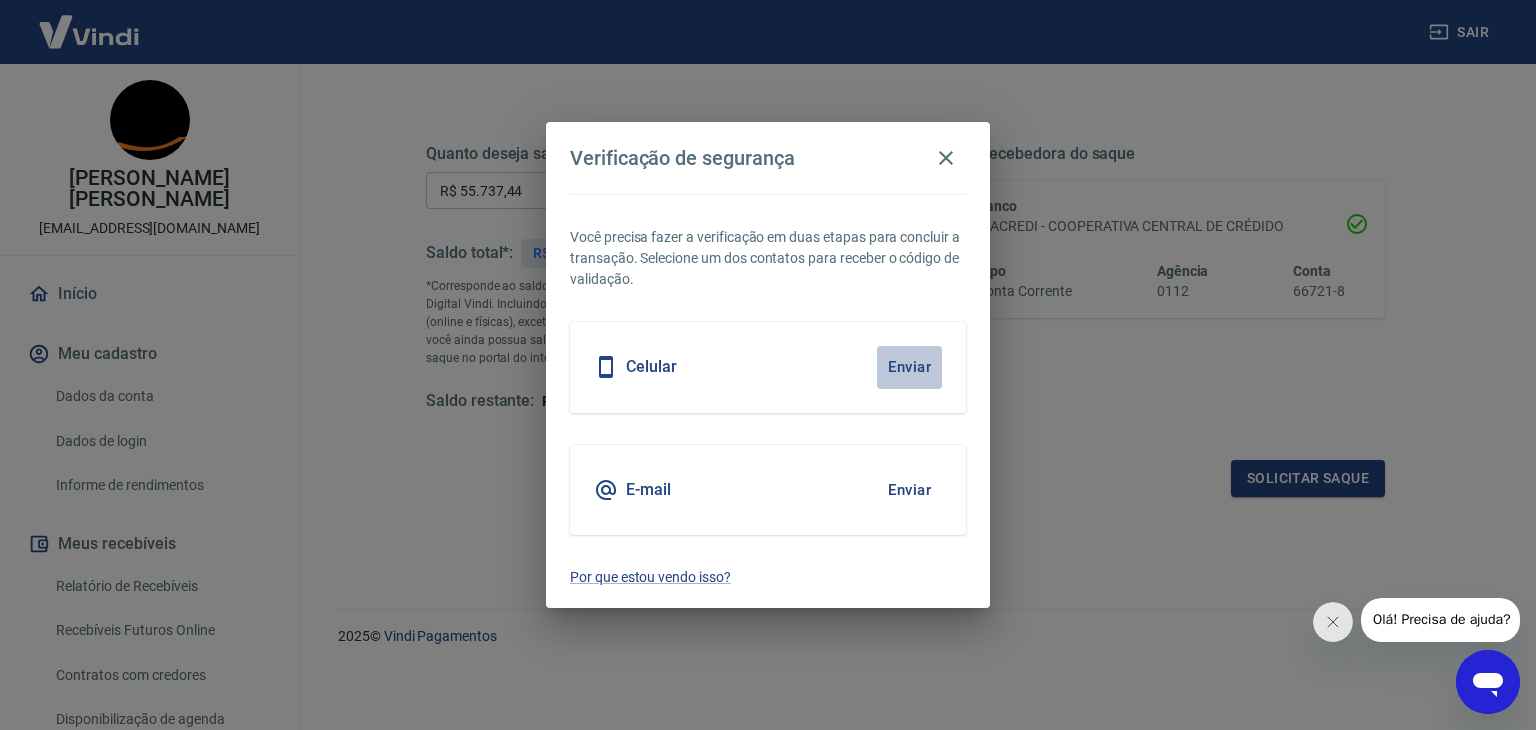 click on "Enviar" at bounding box center [909, 367] 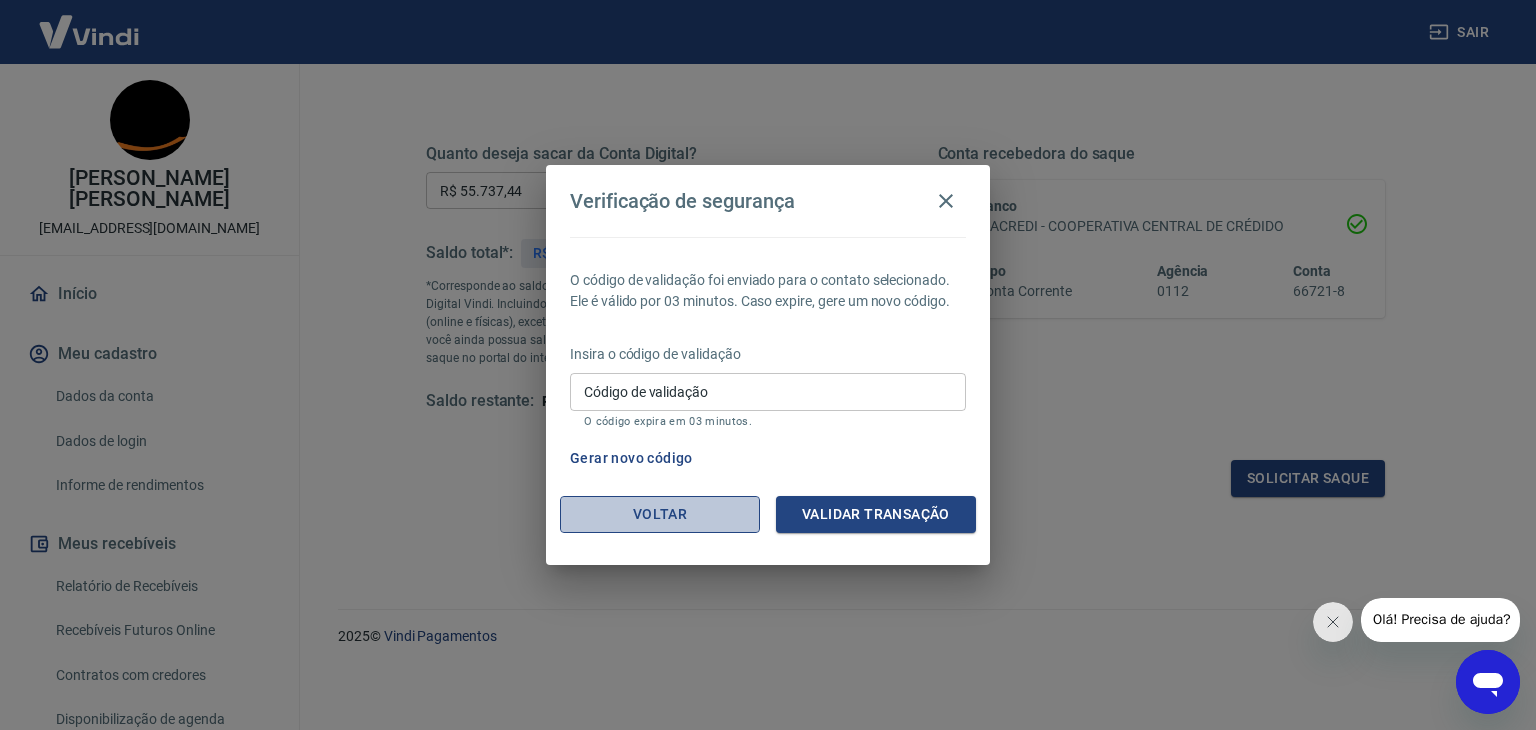 click on "Voltar" at bounding box center (660, 514) 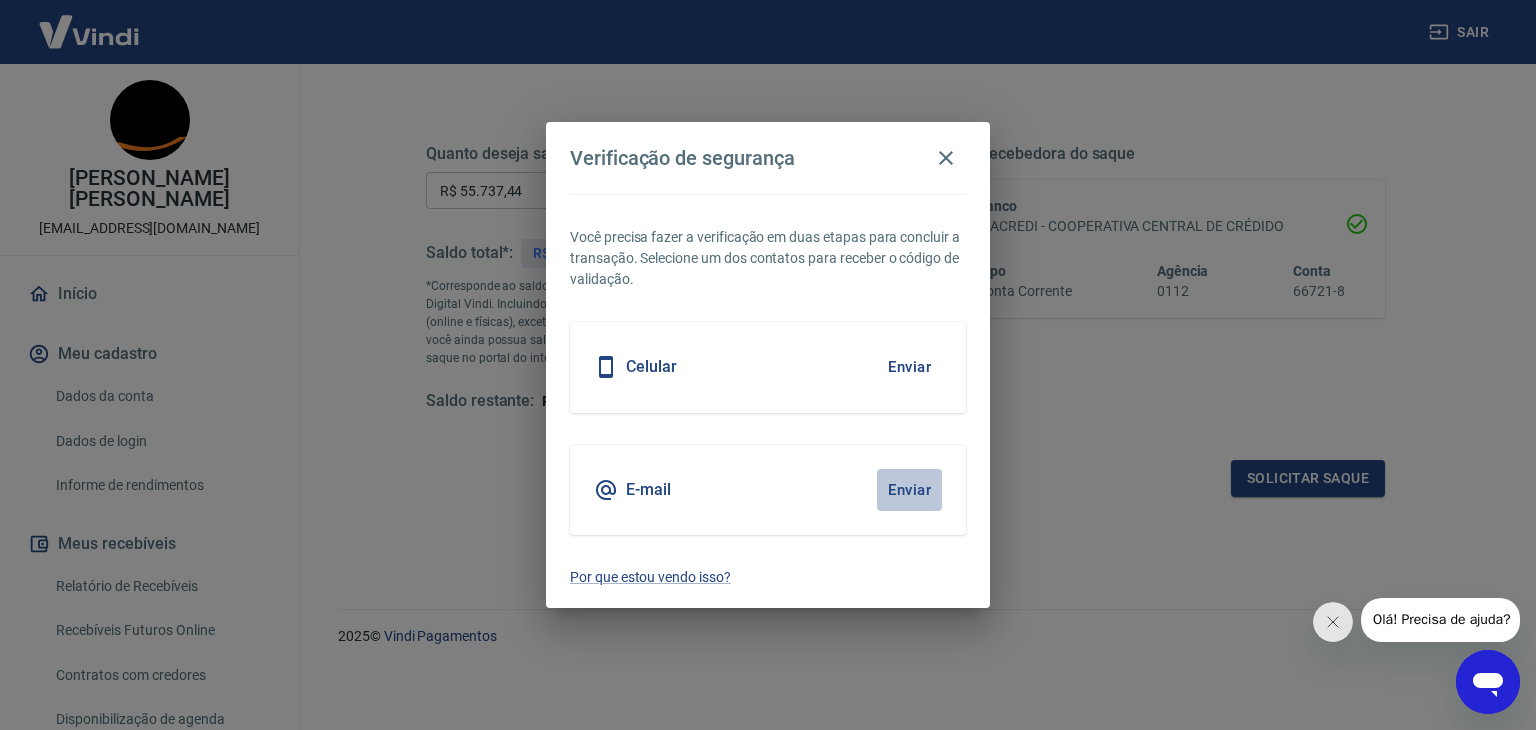 click on "Enviar" at bounding box center [909, 490] 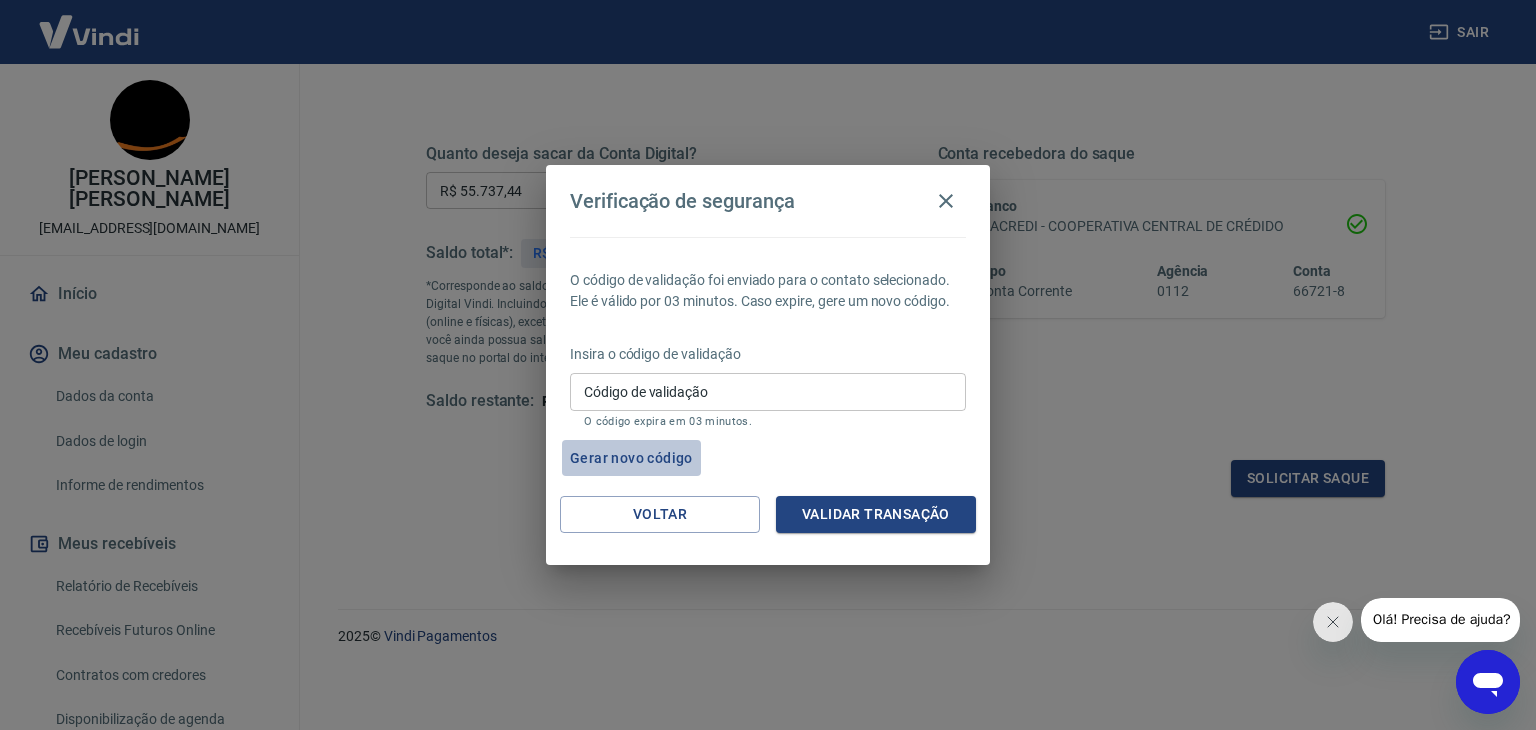click on "Gerar novo código" at bounding box center (631, 458) 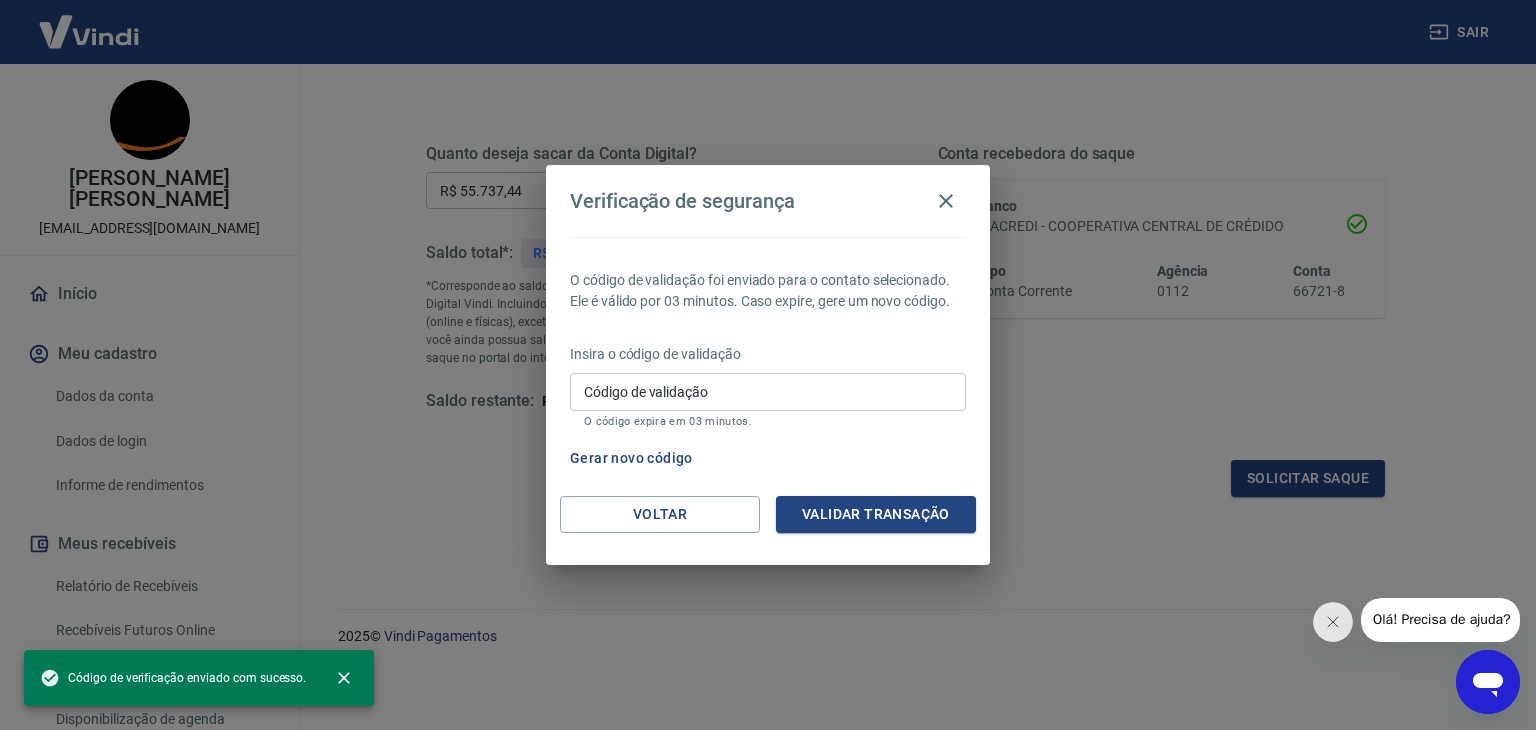 type 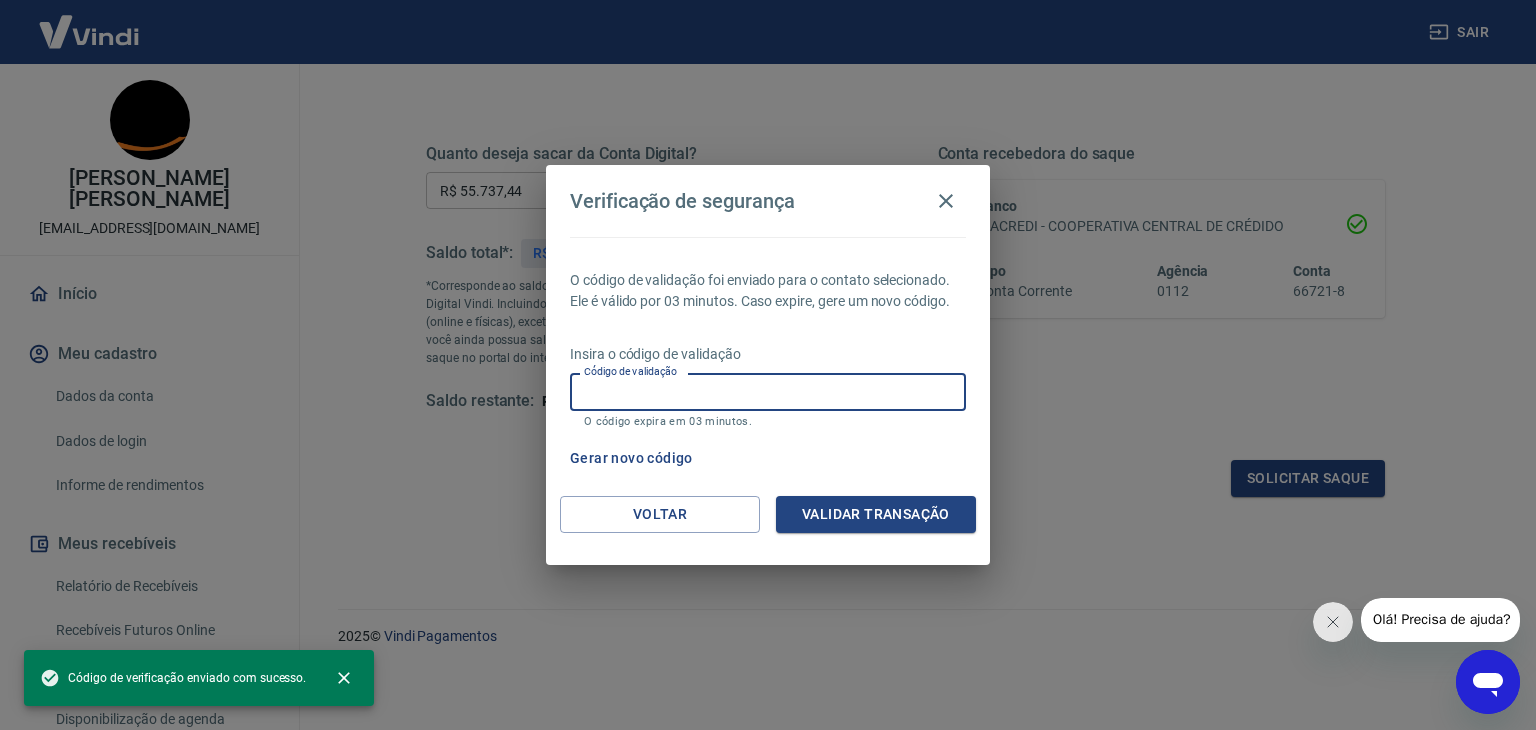 click on "Código de validação" at bounding box center (768, 391) 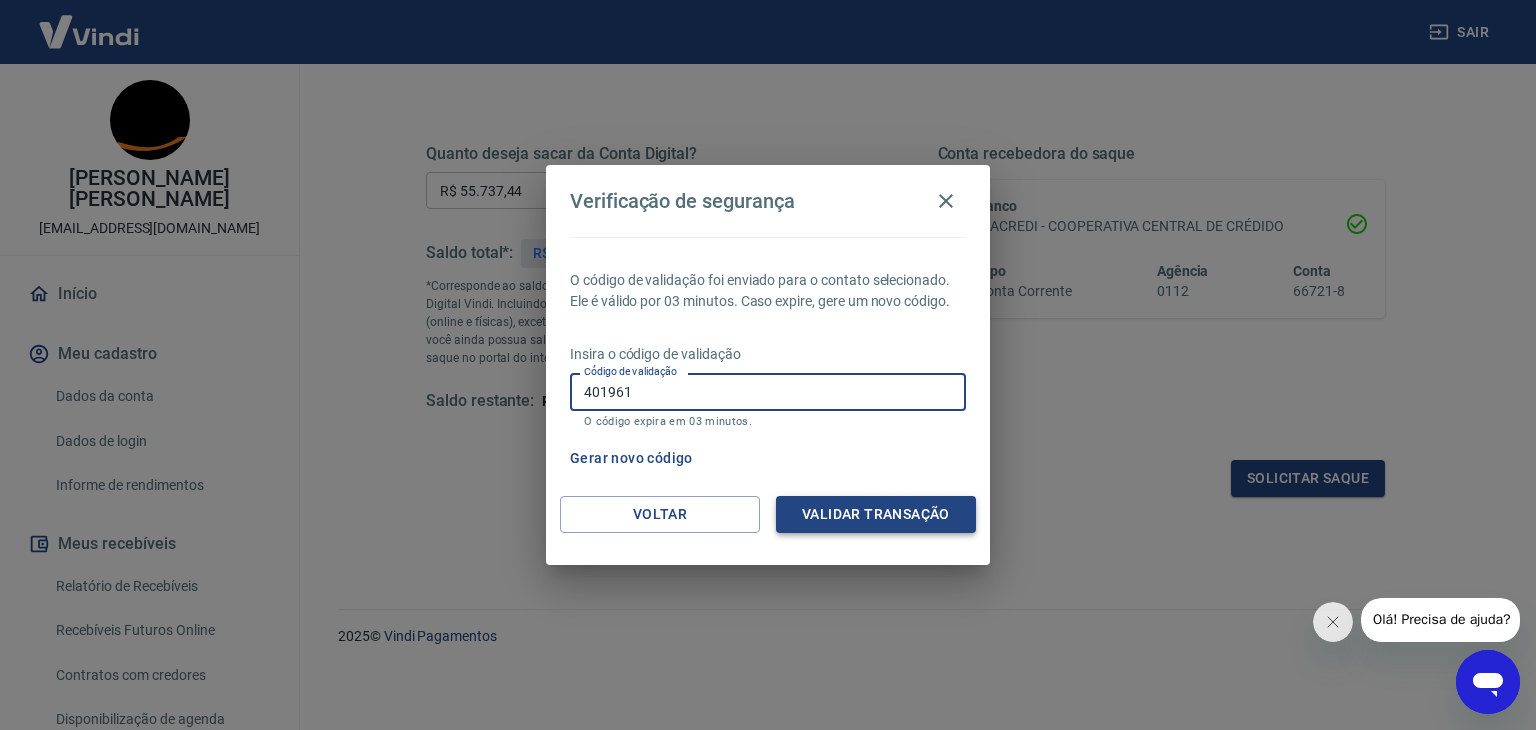 type on "401961" 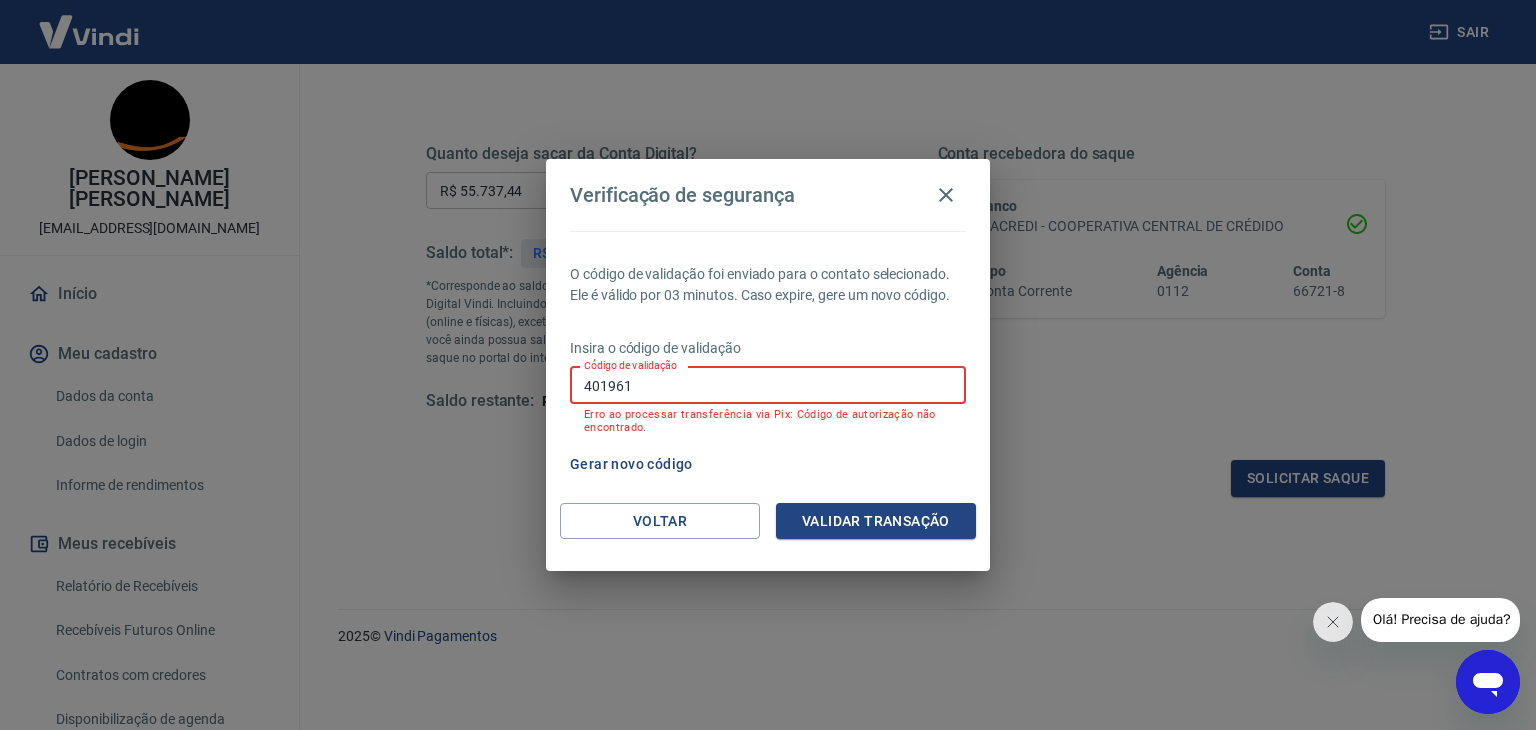 drag, startPoint x: 641, startPoint y: 388, endPoint x: 512, endPoint y: 388, distance: 129 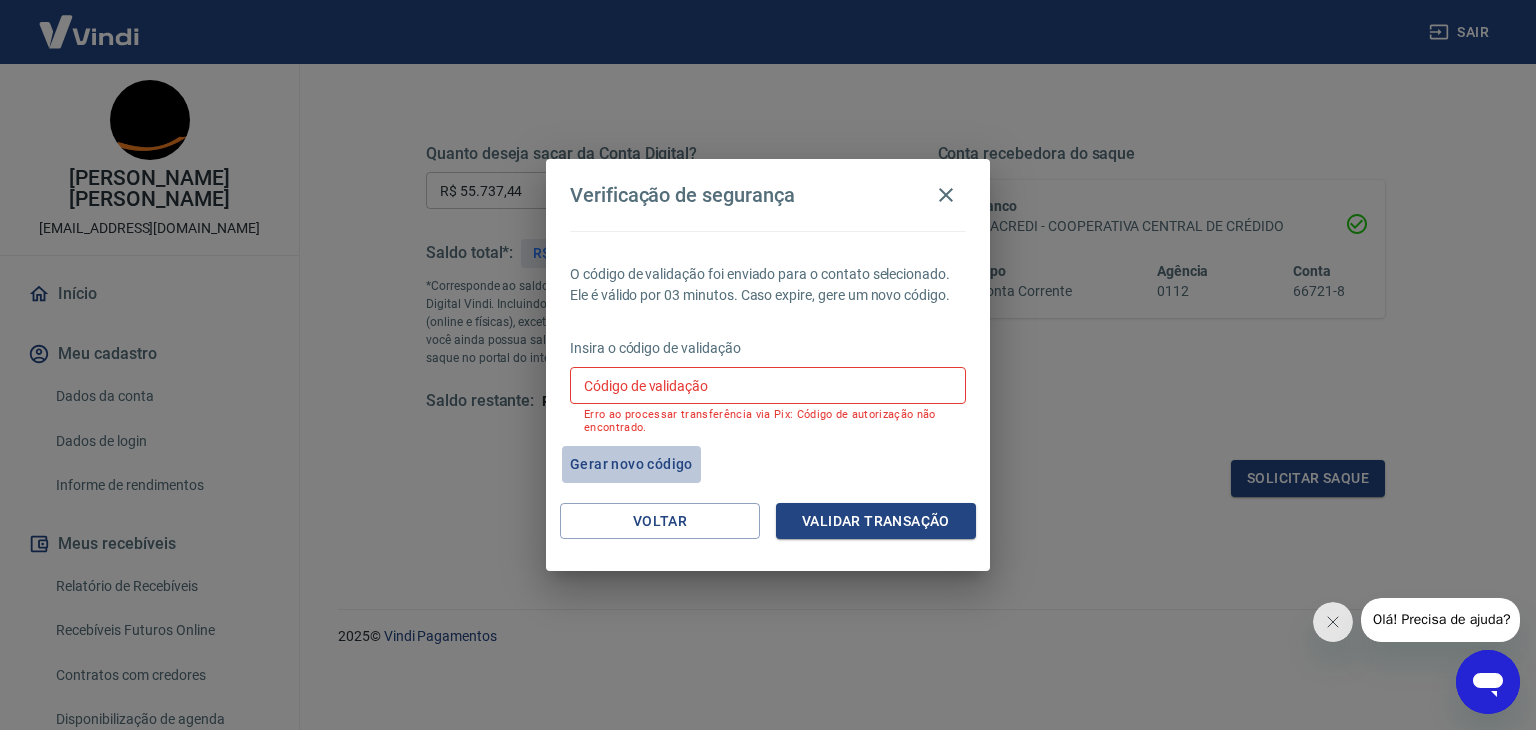 click on "Gerar novo código" at bounding box center [631, 464] 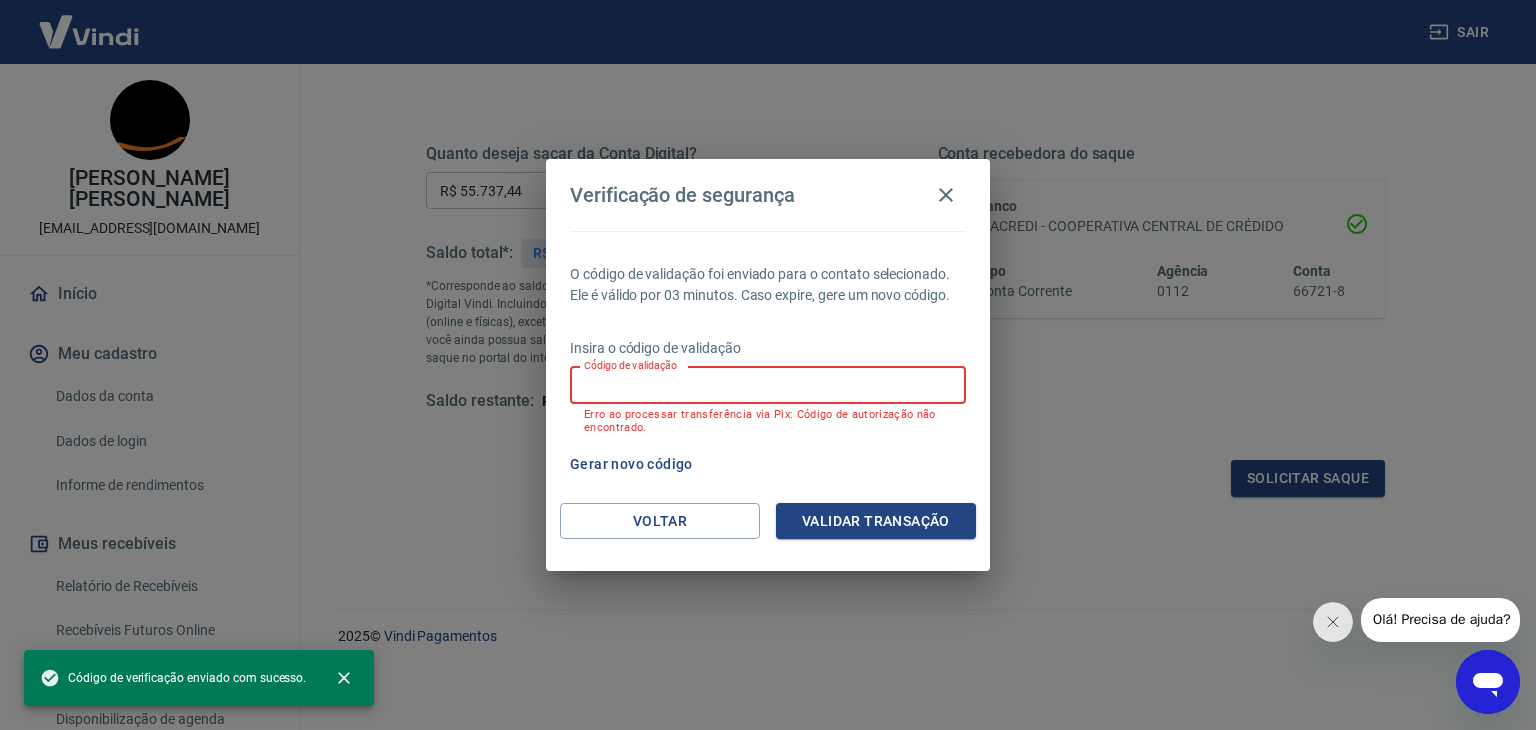 click on "Código de validação" at bounding box center [768, 385] 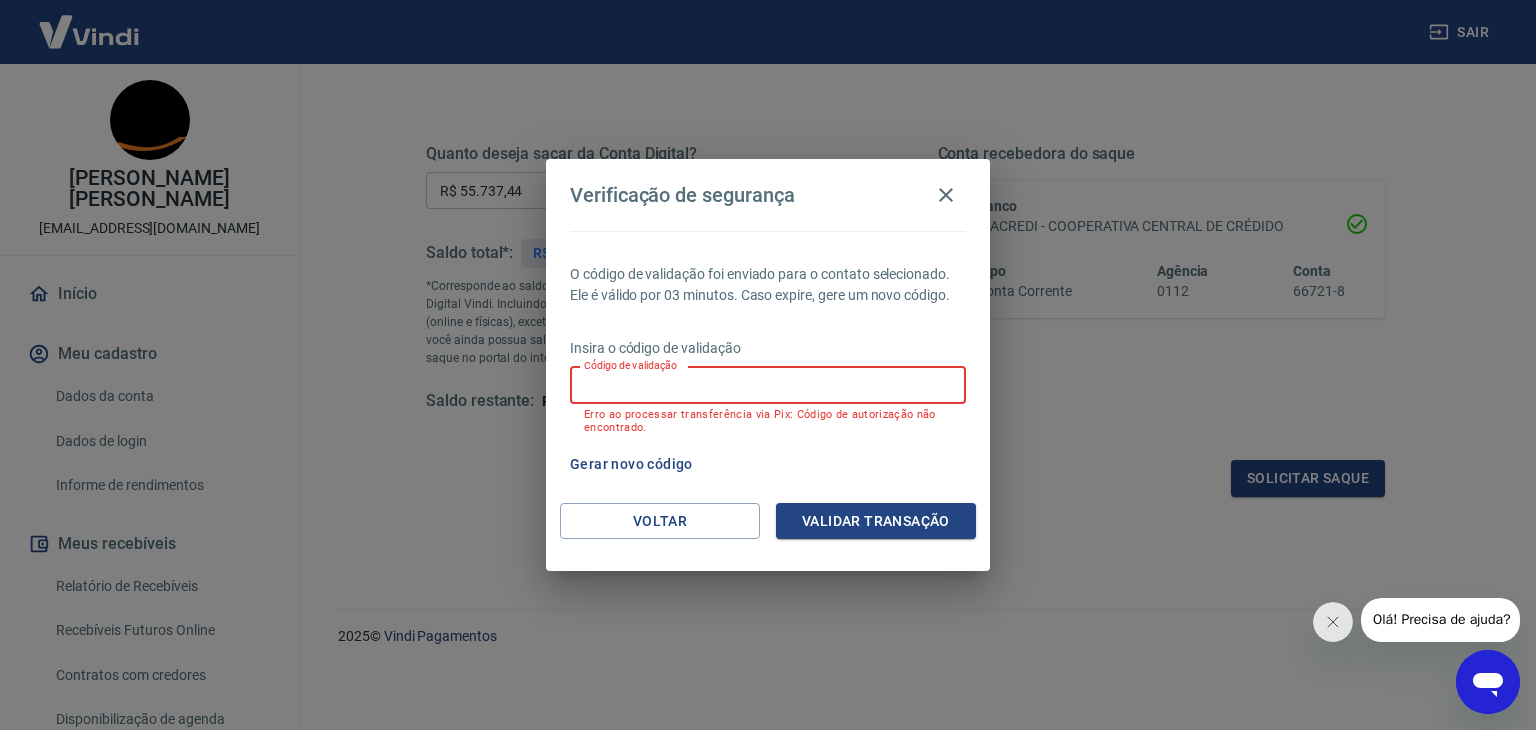 paste on "370520" 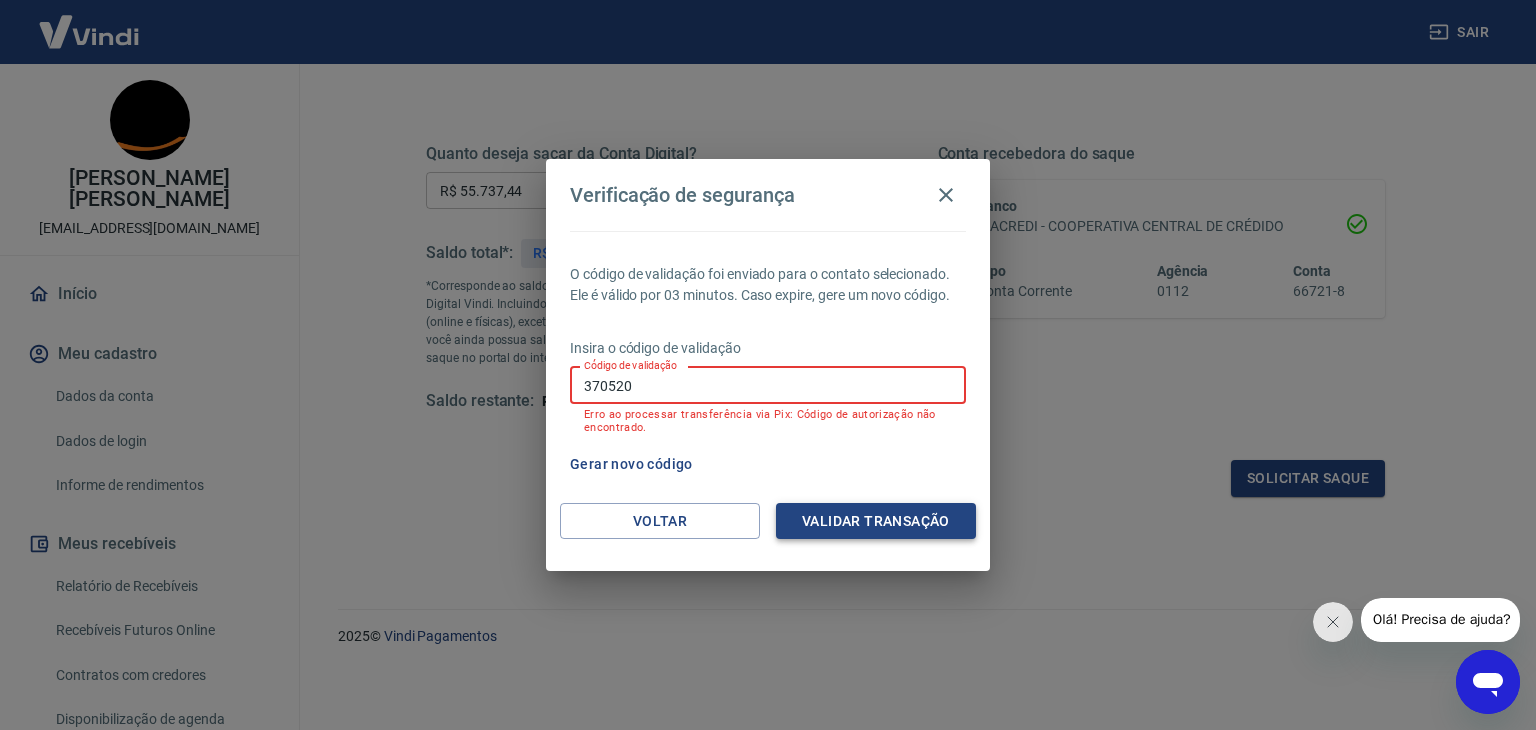 type on "370520" 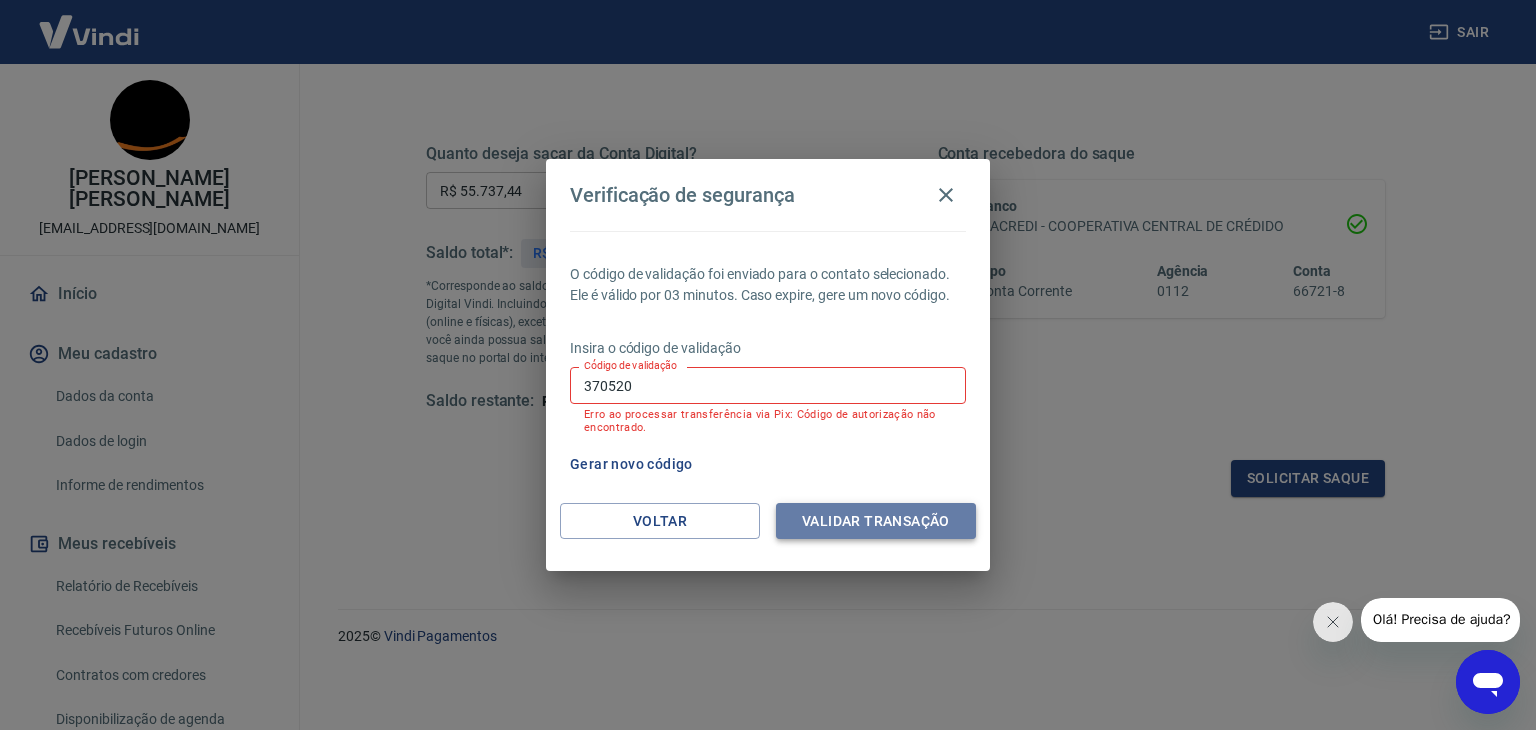 click on "Validar transação" at bounding box center (876, 521) 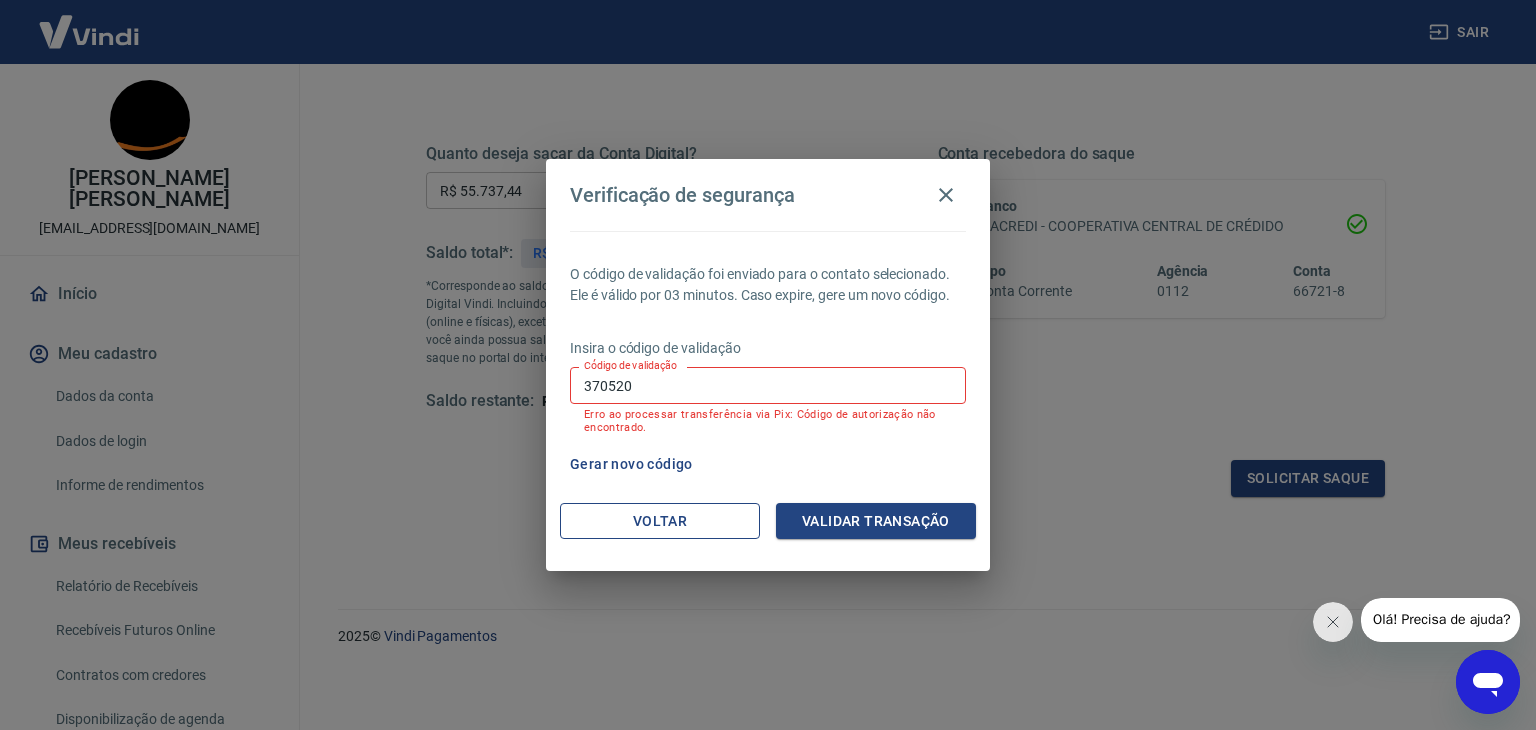 click on "Voltar" at bounding box center [660, 521] 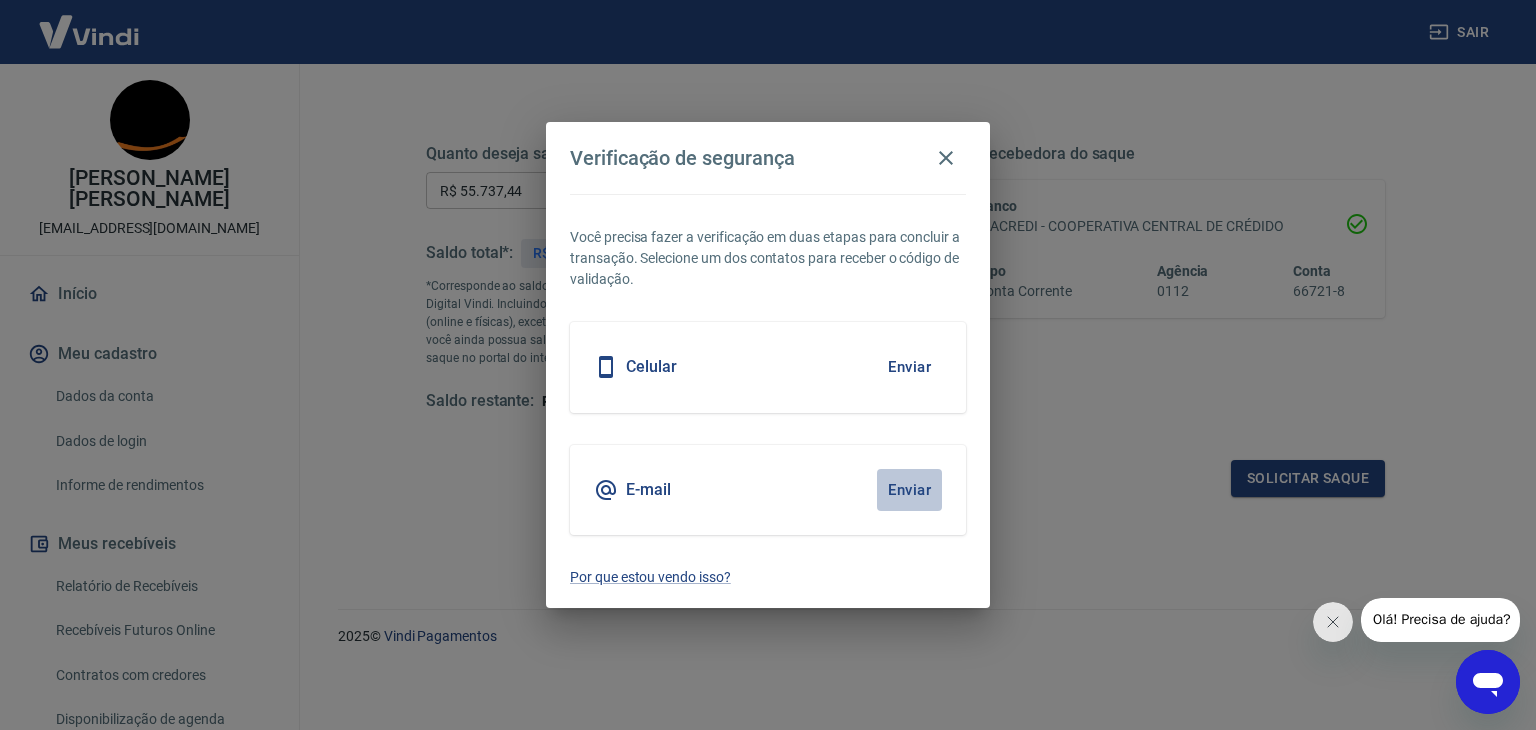 click on "Enviar" at bounding box center (909, 490) 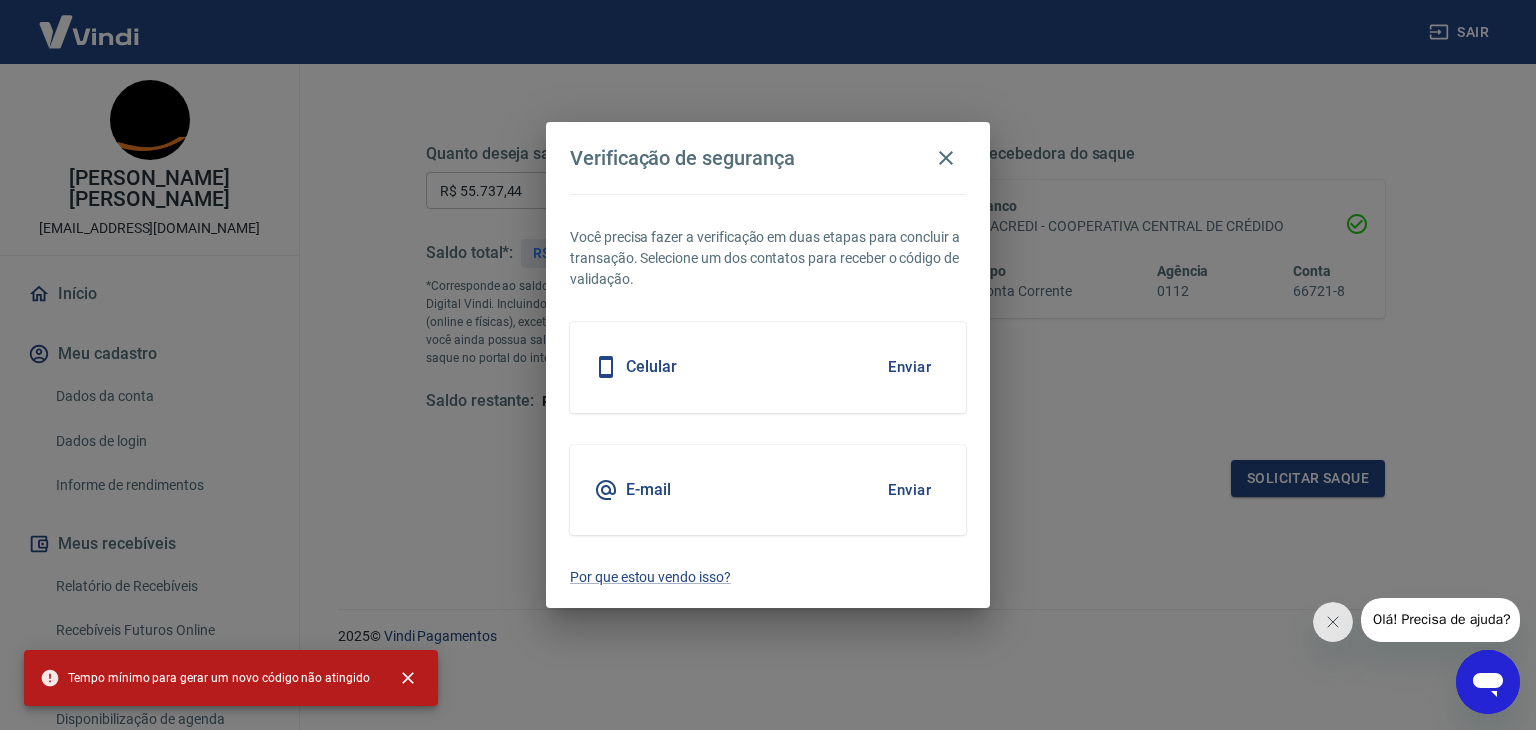 click on "Enviar" at bounding box center [909, 367] 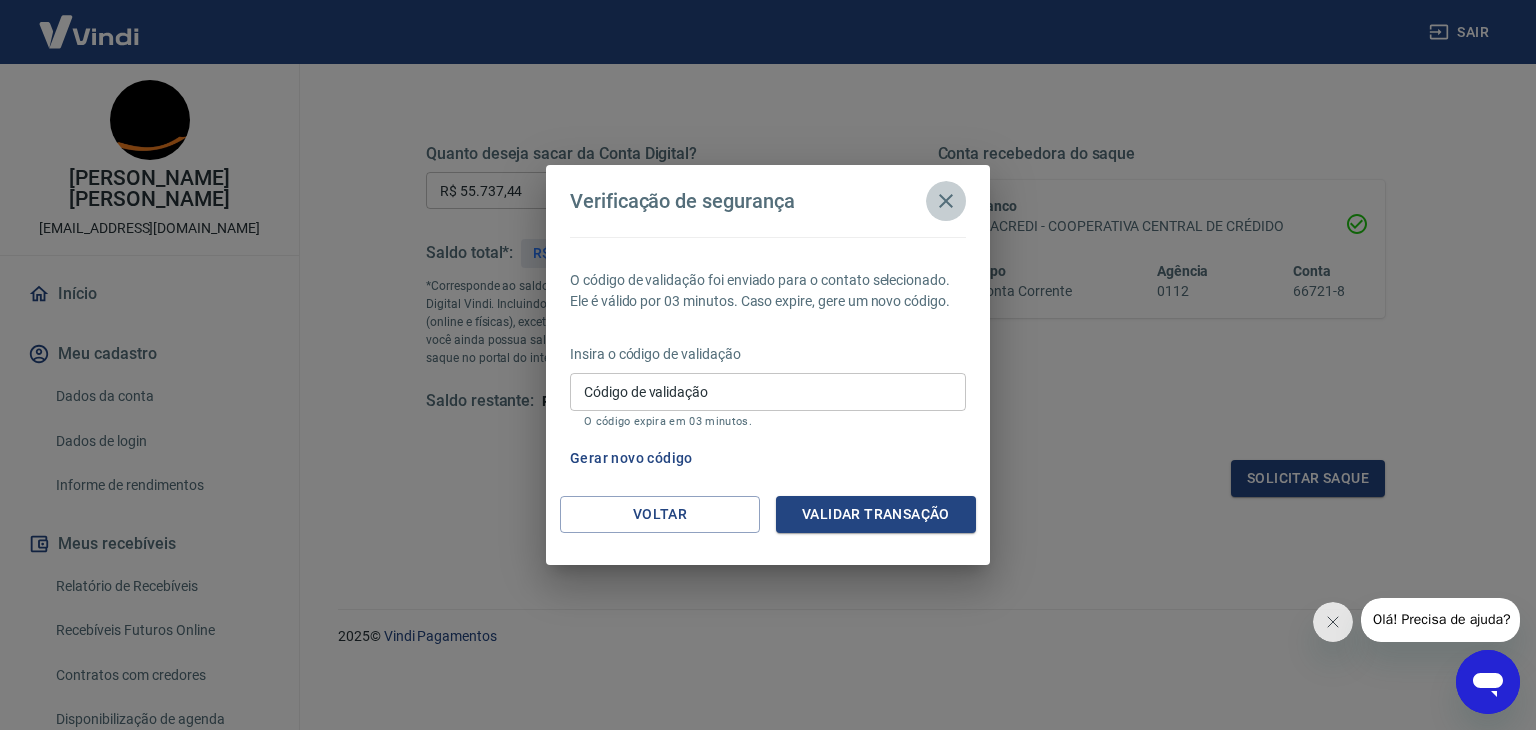 click 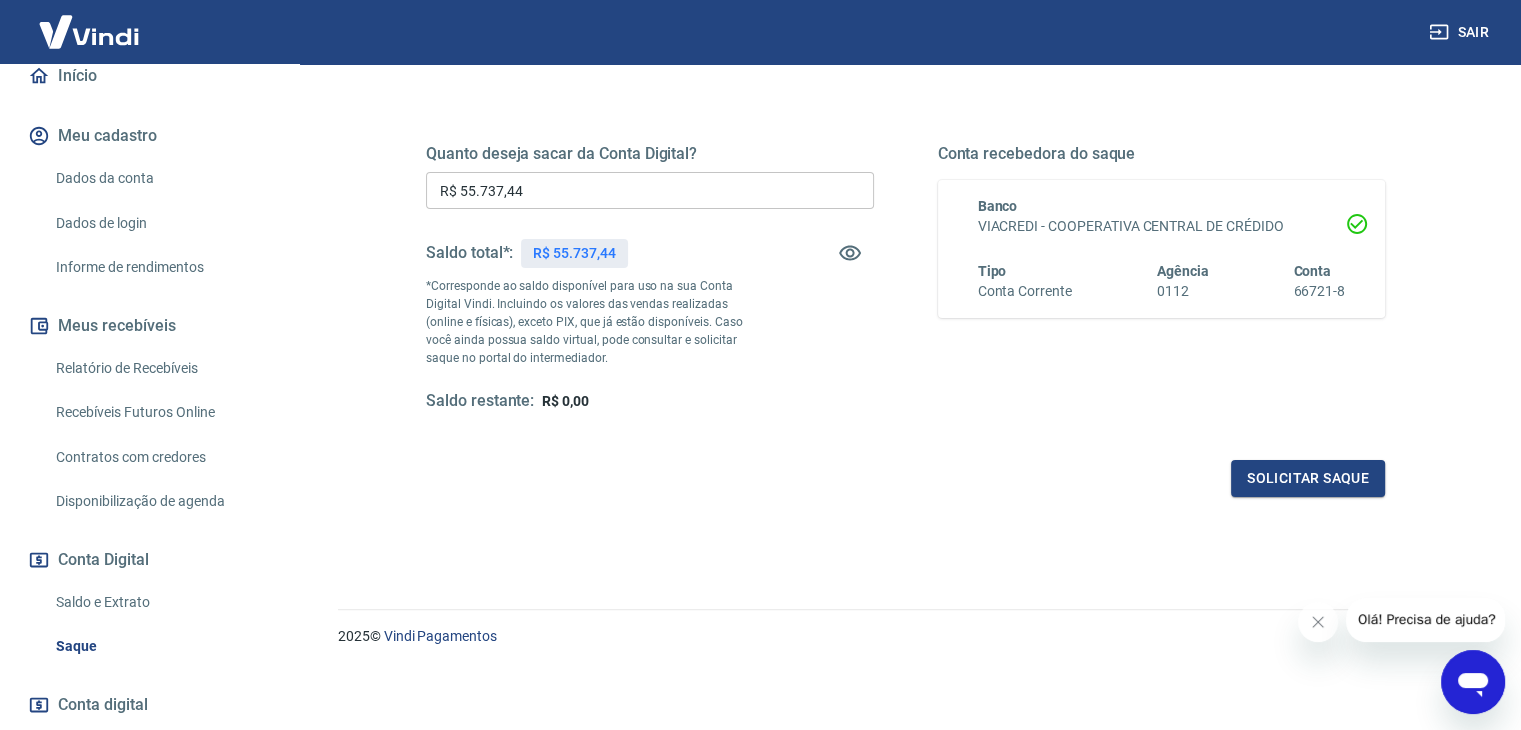 scroll, scrollTop: 334, scrollLeft: 0, axis: vertical 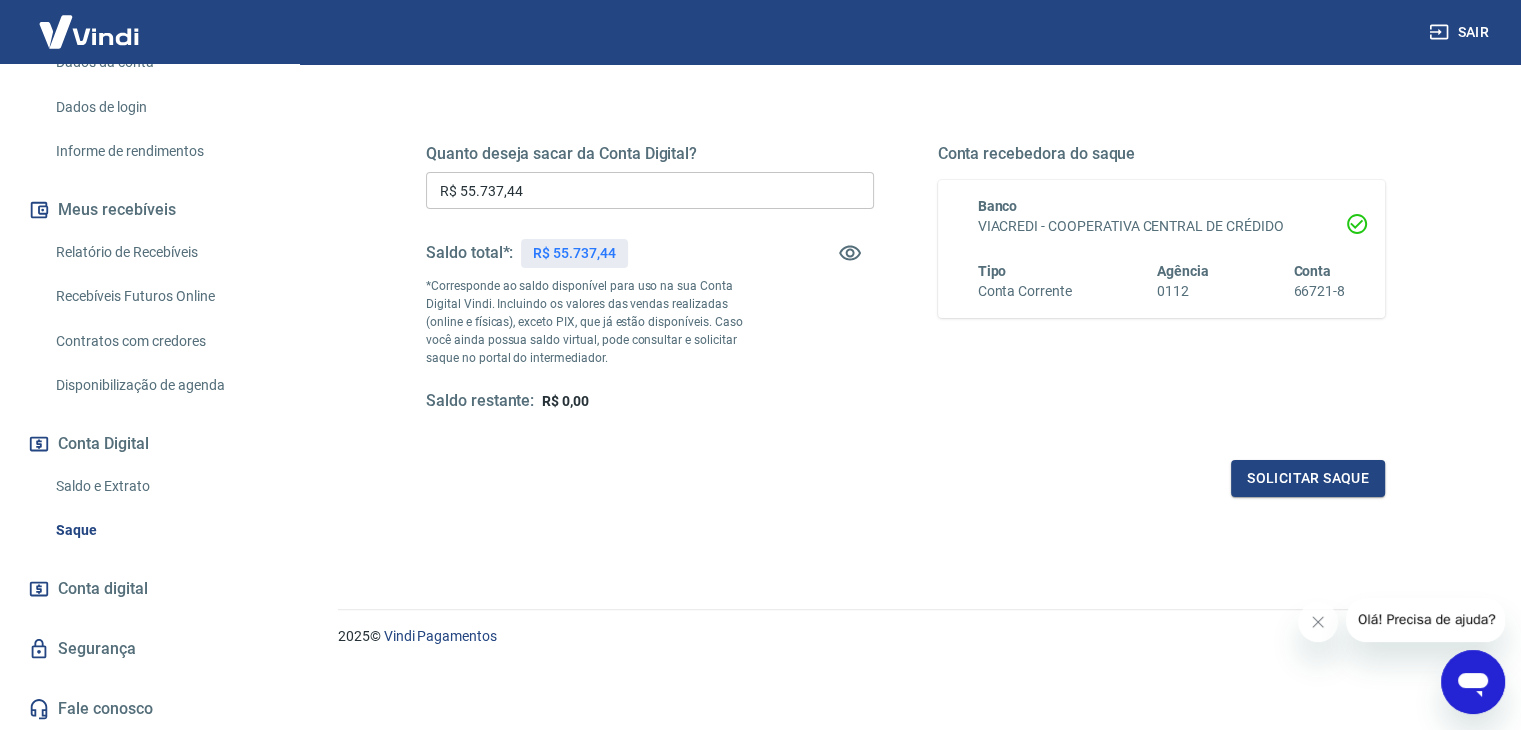 click on "Segurança" at bounding box center (149, 649) 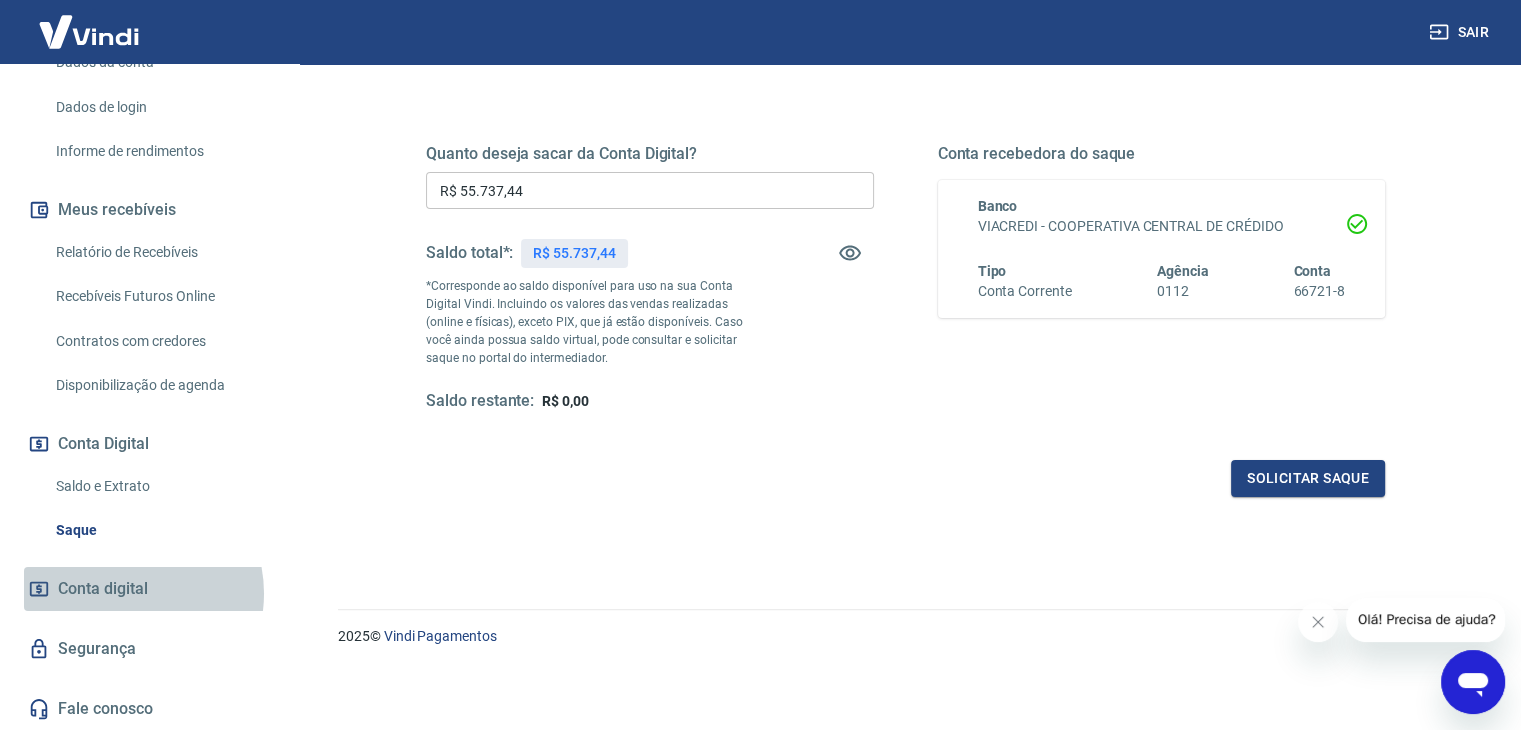 click on "Conta digital" at bounding box center [103, 589] 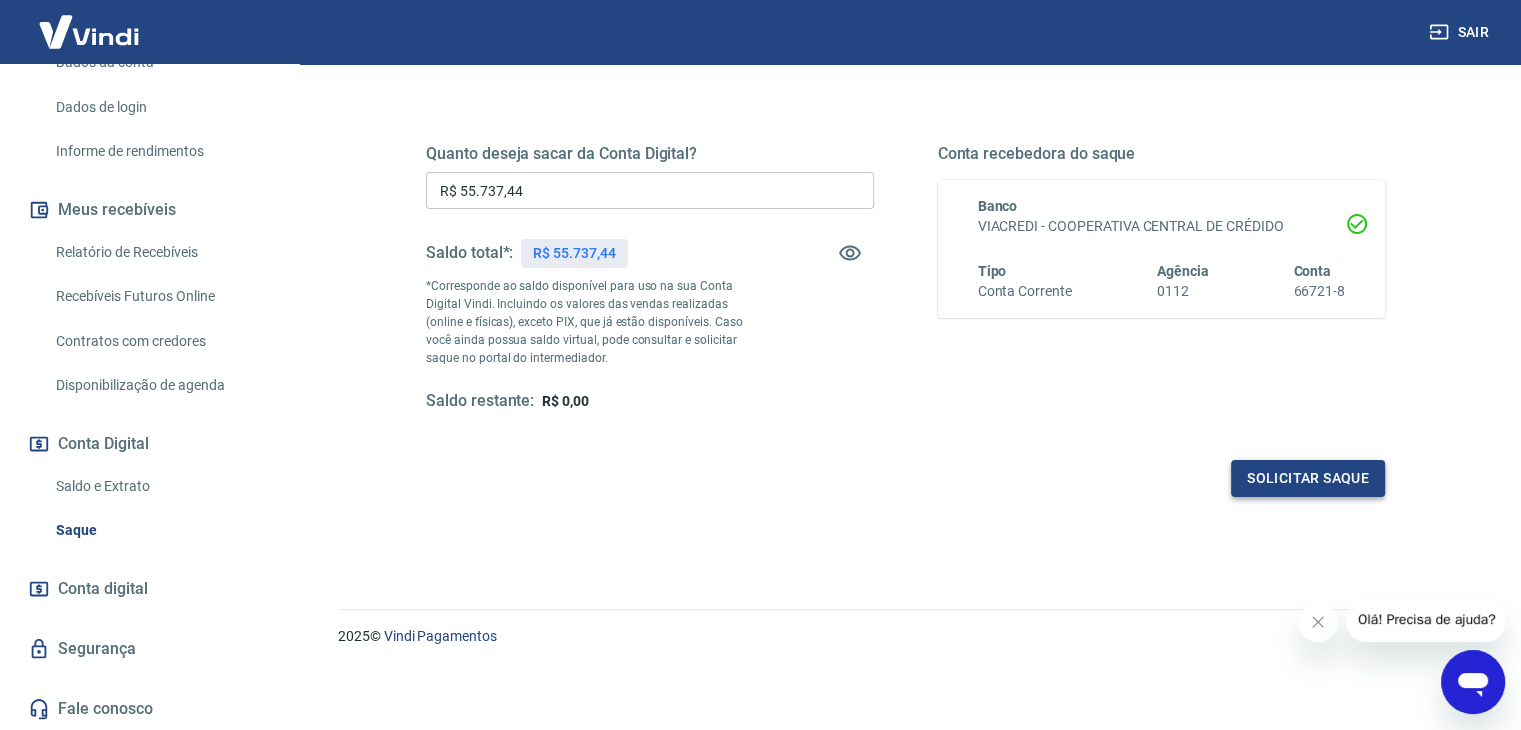 click on "Solicitar saque" at bounding box center [1308, 478] 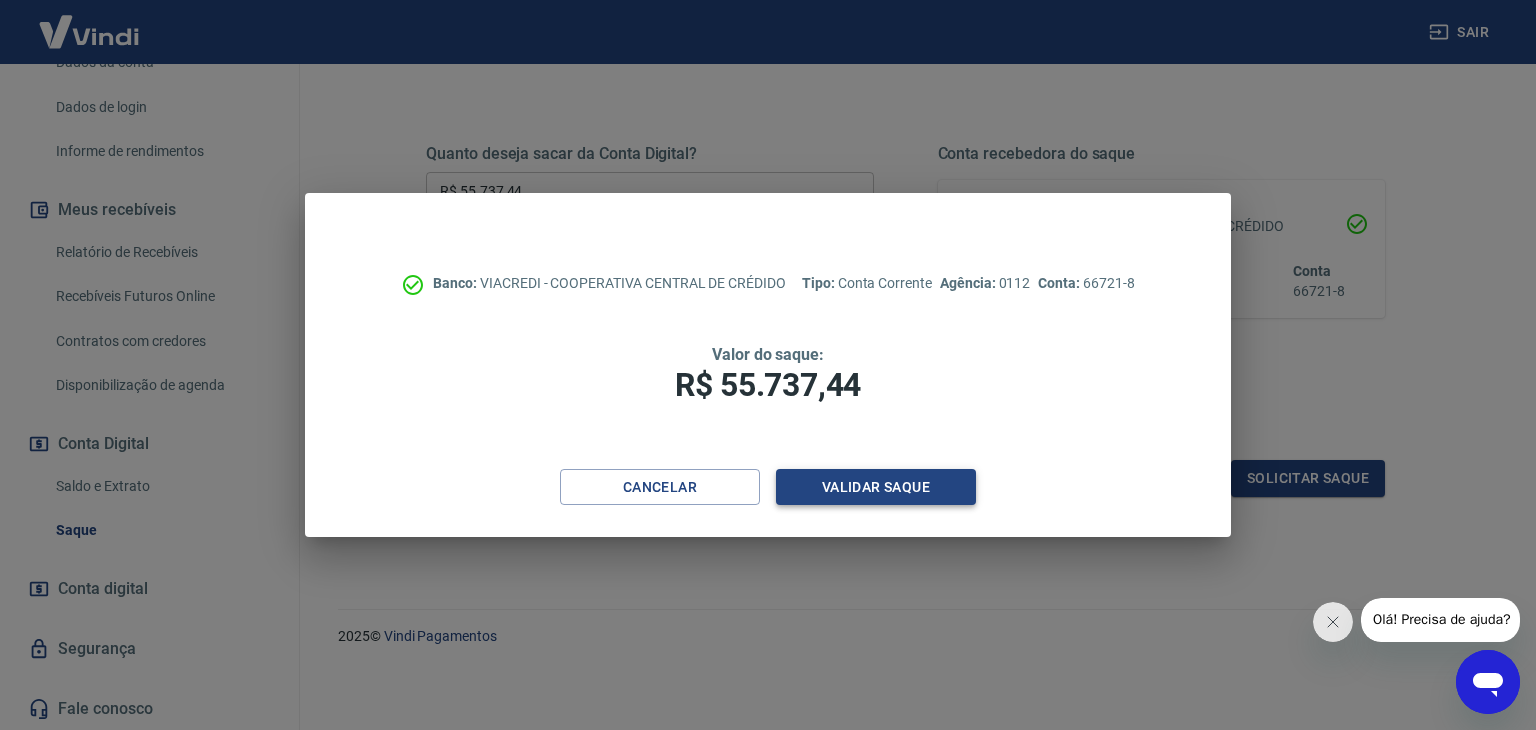 click on "Validar saque" at bounding box center (876, 487) 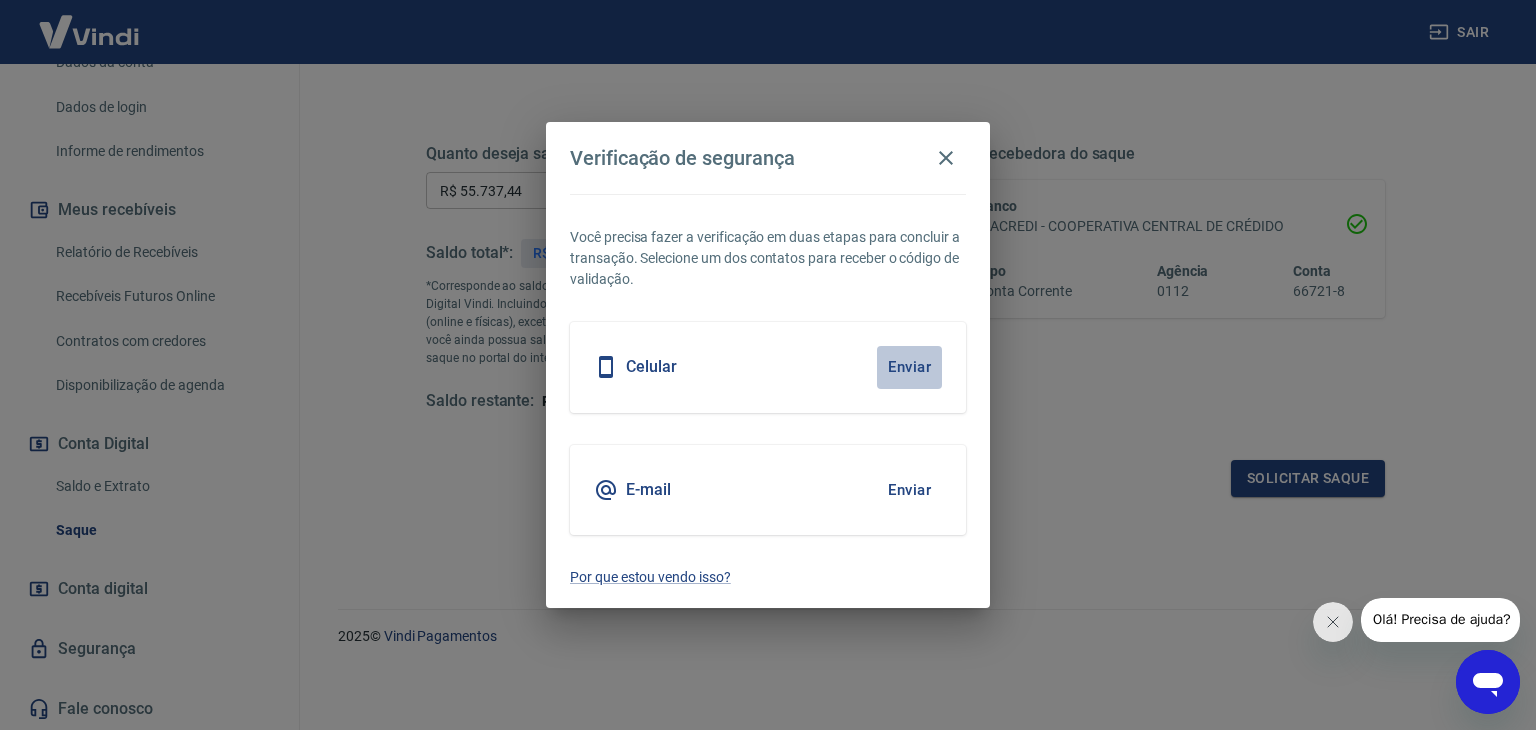 click on "Enviar" at bounding box center (909, 367) 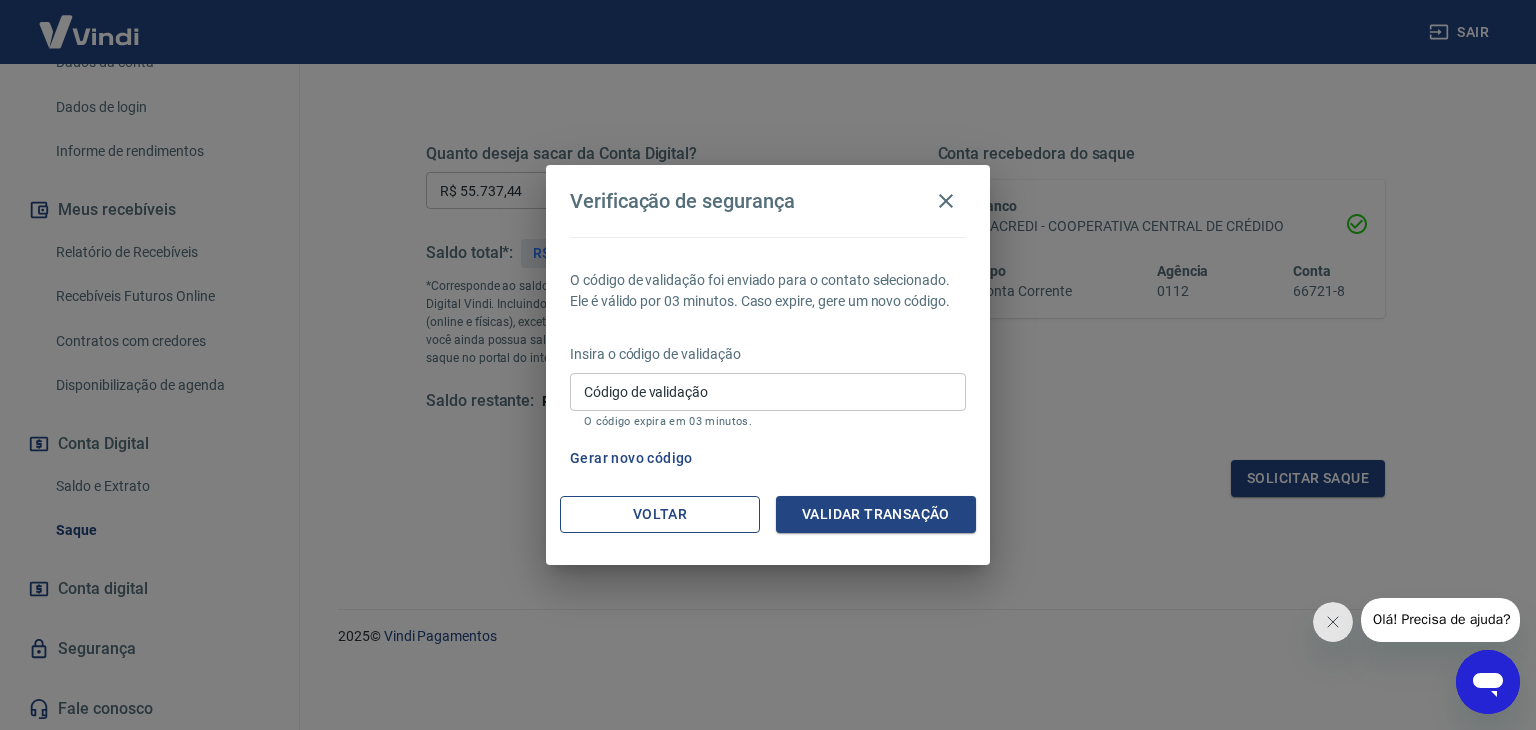 click on "Voltar" at bounding box center [660, 514] 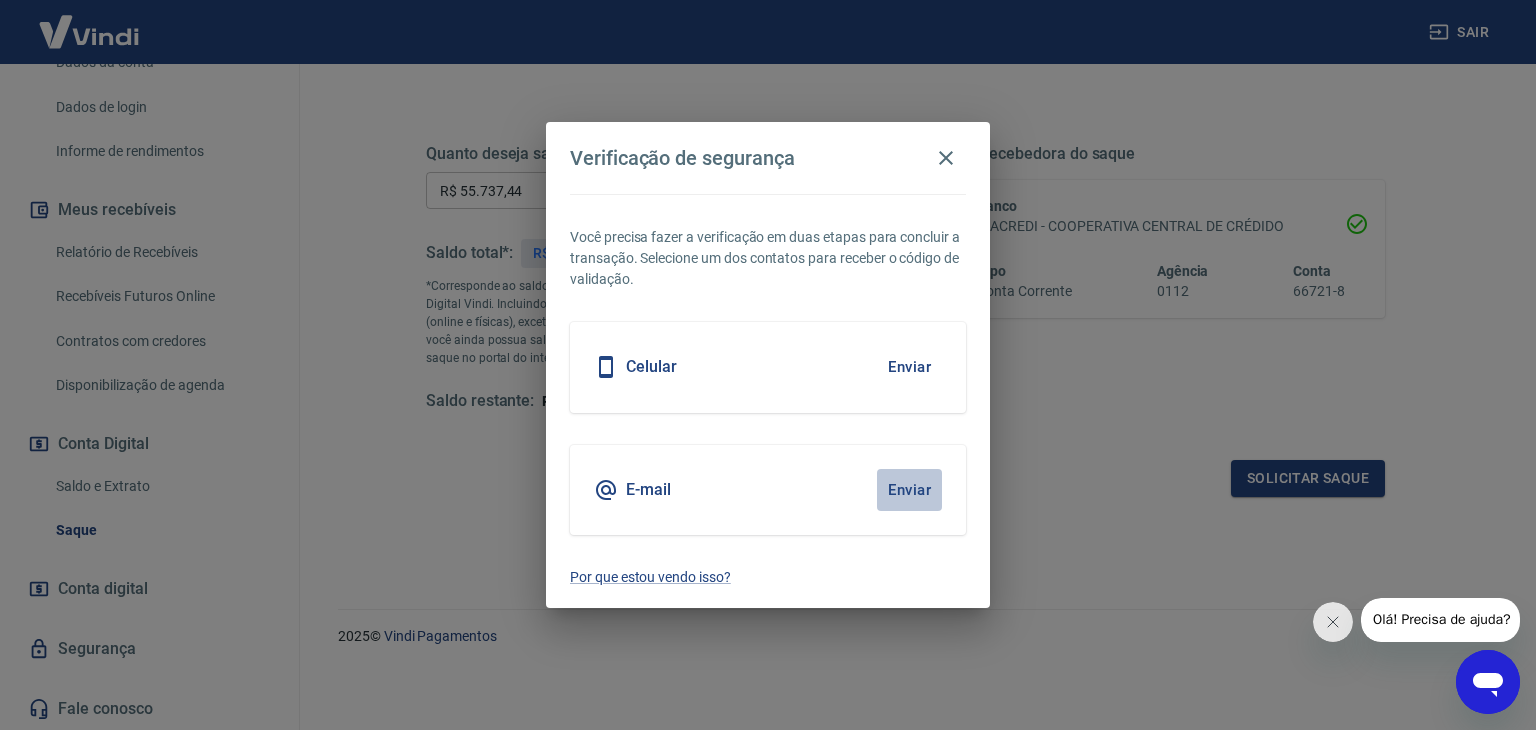 click on "Enviar" at bounding box center [909, 490] 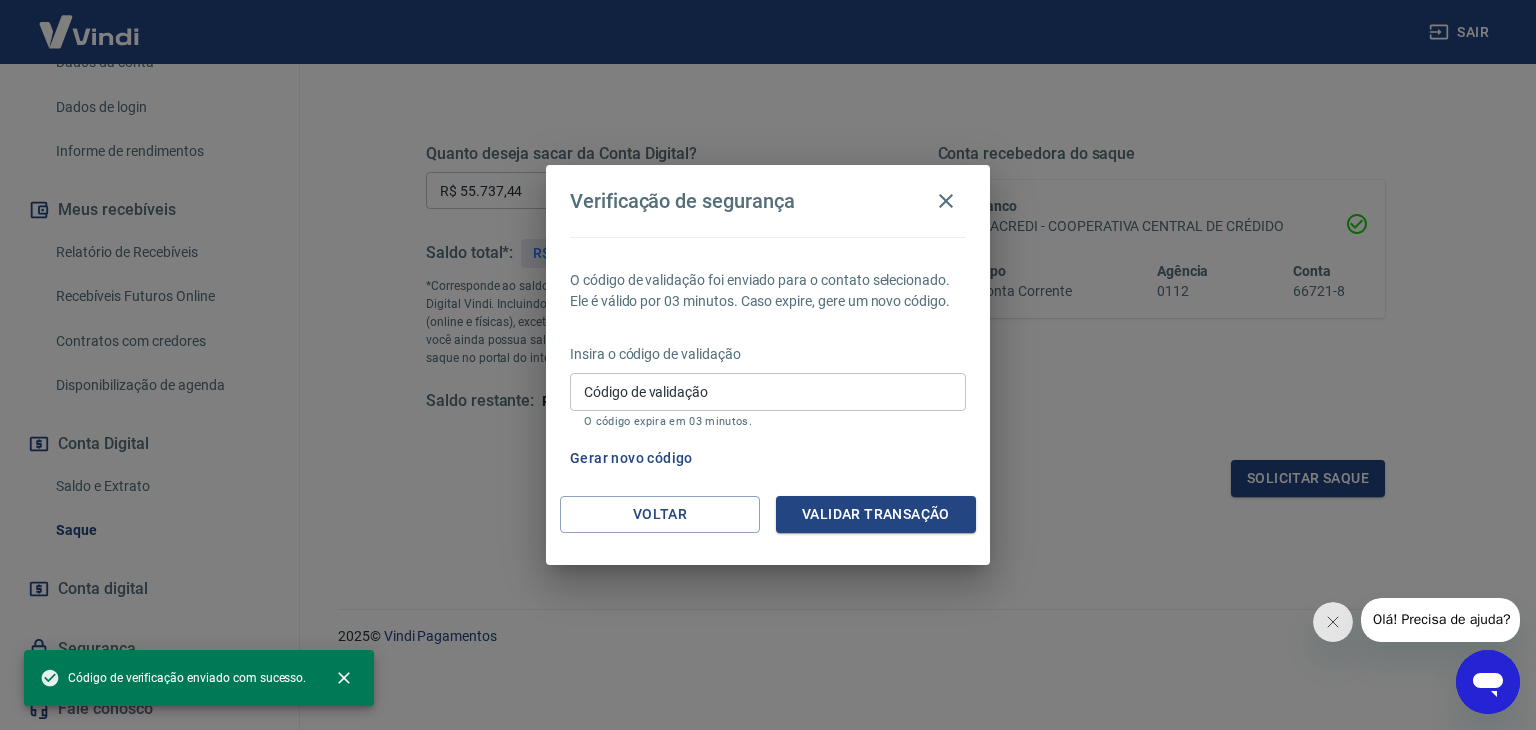 click on "Código de validação" at bounding box center [768, 391] 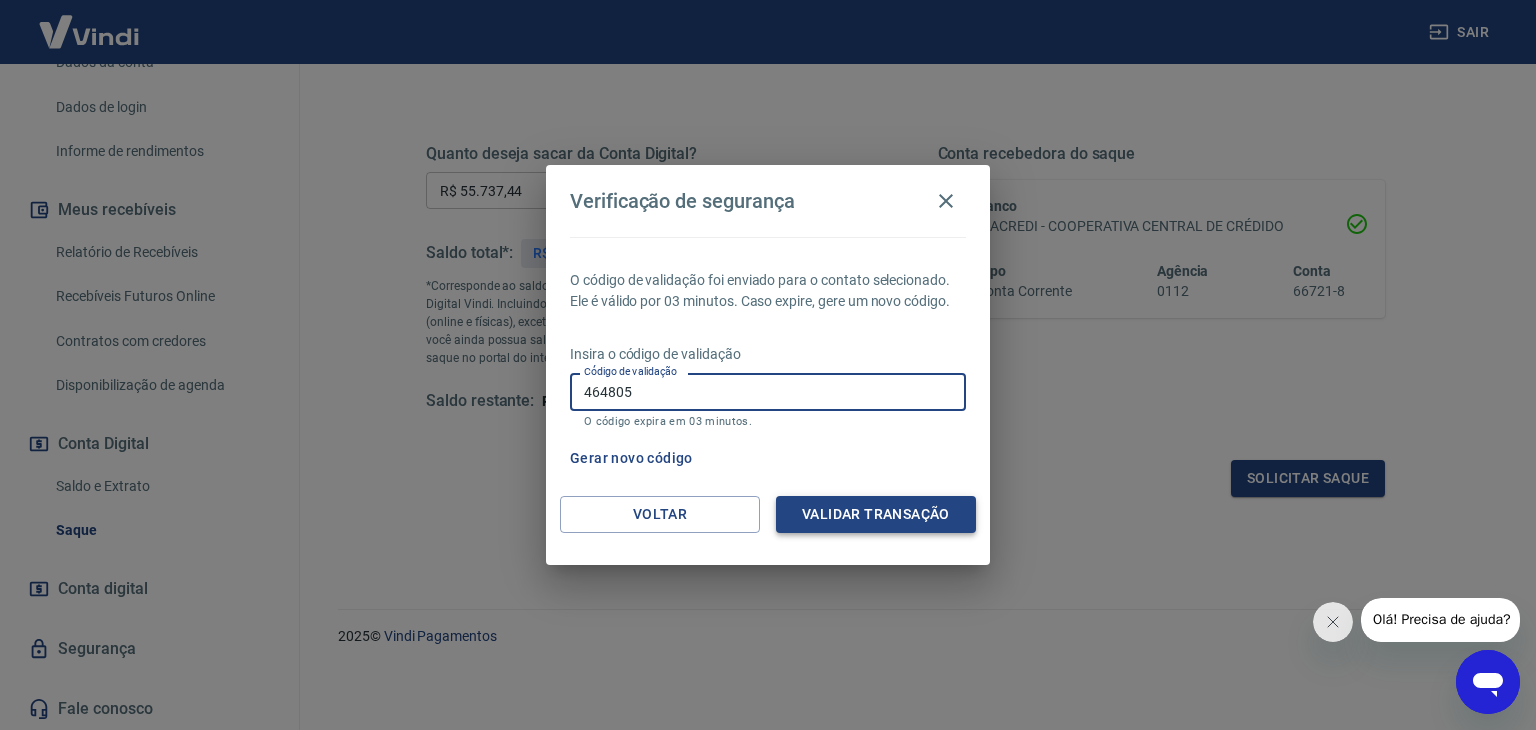 type on "464805" 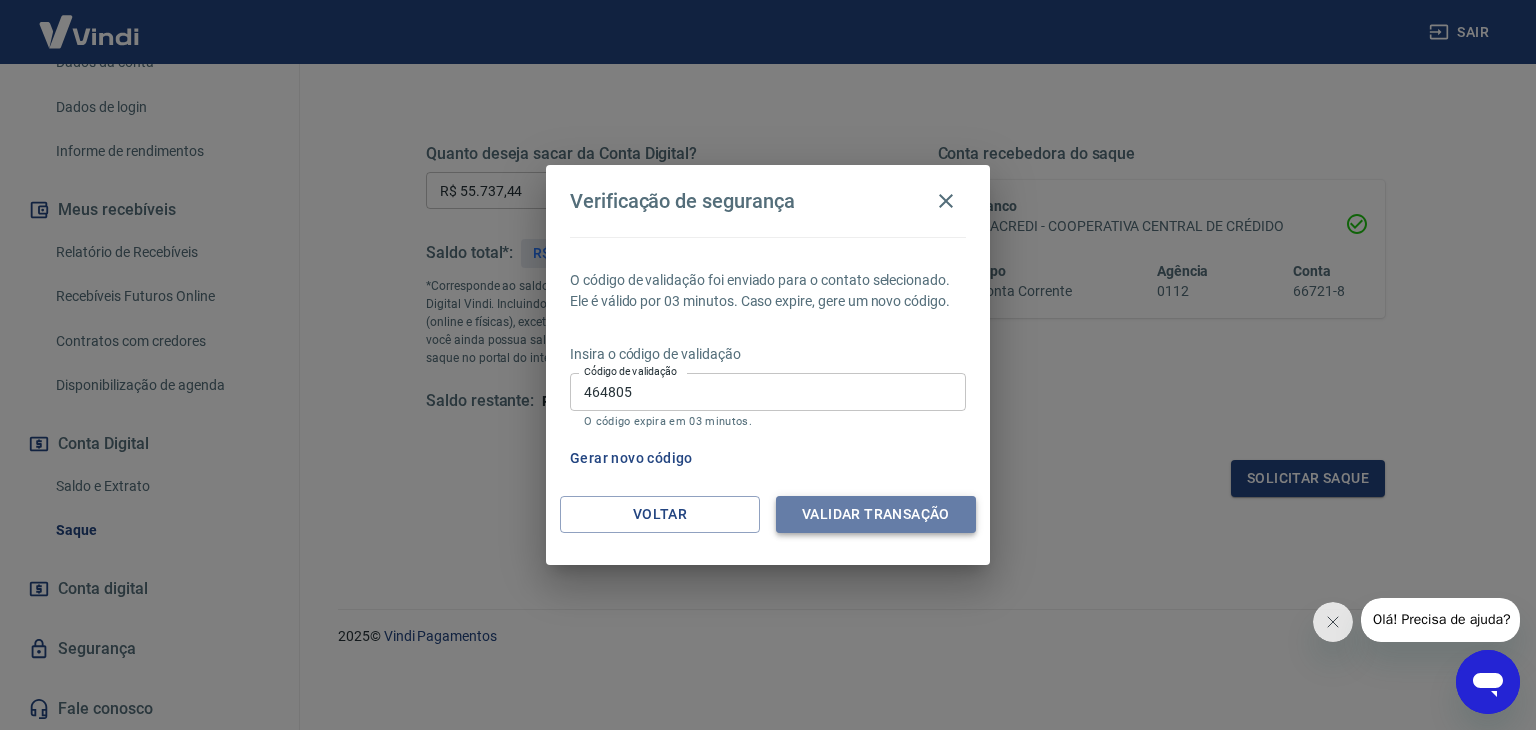 click on "Validar transação" at bounding box center [876, 514] 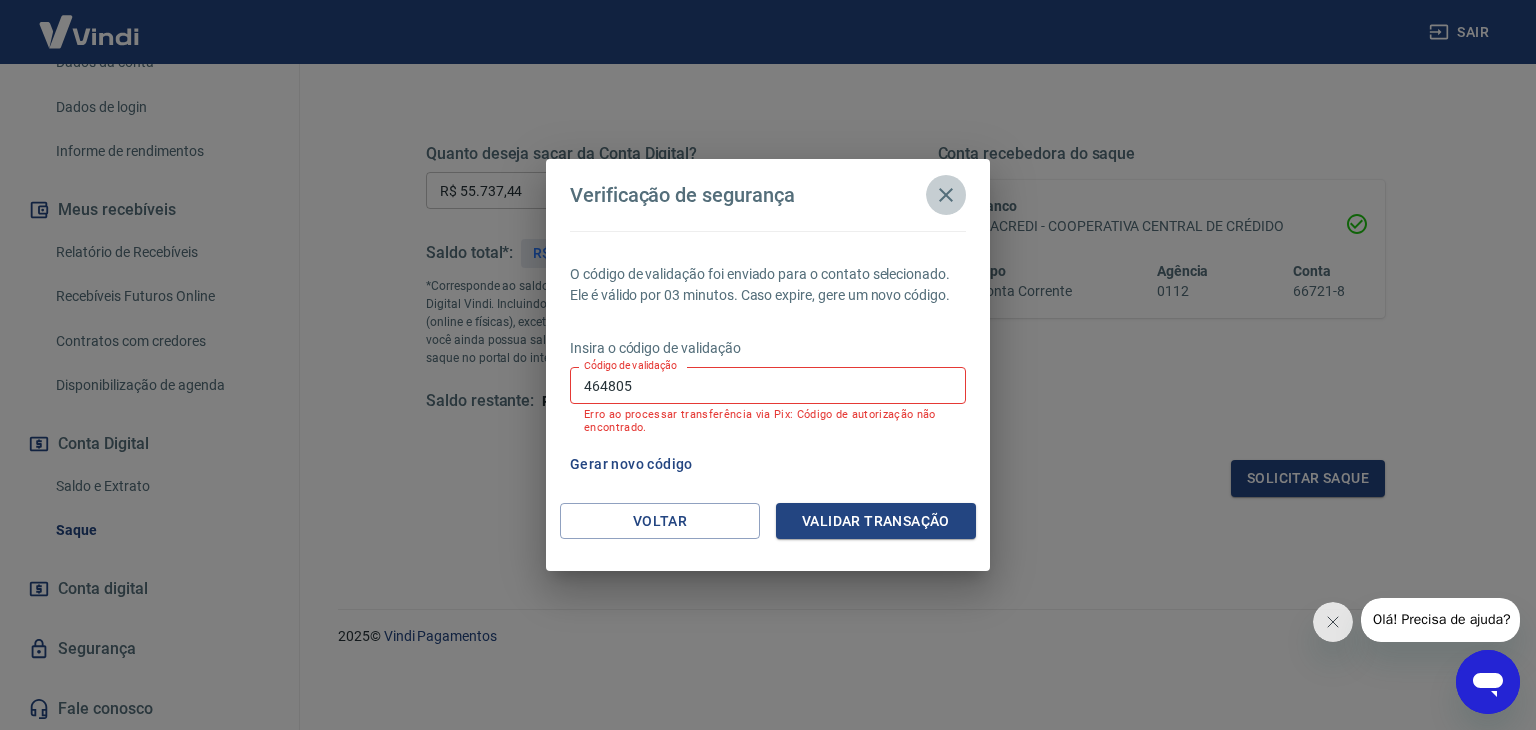 click 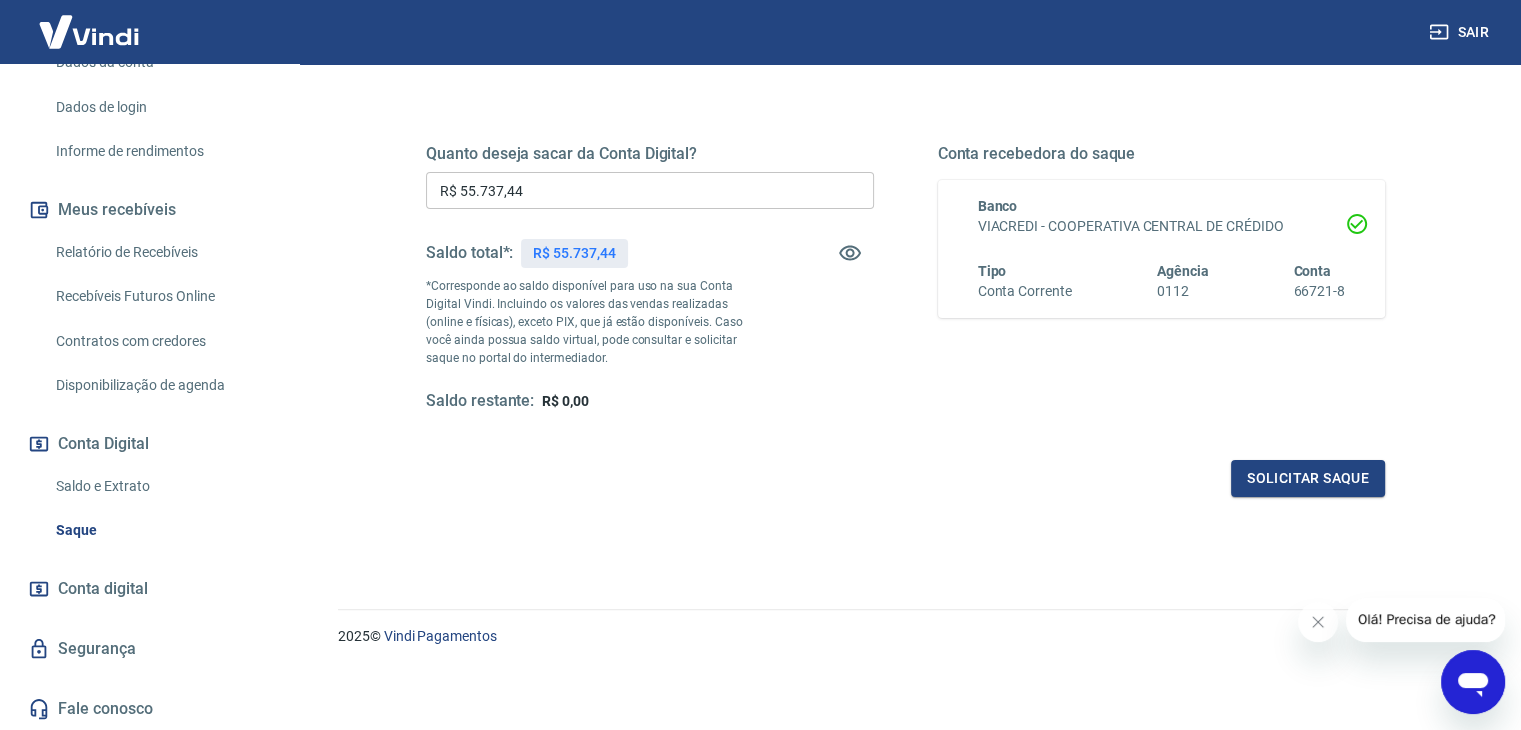 click 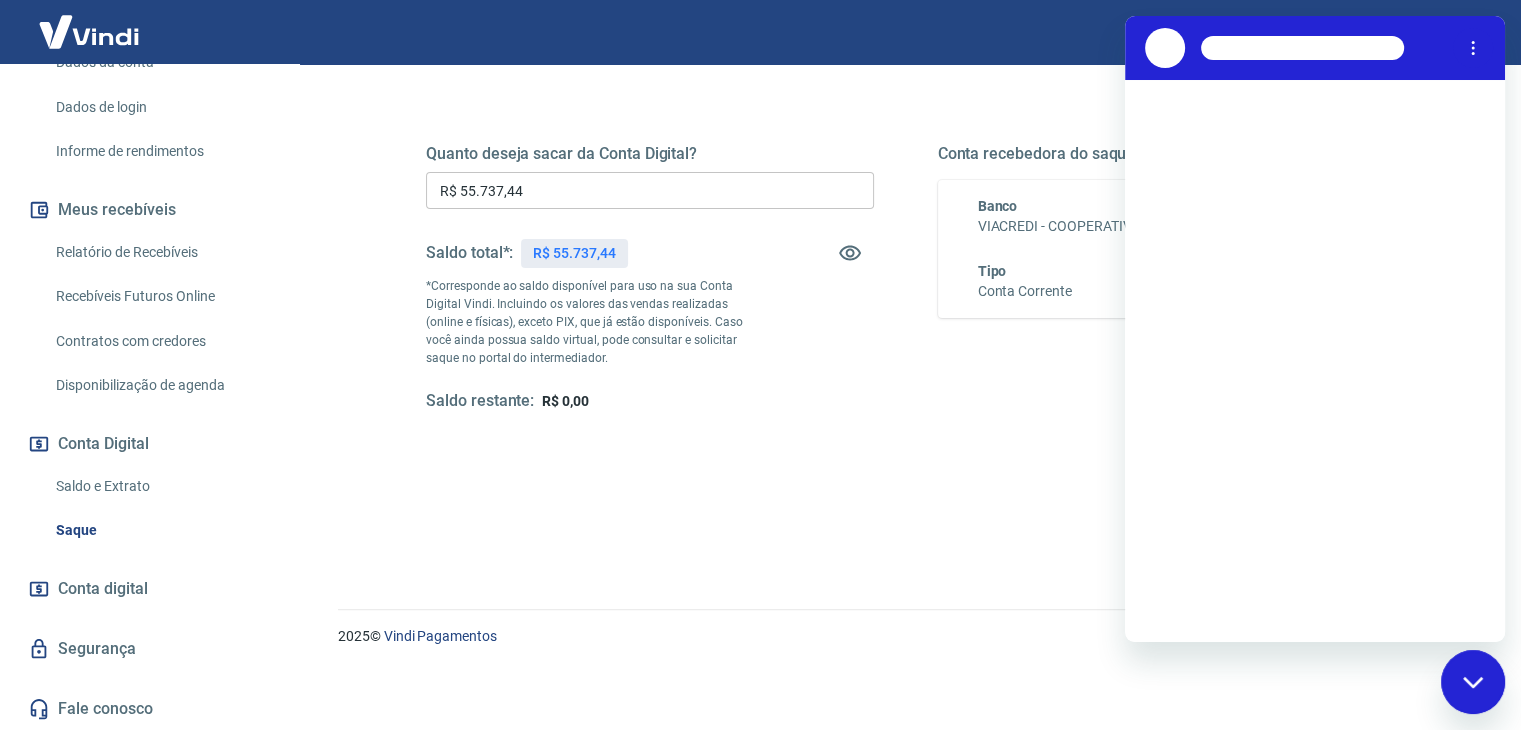 scroll, scrollTop: 0, scrollLeft: 0, axis: both 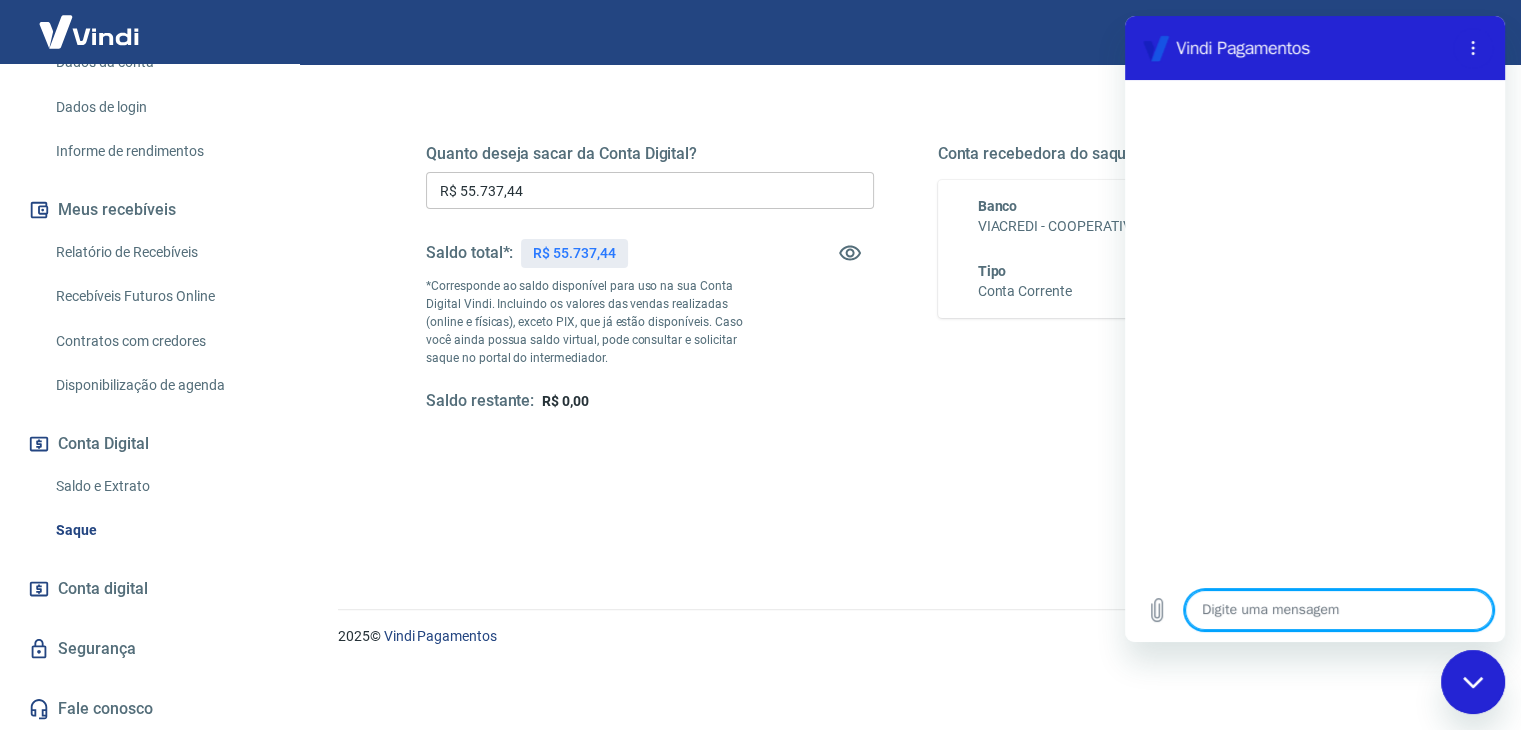click at bounding box center [1339, 610] 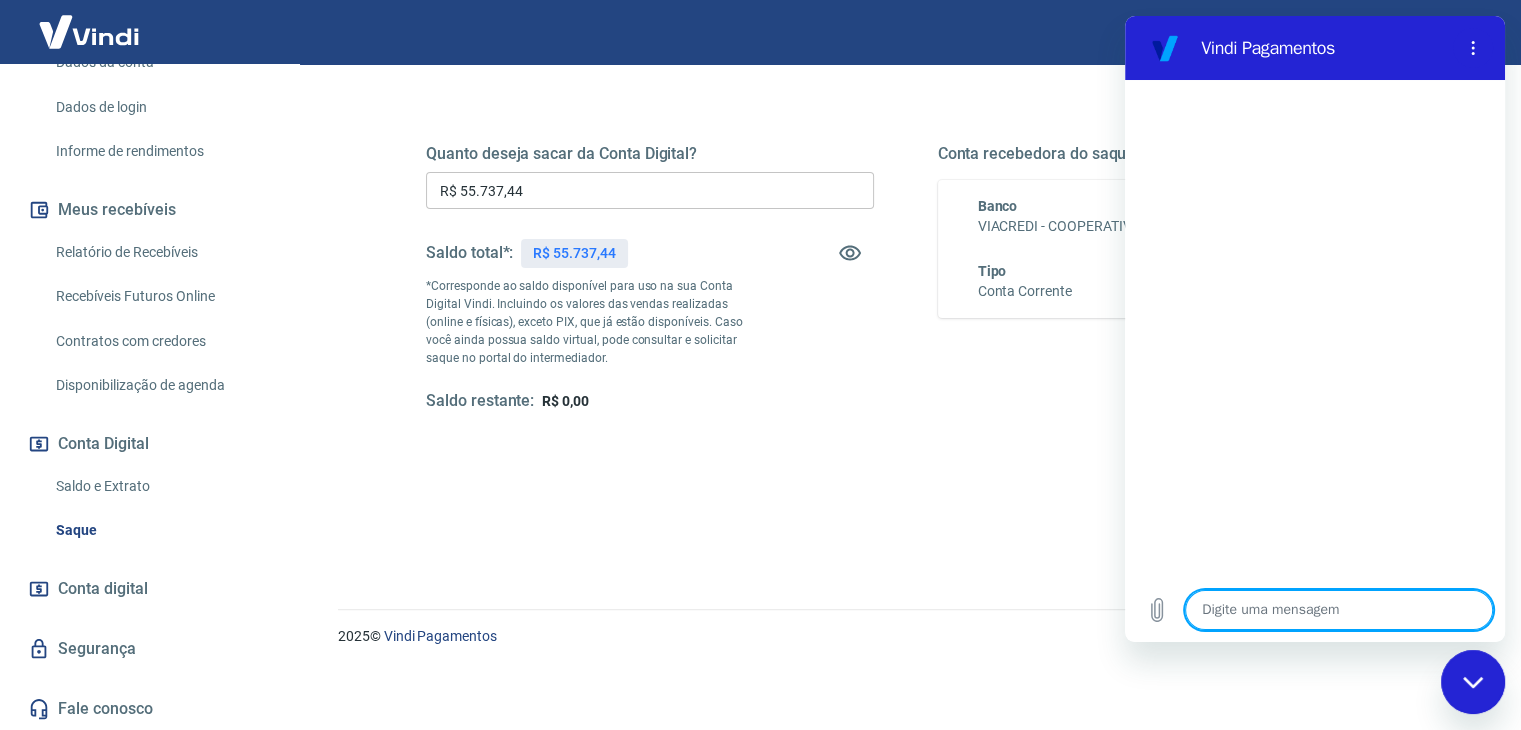 type on "O" 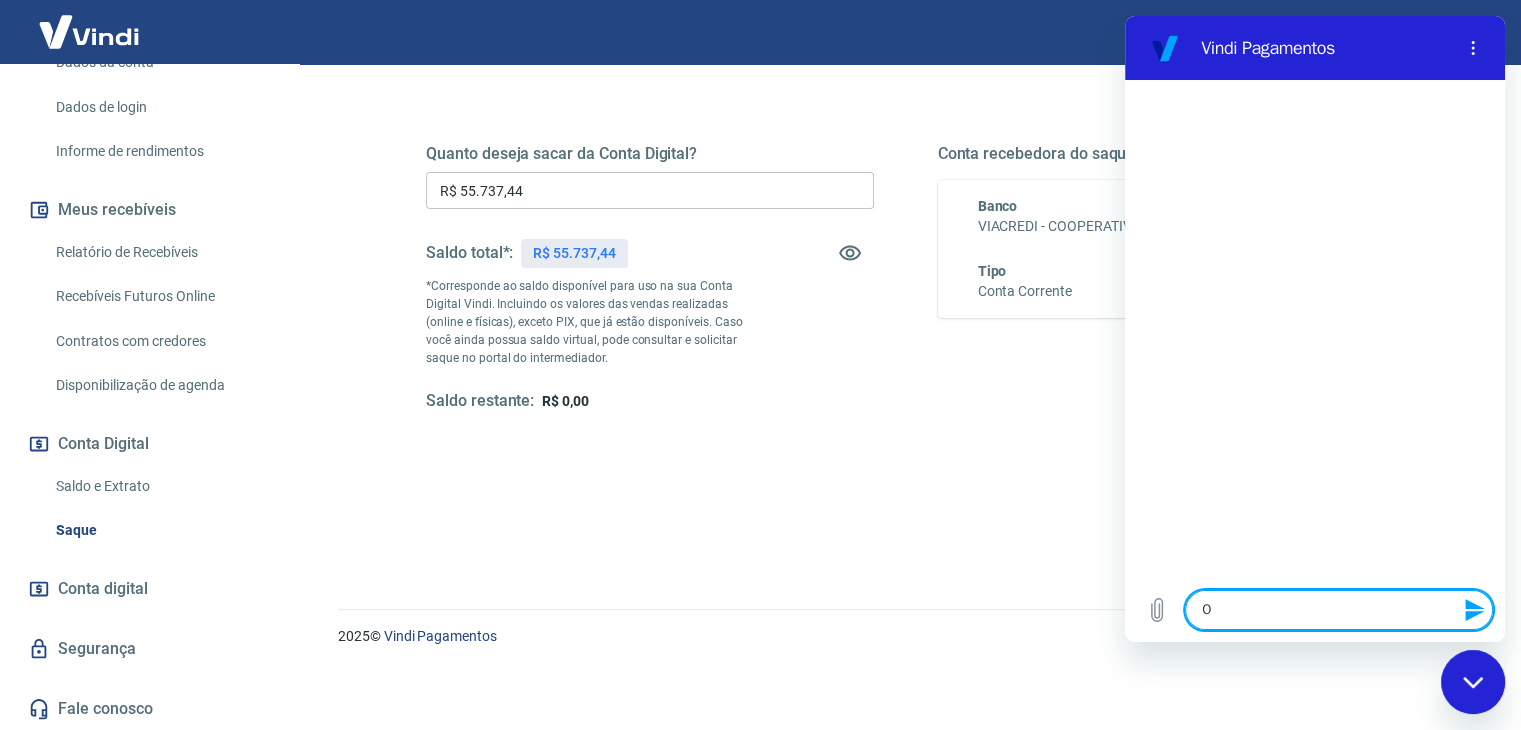 type on "Ol" 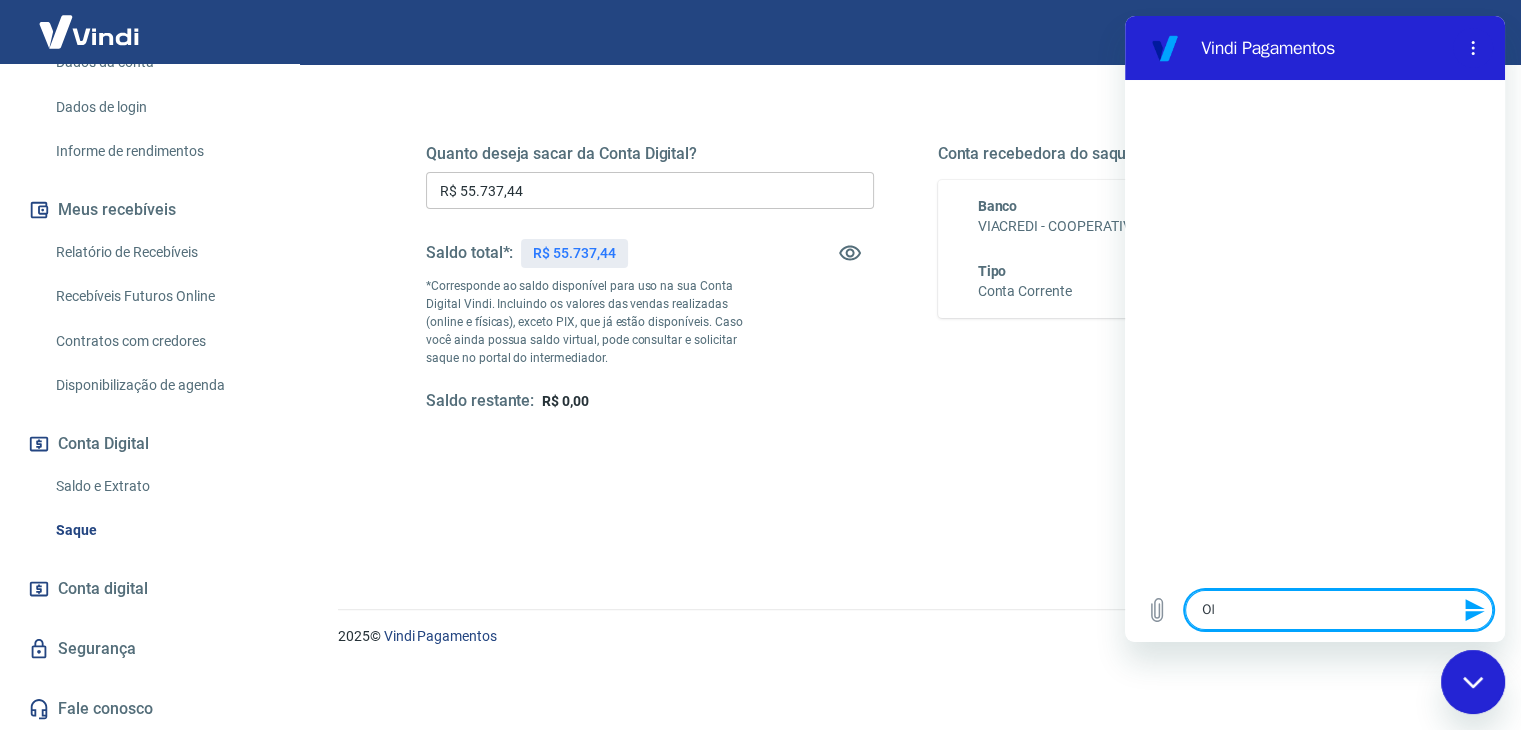 type on "Ola" 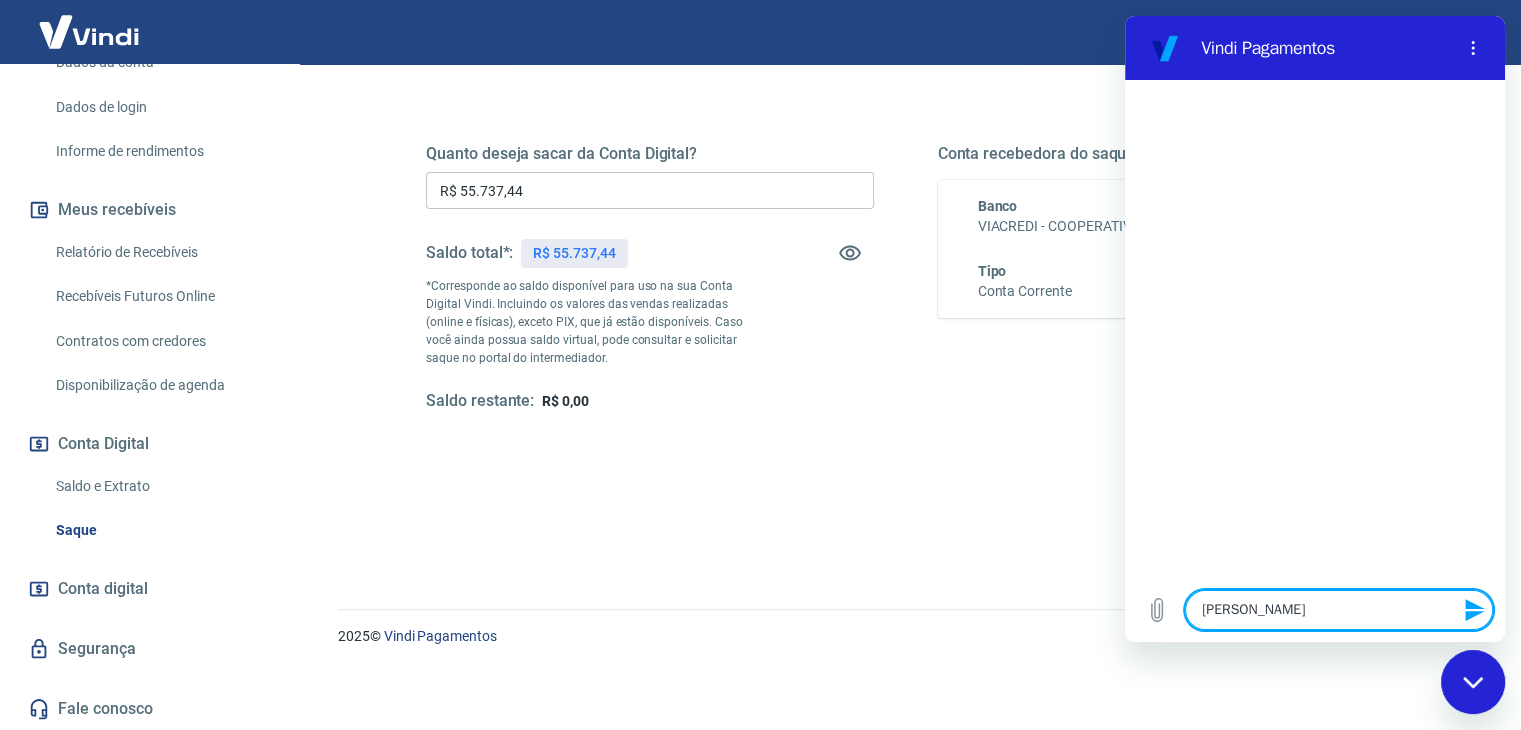 type 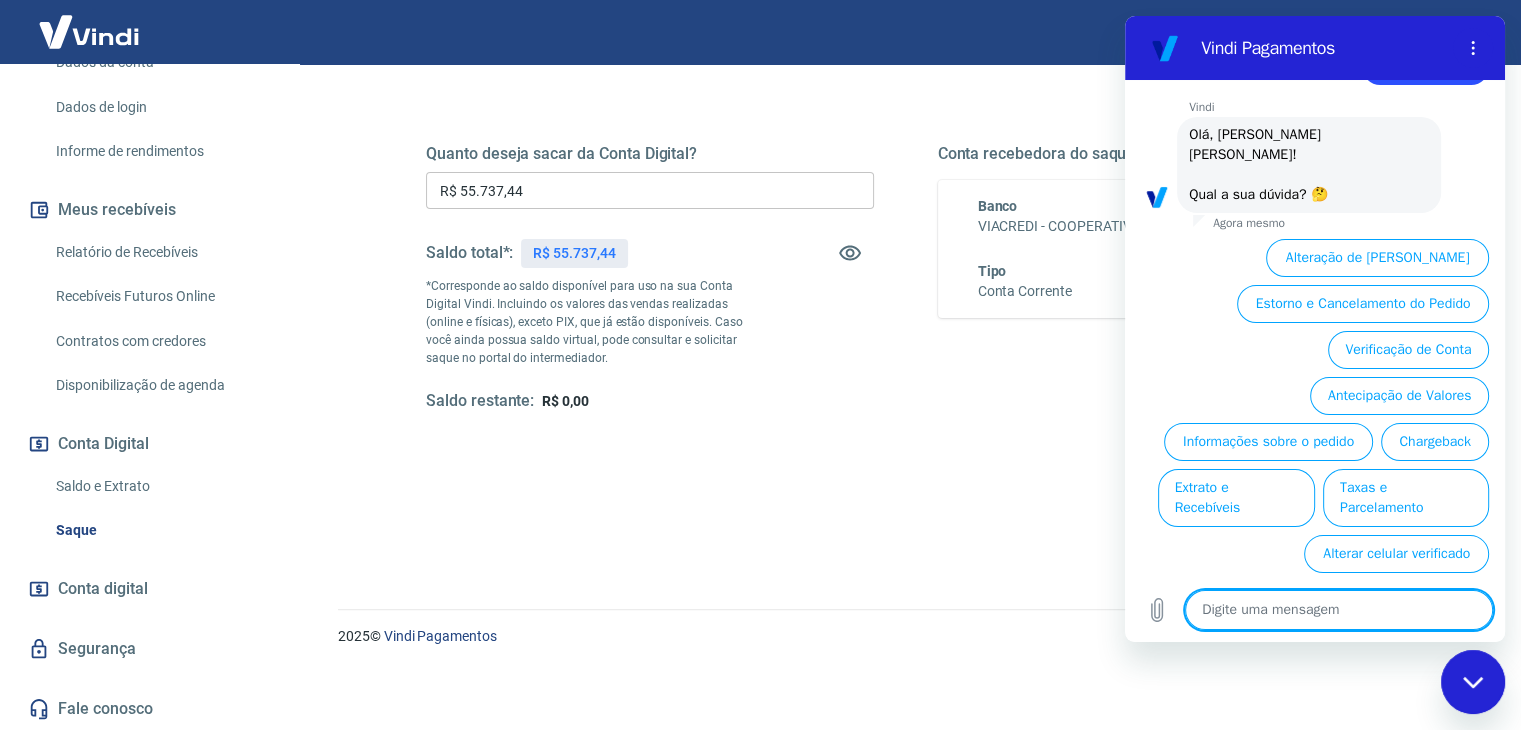 scroll, scrollTop: 92, scrollLeft: 0, axis: vertical 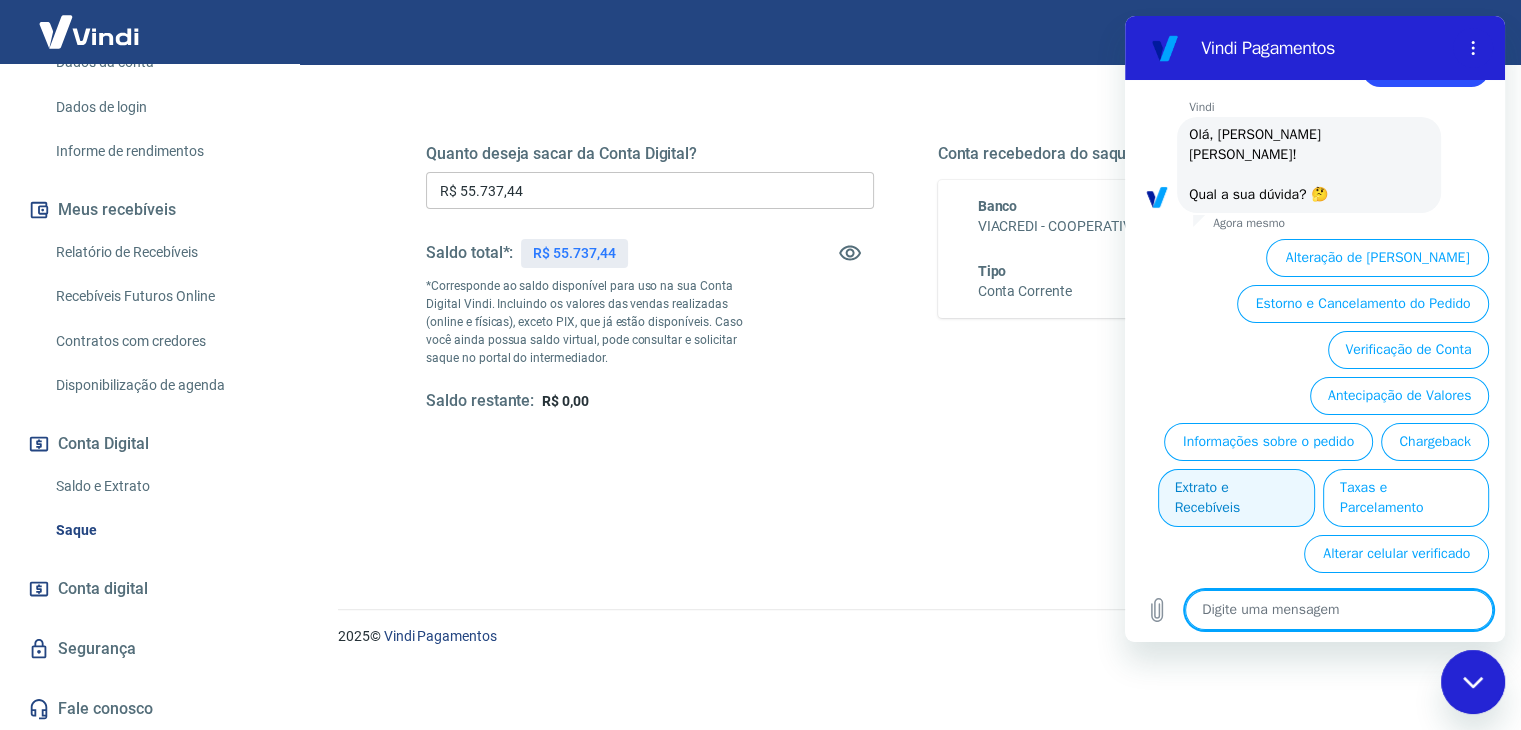 click on "Extrato e Recebíveis" at bounding box center (1236, 498) 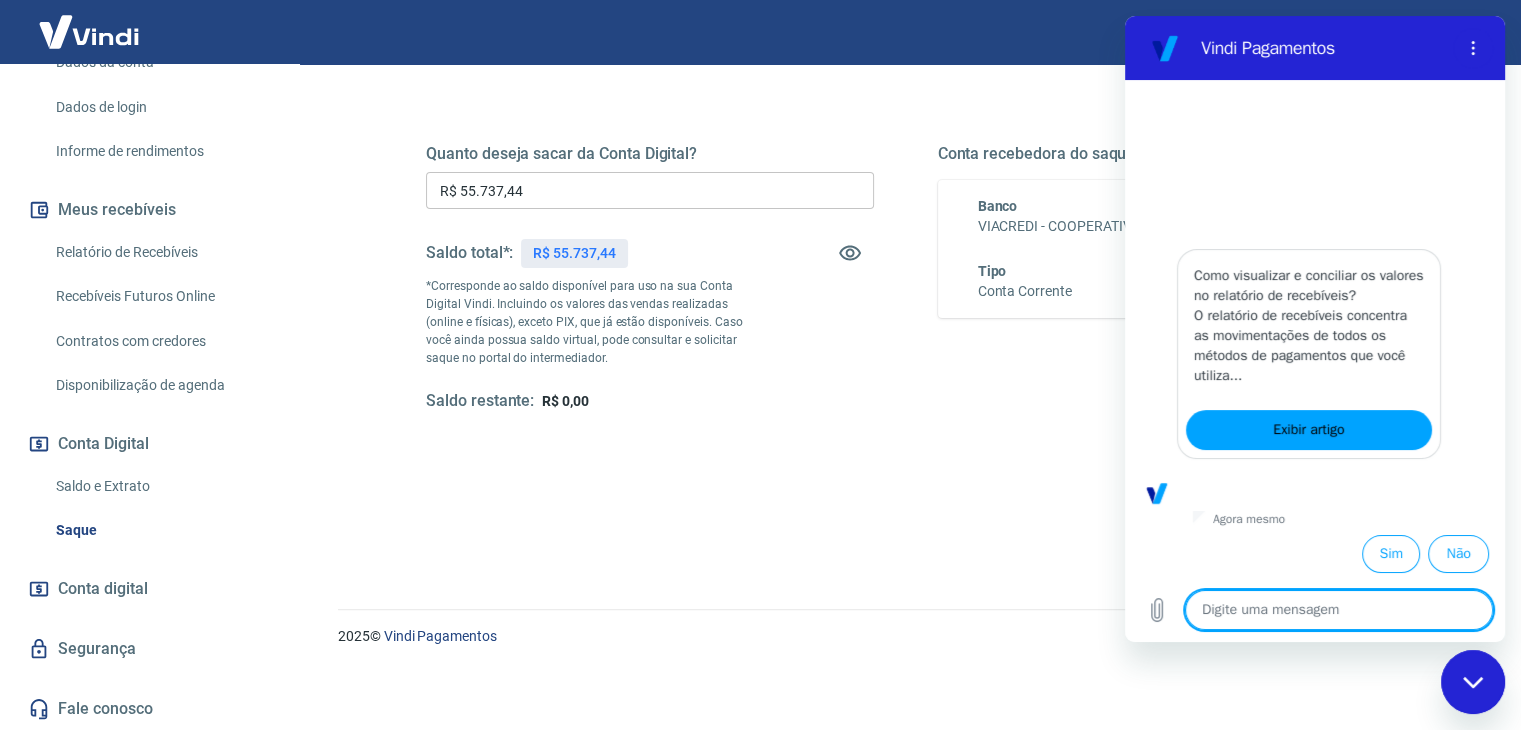 scroll, scrollTop: 318, scrollLeft: 0, axis: vertical 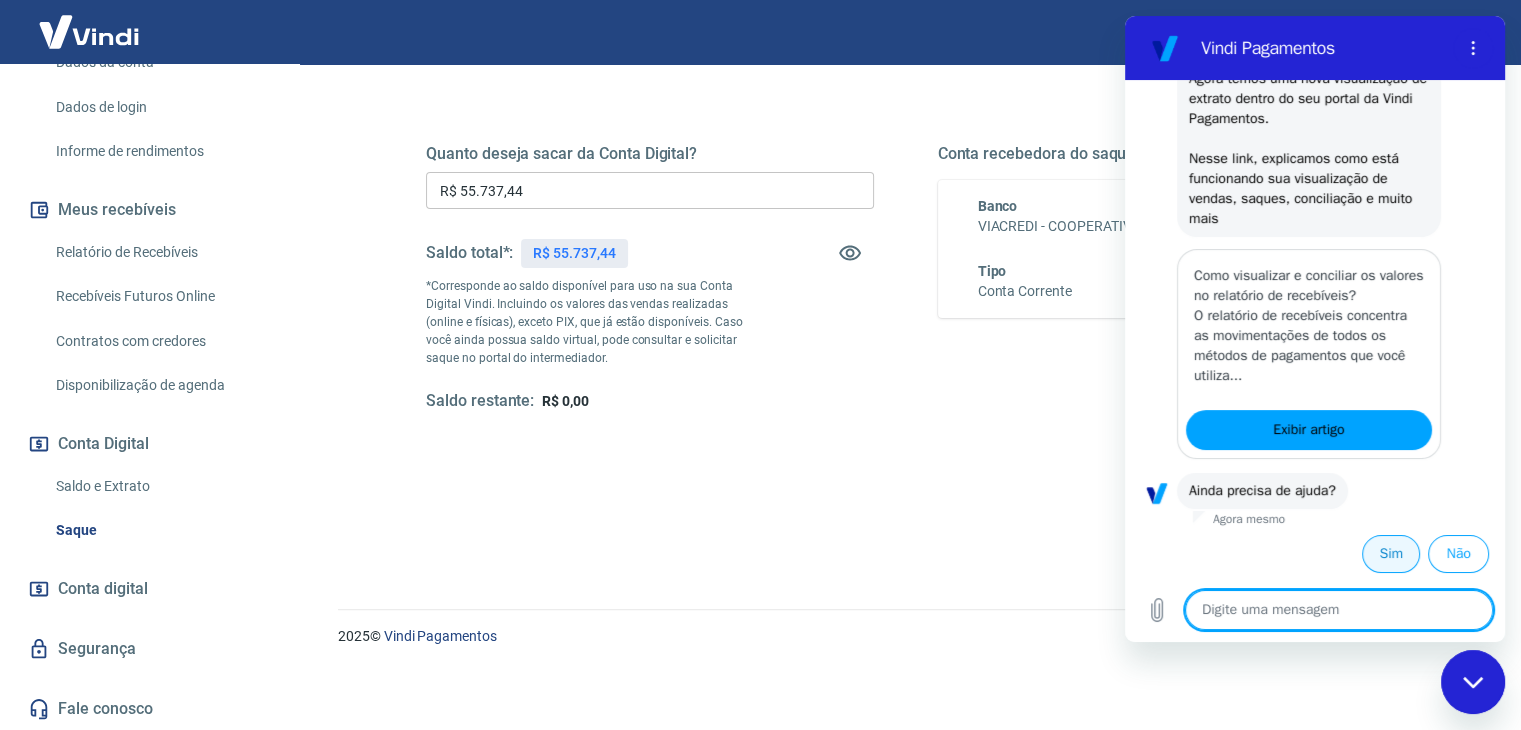 click on "Sim" at bounding box center (1391, 554) 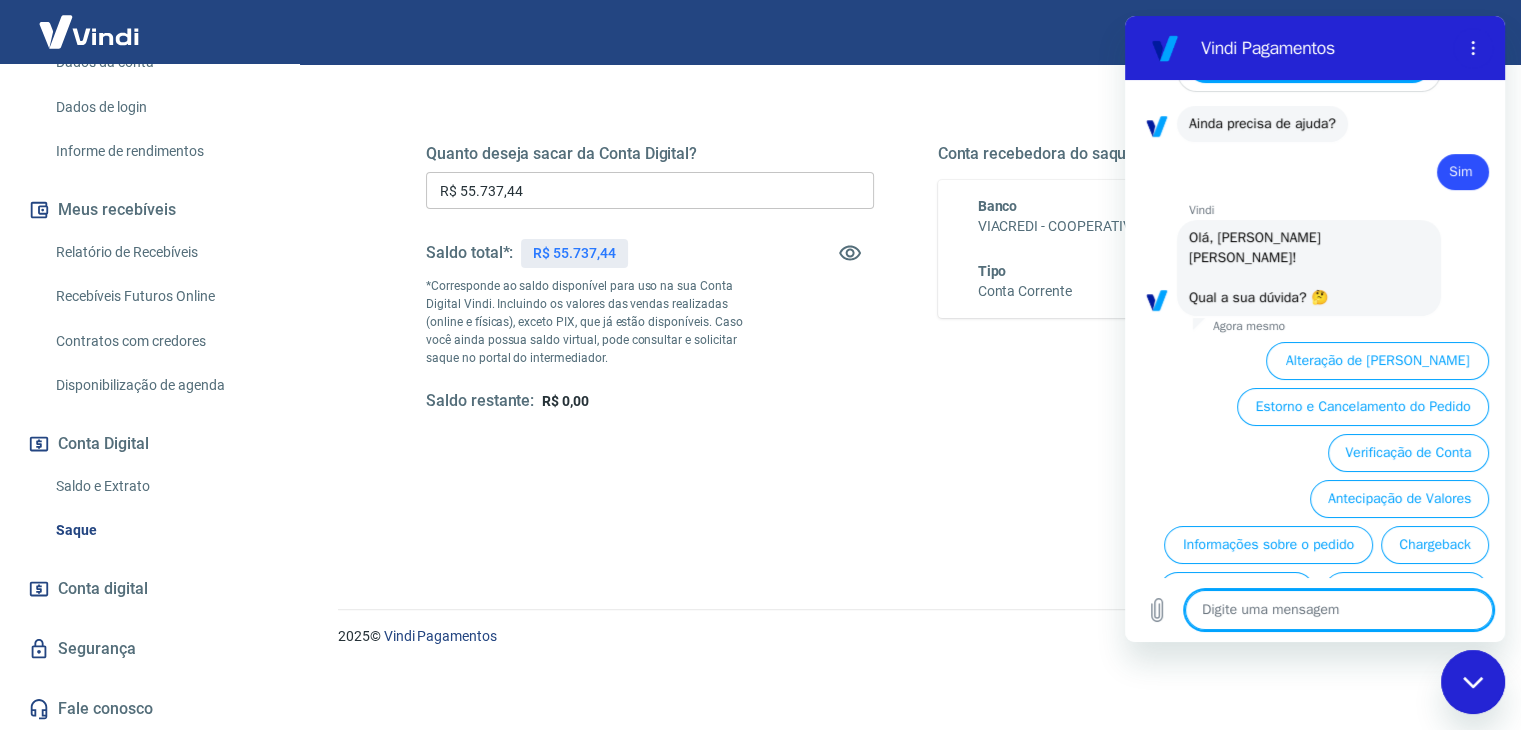 scroll, scrollTop: 812, scrollLeft: 0, axis: vertical 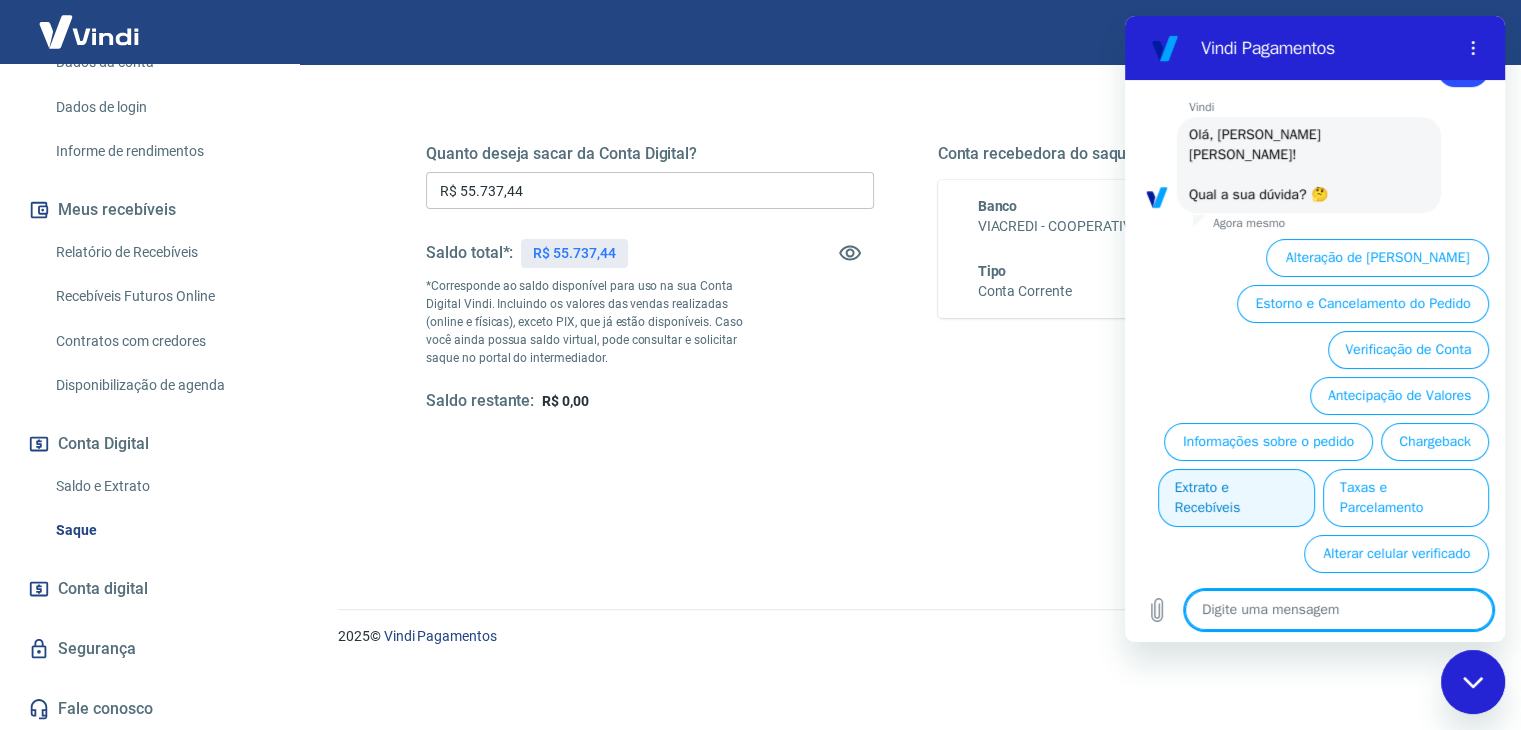 click on "Extrato e Recebíveis" at bounding box center (1236, 498) 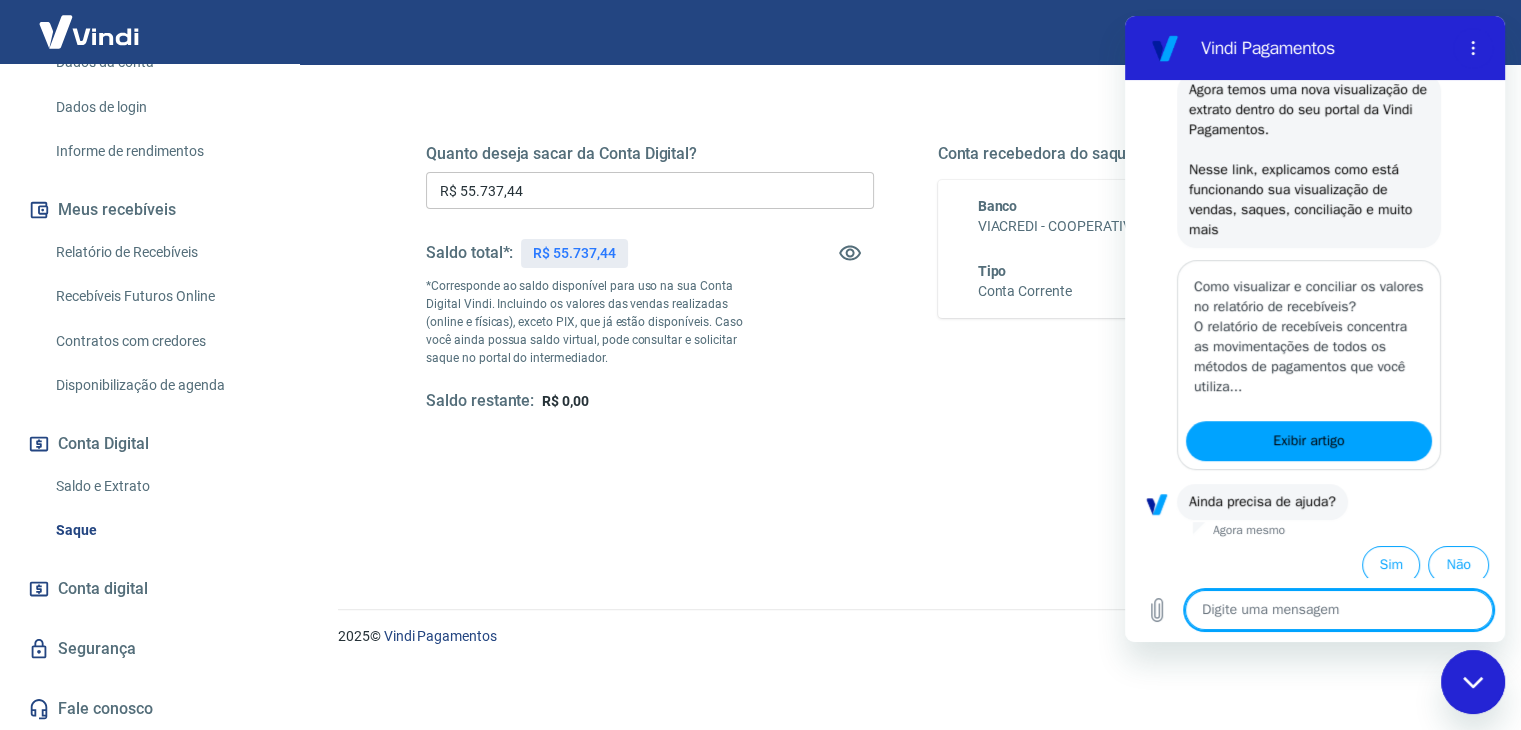 scroll, scrollTop: 1038, scrollLeft: 0, axis: vertical 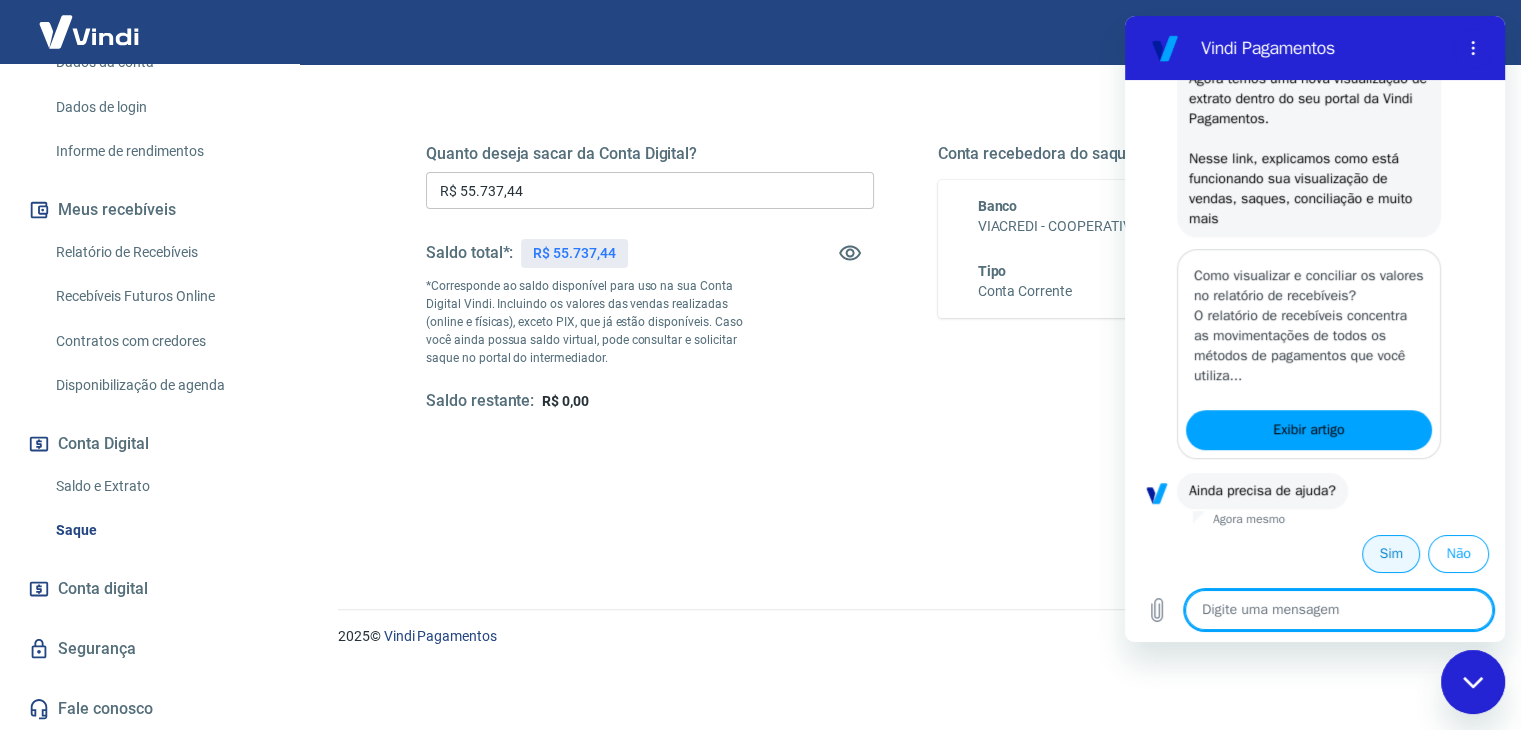 click on "Sim" at bounding box center (1391, 554) 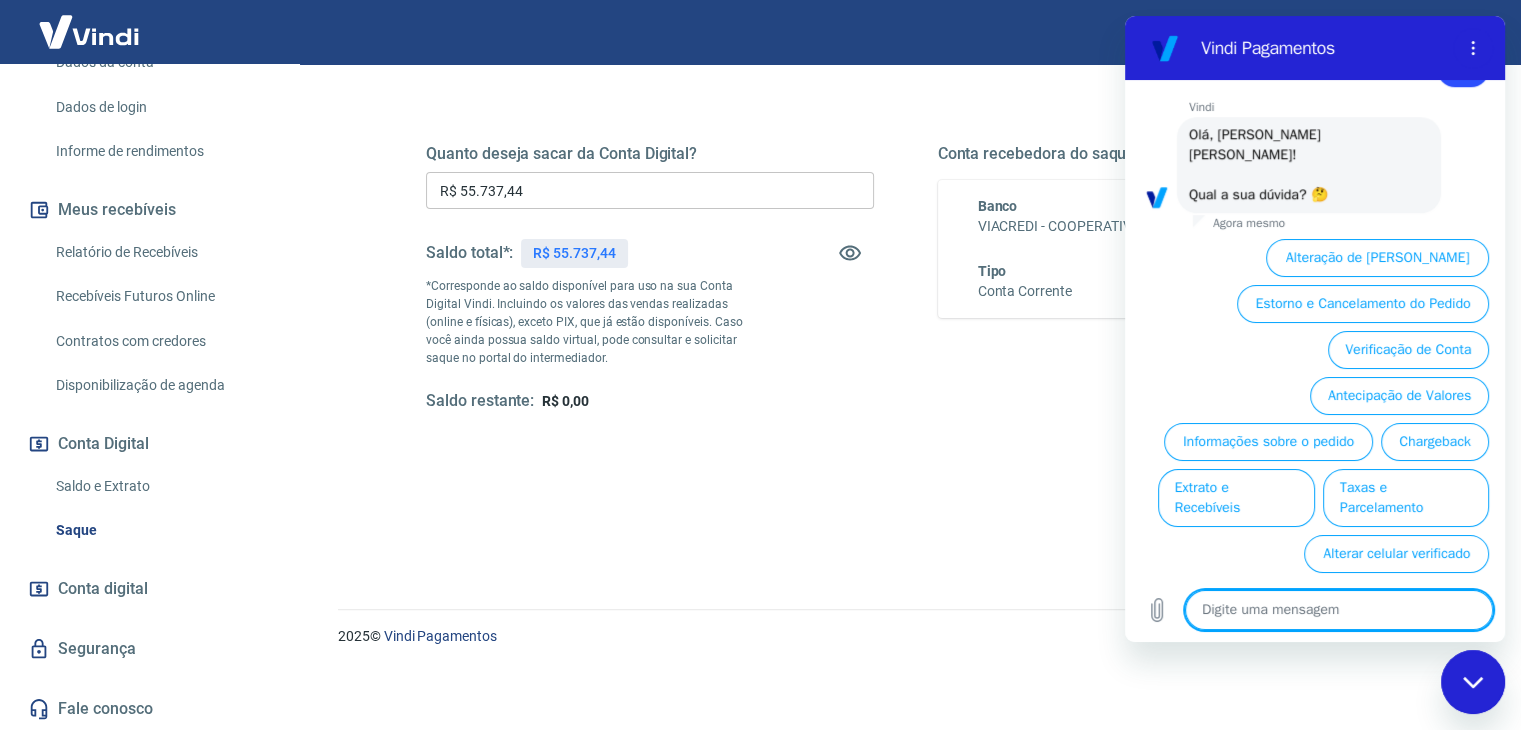 scroll, scrollTop: 1531, scrollLeft: 0, axis: vertical 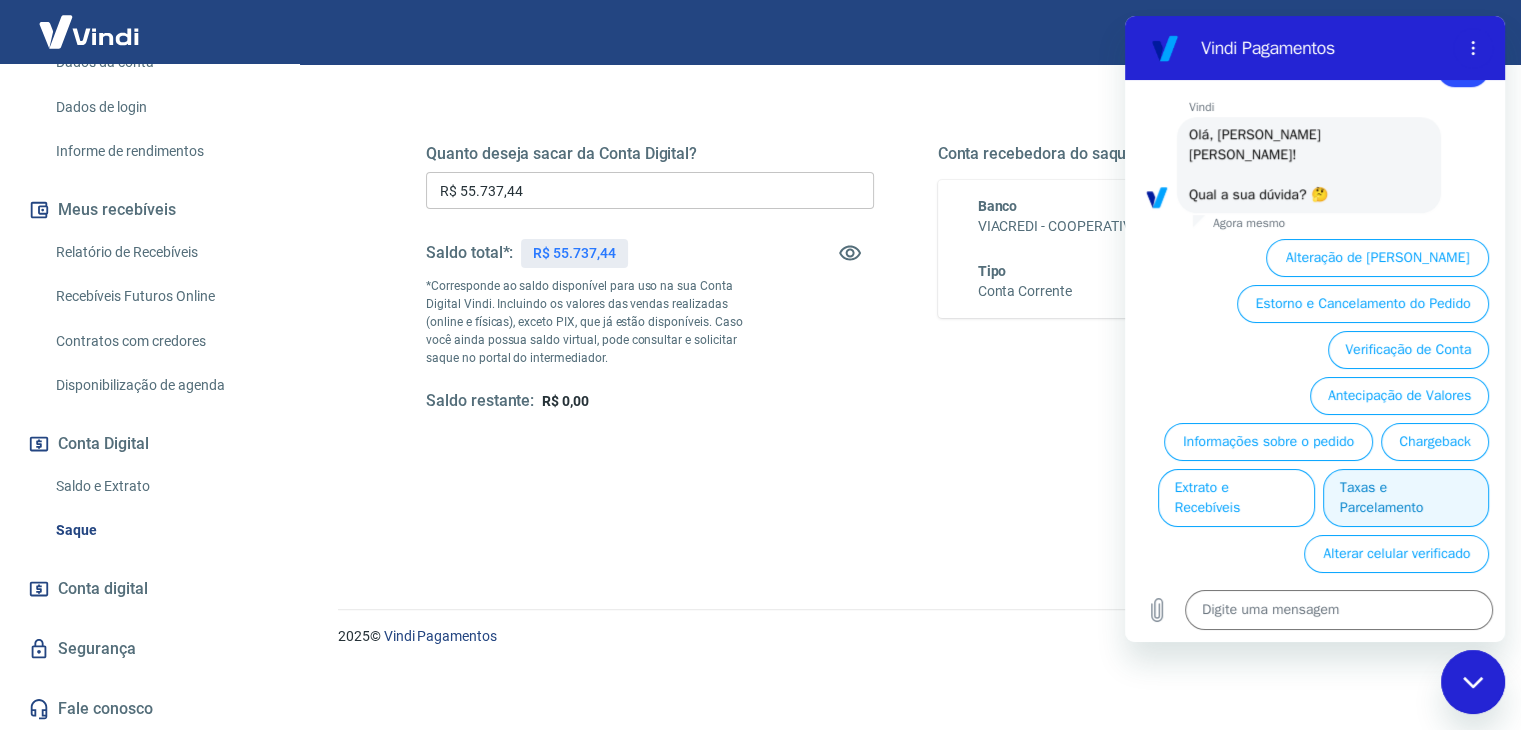 click on "Taxas e Parcelamento" at bounding box center (1406, 498) 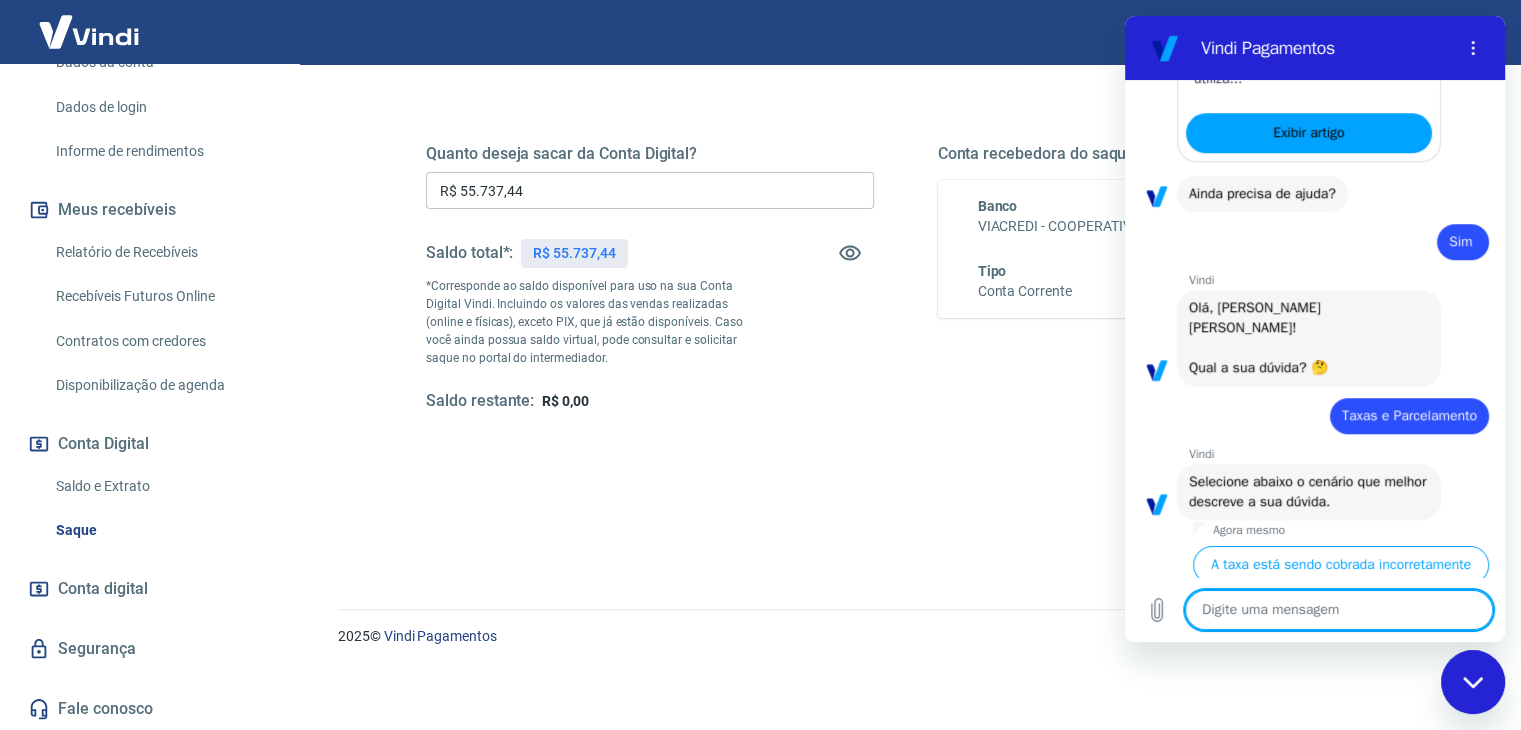 scroll, scrollTop: 1568, scrollLeft: 0, axis: vertical 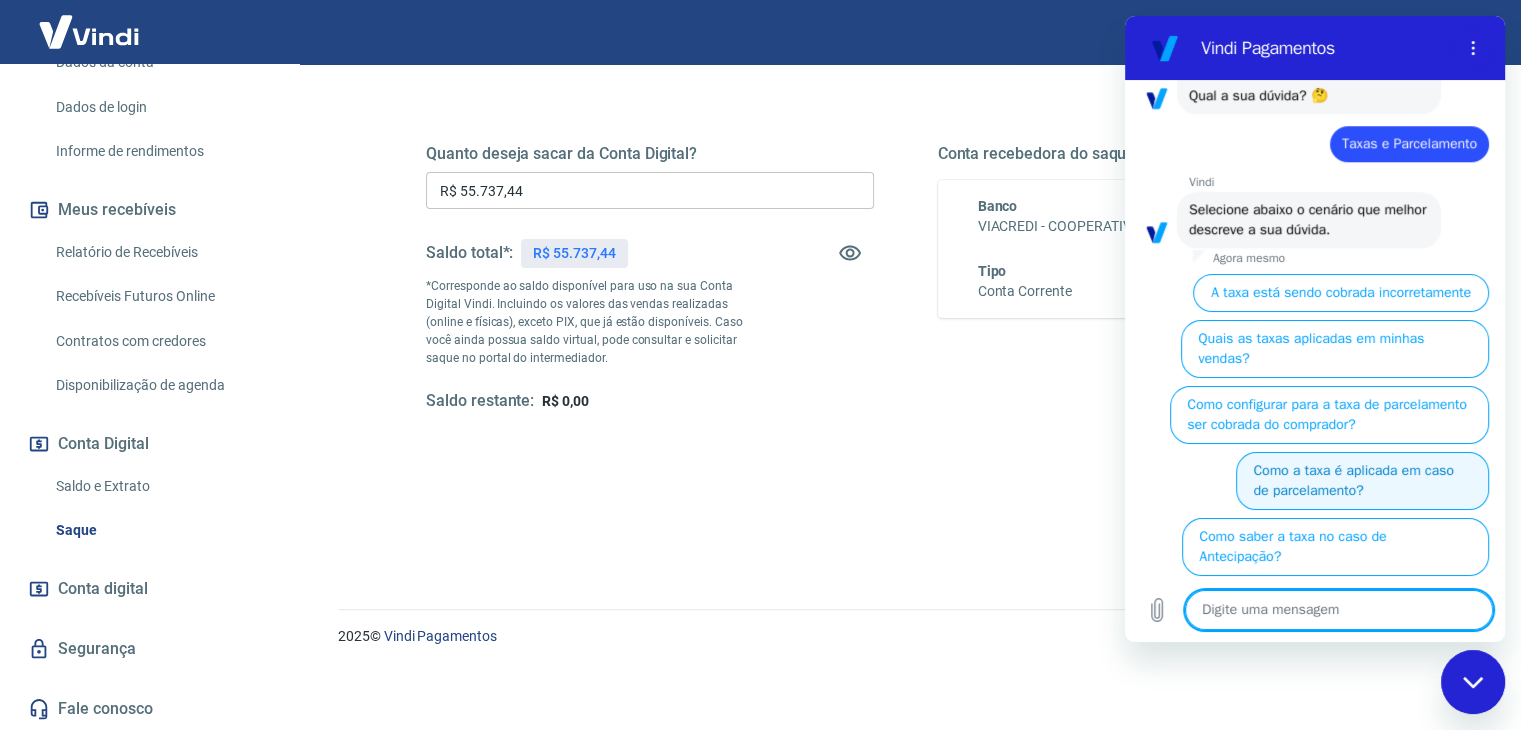 click on "Como a taxa é aplicada em caso de parcelamento?" at bounding box center [1362, 481] 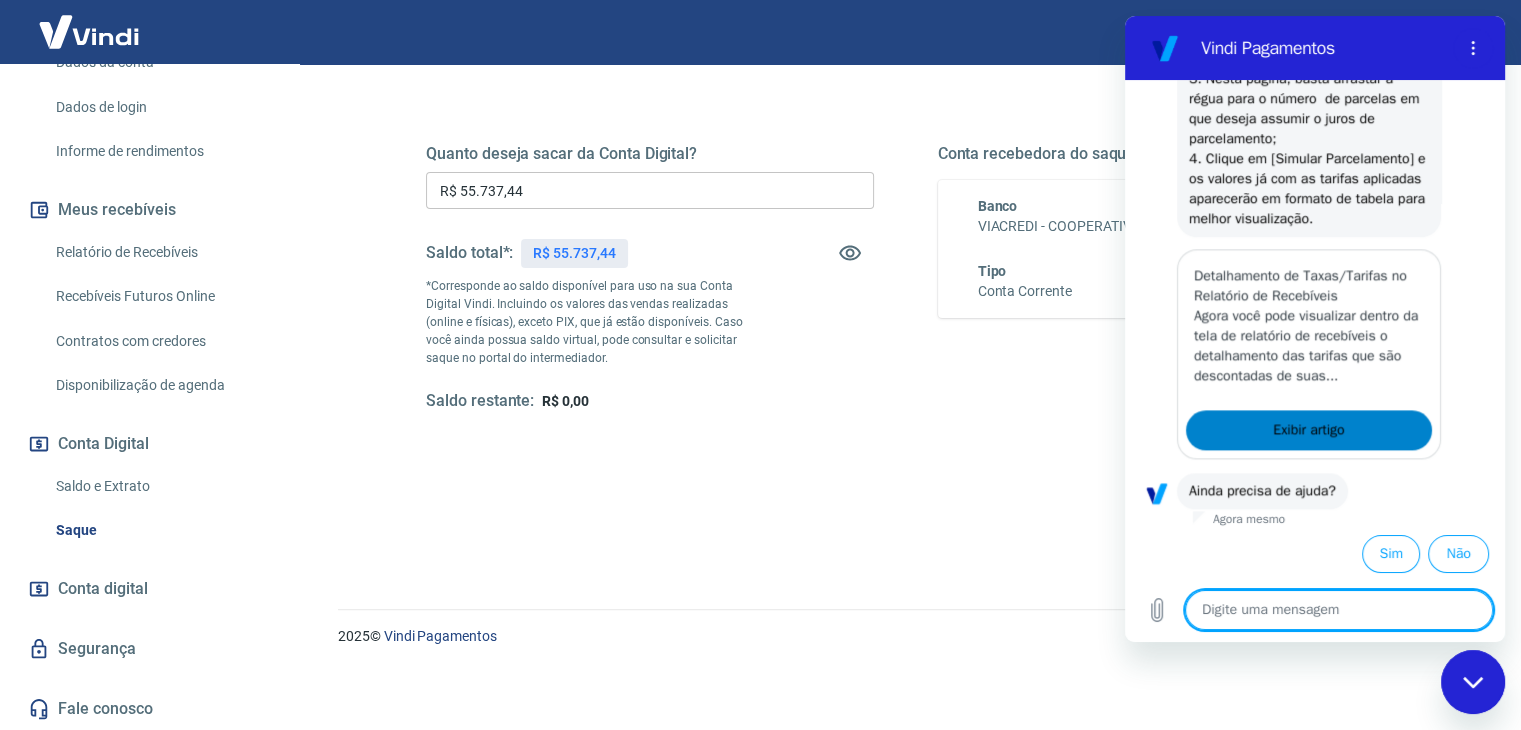 scroll, scrollTop: 2572, scrollLeft: 0, axis: vertical 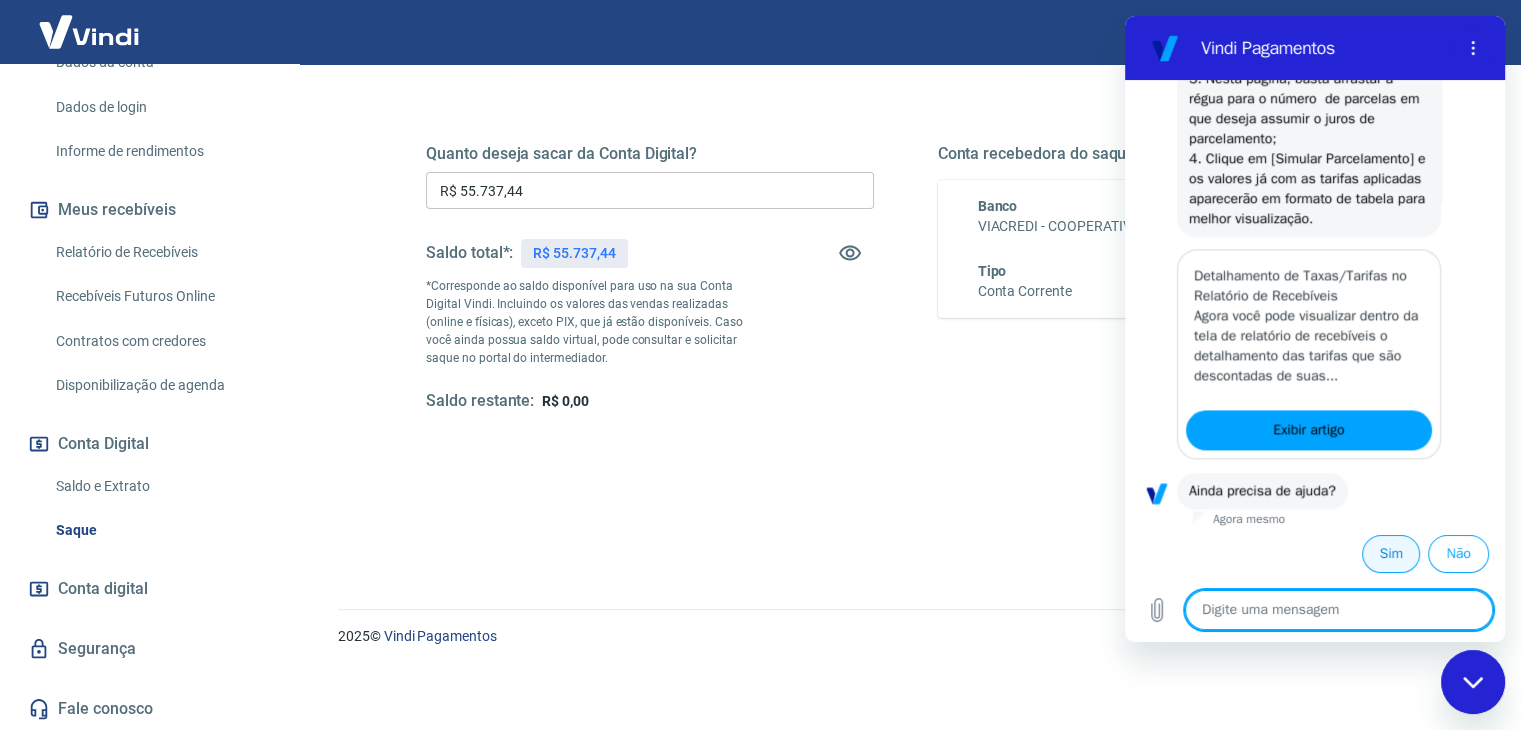 click on "Sim" at bounding box center [1391, 554] 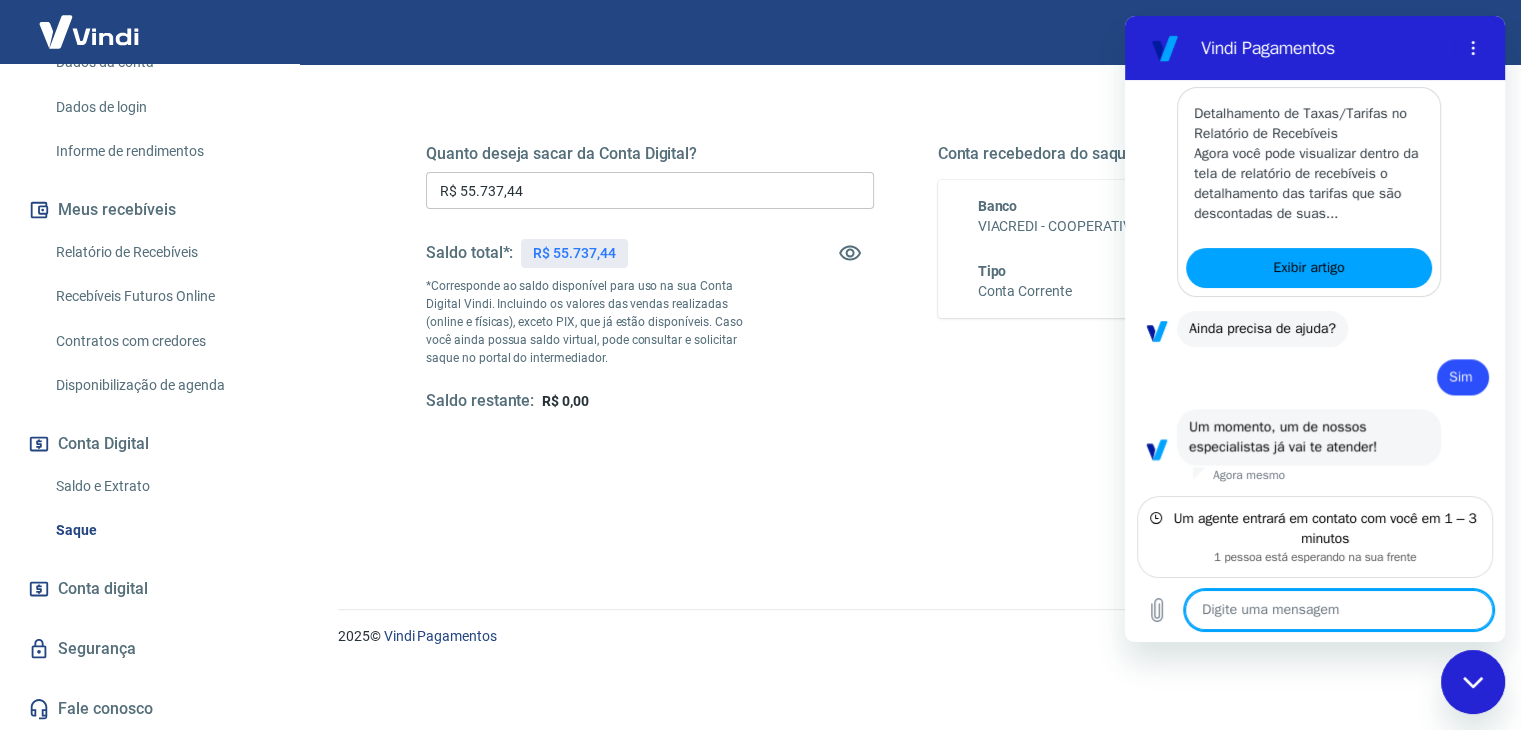 scroll, scrollTop: 2733, scrollLeft: 0, axis: vertical 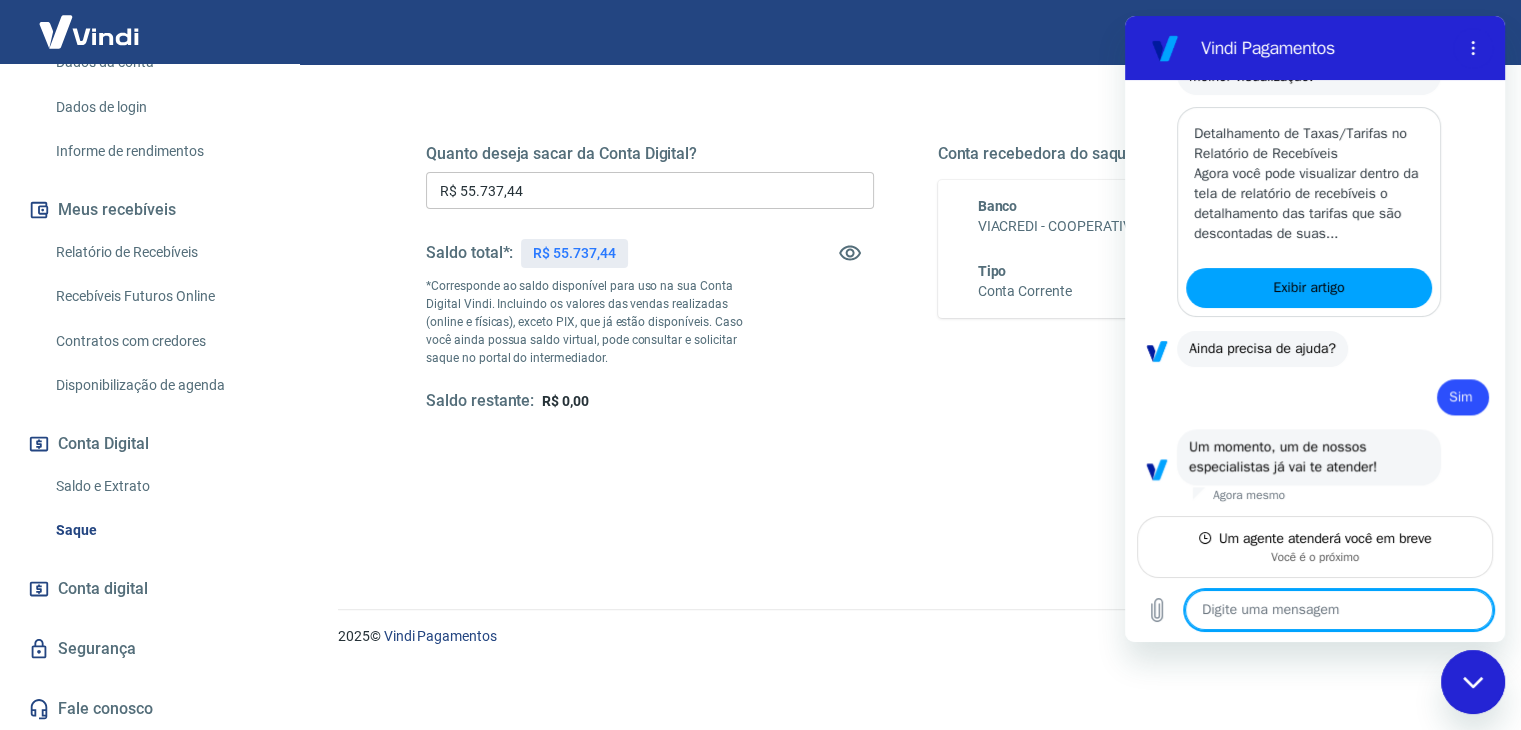 type on "O" 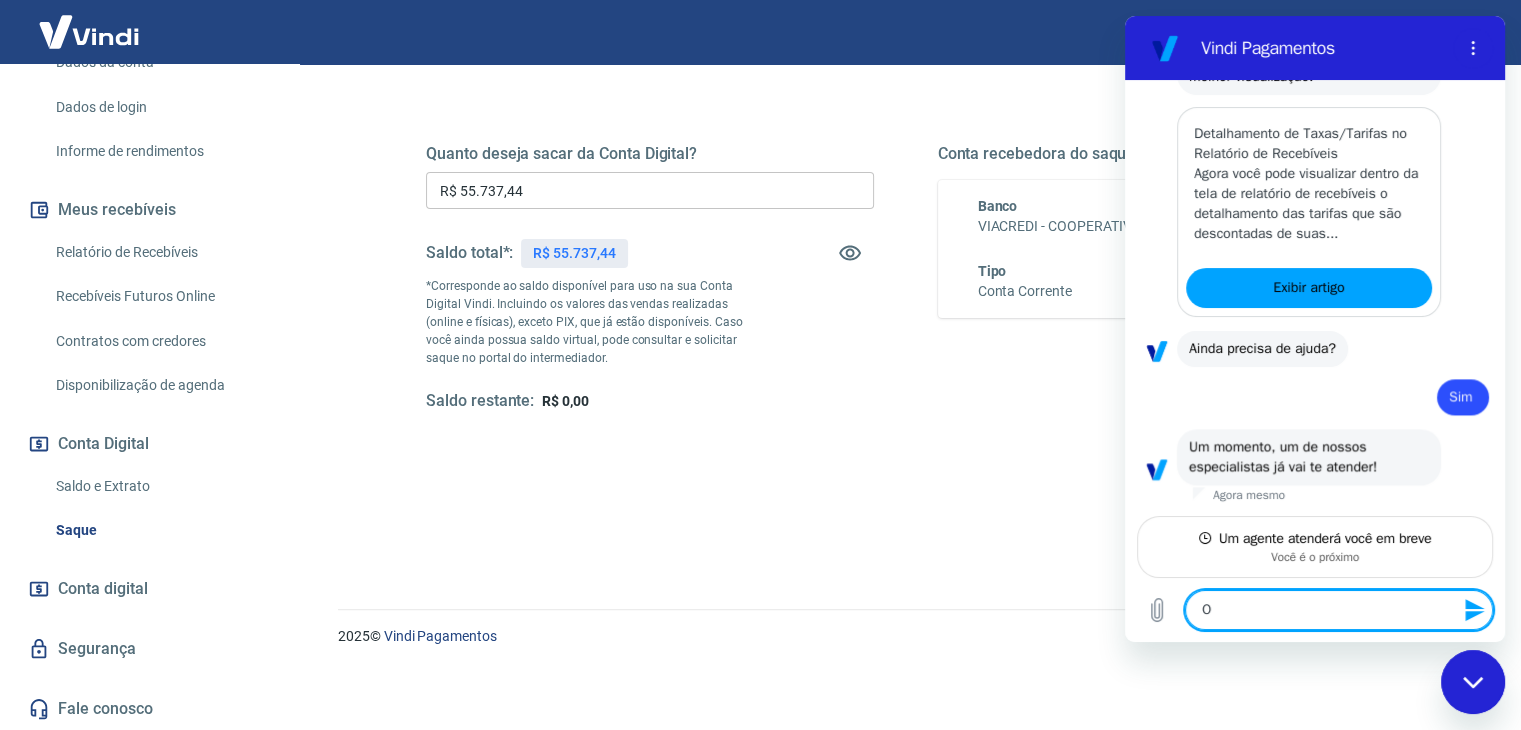 type on "Ol" 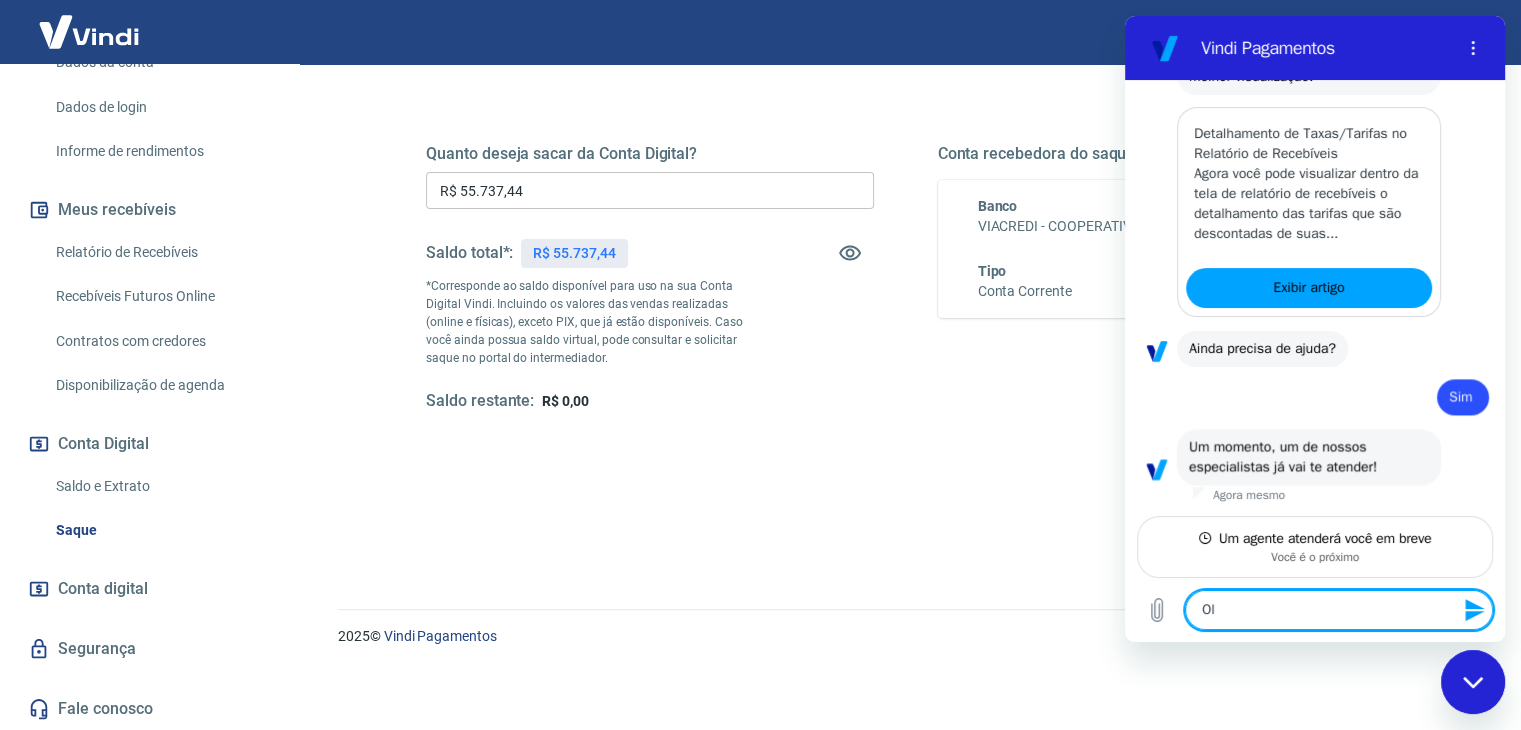 type on "Olá" 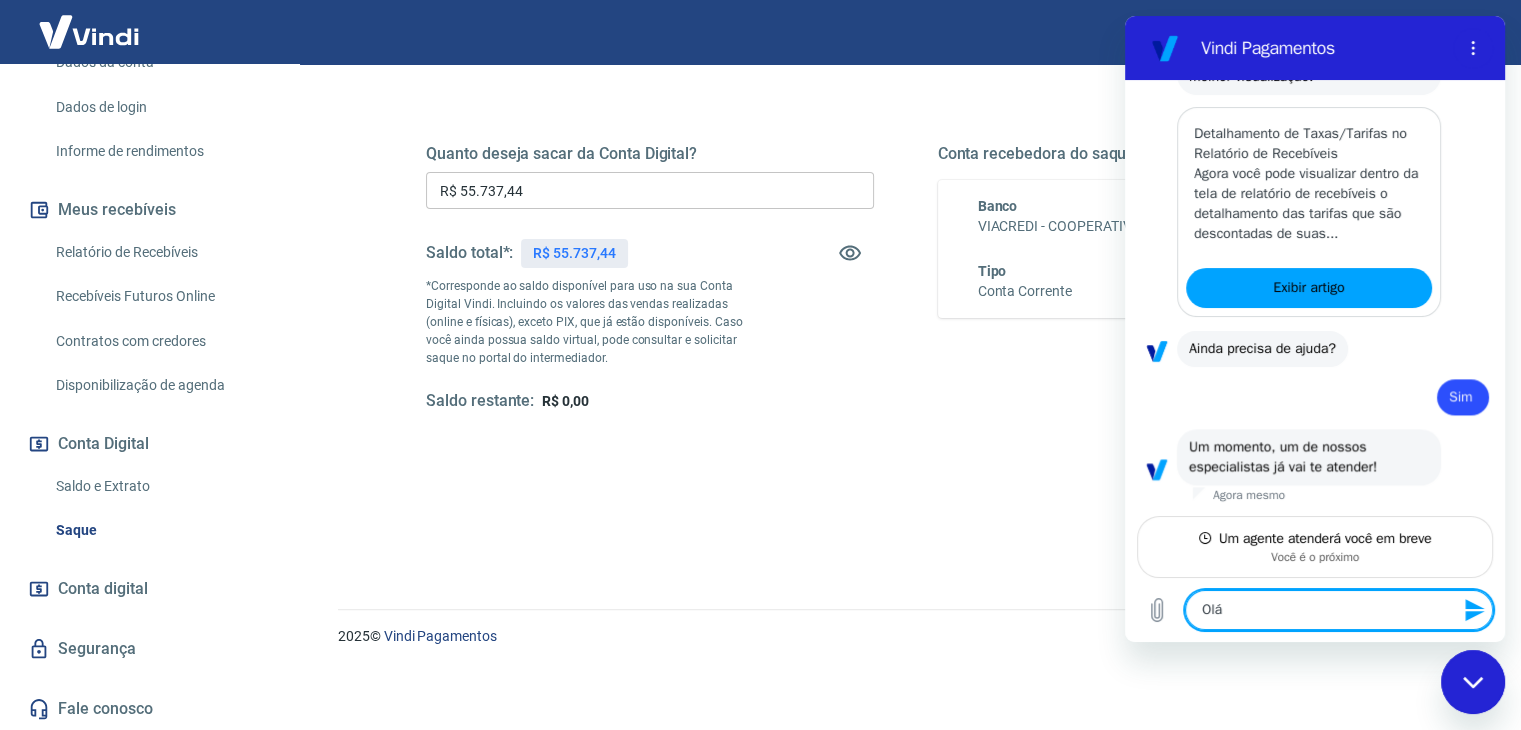 type on "Olá" 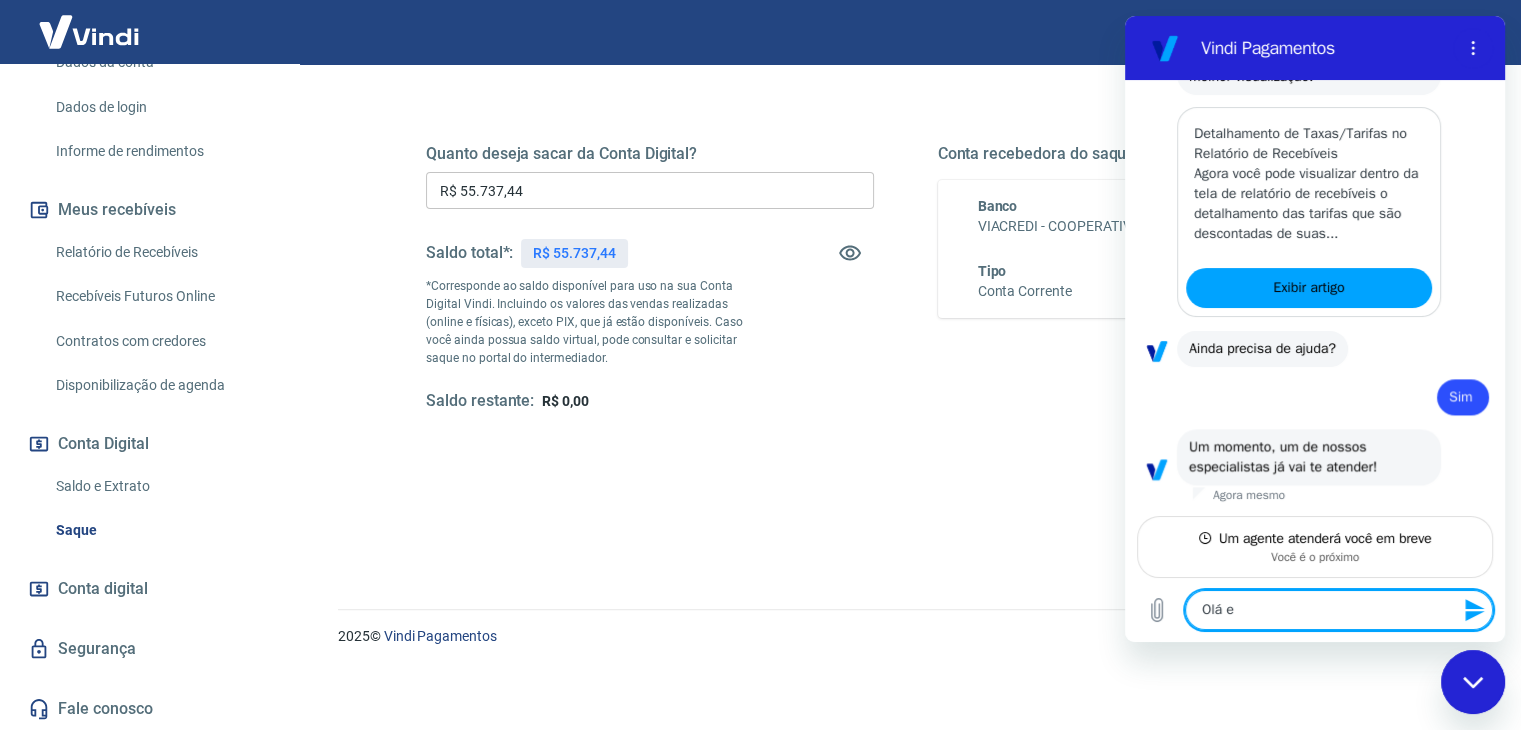 type on "Olá es" 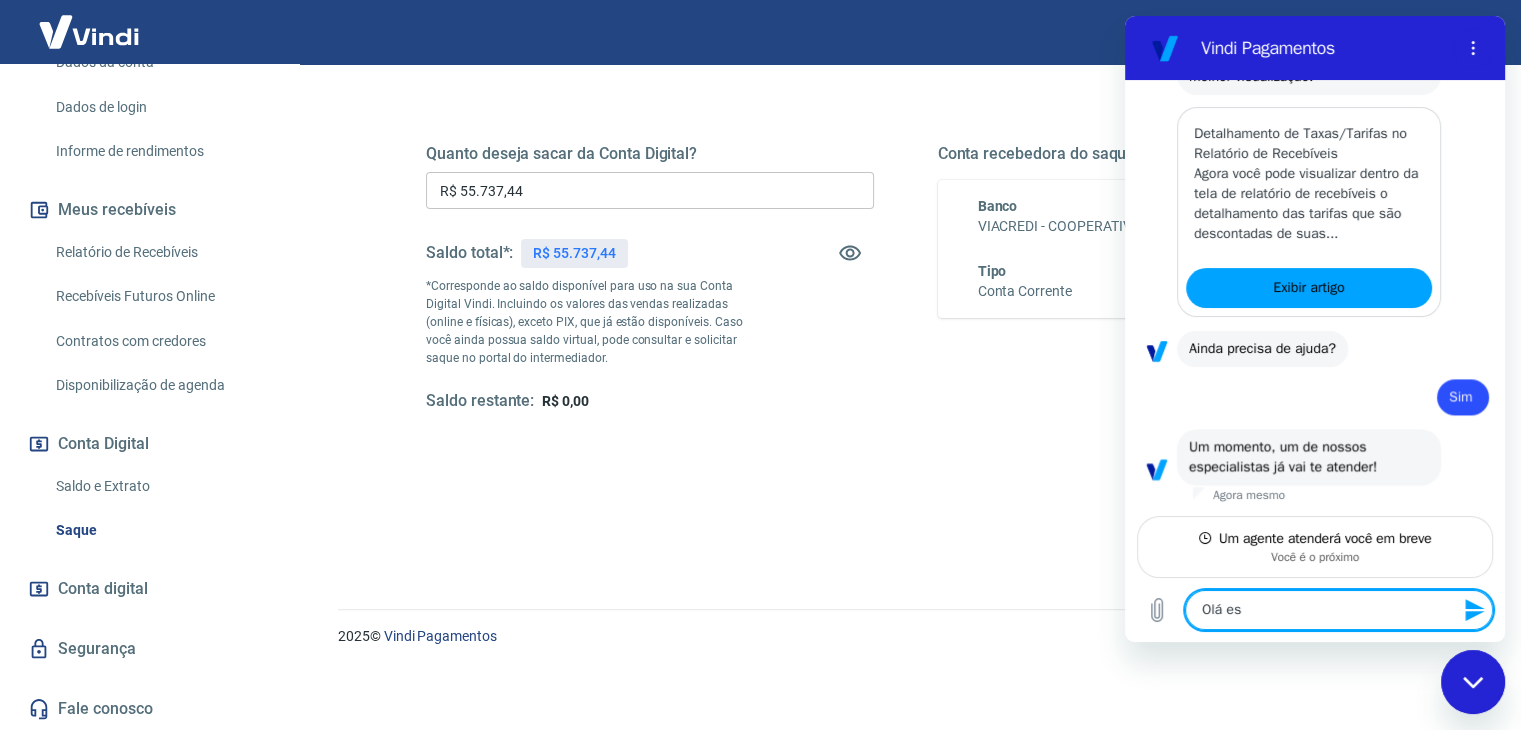 type on "Olá est" 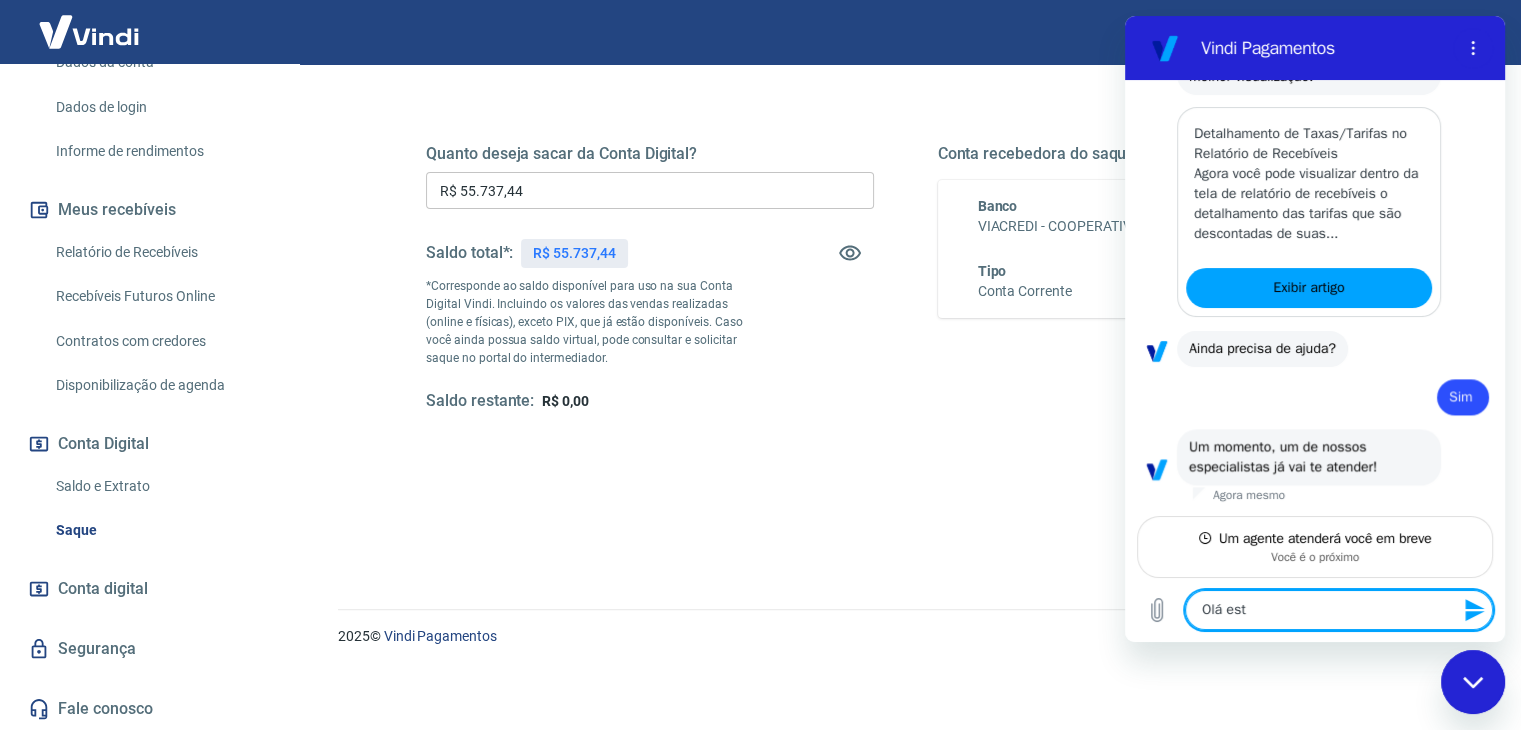 type on "Olá esto" 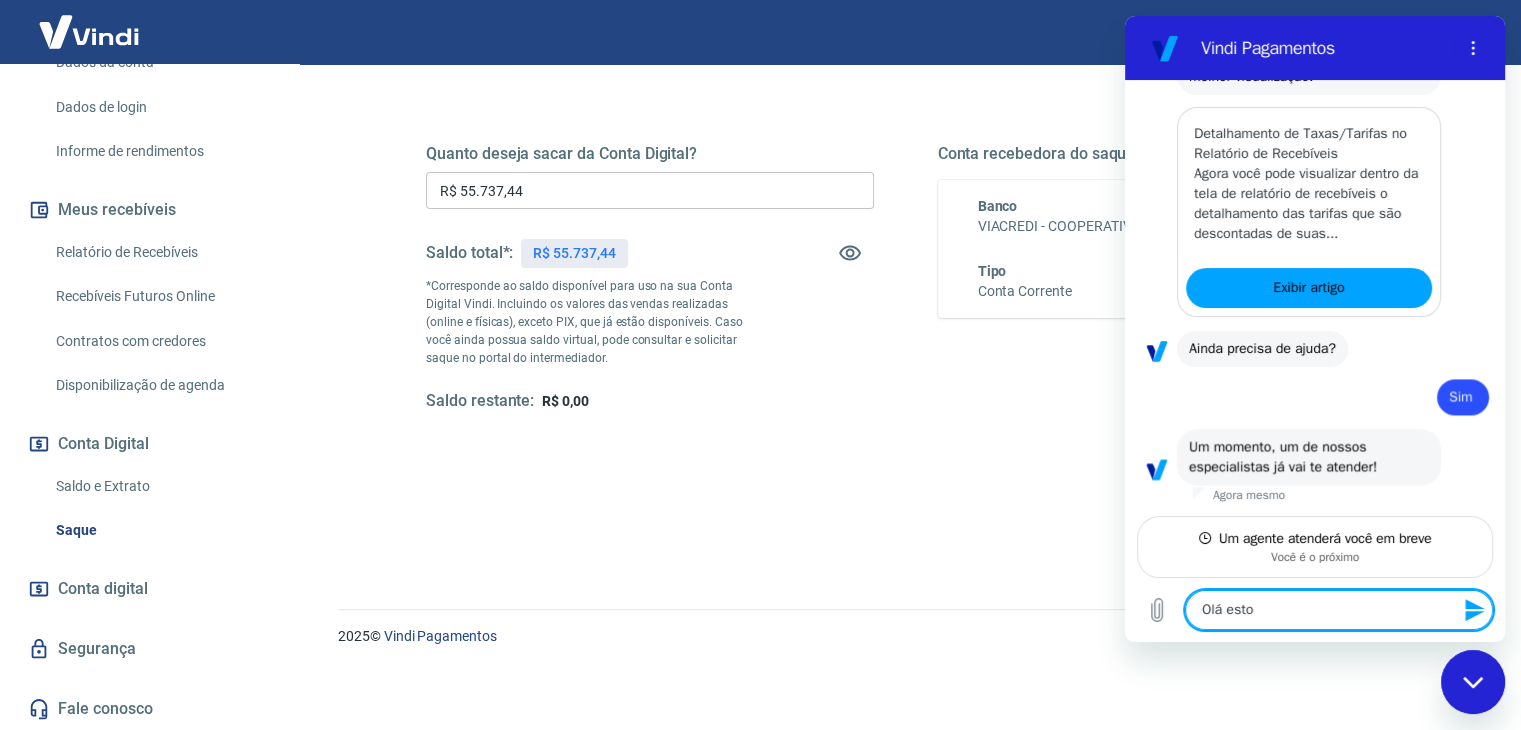 type on "Olá estou" 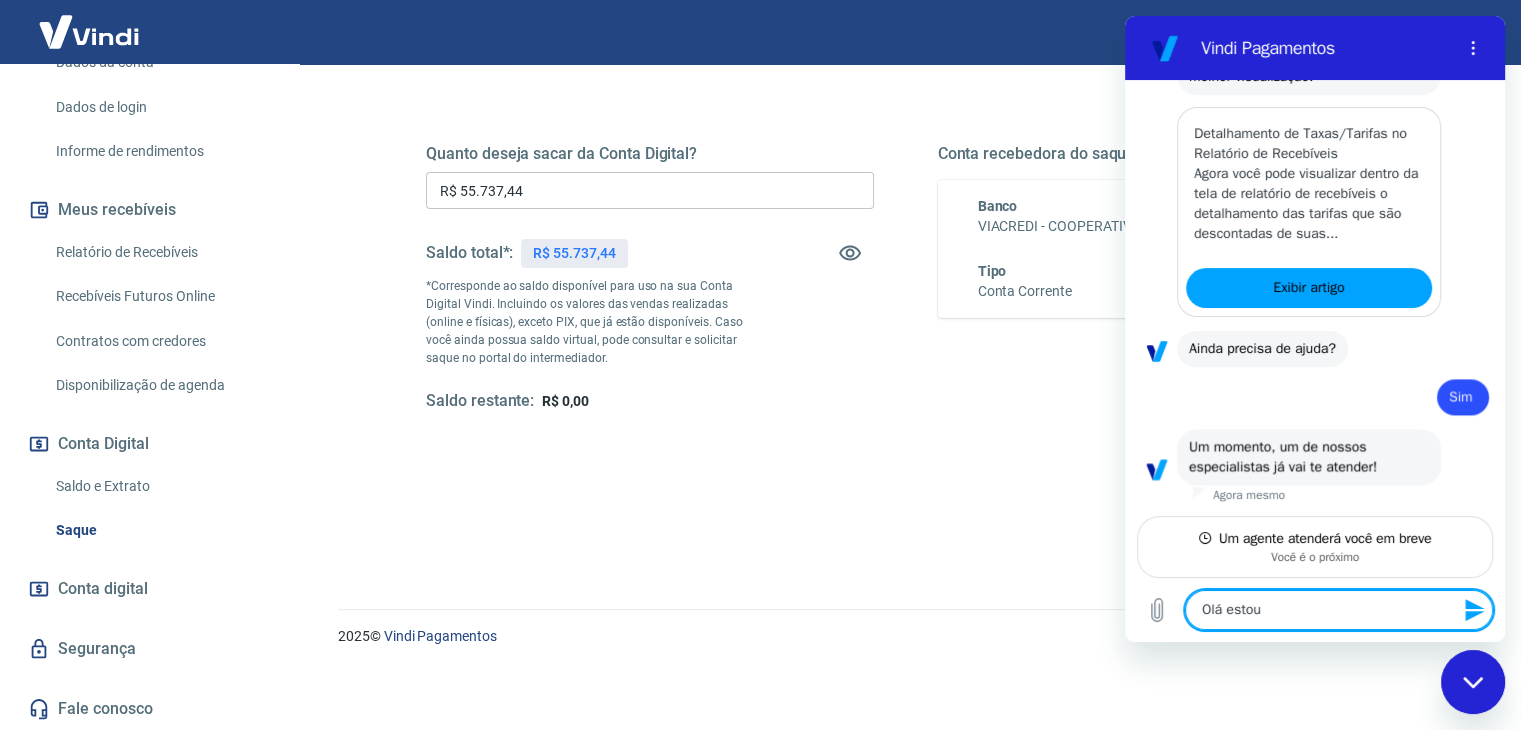 type on "Olá estou" 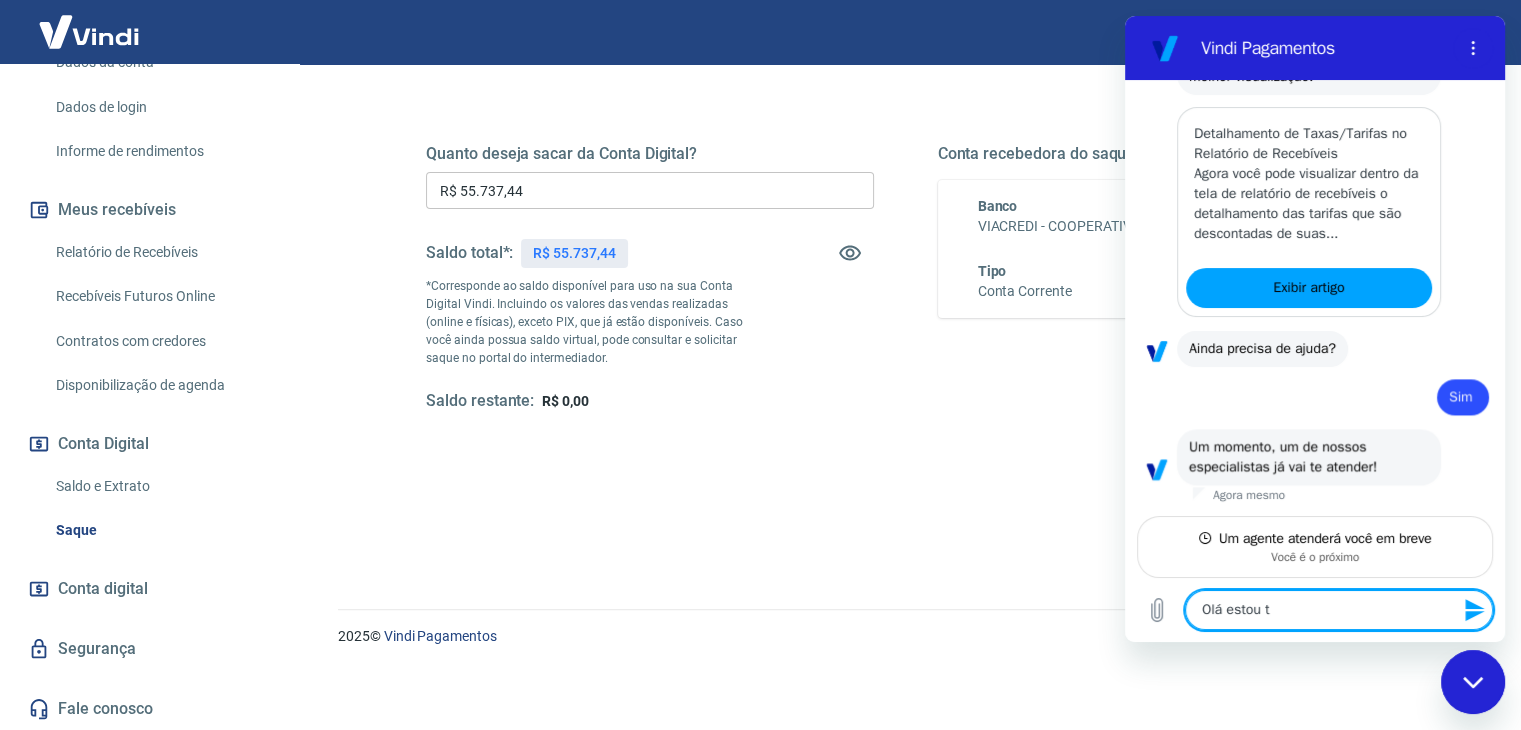 type on "Olá estou te" 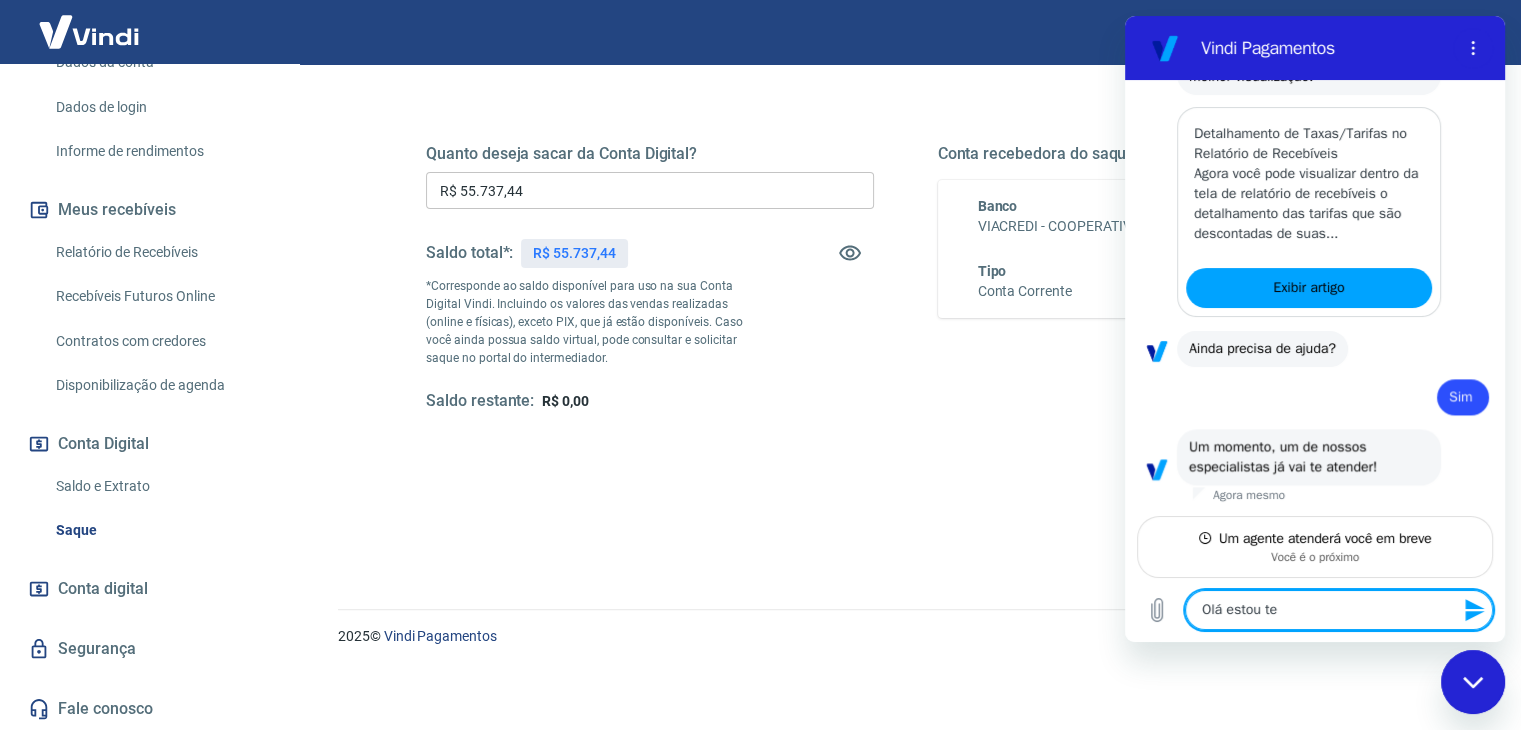 type on "Olá estou ten" 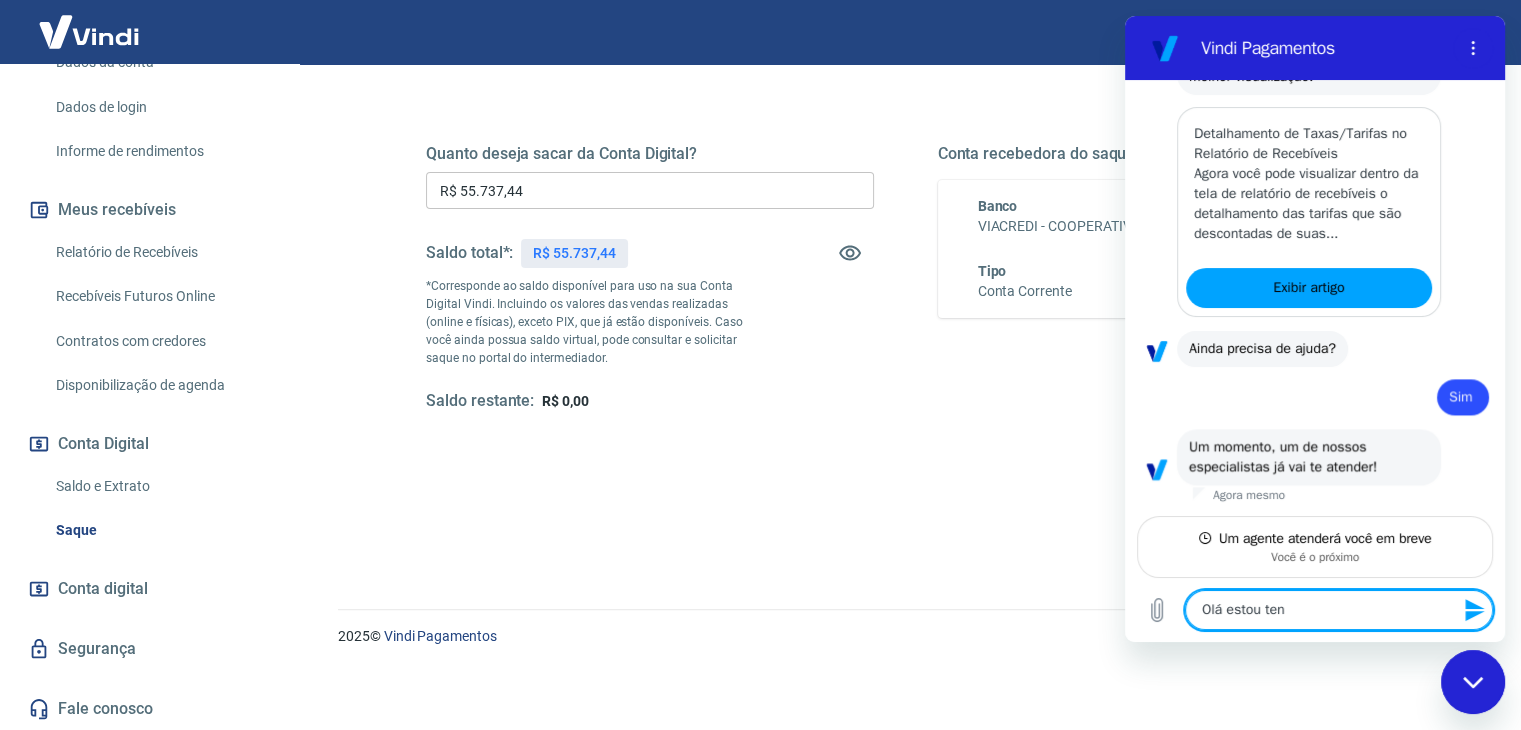 type on "Olá estou tent" 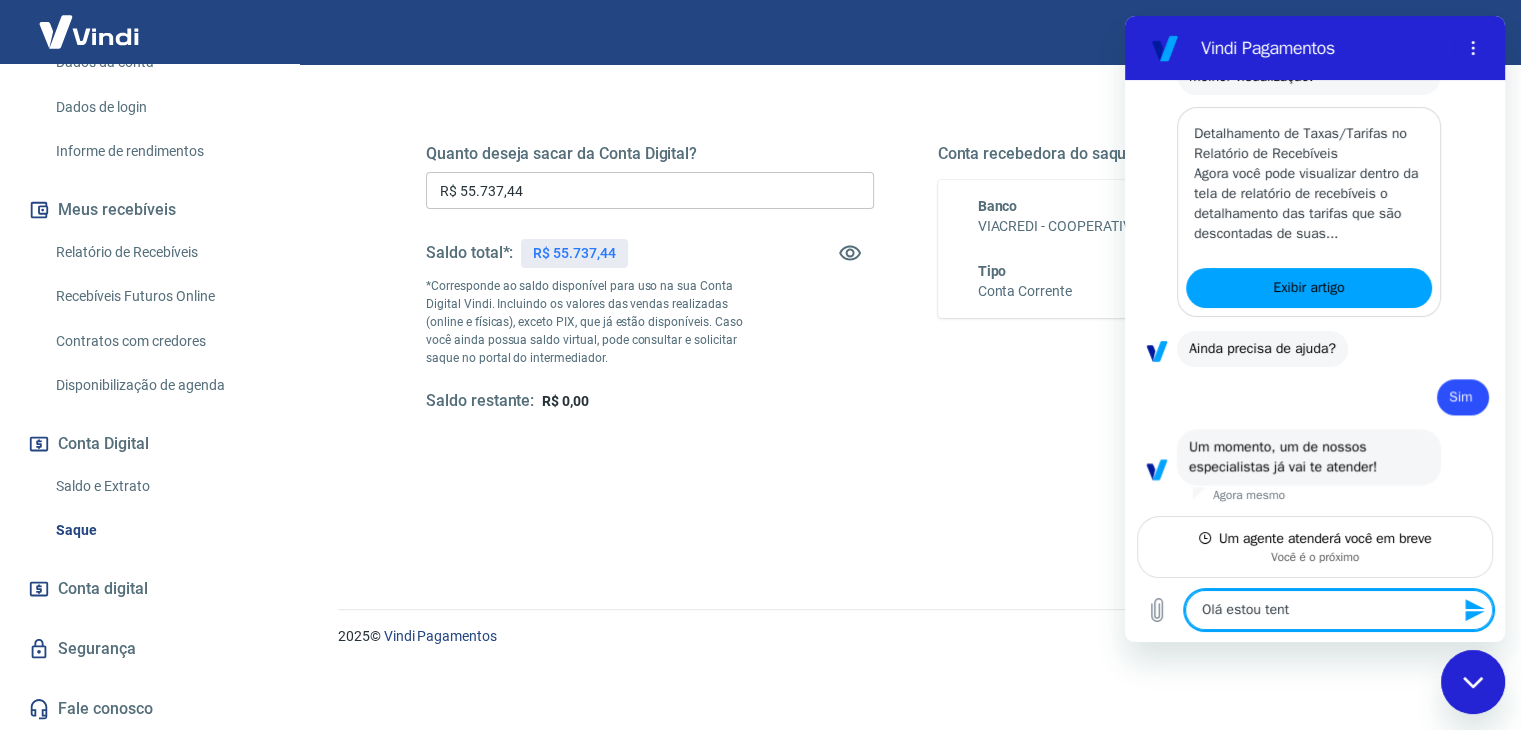 type on "Olá estou tenta" 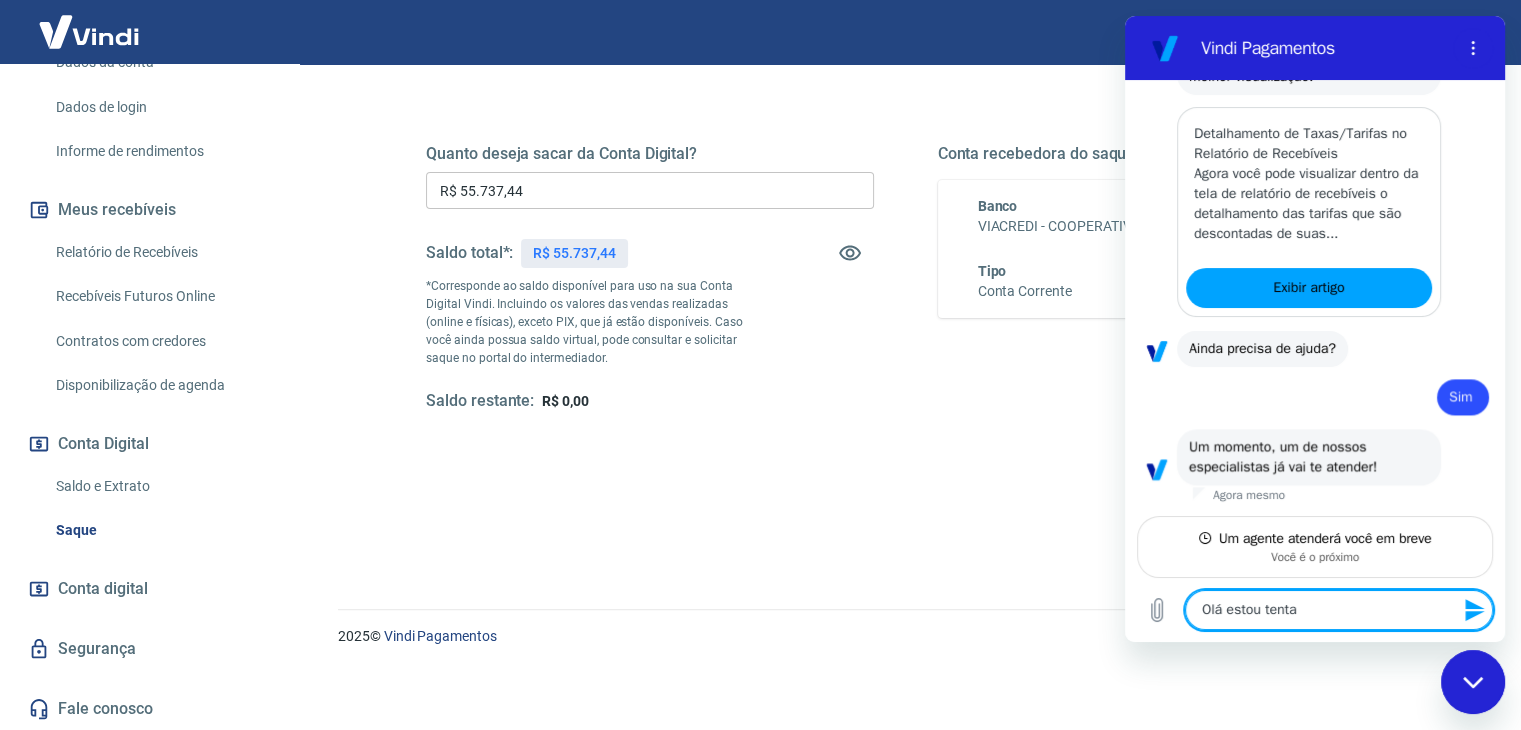 type on "Olá estou tentan" 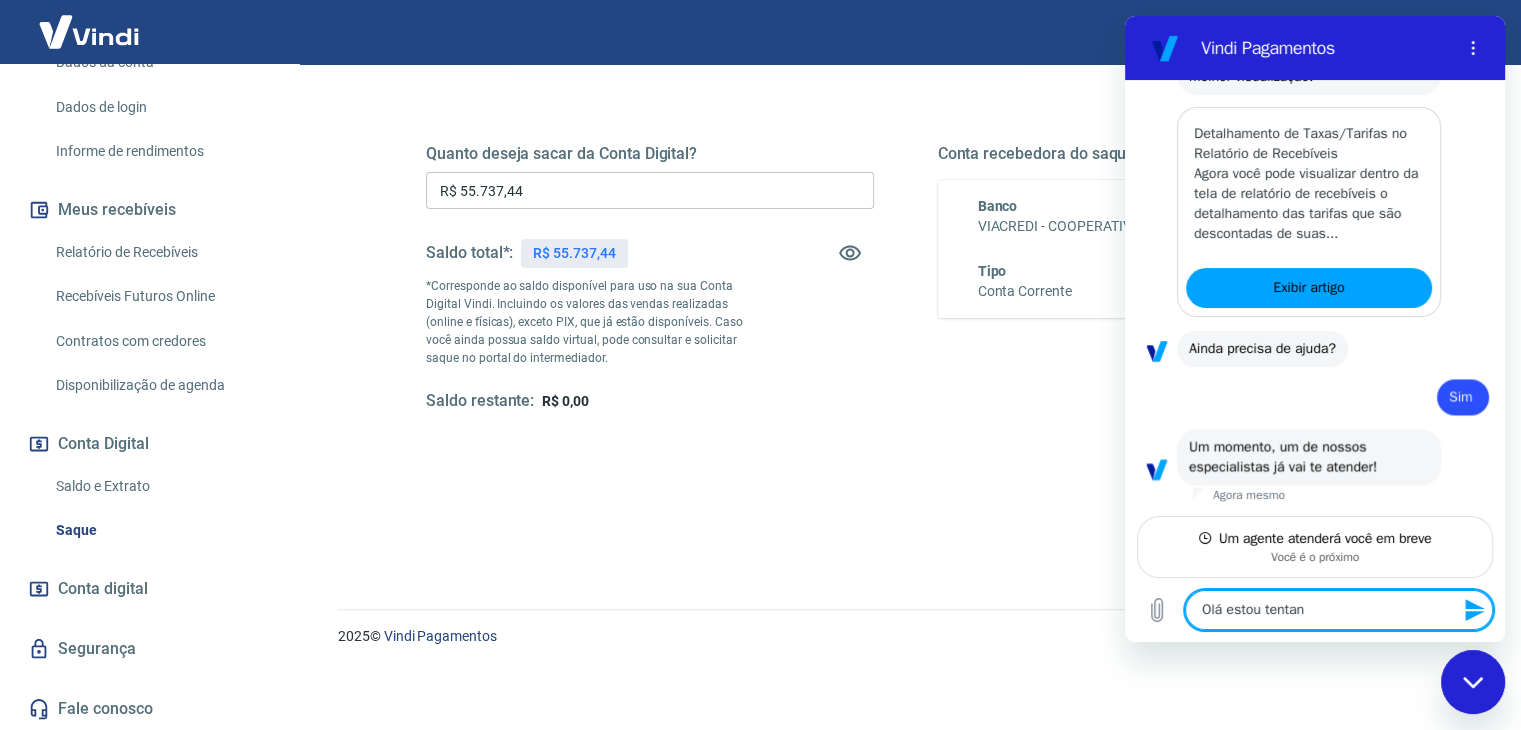 type on "Olá estou tentand" 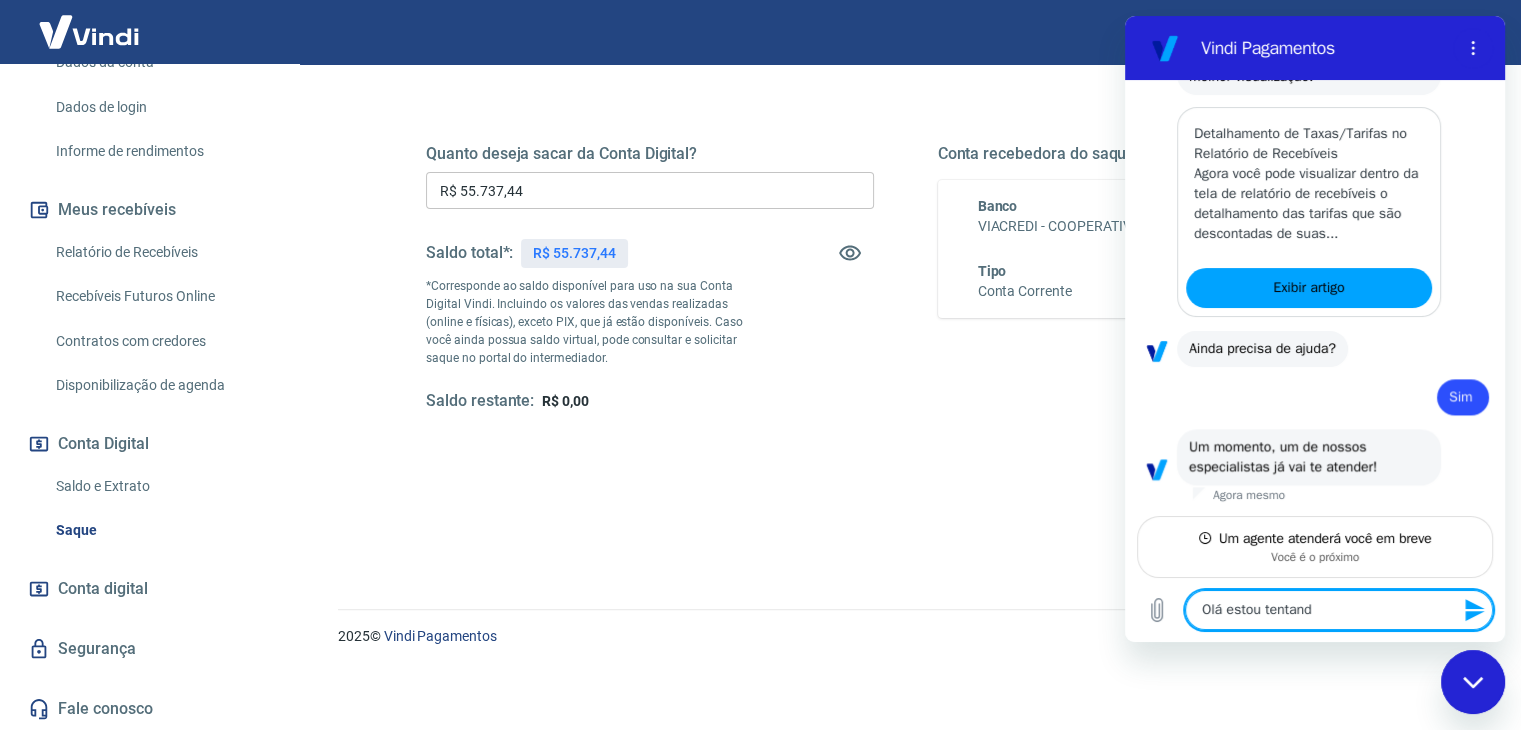 type on "Olá estou tentando" 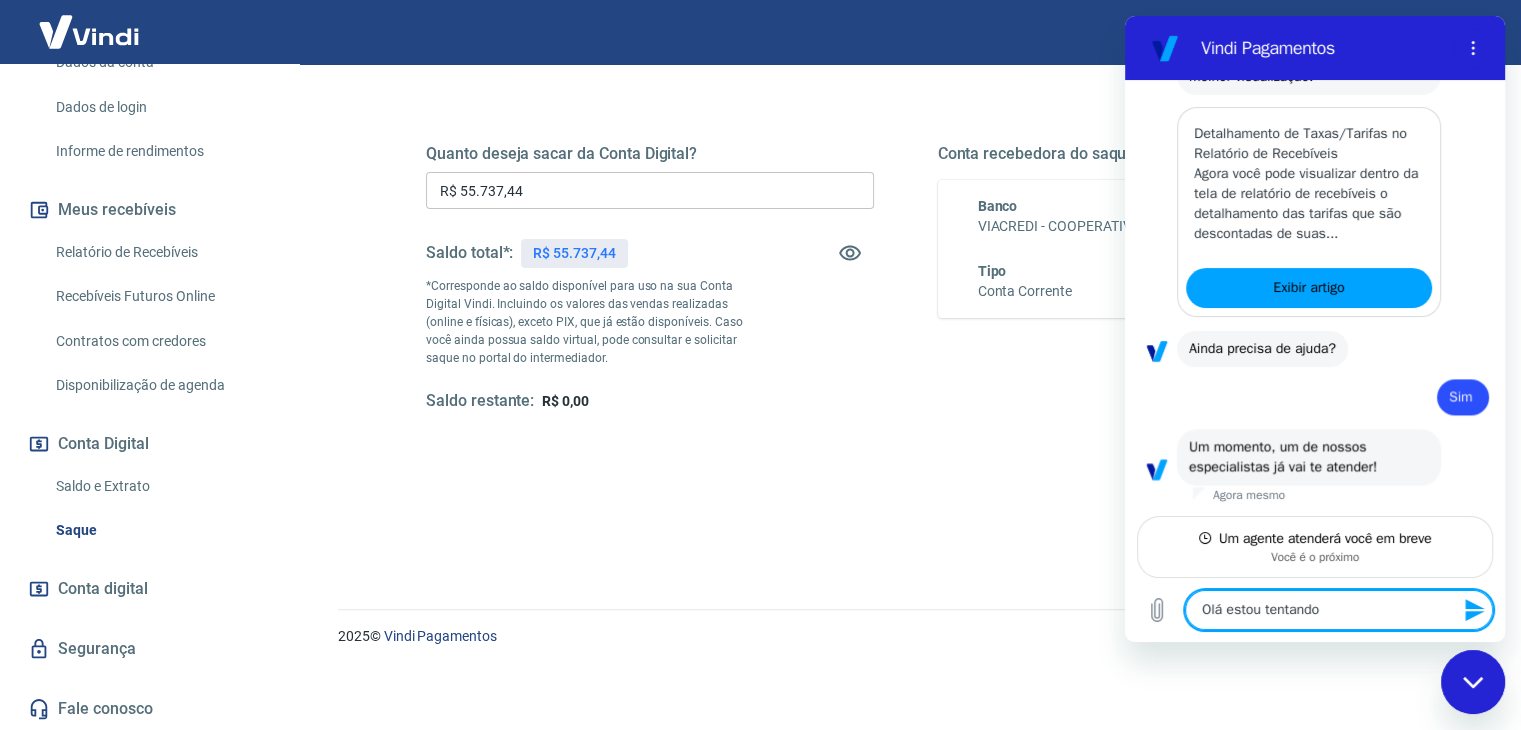 type on "Olá estou tentando" 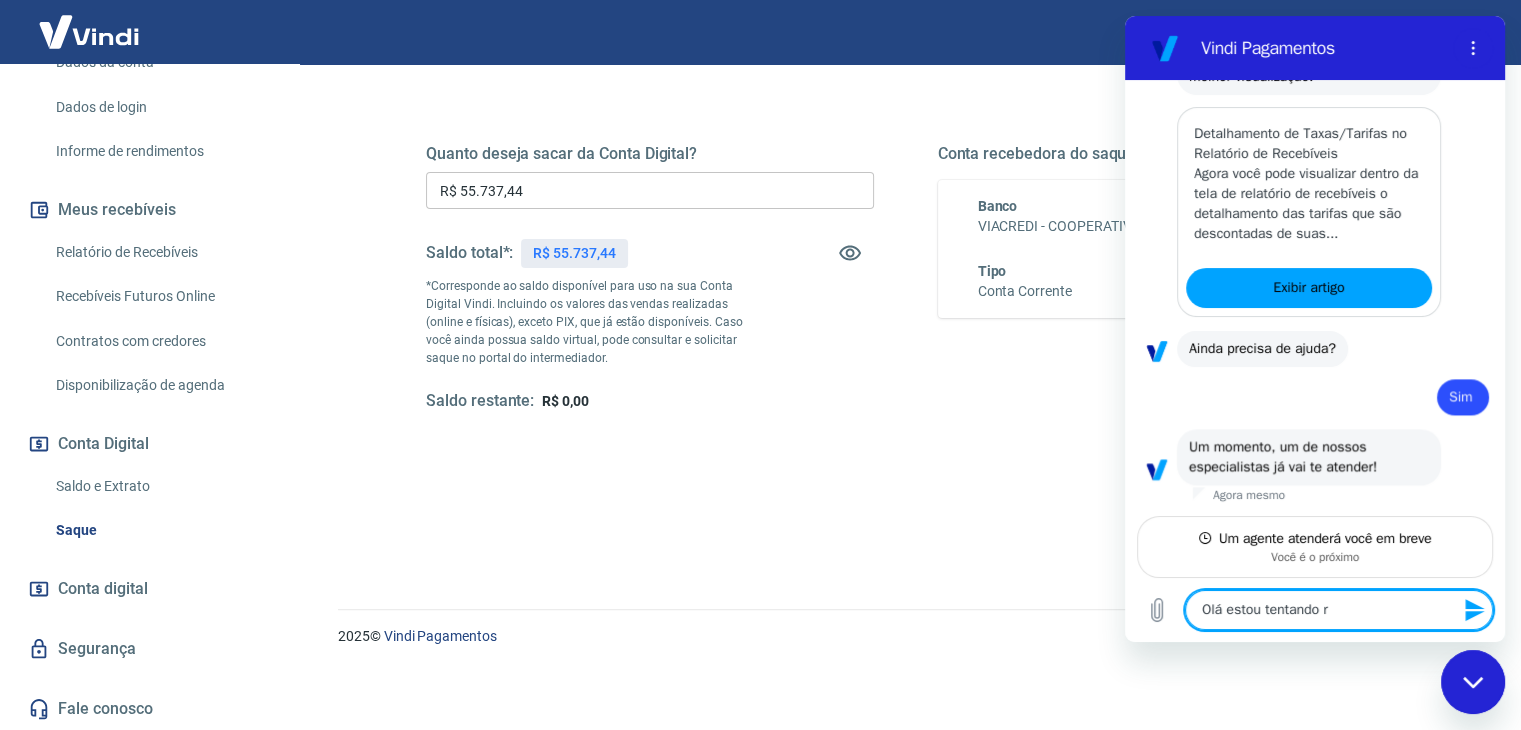 type on "Olá estou tentando re" 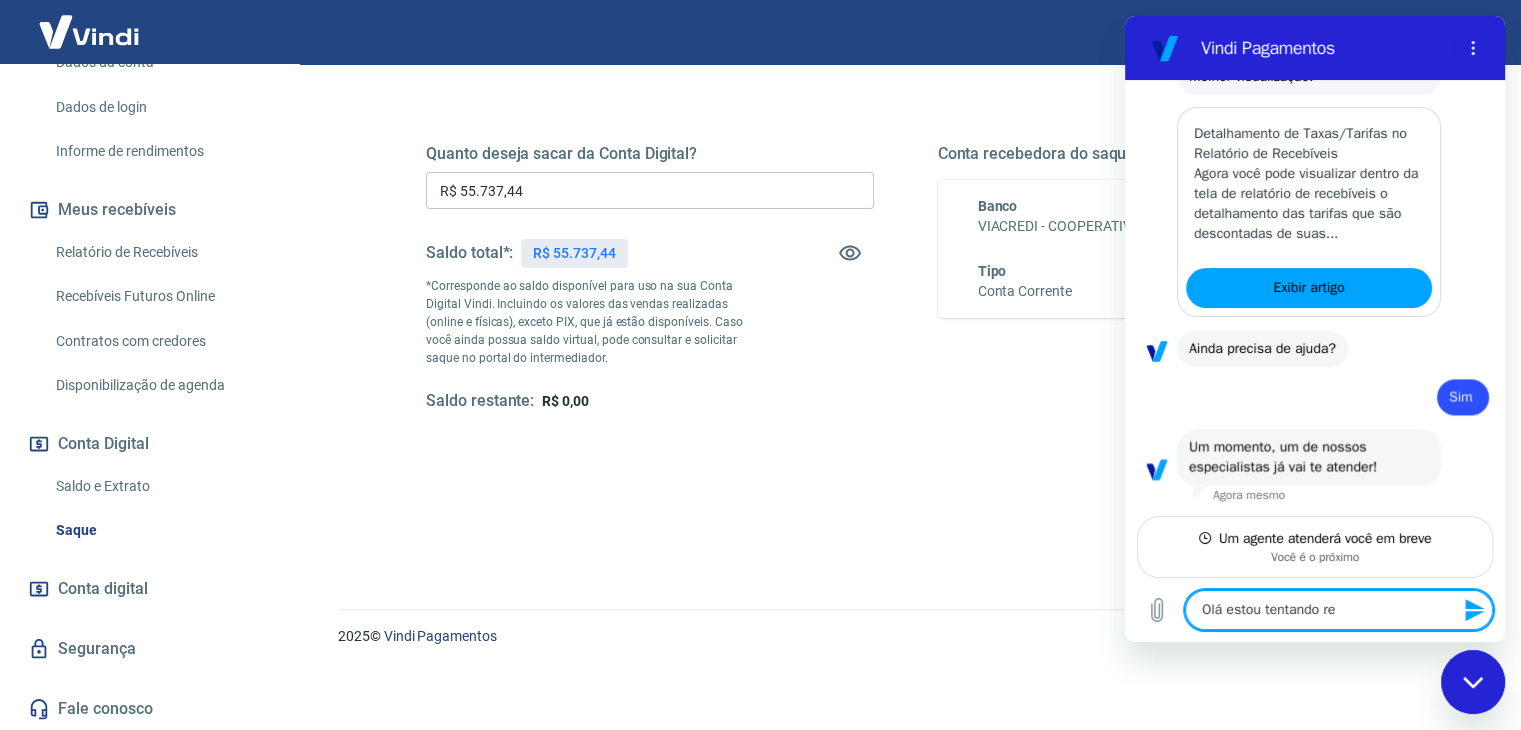 type on "Olá estou tentando rea" 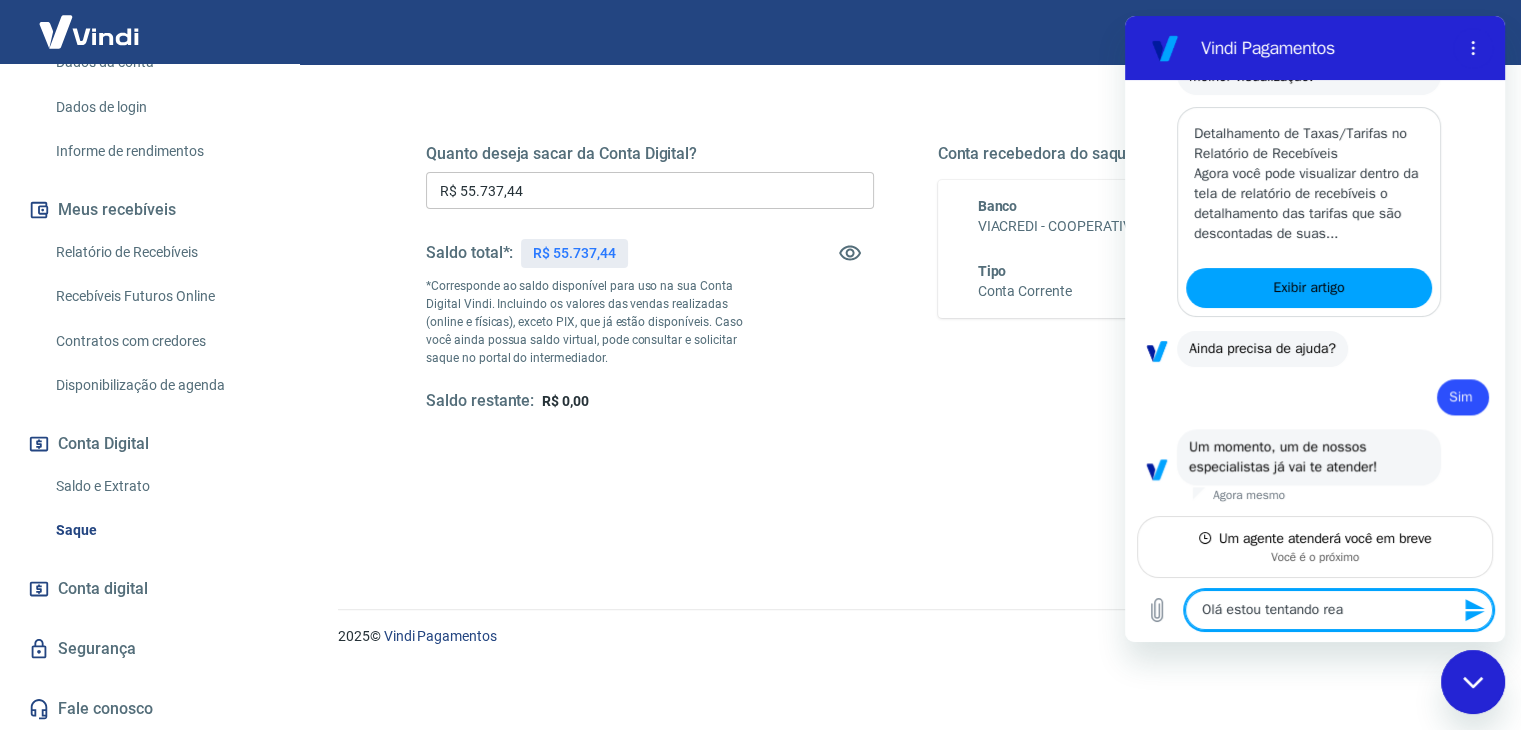 type on "x" 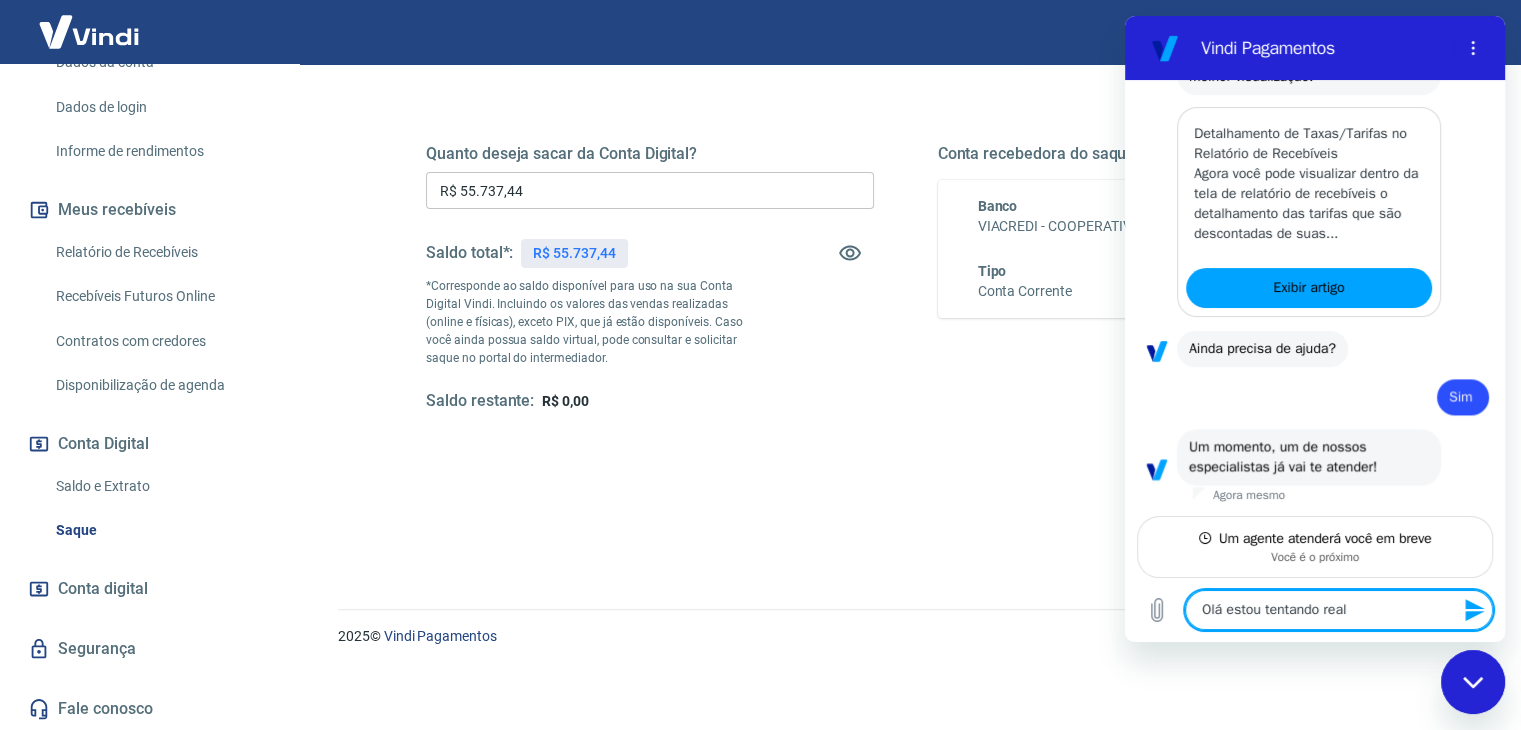 type on "Olá estou tentando reali" 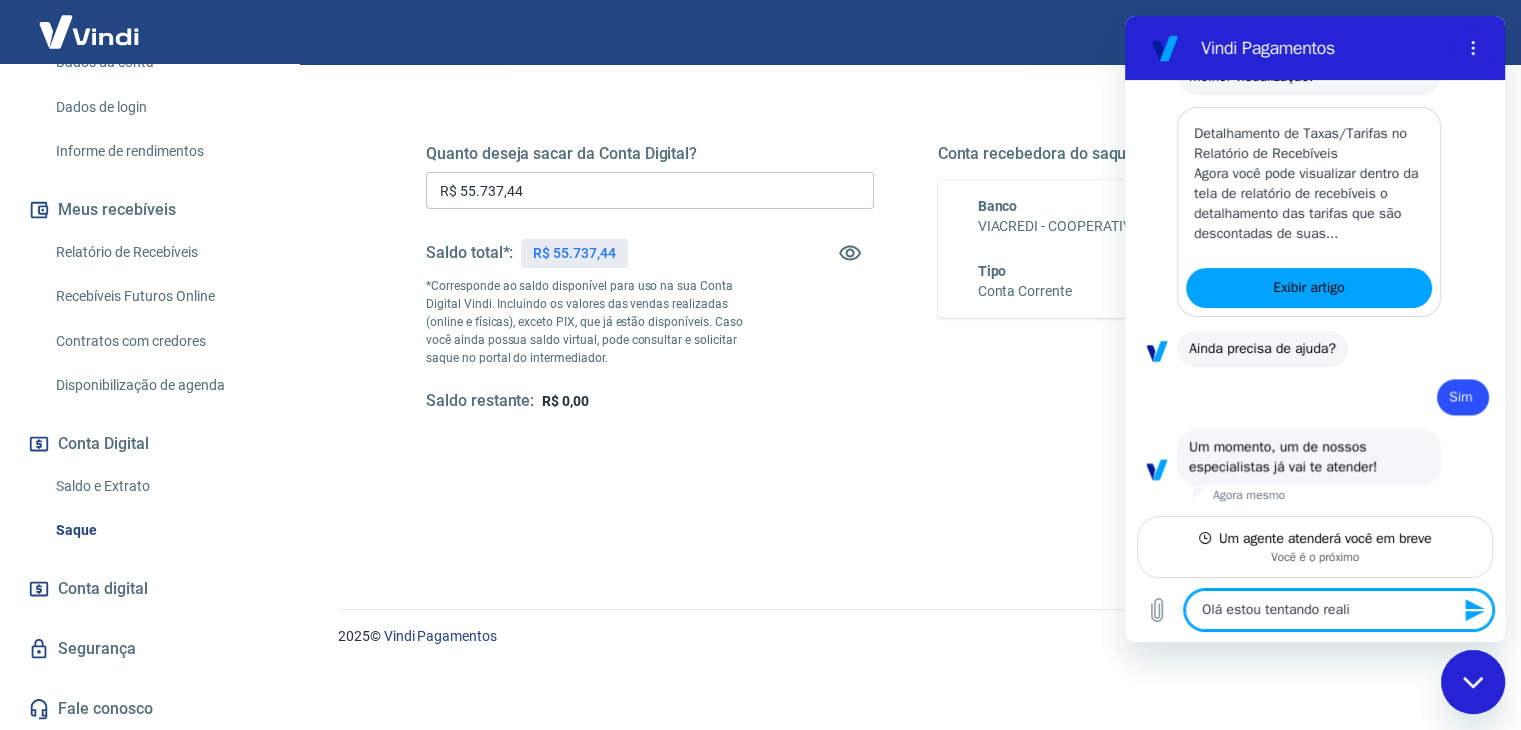 type on "Olá estou tentando realiz" 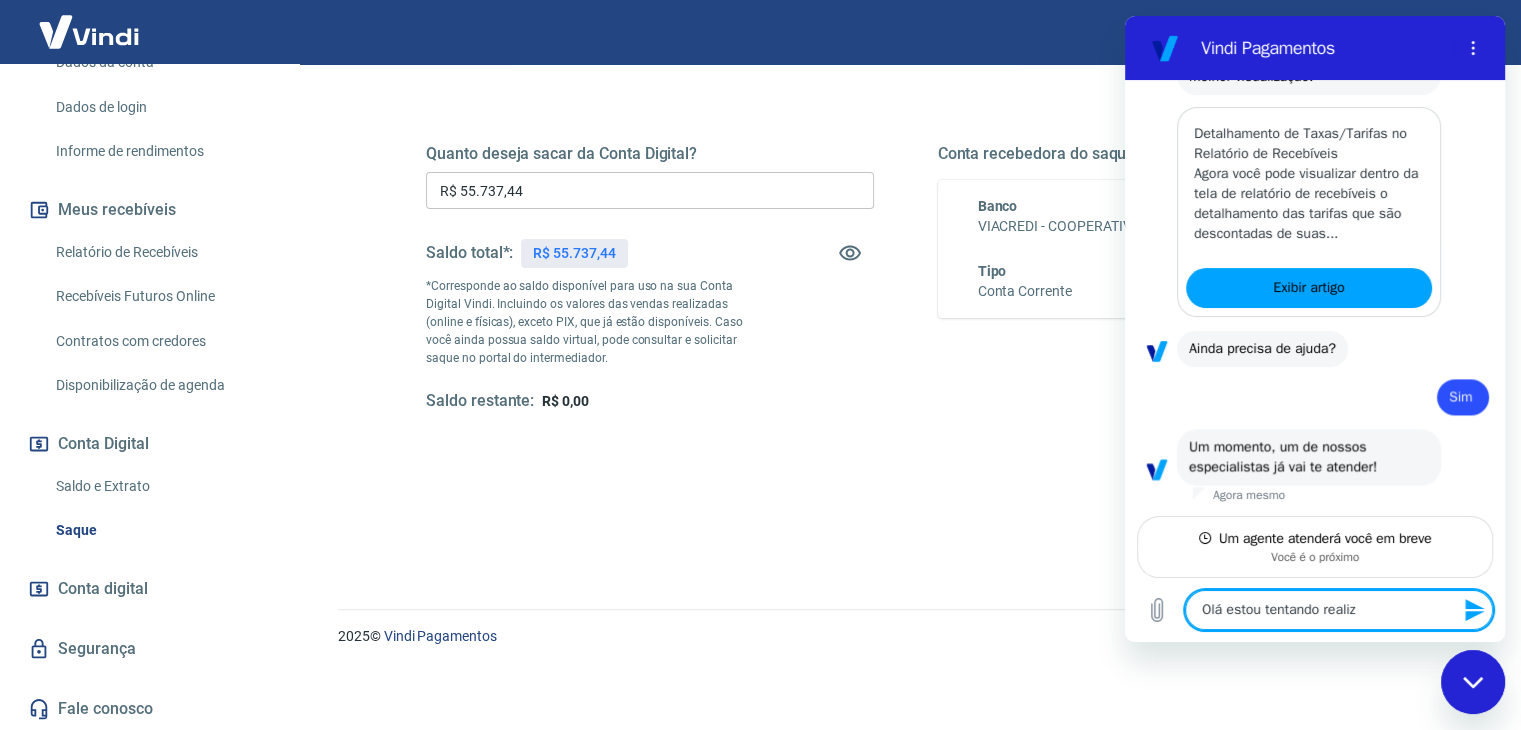 type on "x" 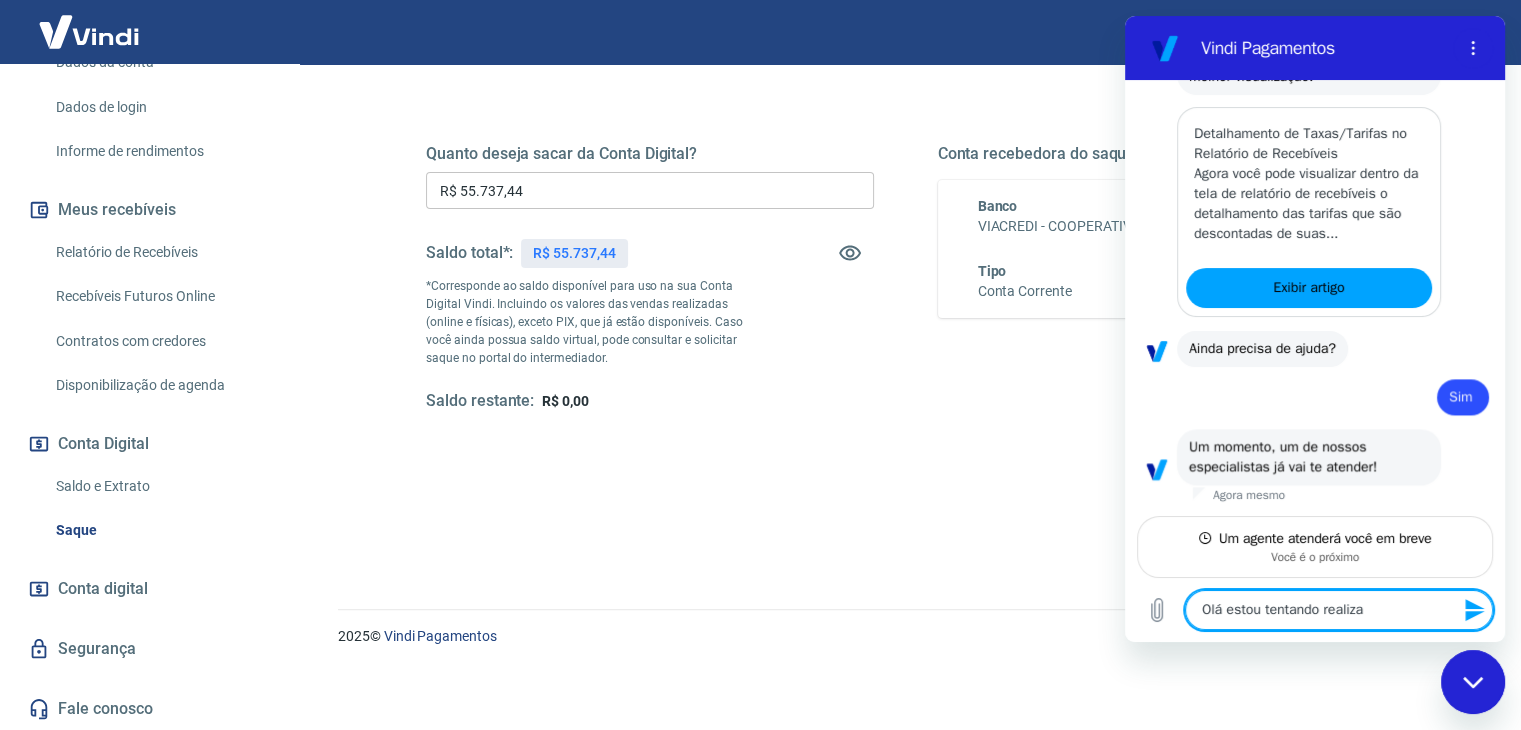 type on "Olá estou tentando realizar" 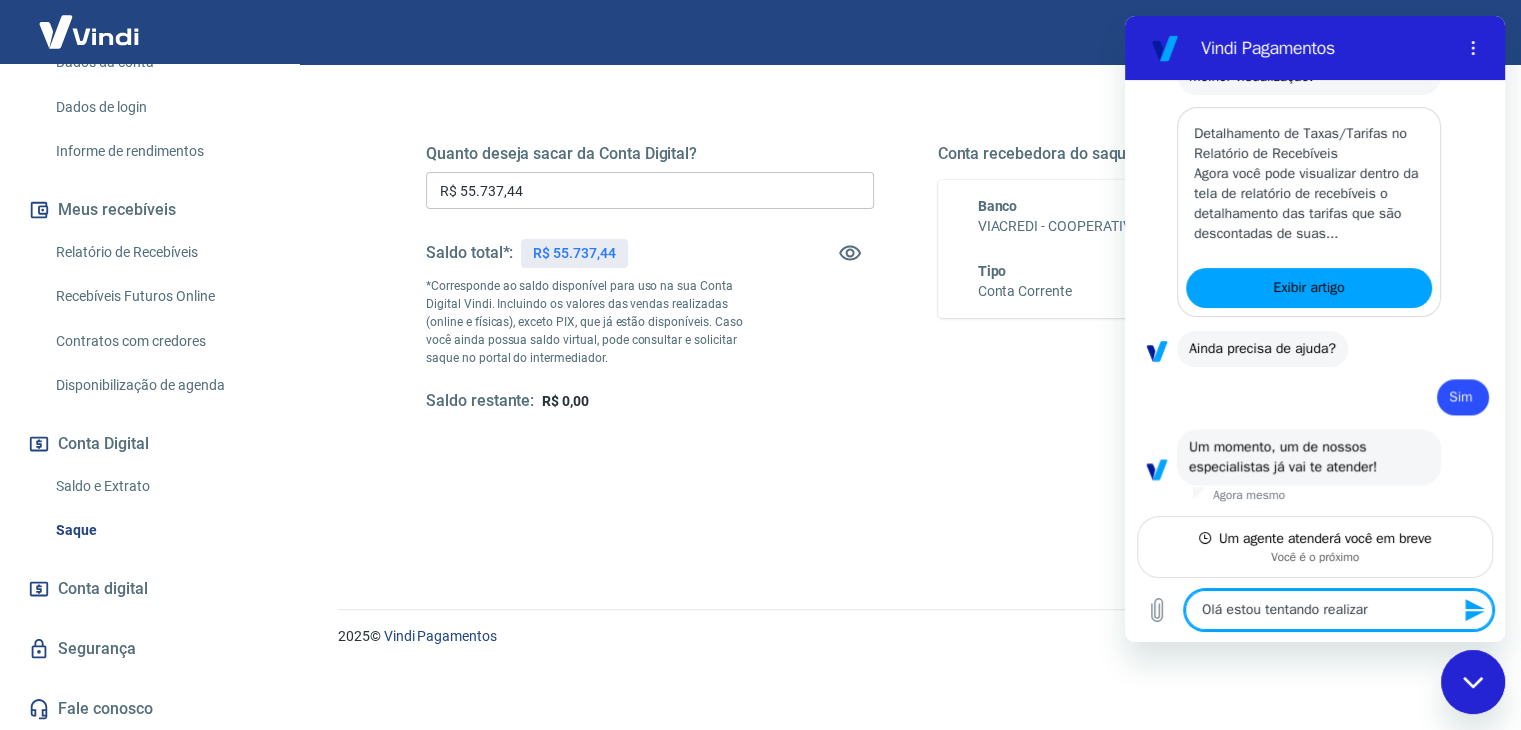 type on "Olá estou tentando realizar" 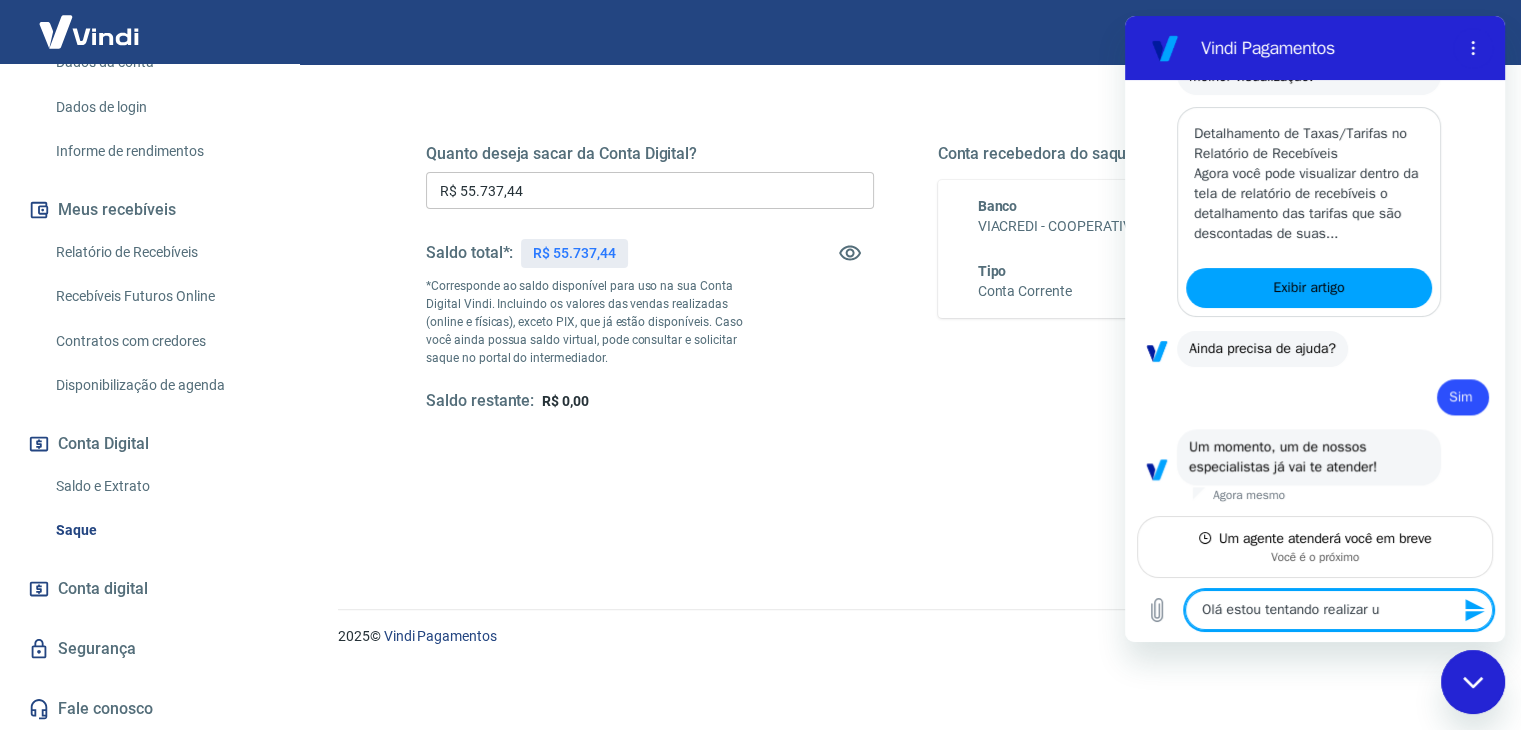 type on "Olá estou tentando realizar um" 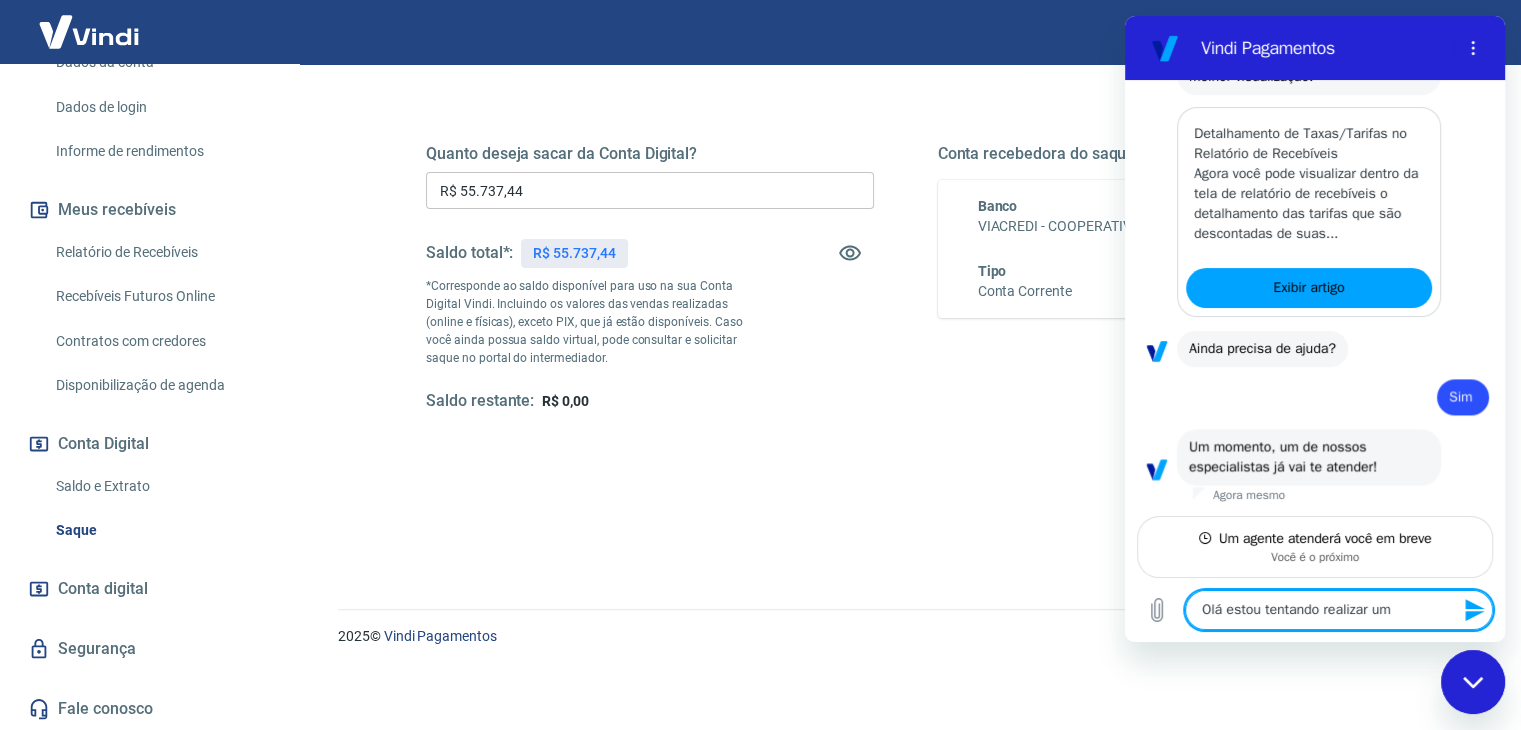 type on "Olá estou tentando realizar um" 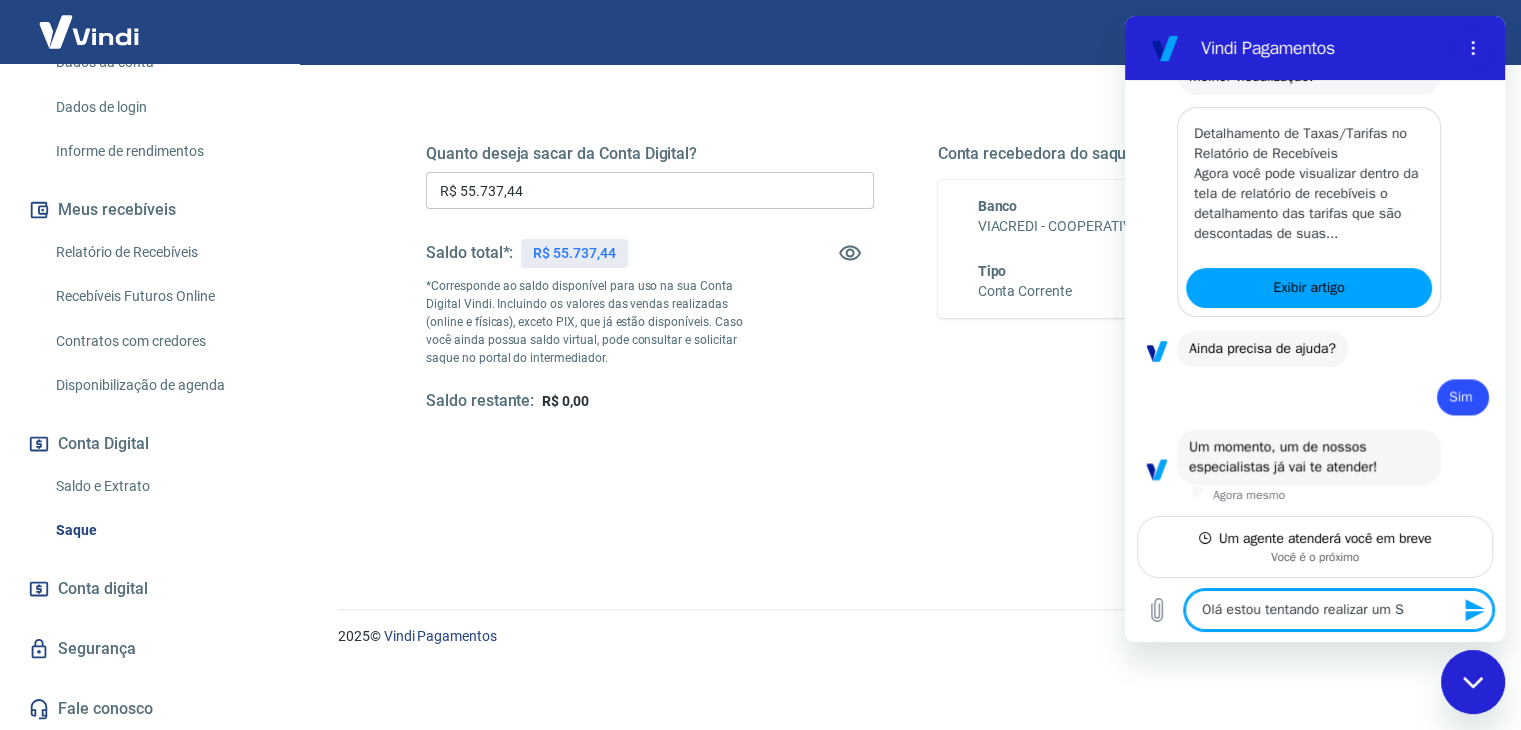 type on "Olá estou tentando realizar um SQ" 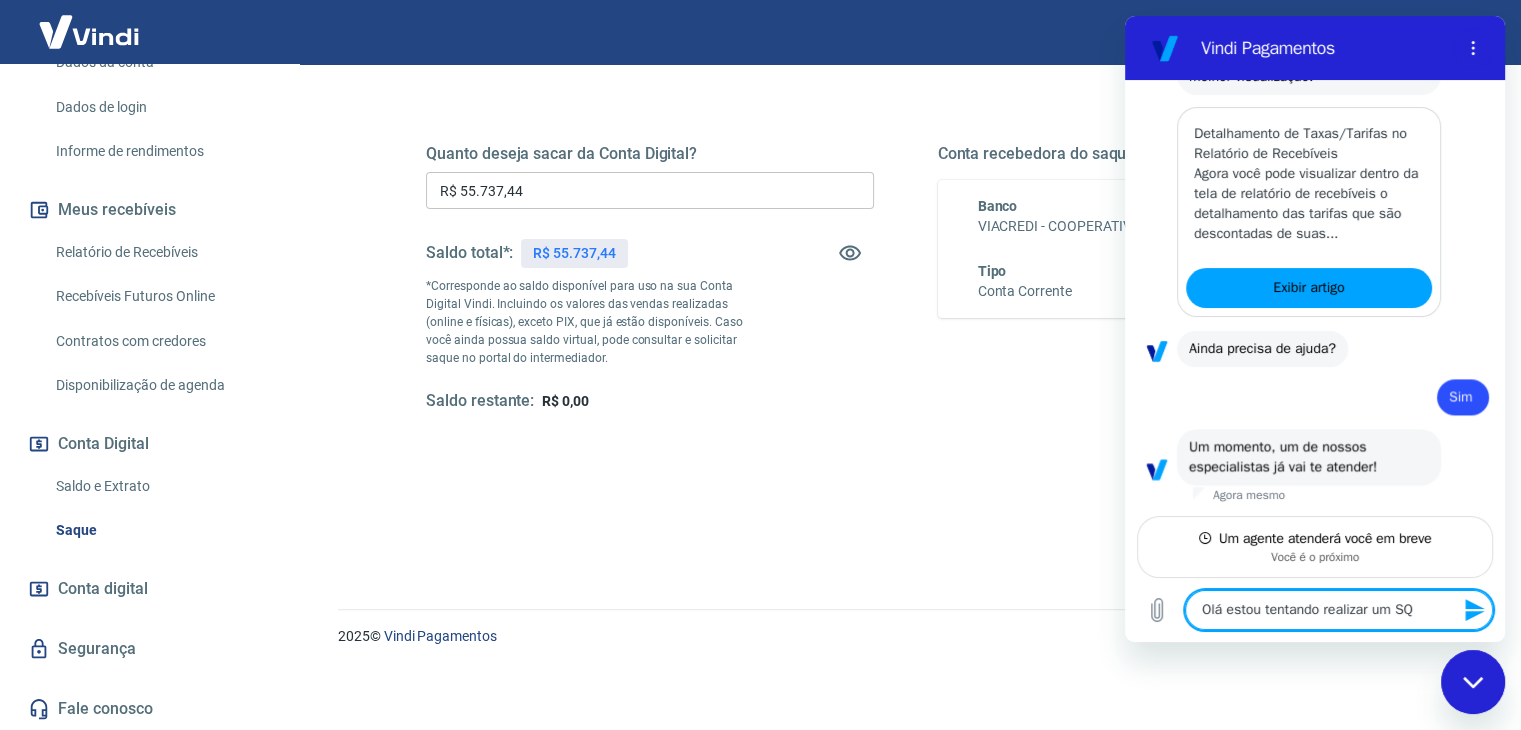 type on "Olá estou tentando realizar um S" 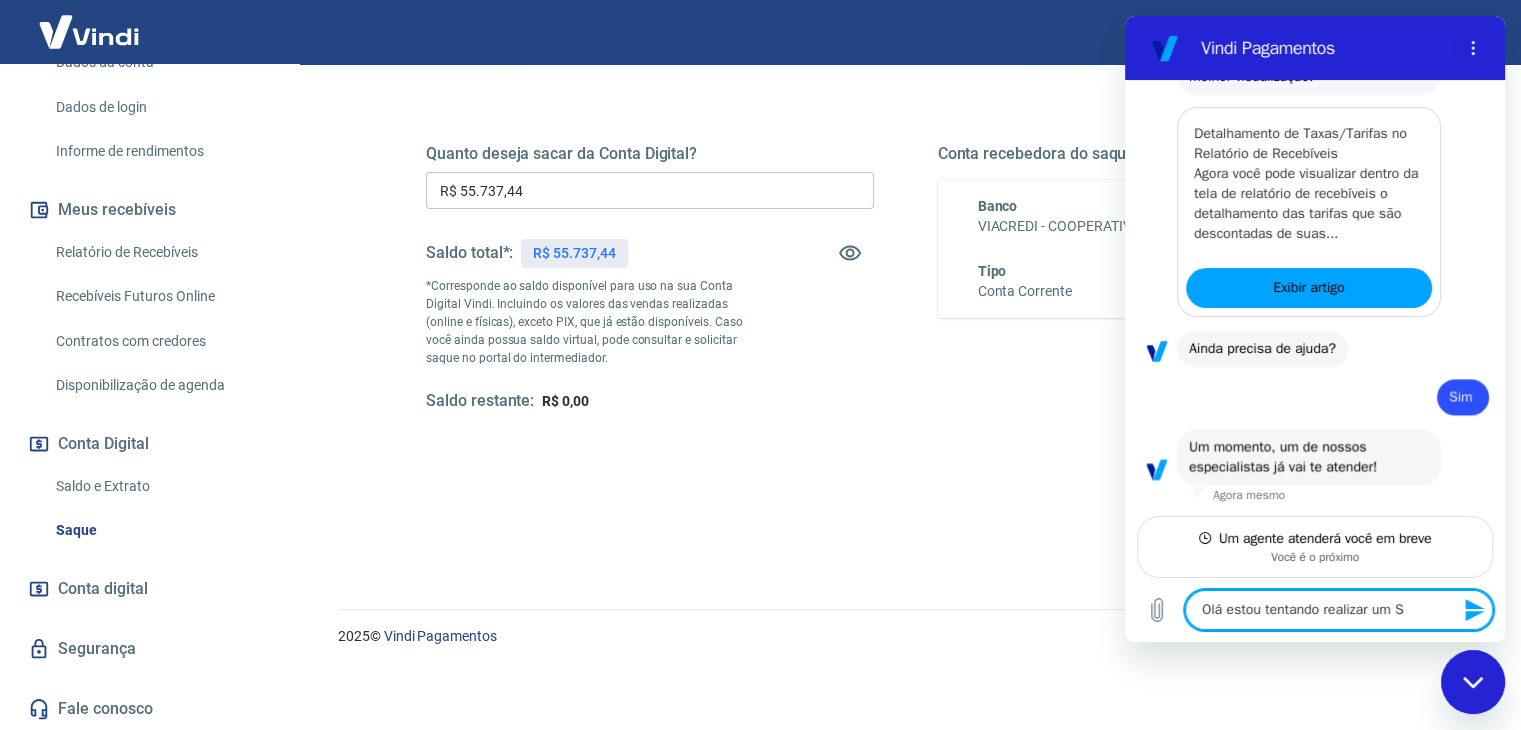 type on "Olá estou tentando realizar um SA" 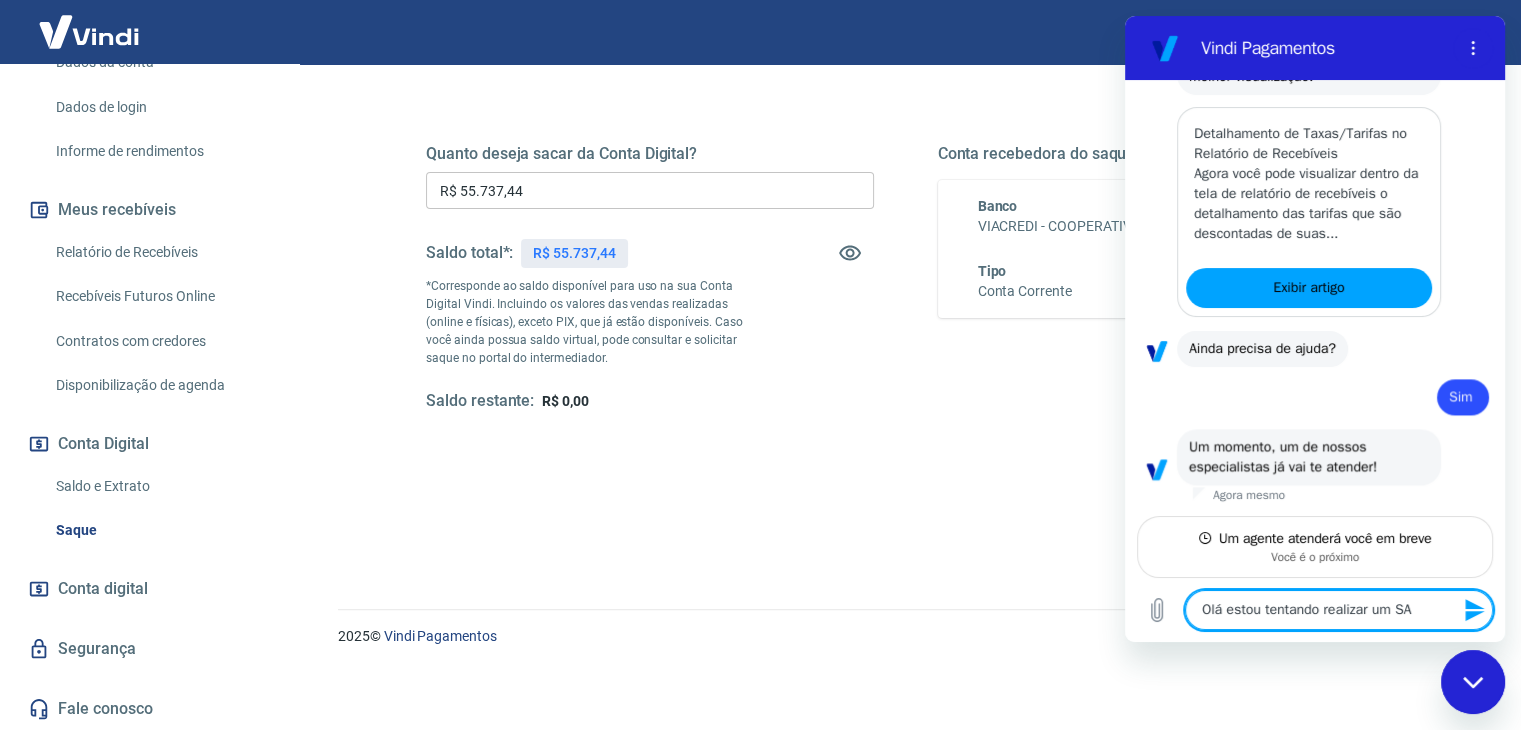 type on "Olá estou tentando realizar um SAQ" 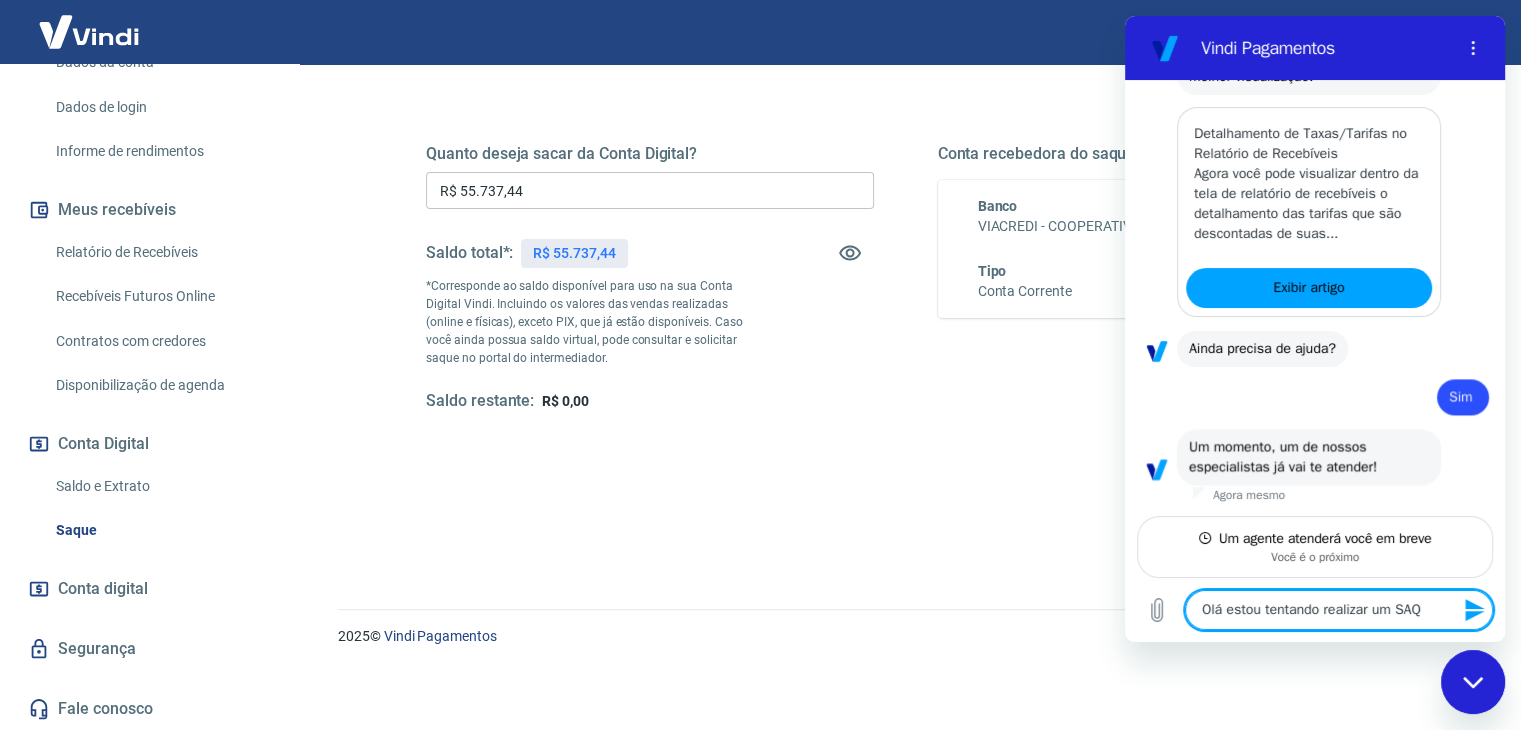 type on "Olá estou tentando realizar um SAQU" 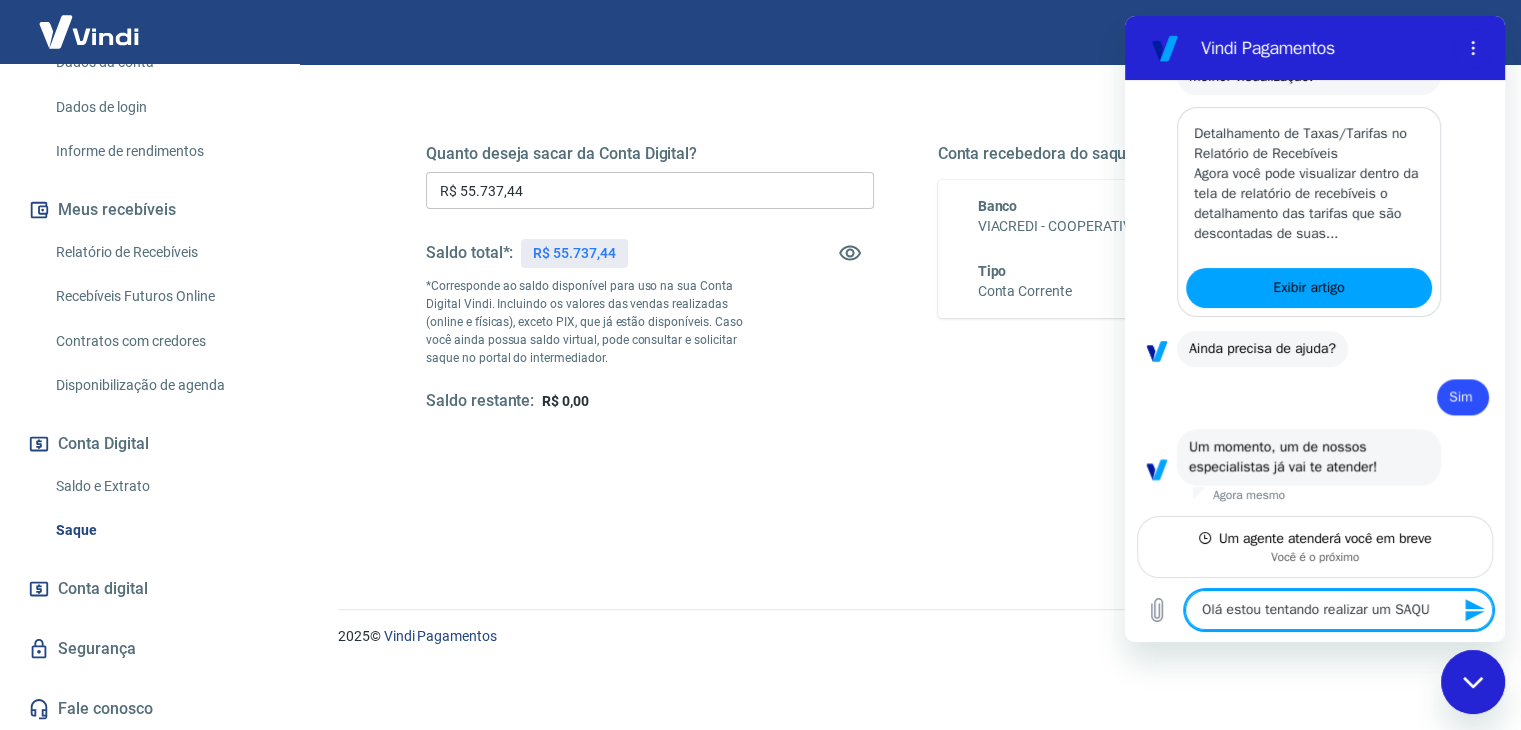 type on "Olá estou tentando realizar um SAQUE" 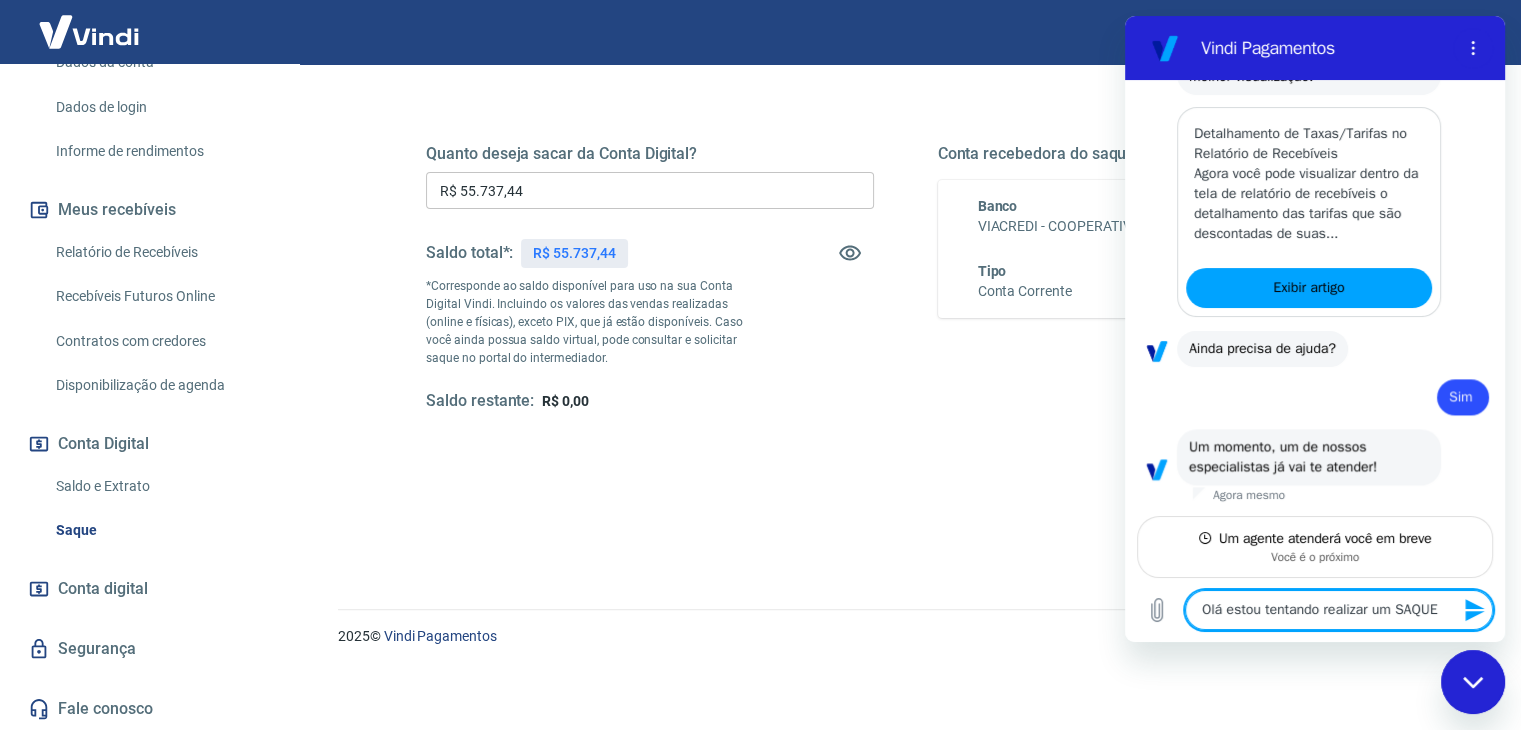type on "Olá estou tentando realizar um SAQUE" 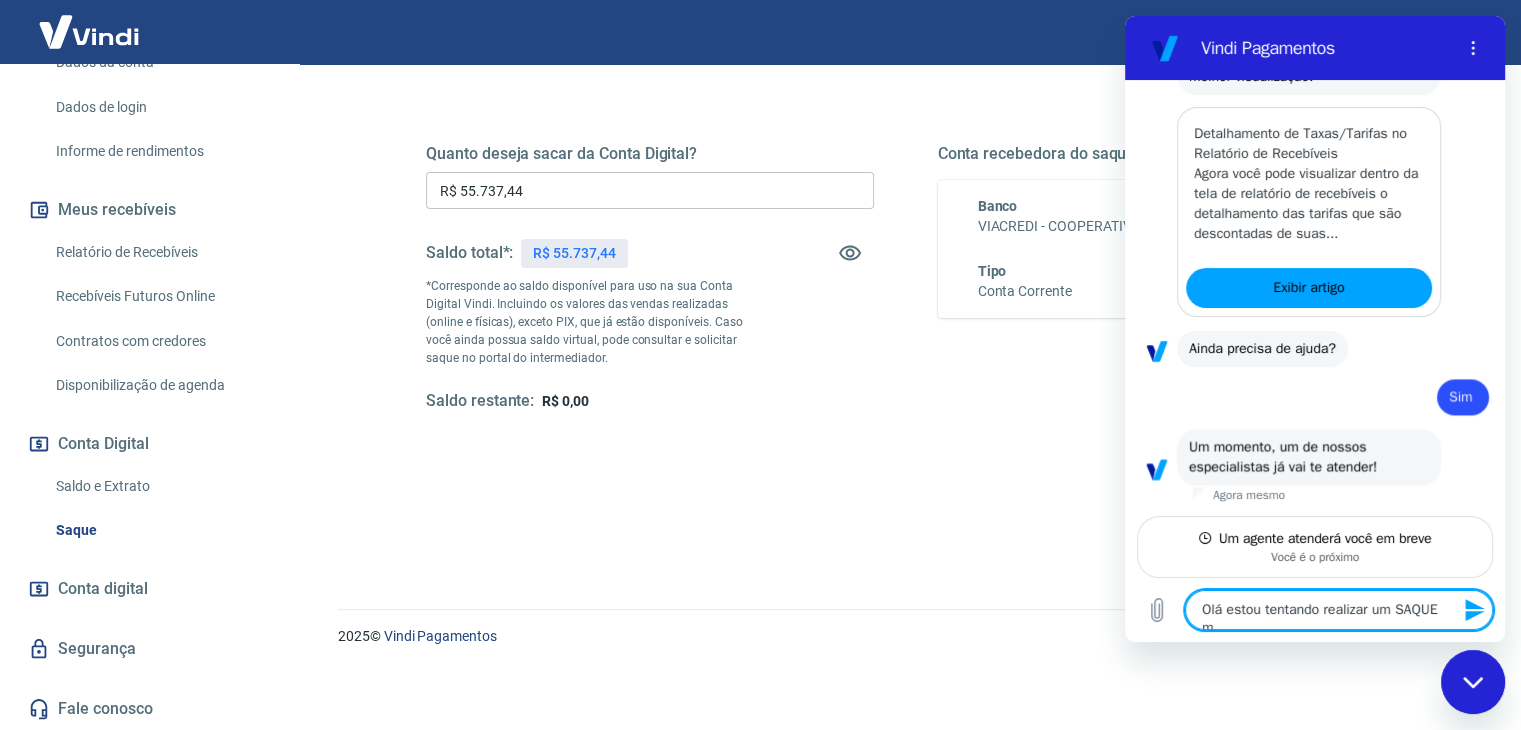 scroll, scrollTop: 2729, scrollLeft: 0, axis: vertical 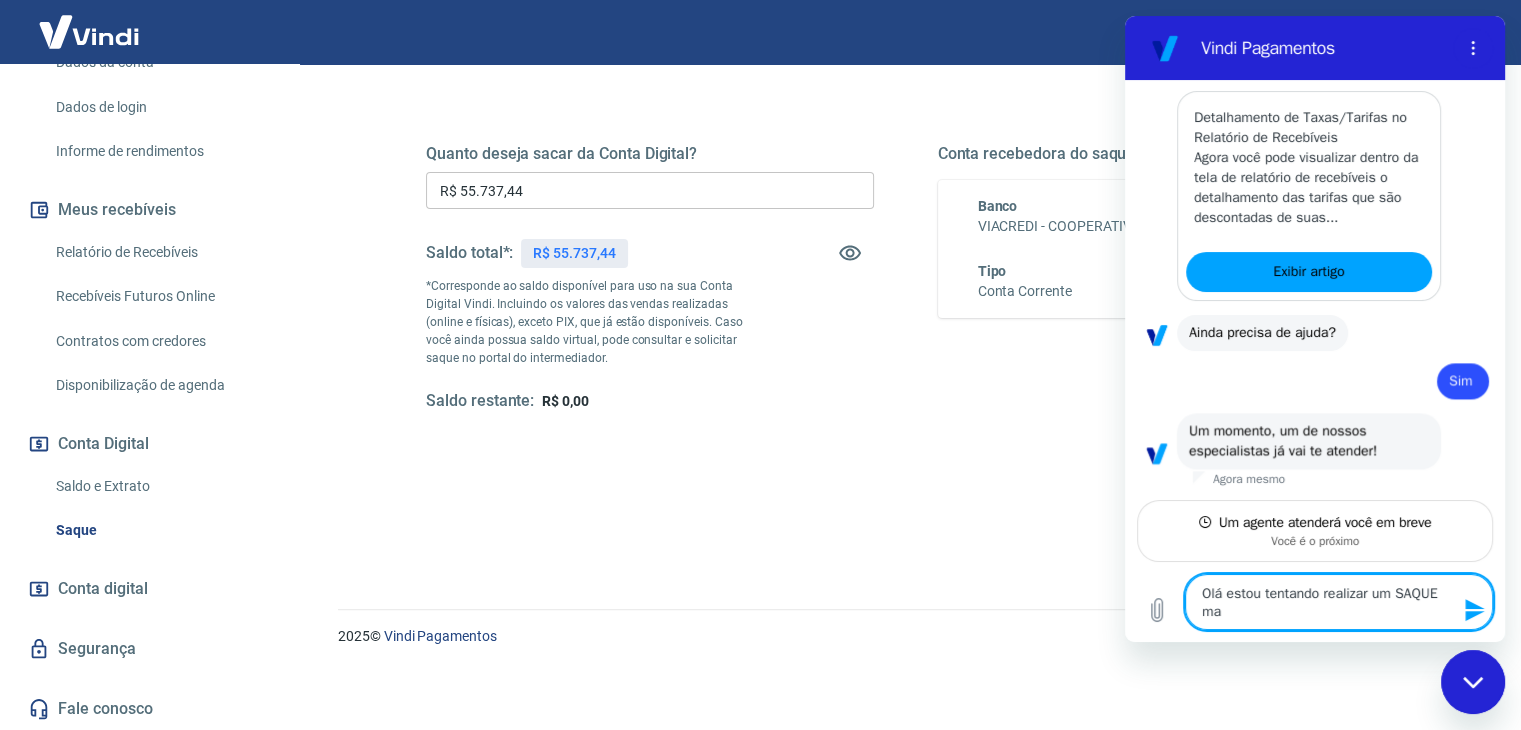 type on "Olá estou tentando realizar um SAQUE mas" 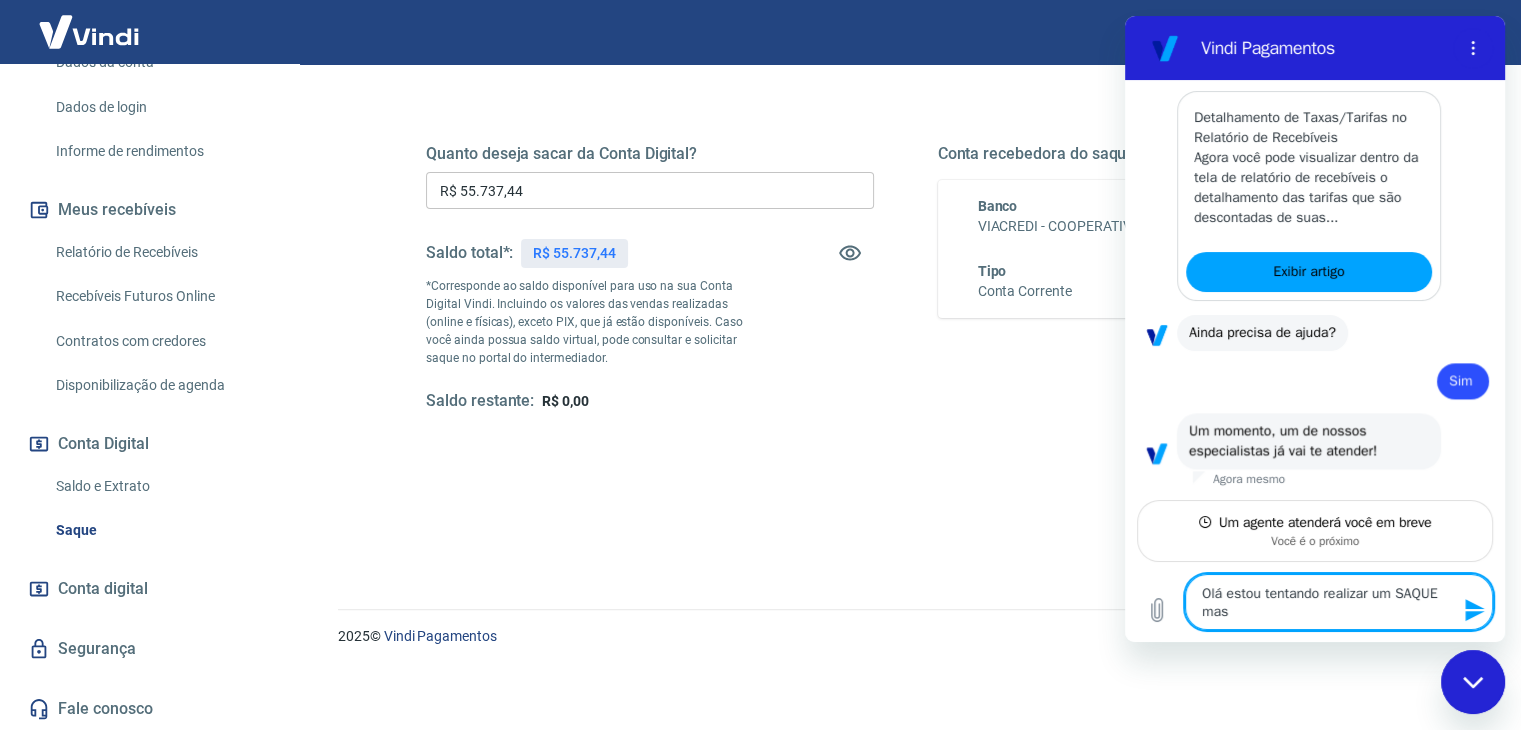 type on "Olá estou tentando realizar um SAQUE mas" 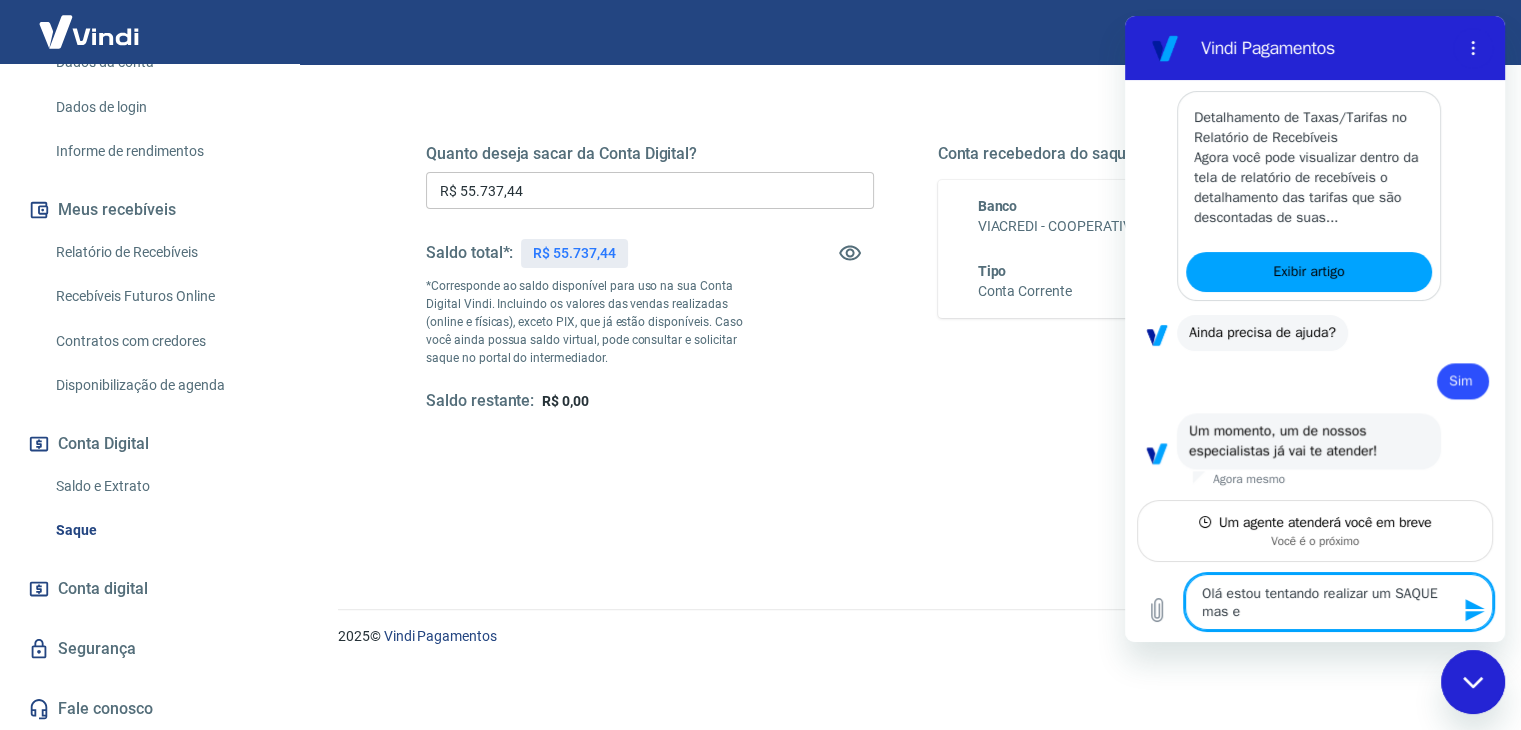 type on "Olá estou tentando realizar um SAQUE mas el" 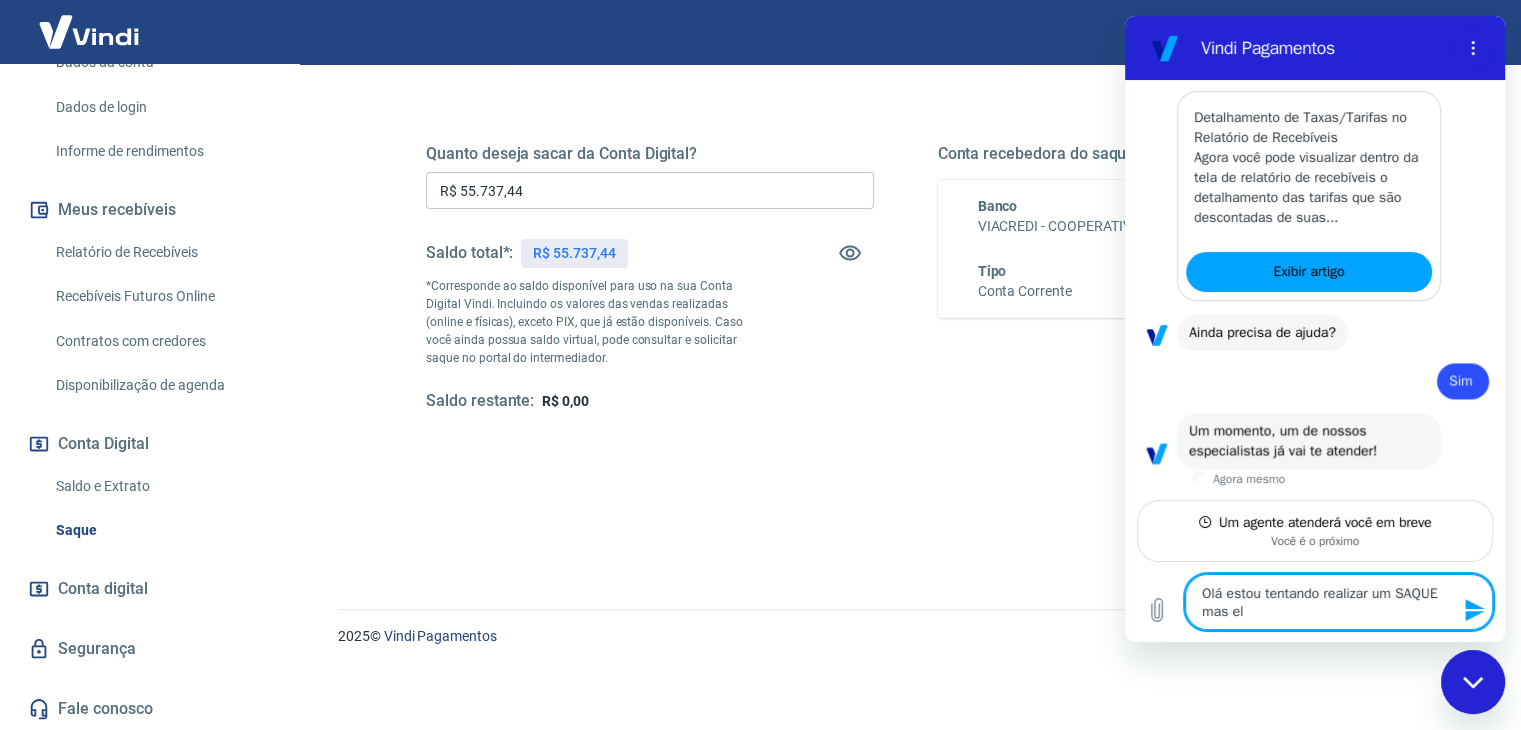 type on "Olá estou tentando realizar um SAQUE mas ele" 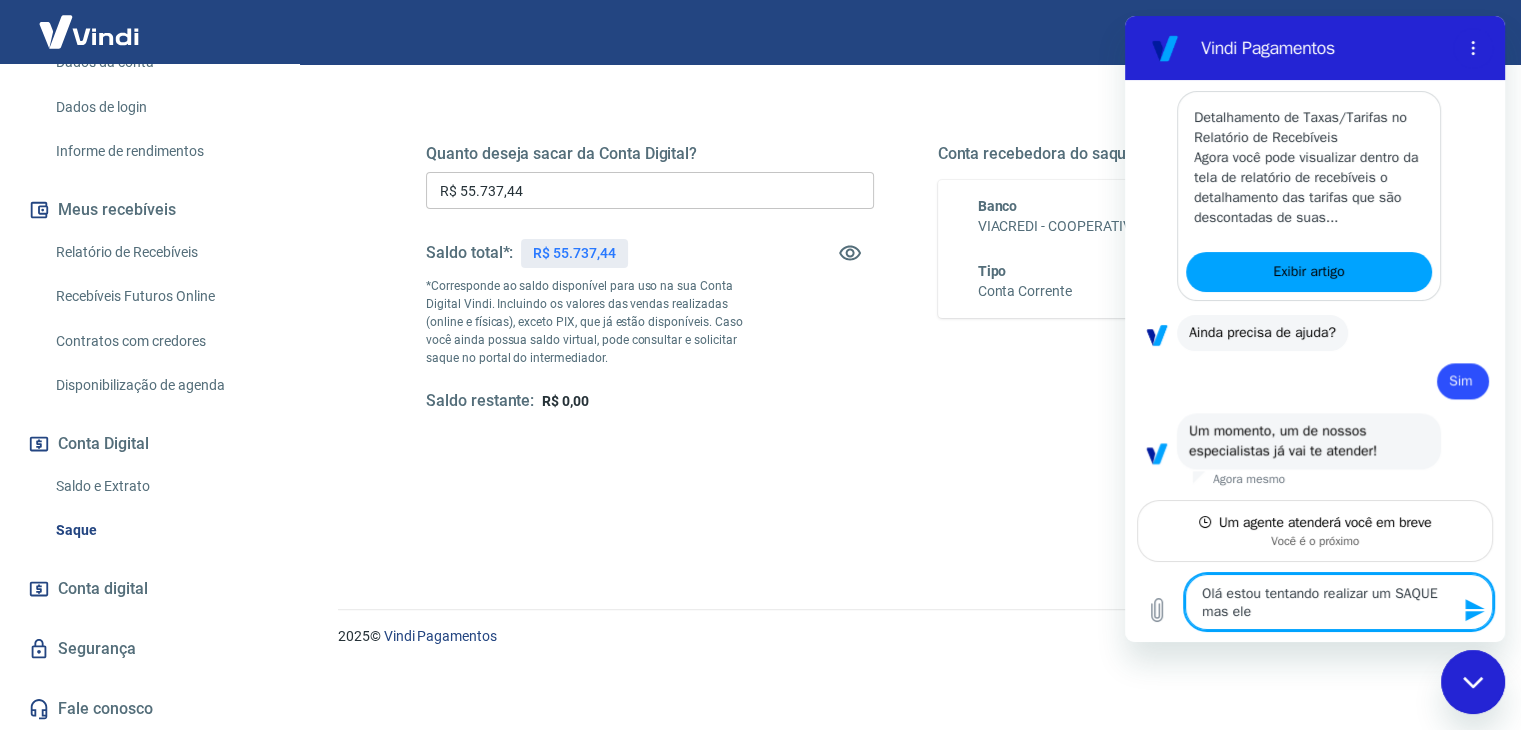 type on "Olá estou tentando realizar um SAQUE mas ele" 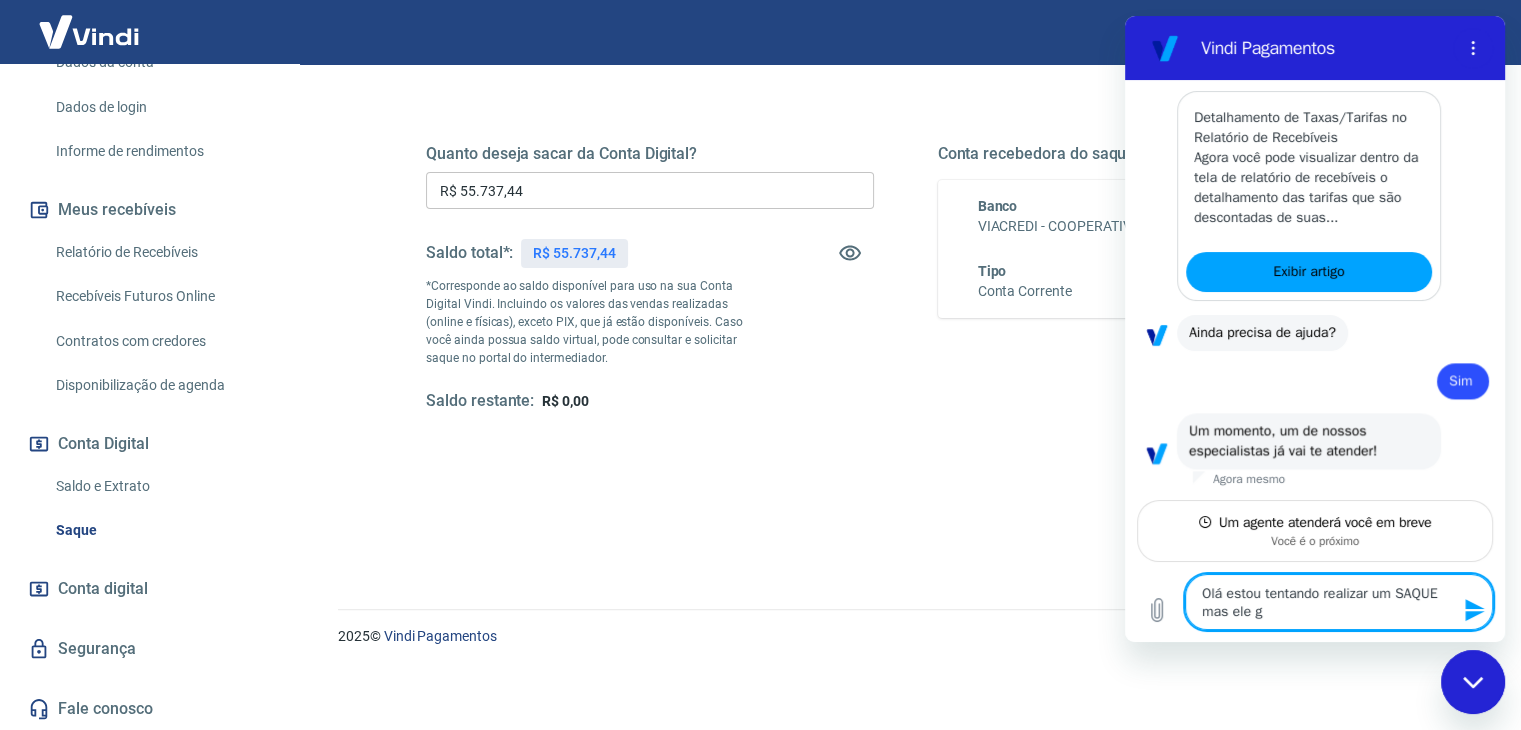 type on "Olá estou tentando realizar um SAQUE mas ele ge" 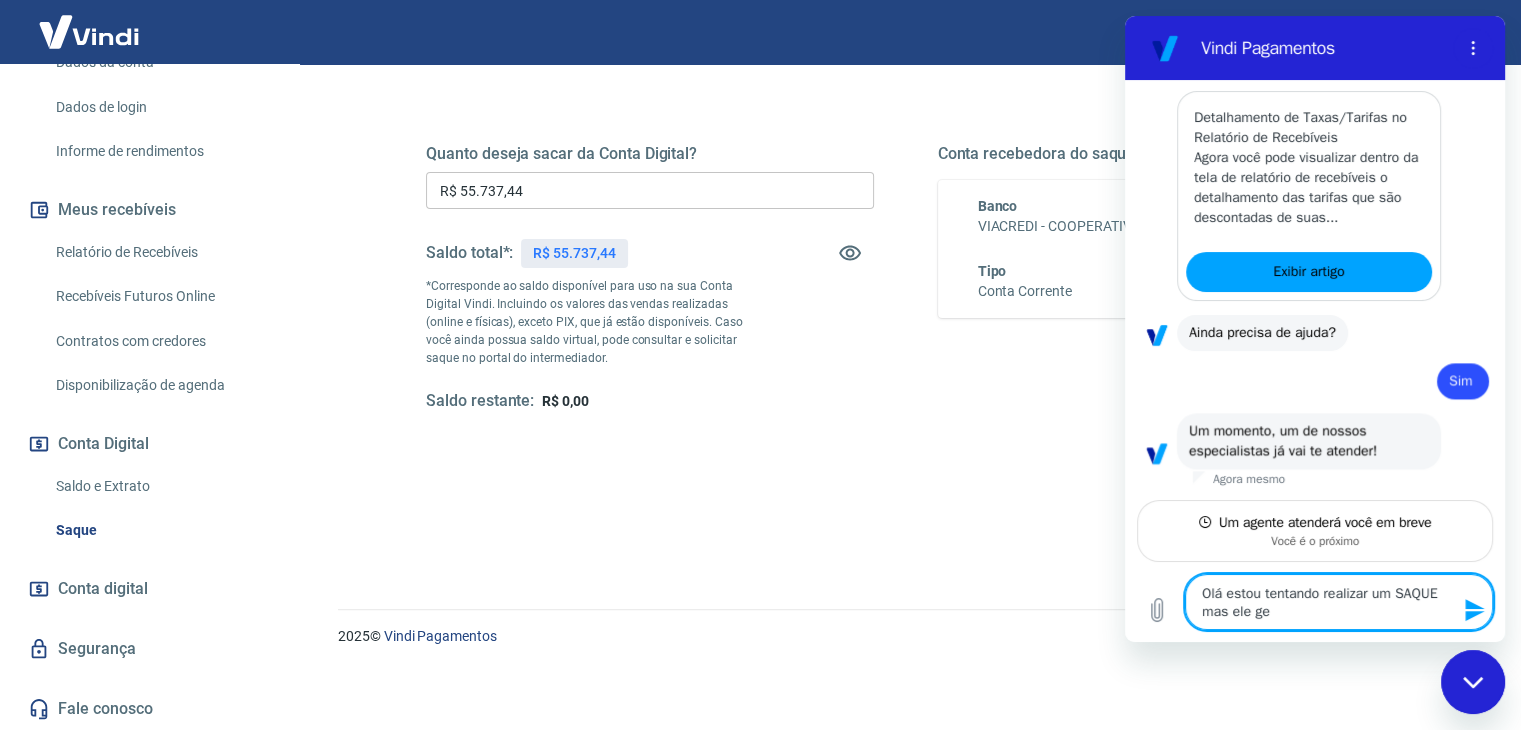 type on "Olá estou tentando realizar um SAQUE mas ele ger" 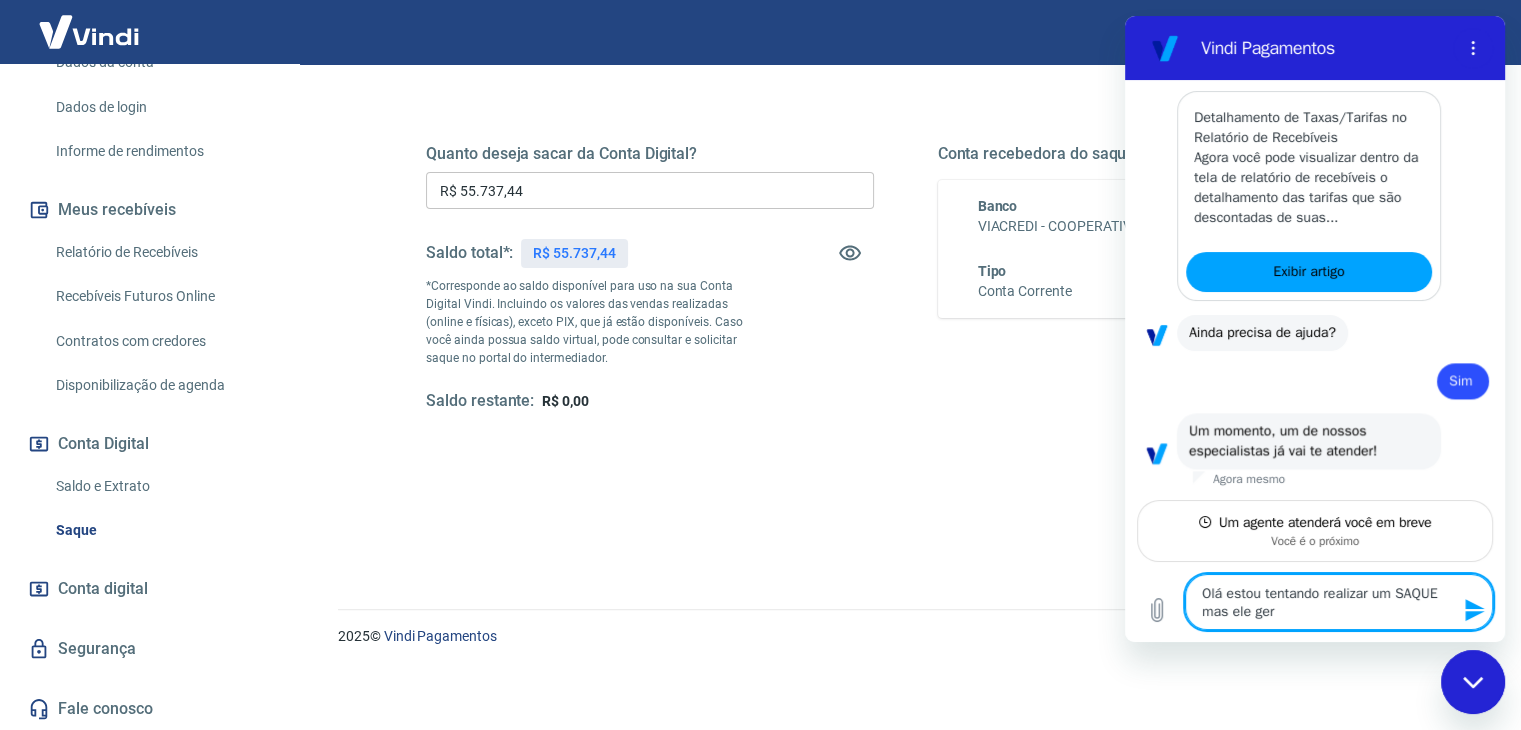 type on "Olá estou tentando realizar um SAQUE mas ele gera" 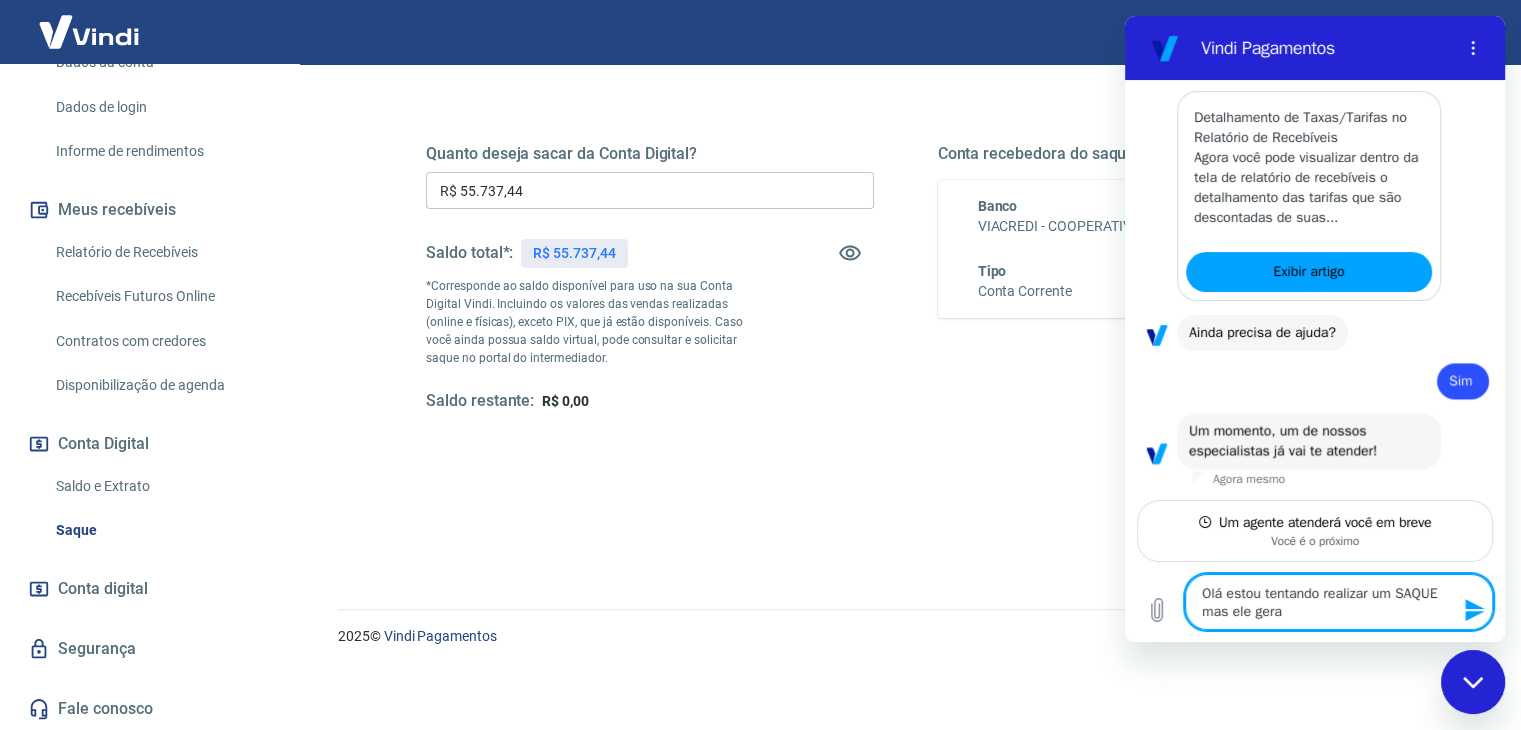 type on "Olá estou tentando realizar um SAQUE mas ele gera" 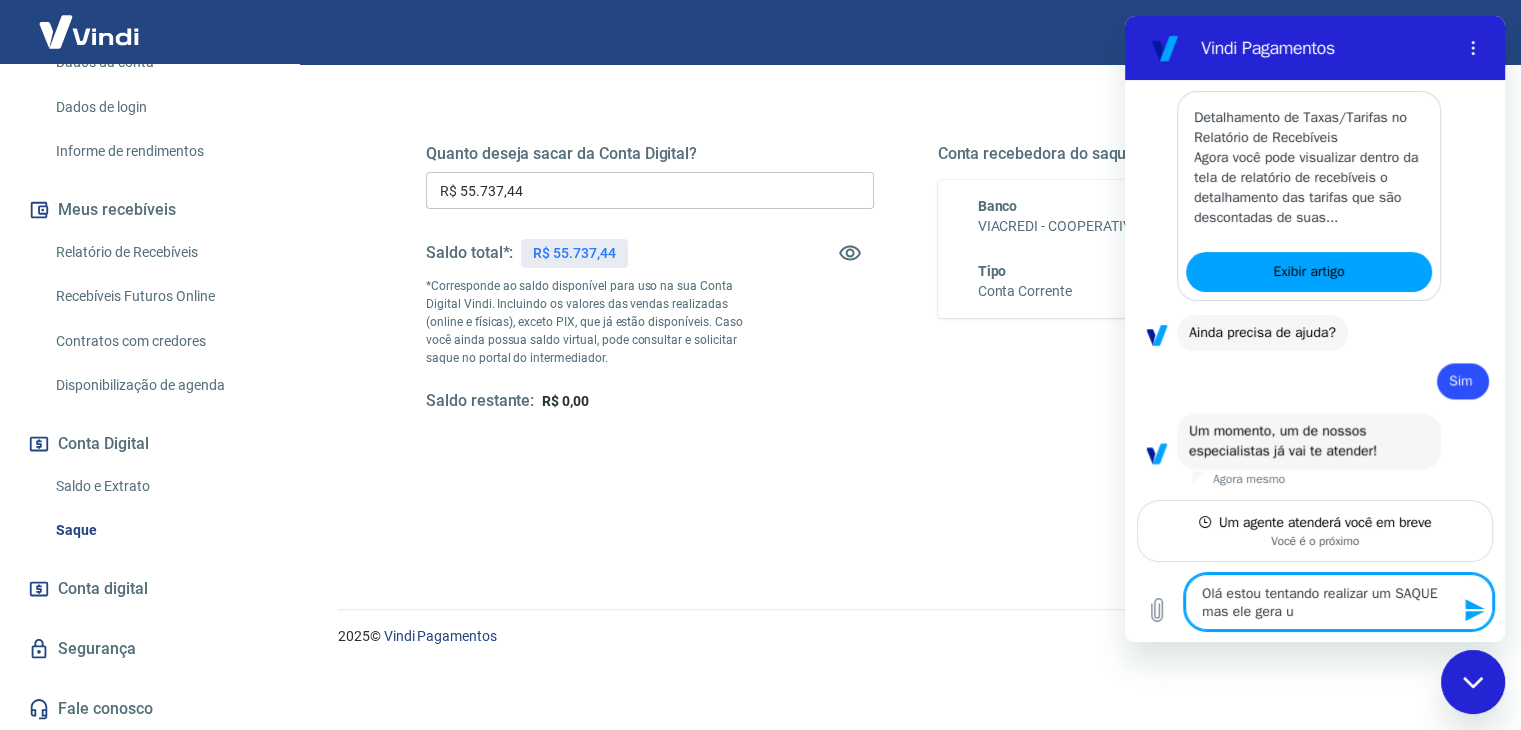 type on "Olá estou tentando realizar um SAQUE mas ele gera um" 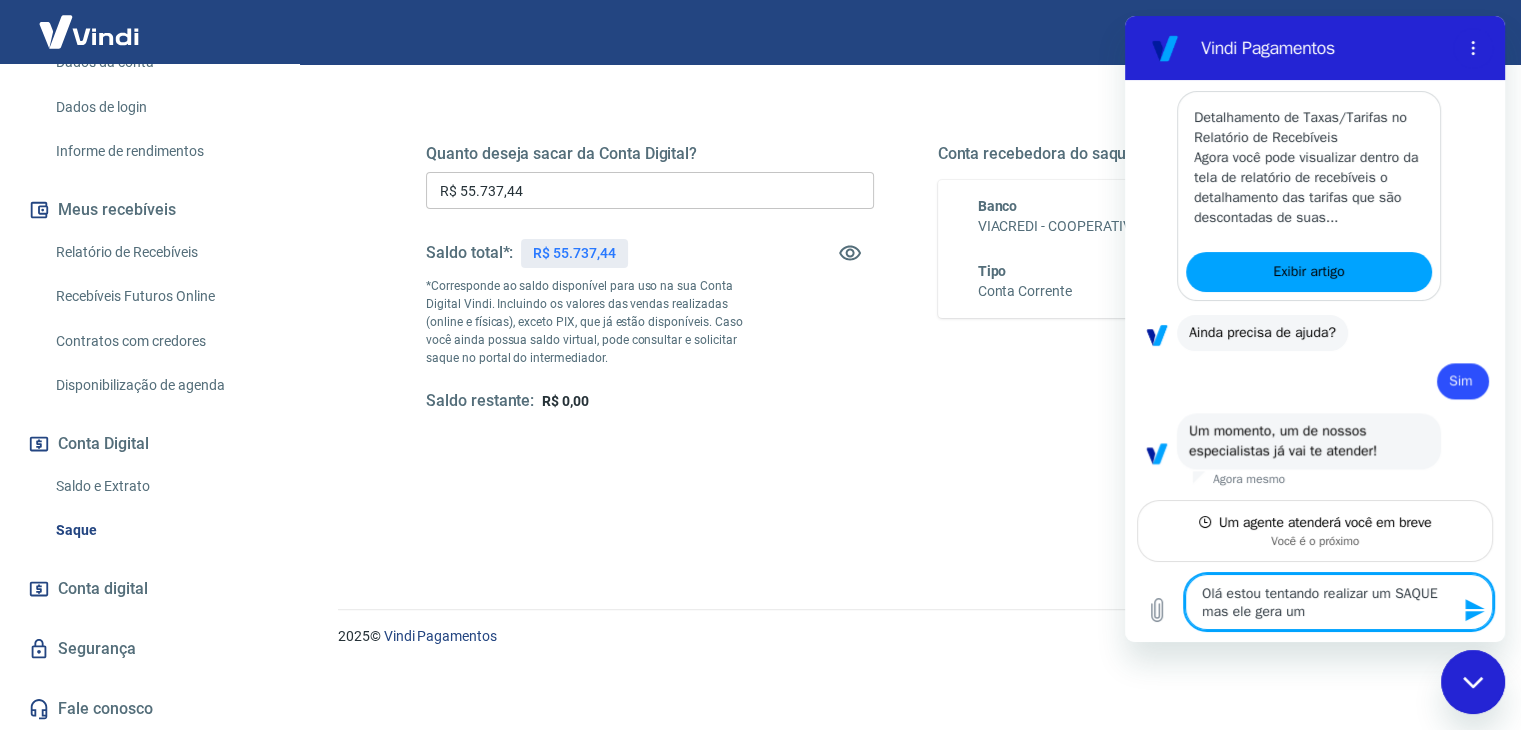 type on "Olá estou tentando realizar um SAQUE mas ele gera um" 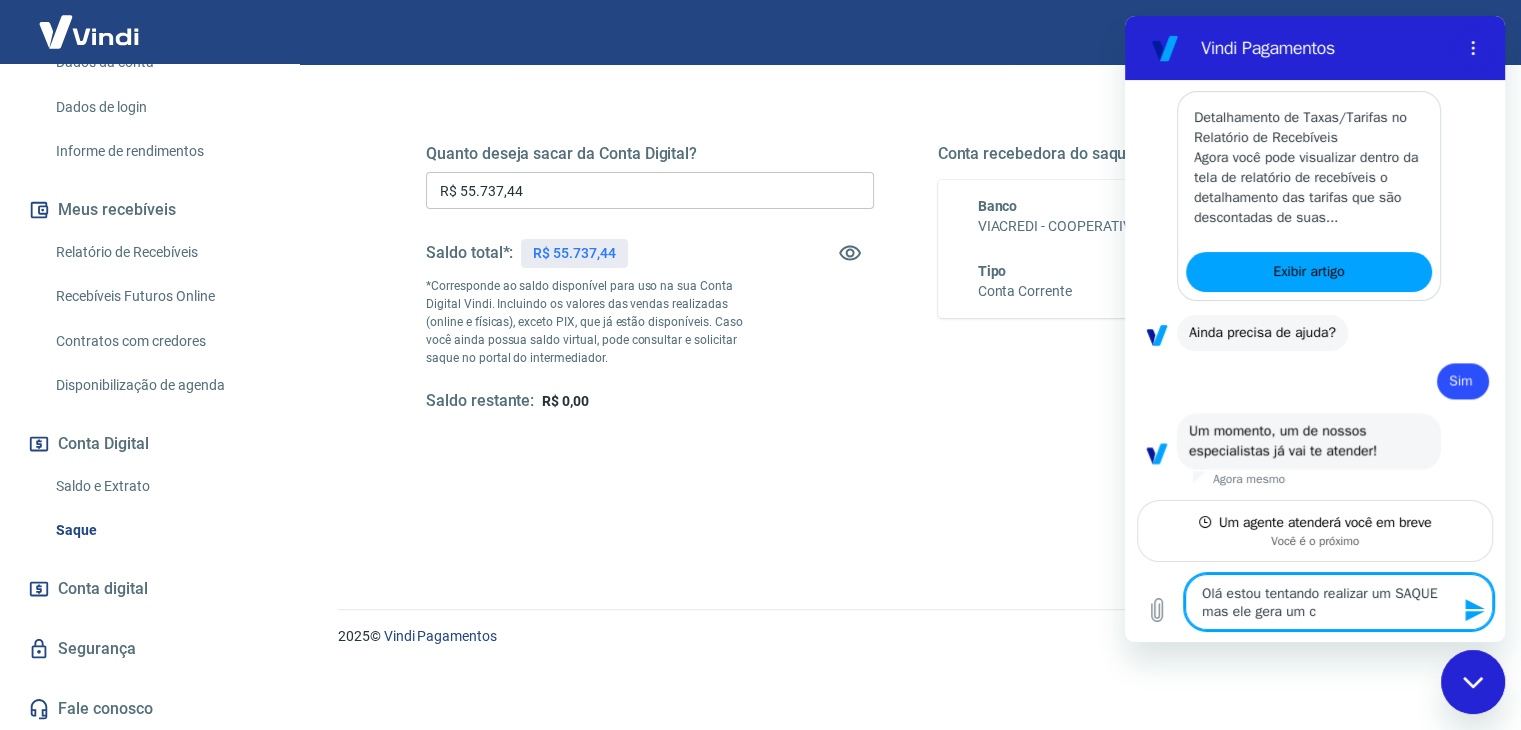 type on "Olá estou tentando realizar um SAQUE mas ele gera um co" 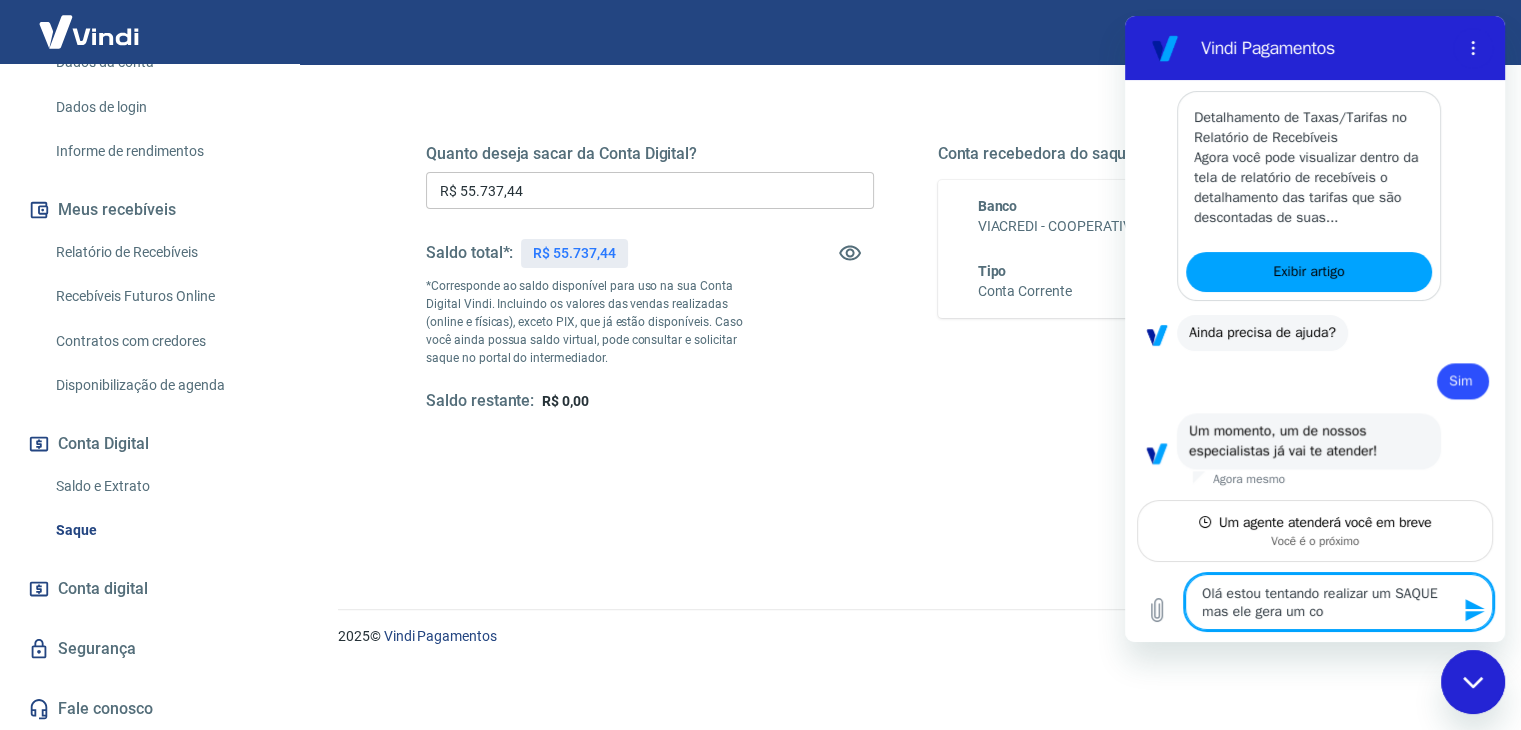 type on "Olá estou tentando realizar um SAQUE mas ele gera um cod" 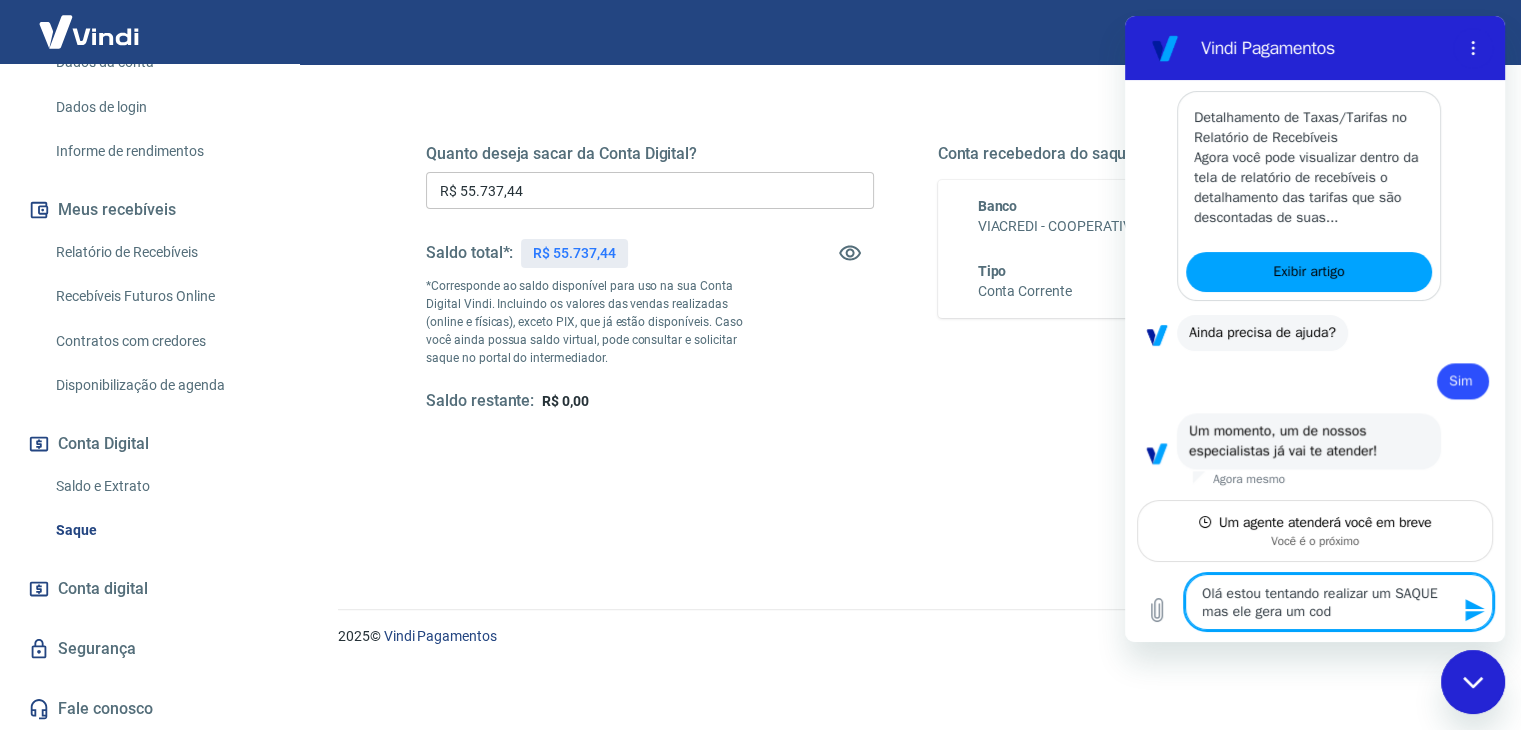 type on "Olá estou tentando realizar um SAQUE mas ele gera um codi" 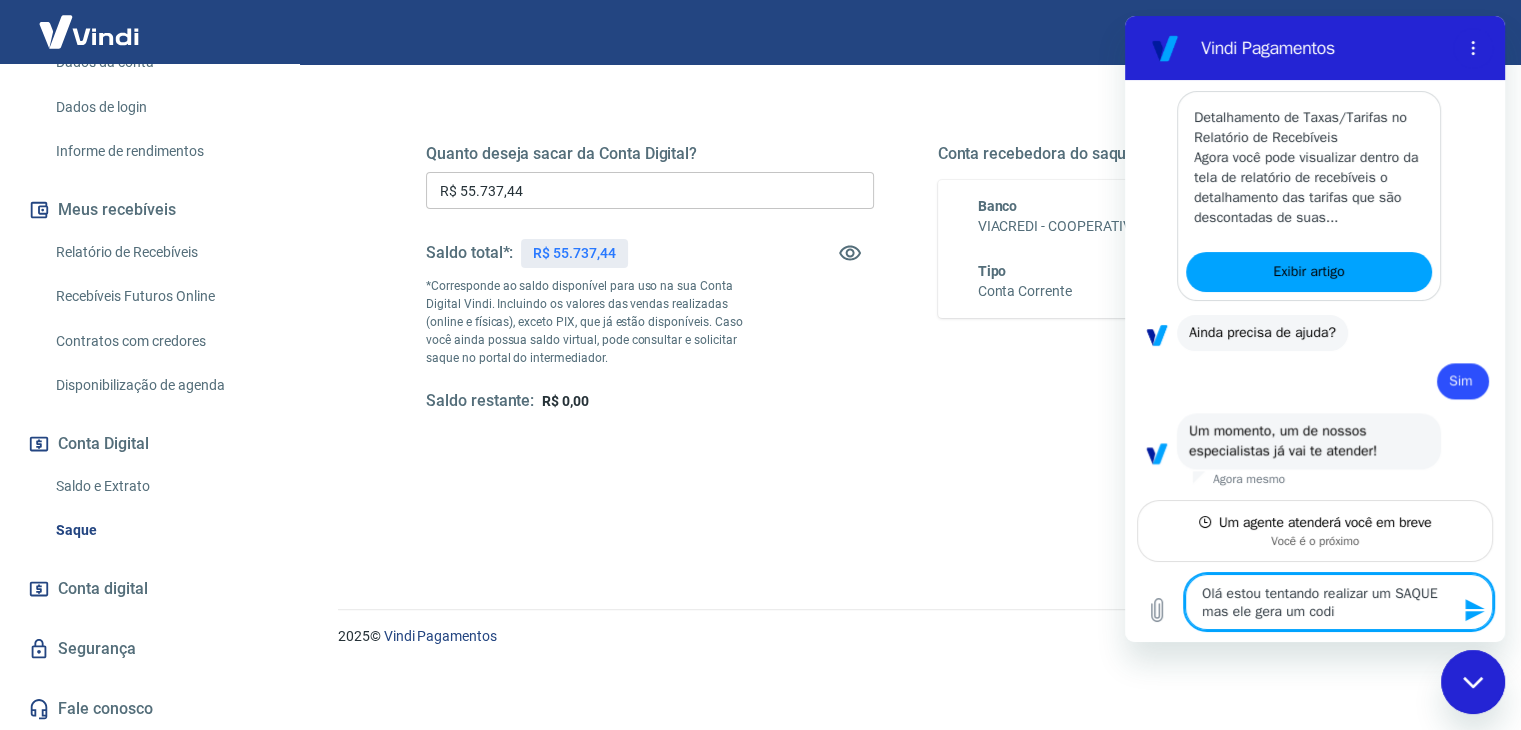 type on "Olá estou tentando realizar um SAQUE mas ele gera um codif" 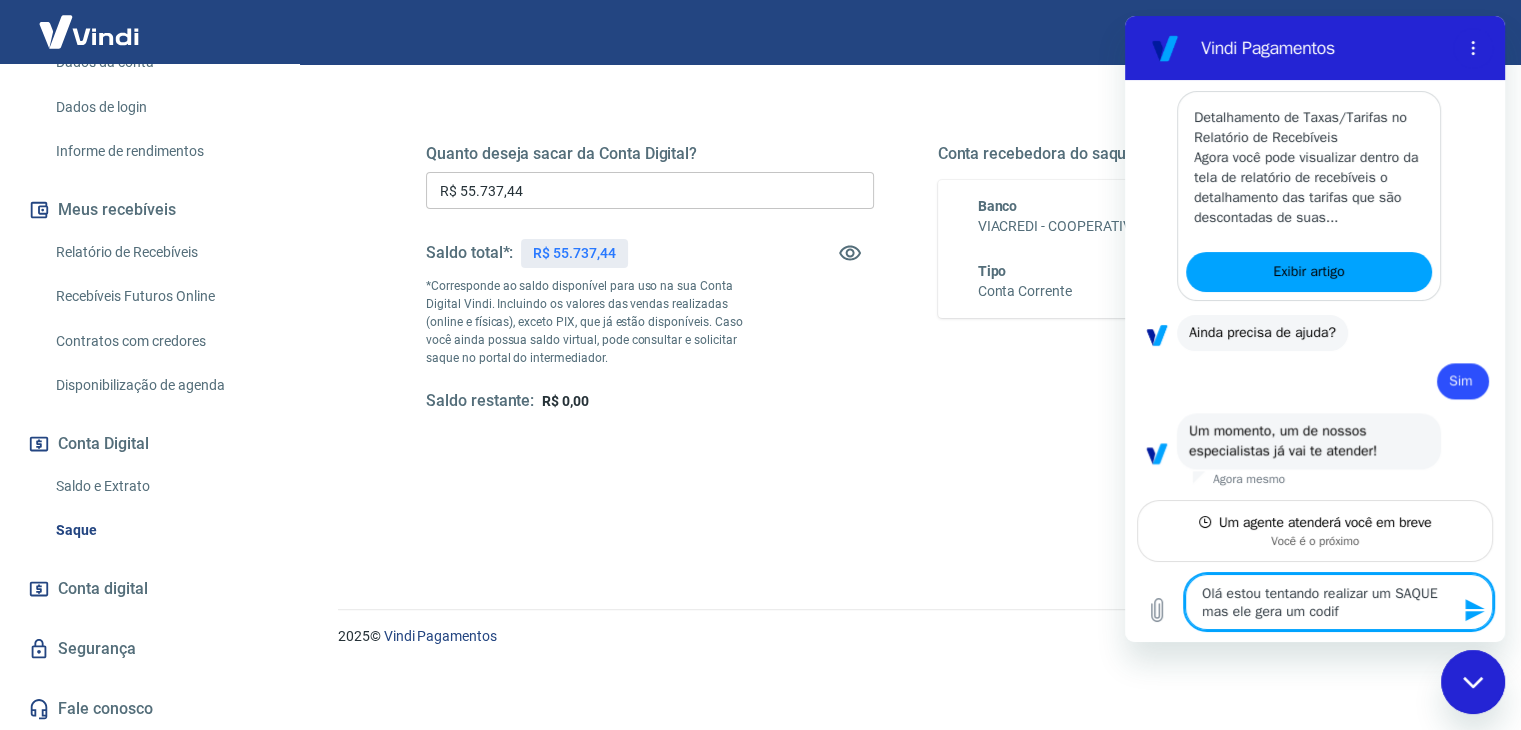 type on "Olá estou tentando realizar um SAQUE mas ele gera um codifo" 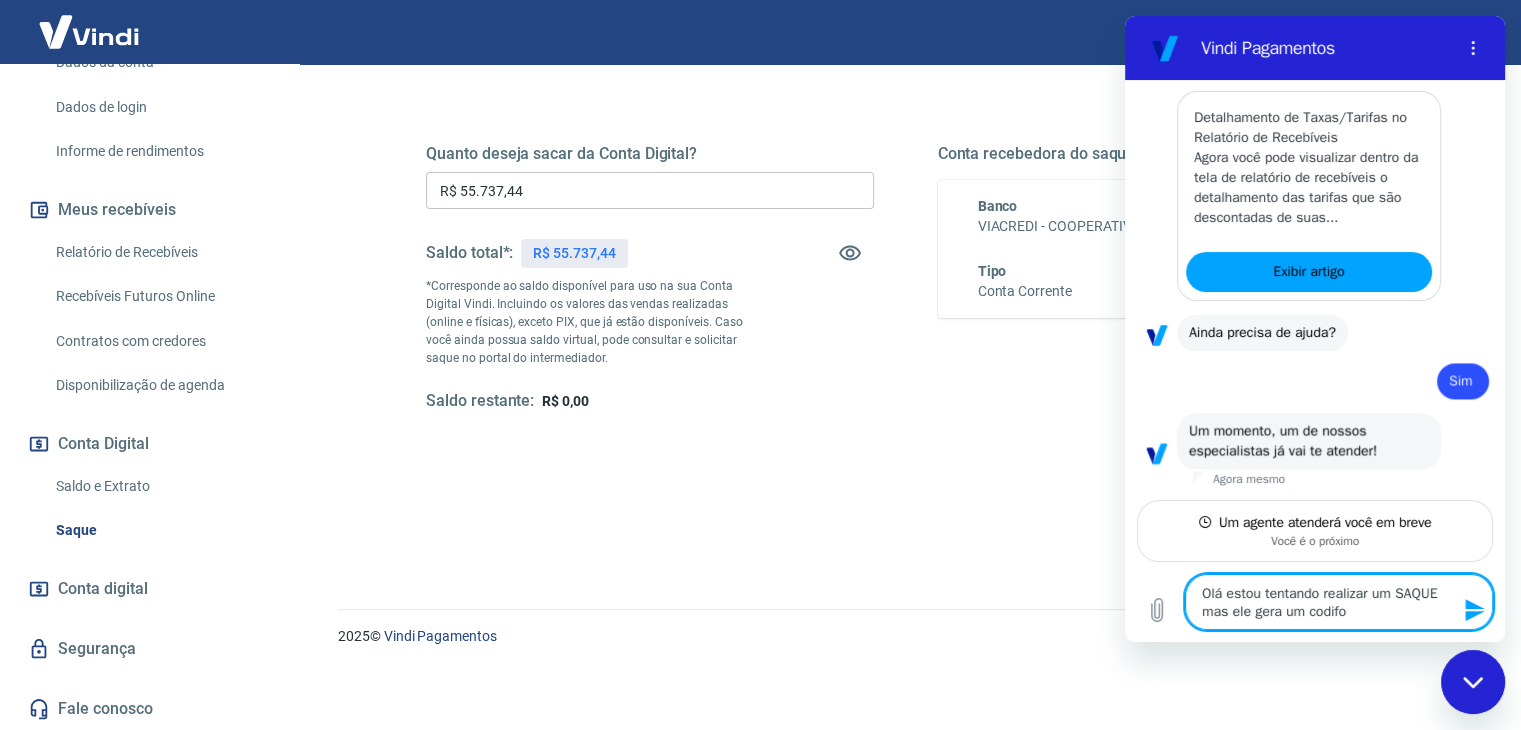 type on "Olá estou tentando realizar um SAQUE mas ele gera um codifo" 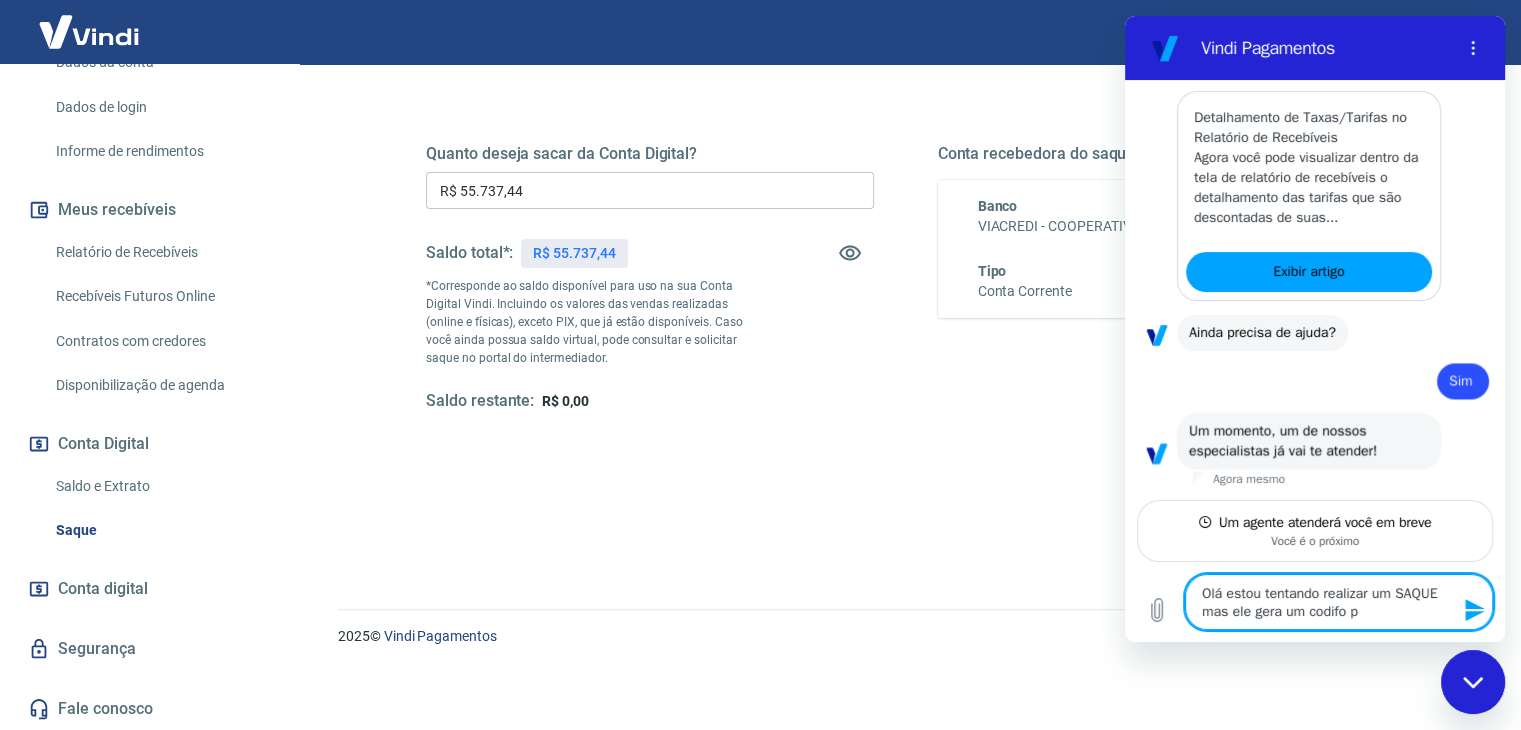 type on "Olá estou tentando realizar um SAQUE mas ele gera um codifo pa" 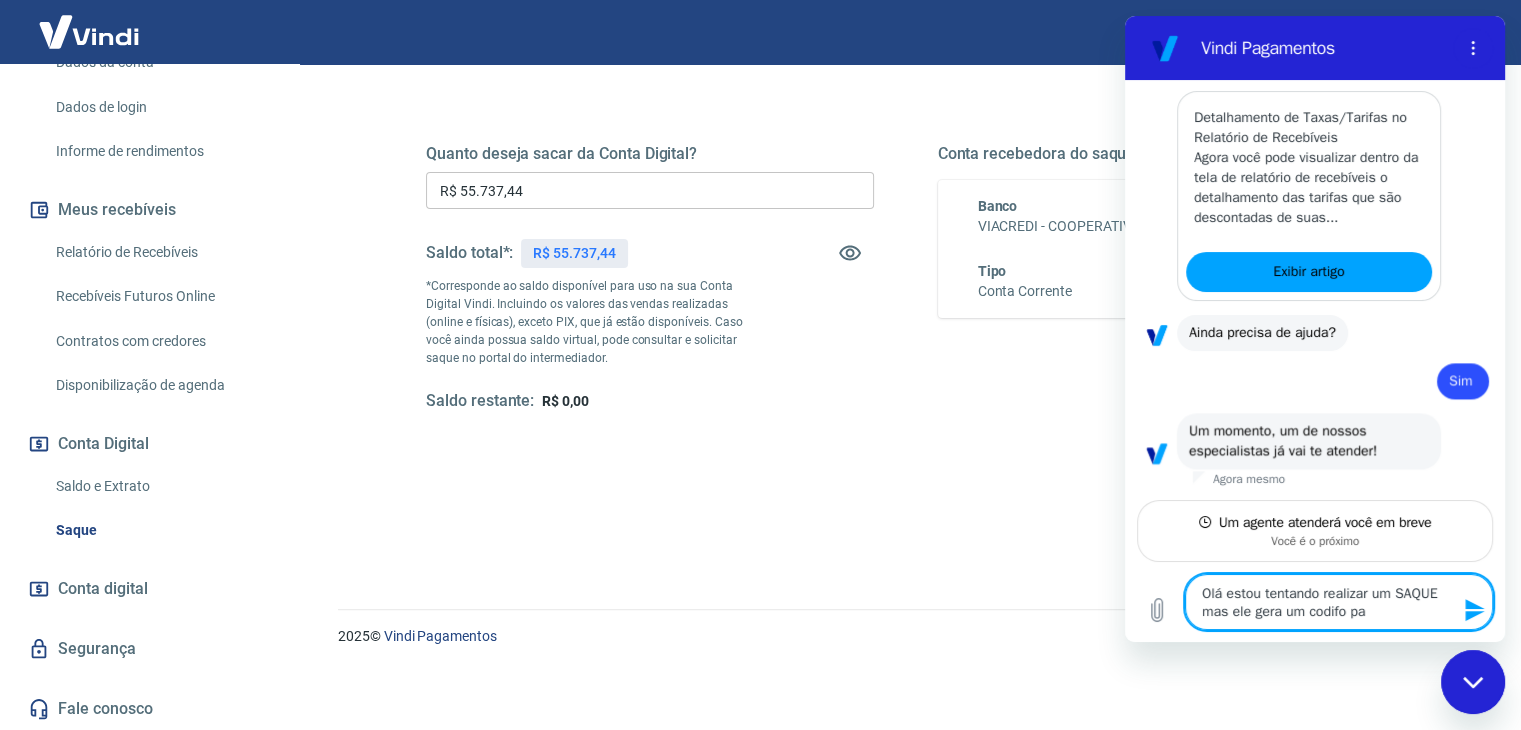 type on "Olá estou tentando realizar um SAQUE mas ele gera um codifo par" 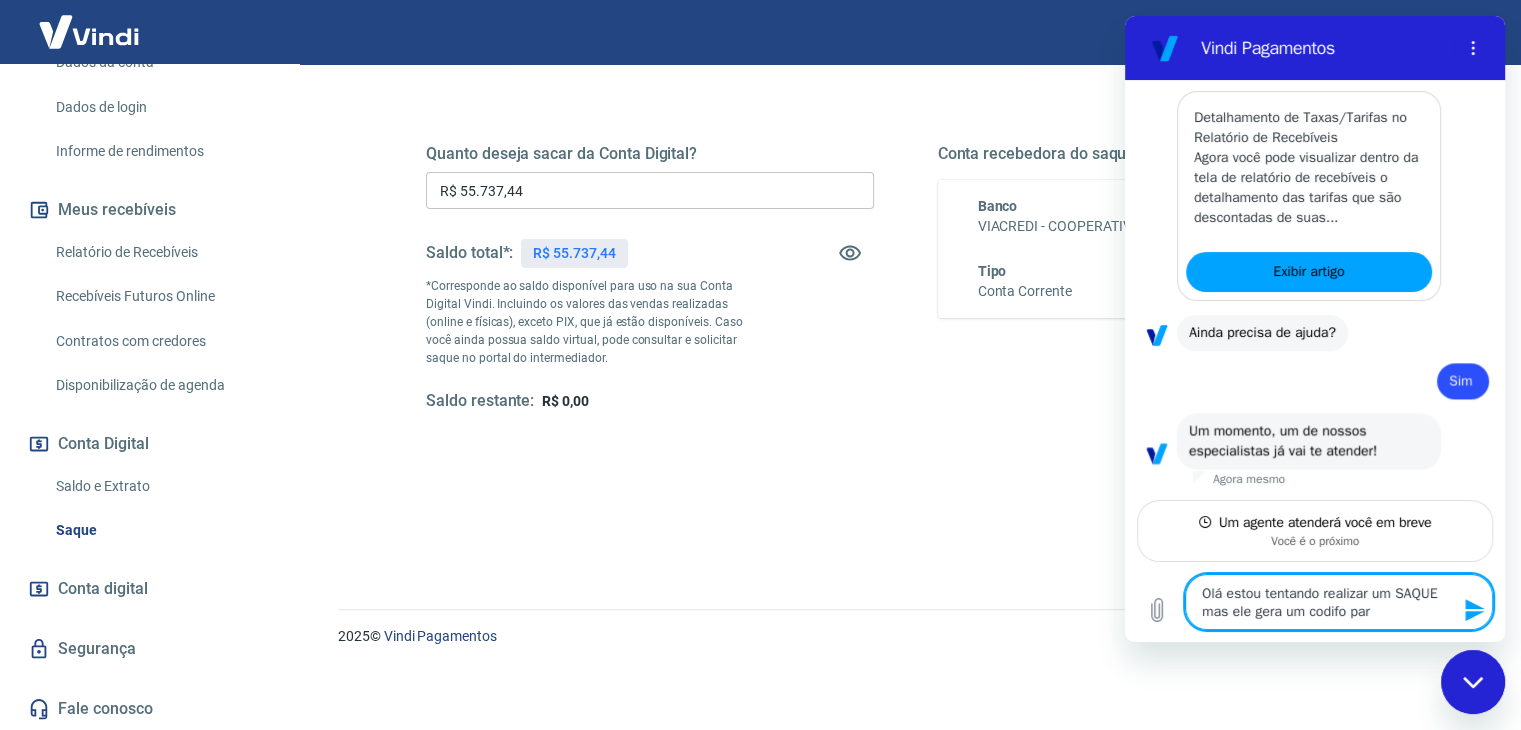 type on "Olá estou tentando realizar um SAQUE mas ele gera um codifo para" 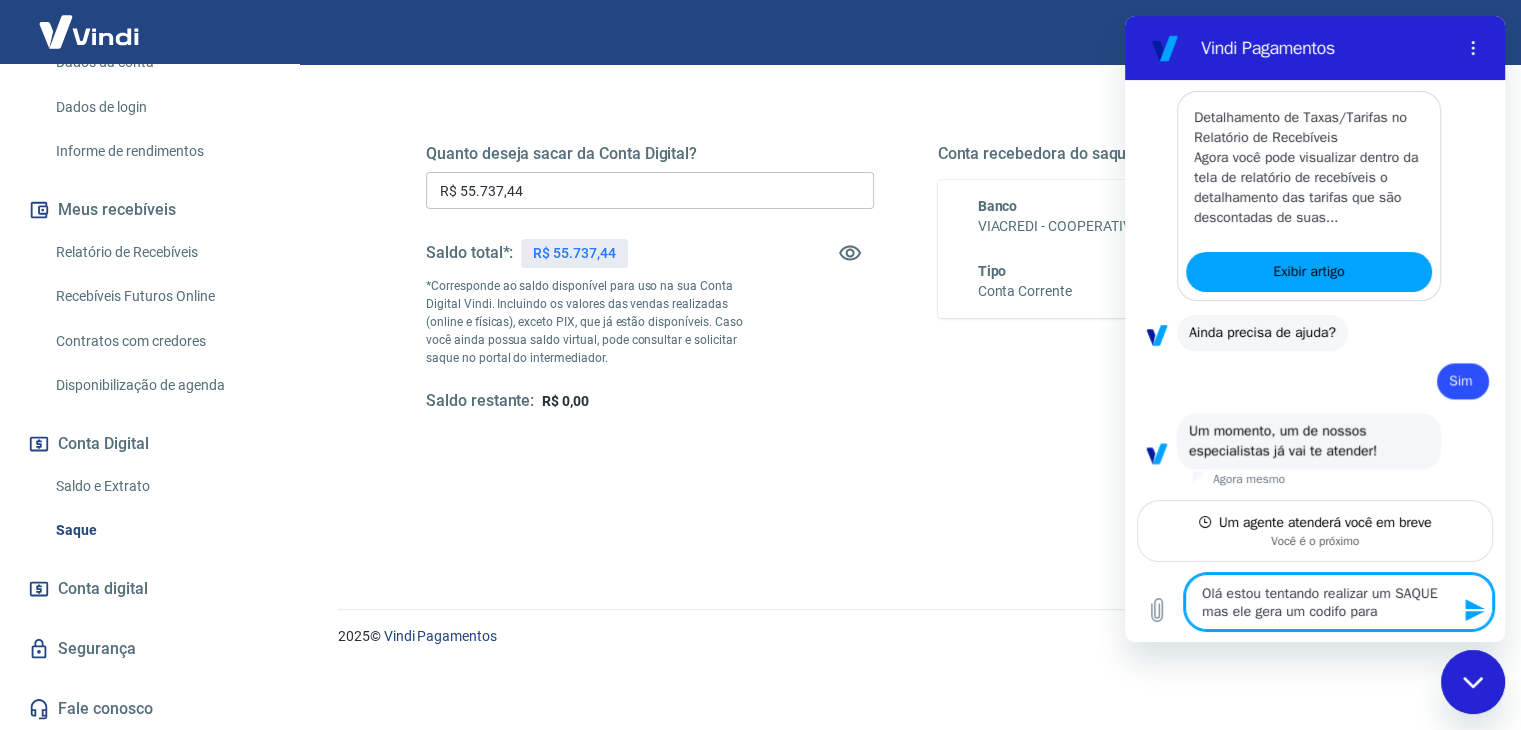 type on "Olá estou tentando realizar um SAQUE mas ele gera um codifo para" 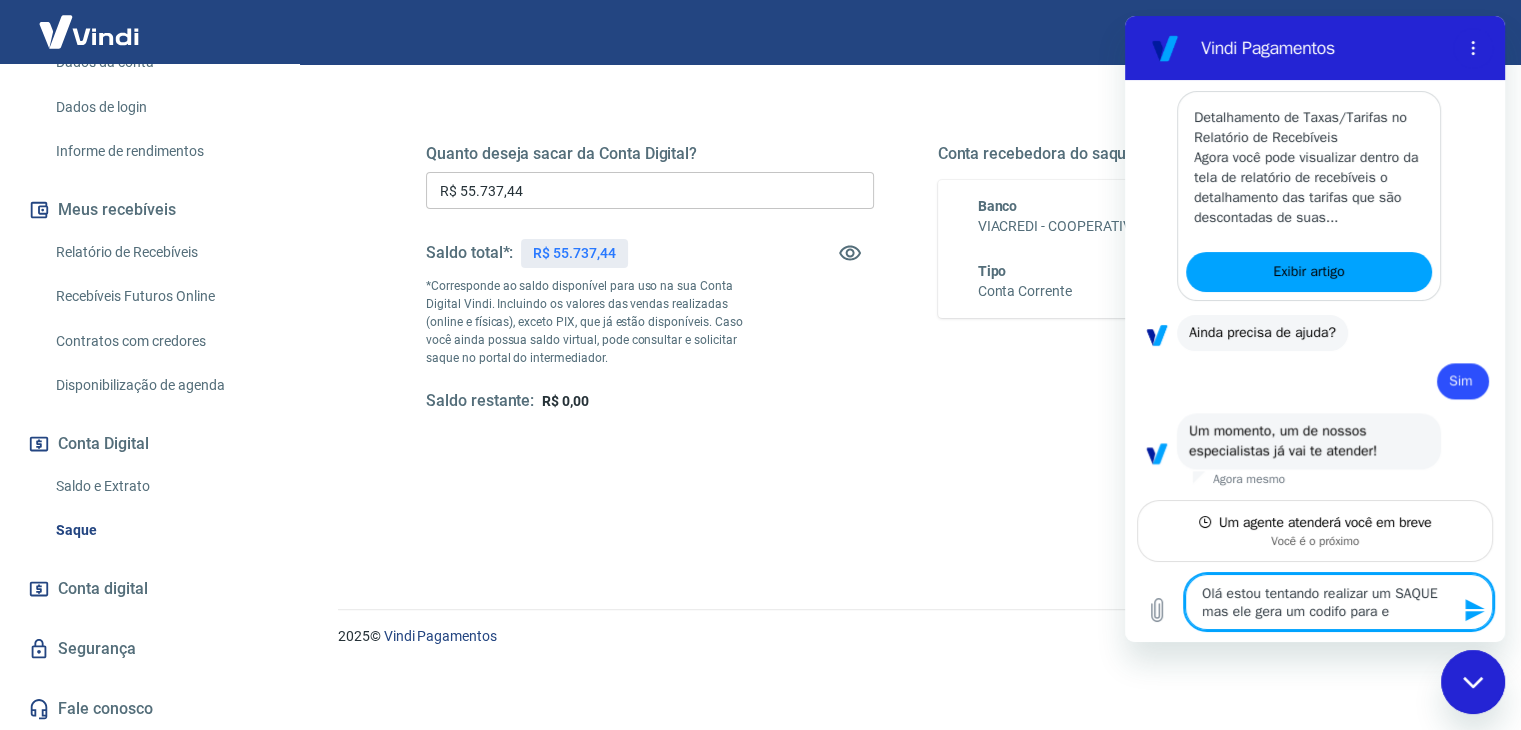 type on "Olá estou tentando realizar um SAQUE mas ele gera um codifo para en" 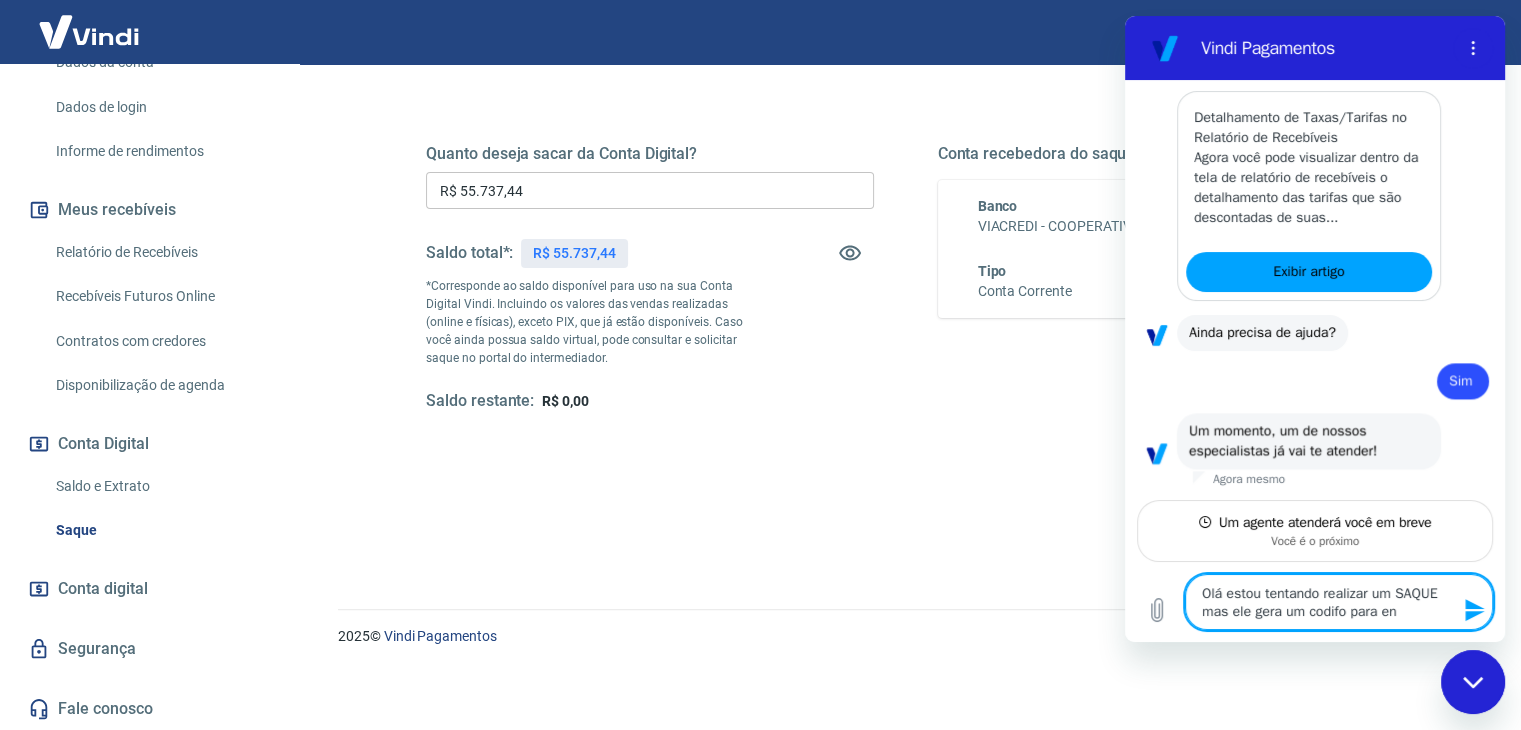 type on "Olá estou tentando realizar um SAQUE mas ele gera um codifo para env" 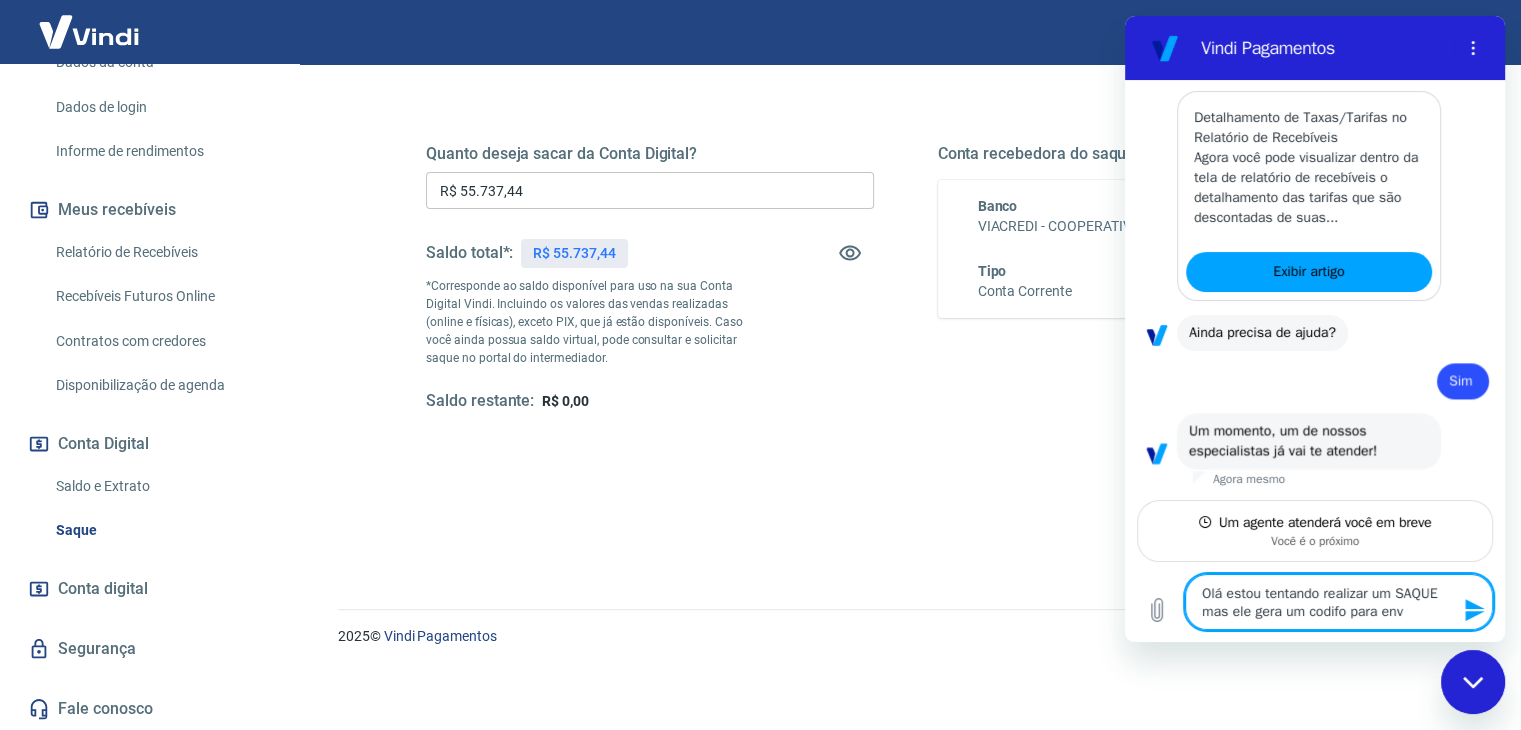 type on "Olá estou tentando realizar um SAQUE mas ele gera um codifo para envi" 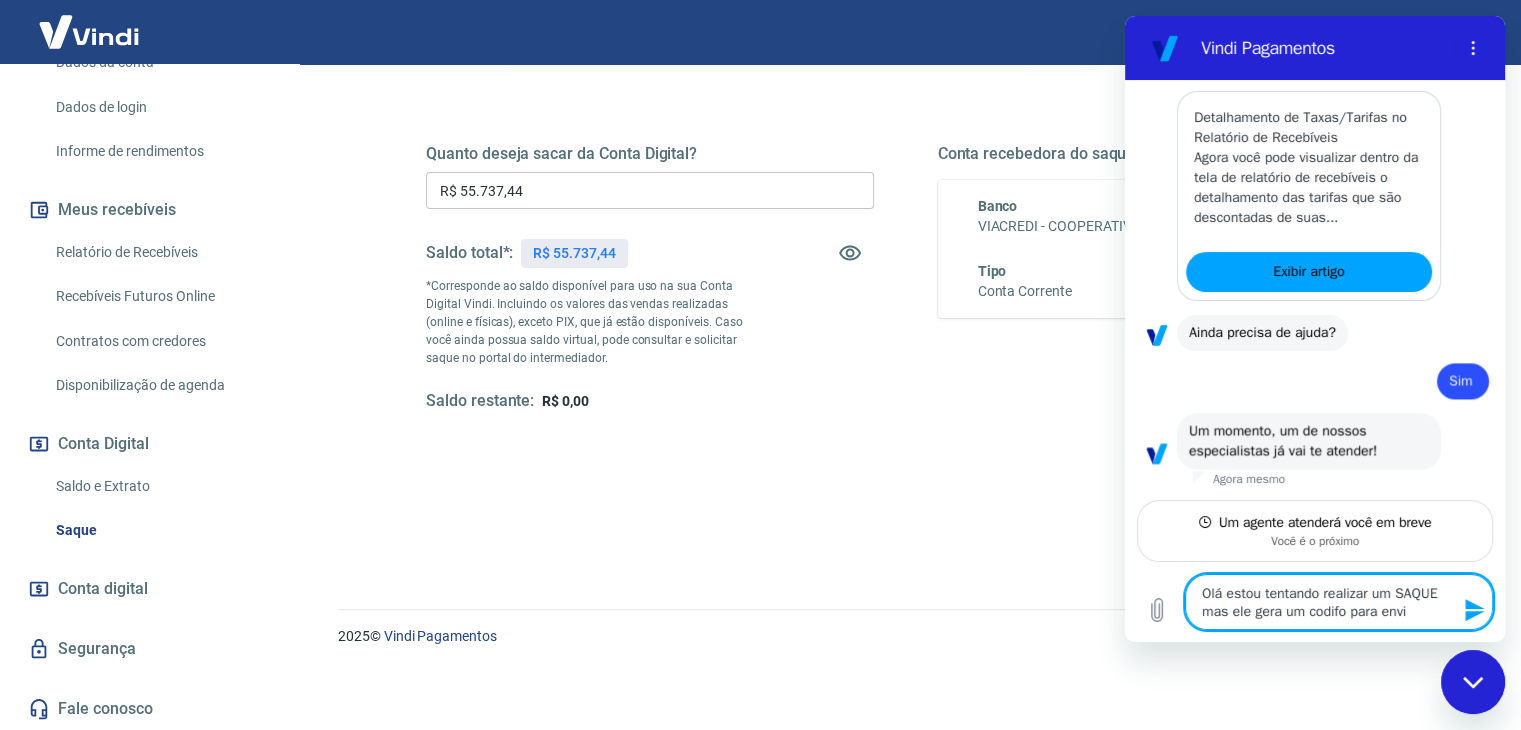 type on "Olá estou tentando realizar um SAQUE mas ele gera um codifo para envia" 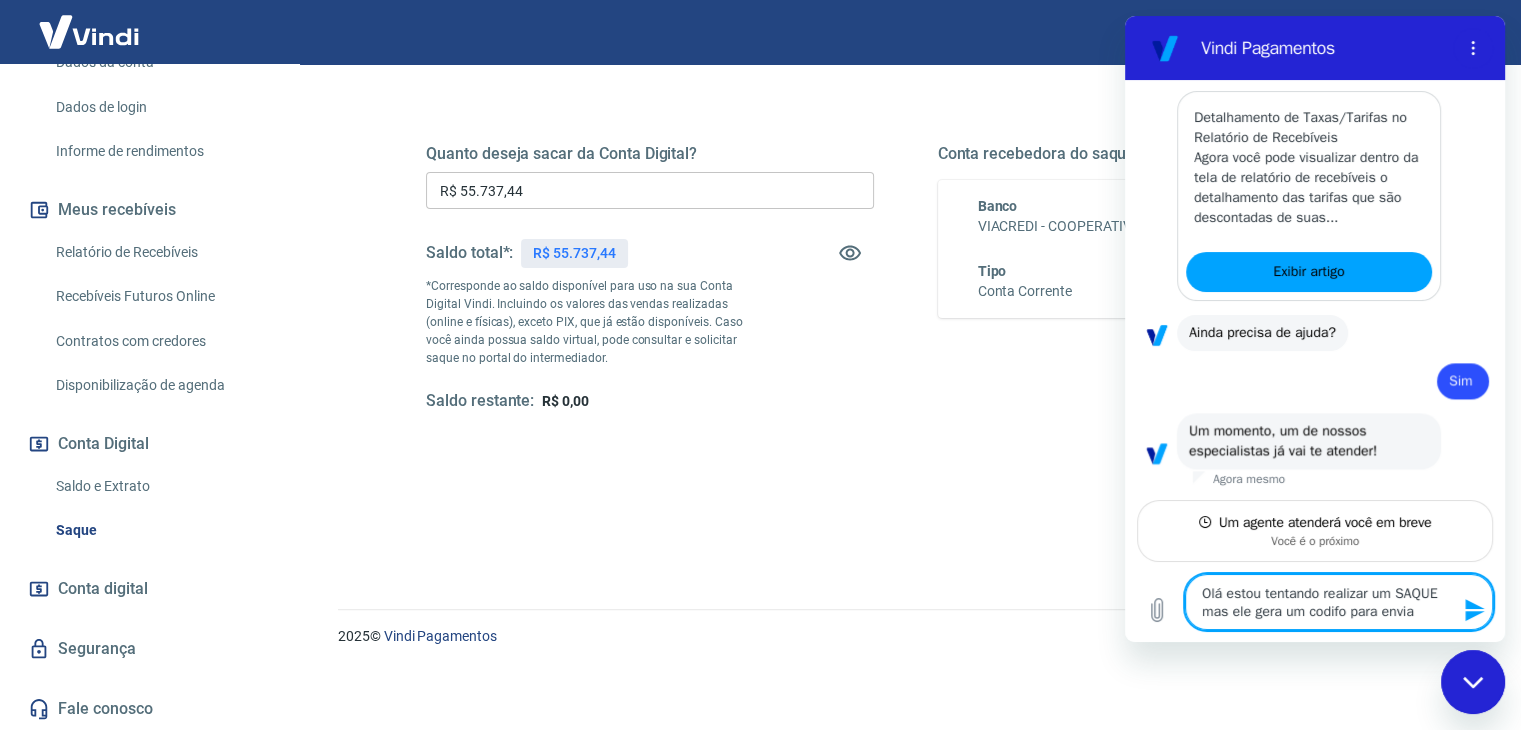 type on "Olá estou tentando realizar um SAQUE mas ele gera um codifo para enviar" 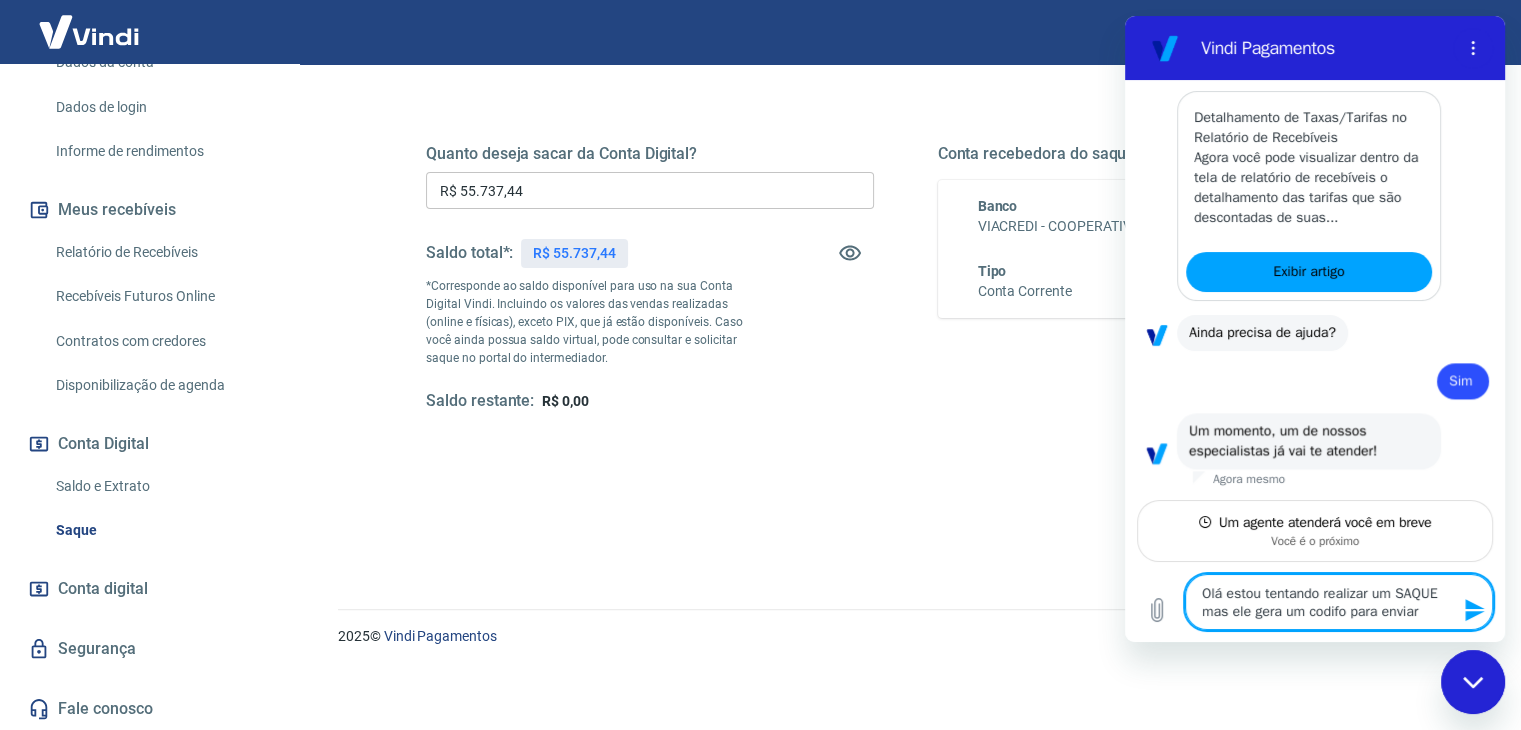 type on "Olá estou tentando realizar um SAQUE mas ele gera um codifo para enviar" 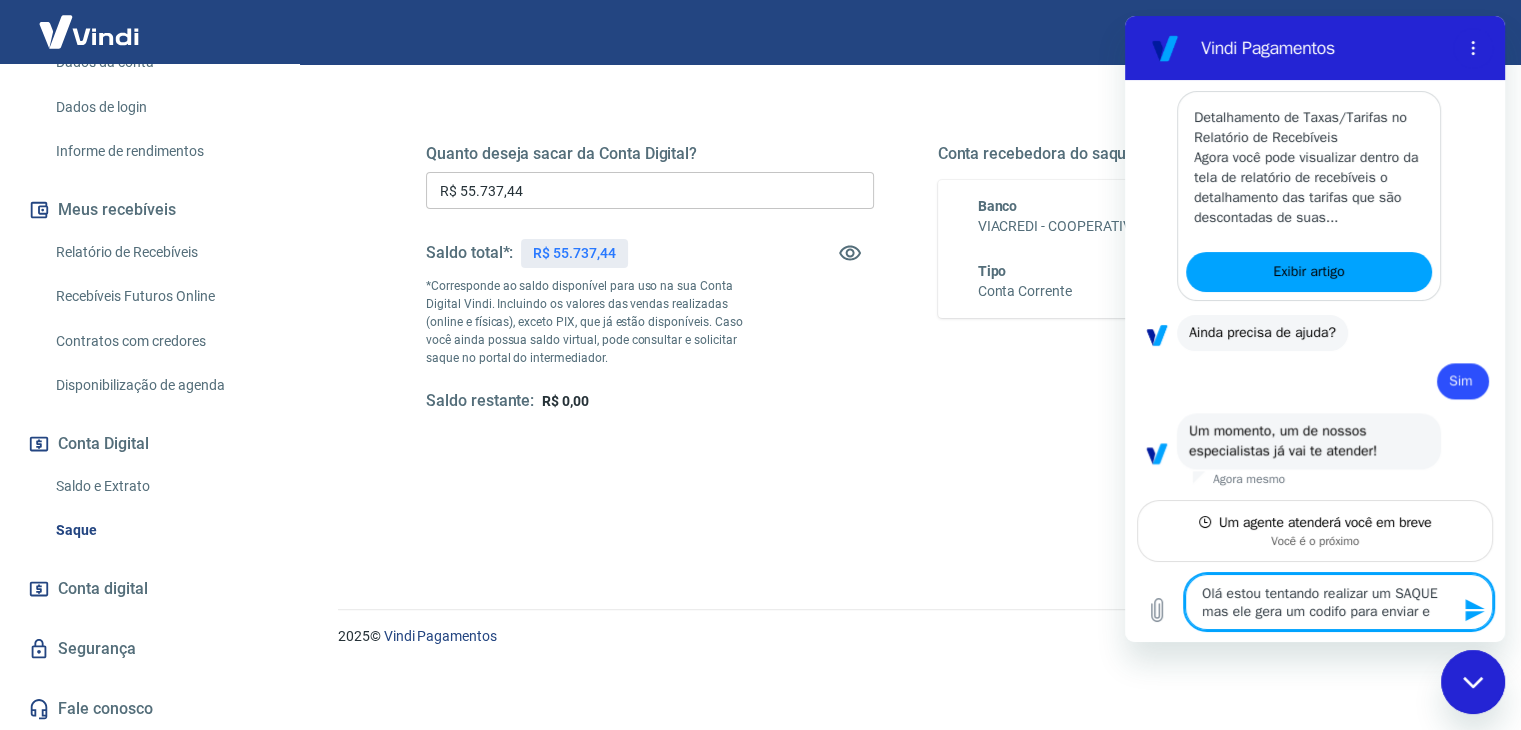 type on "Olá estou tentando realizar um SAQUE mas ele gera um codifo para enviar em" 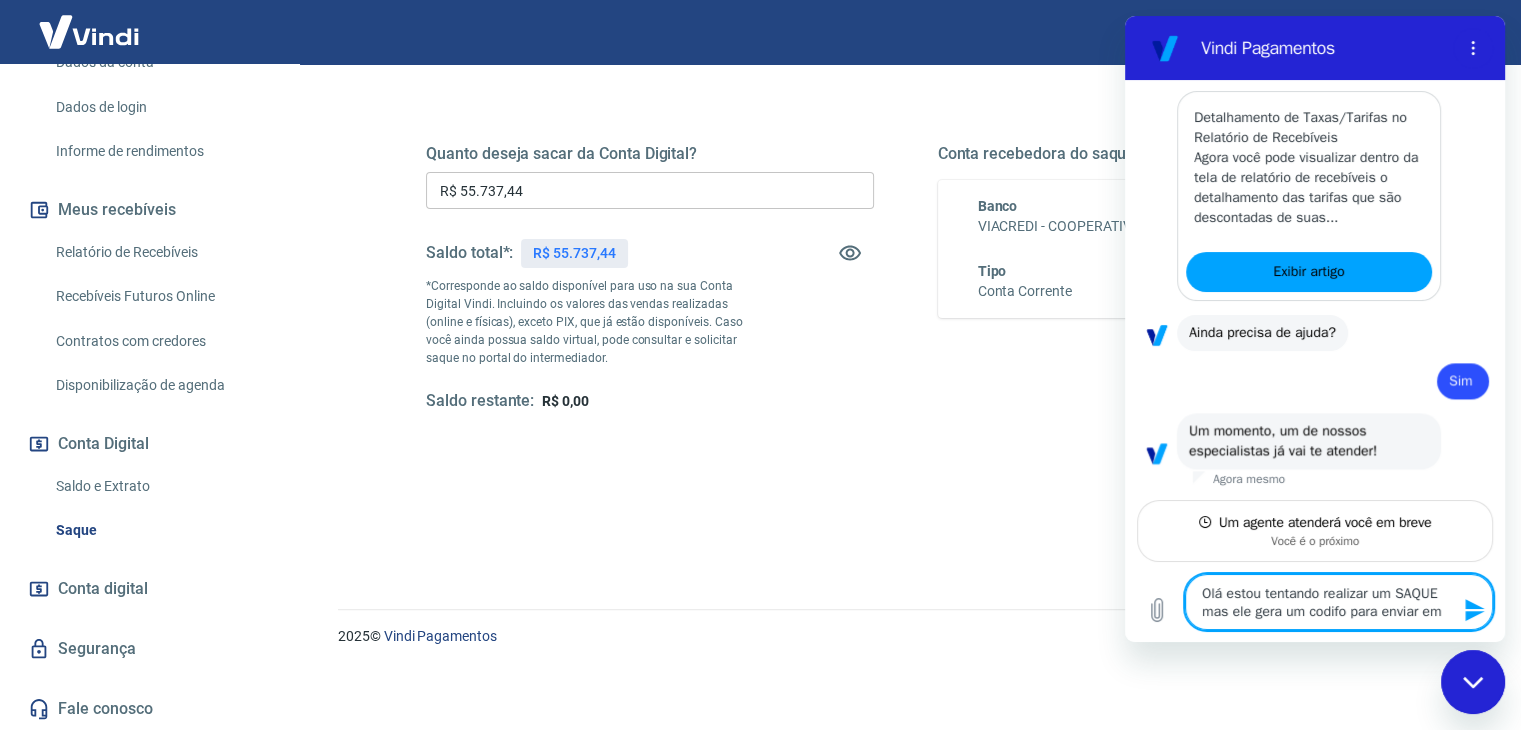 type on "Olá estou tentando realizar um SAQUE mas ele gera um codifo para enviar em" 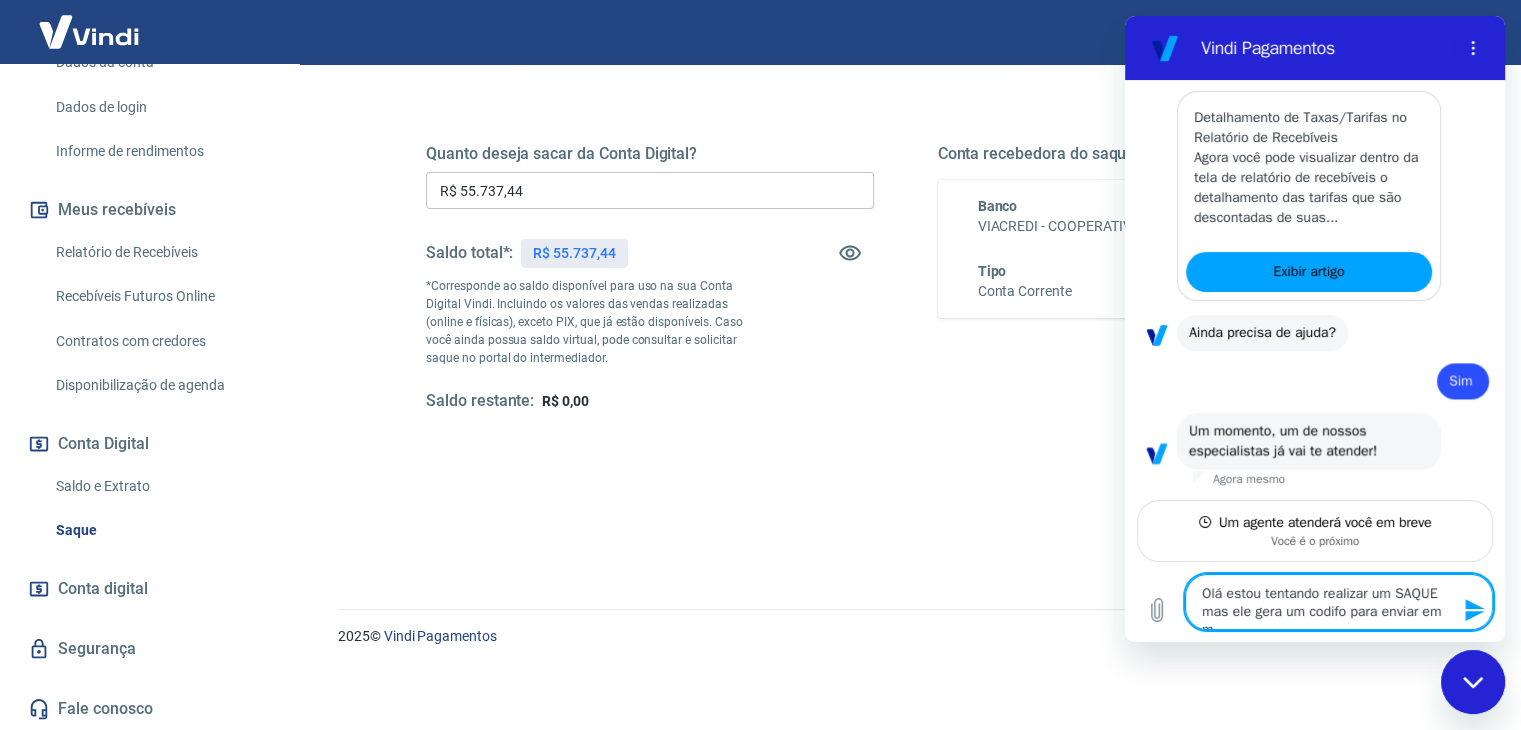 type on "Olá estou tentando realizar um SAQUE mas ele gera um codifo para enviar em me" 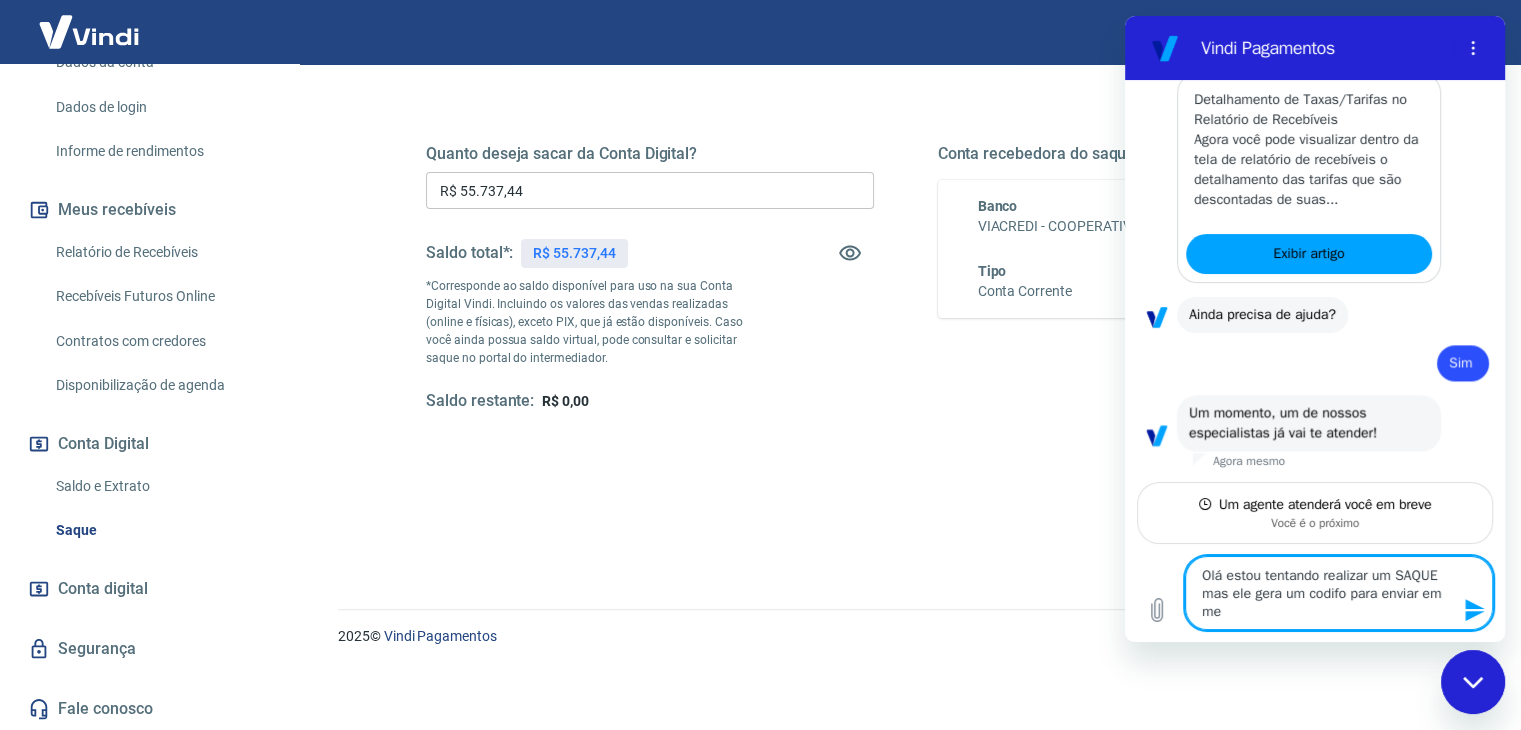 type on "Olá estou tentando realizar um SAQUE mas ele gera um codifo para enviar em meu" 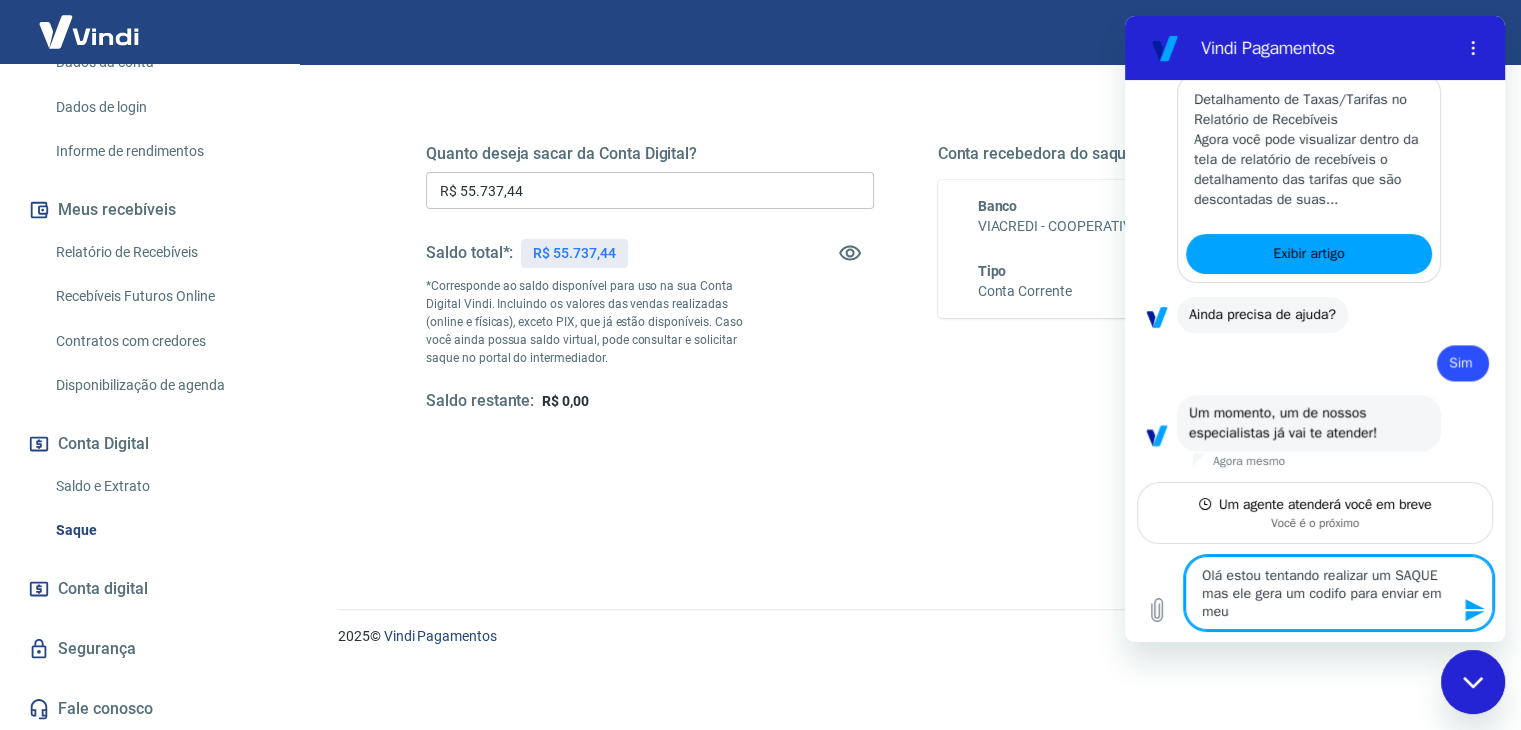 type on "Olá estou tentando realizar um SAQUE mas ele gera um codifo para enviar em meu" 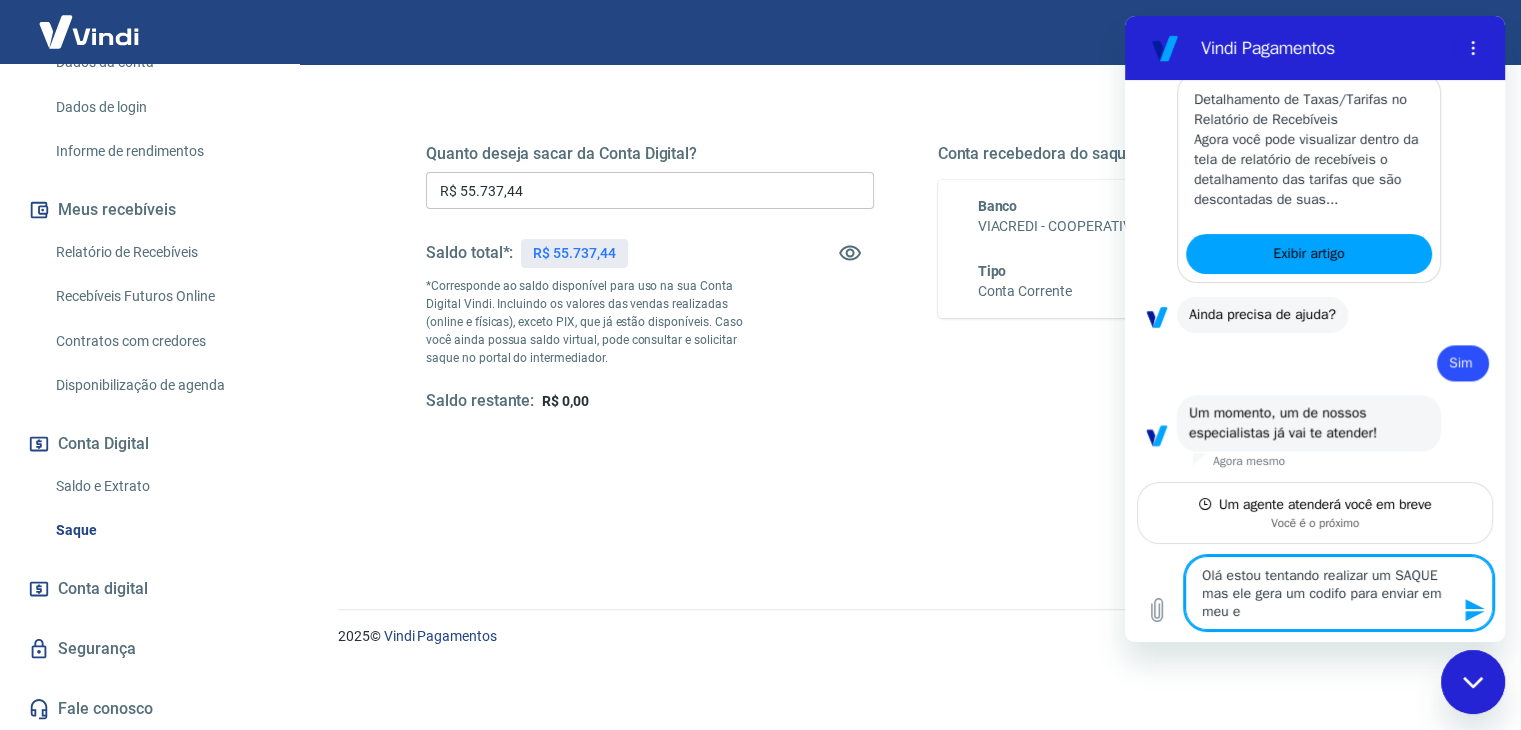 type on "Olá estou tentando realizar um SAQUE mas ele gera um codifo para enviar em meu e-" 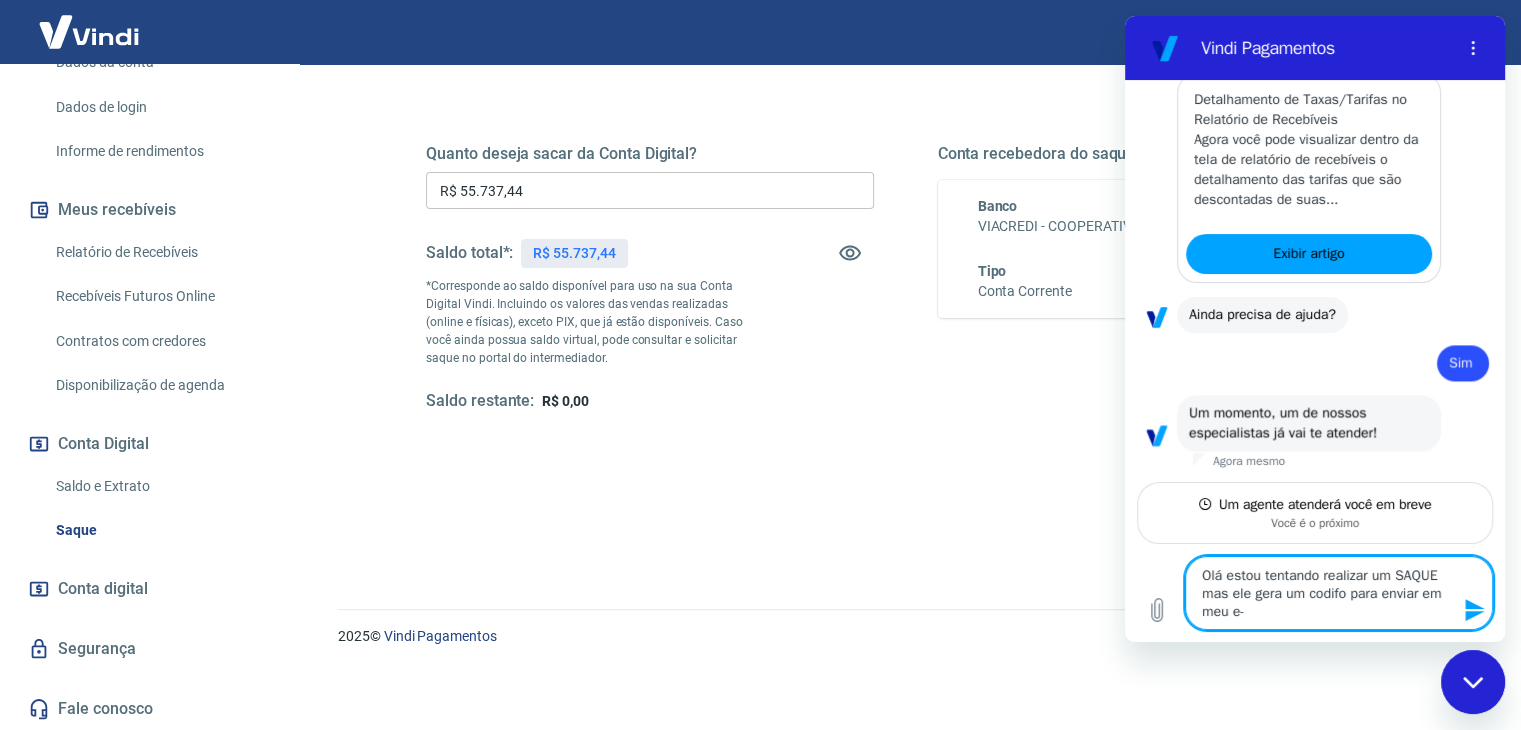 type on "Olá estou tentando realizar um SAQUE mas ele gera um codifo para enviar em meu e-m" 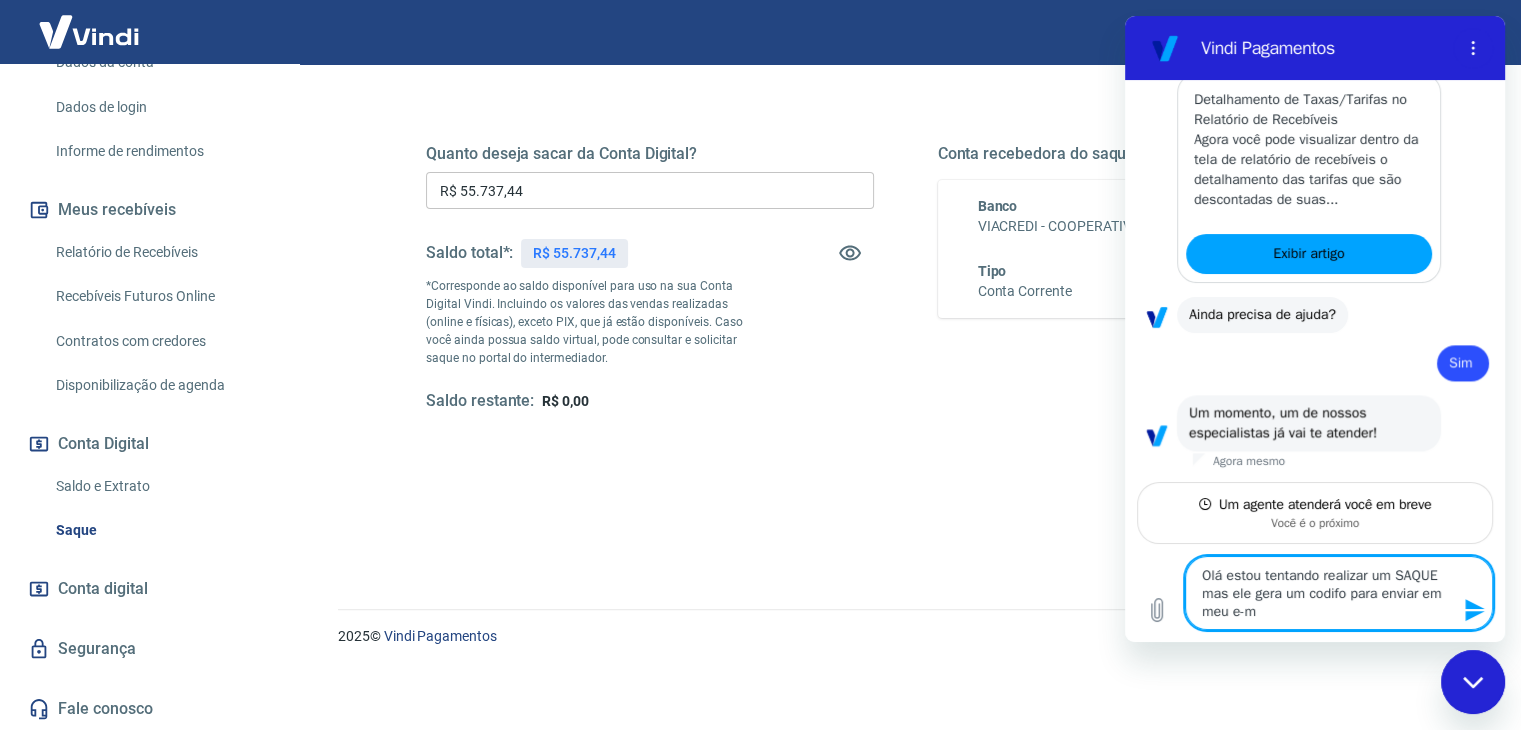 type on "Olá estou tentando realizar um SAQUE mas ele gera um codifo para enviar em meu e-ma" 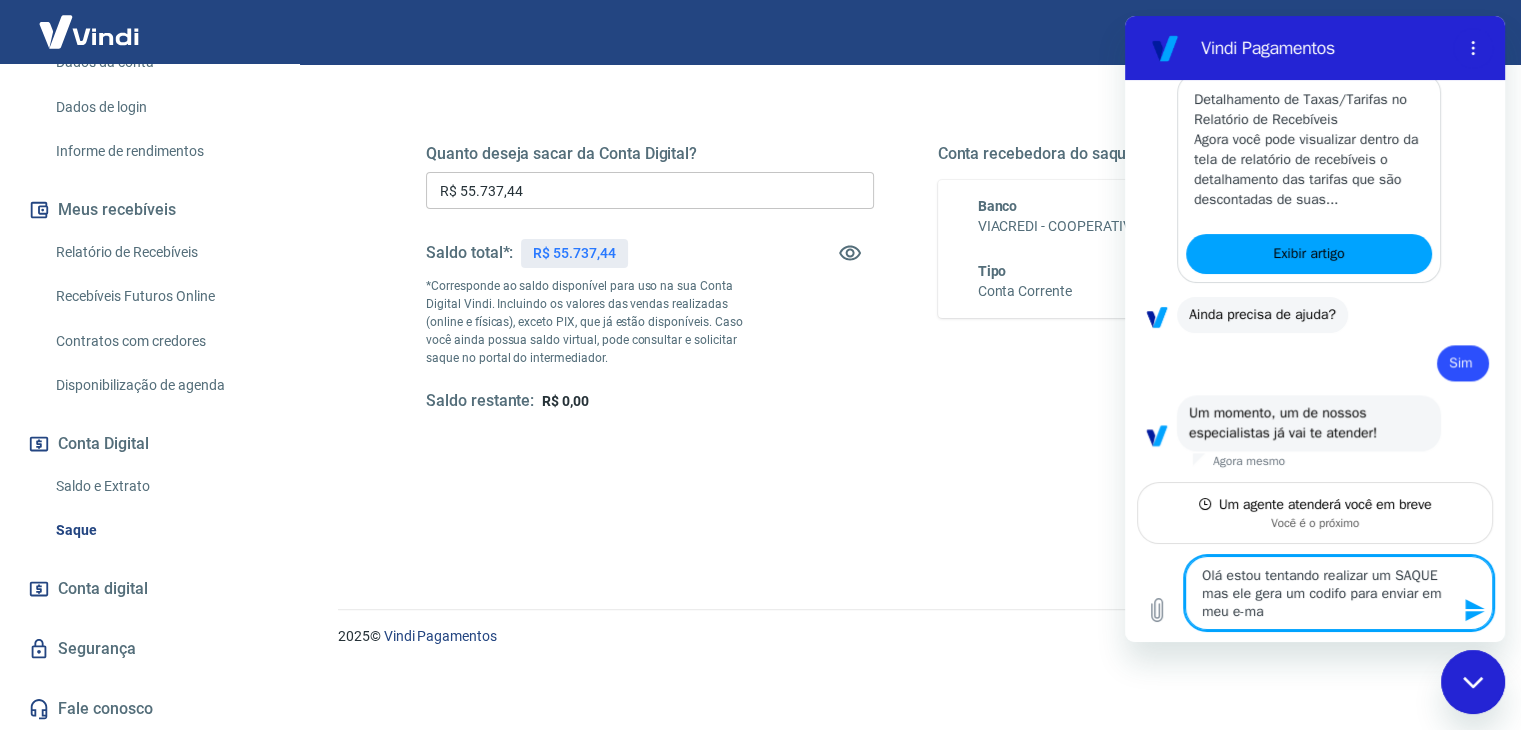 type on "Olá estou tentando realizar um SAQUE mas ele gera um codifo para enviar em meu e-mai" 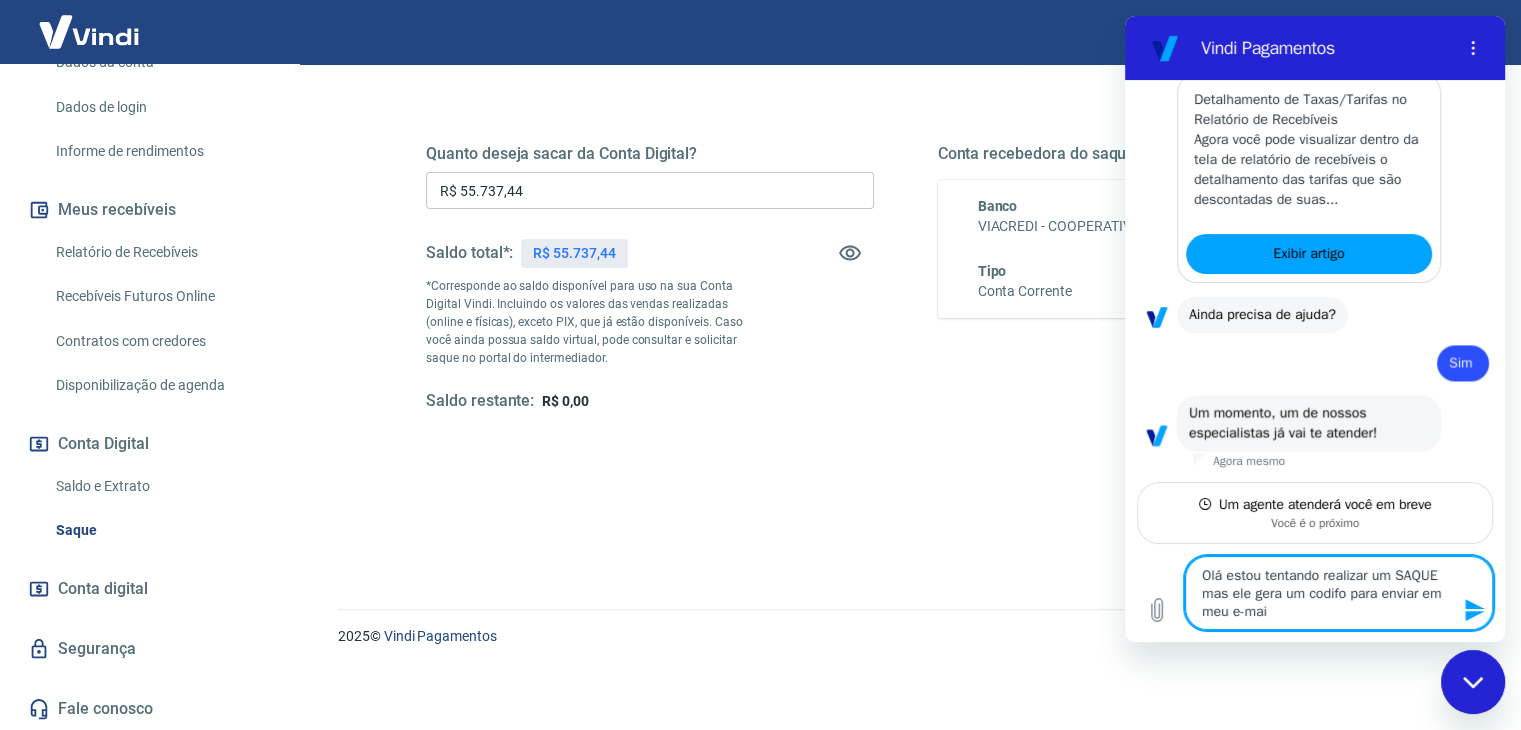 type on "Olá estou tentando realizar um SAQUE mas ele gera um codifo para enviar em meu e-mail" 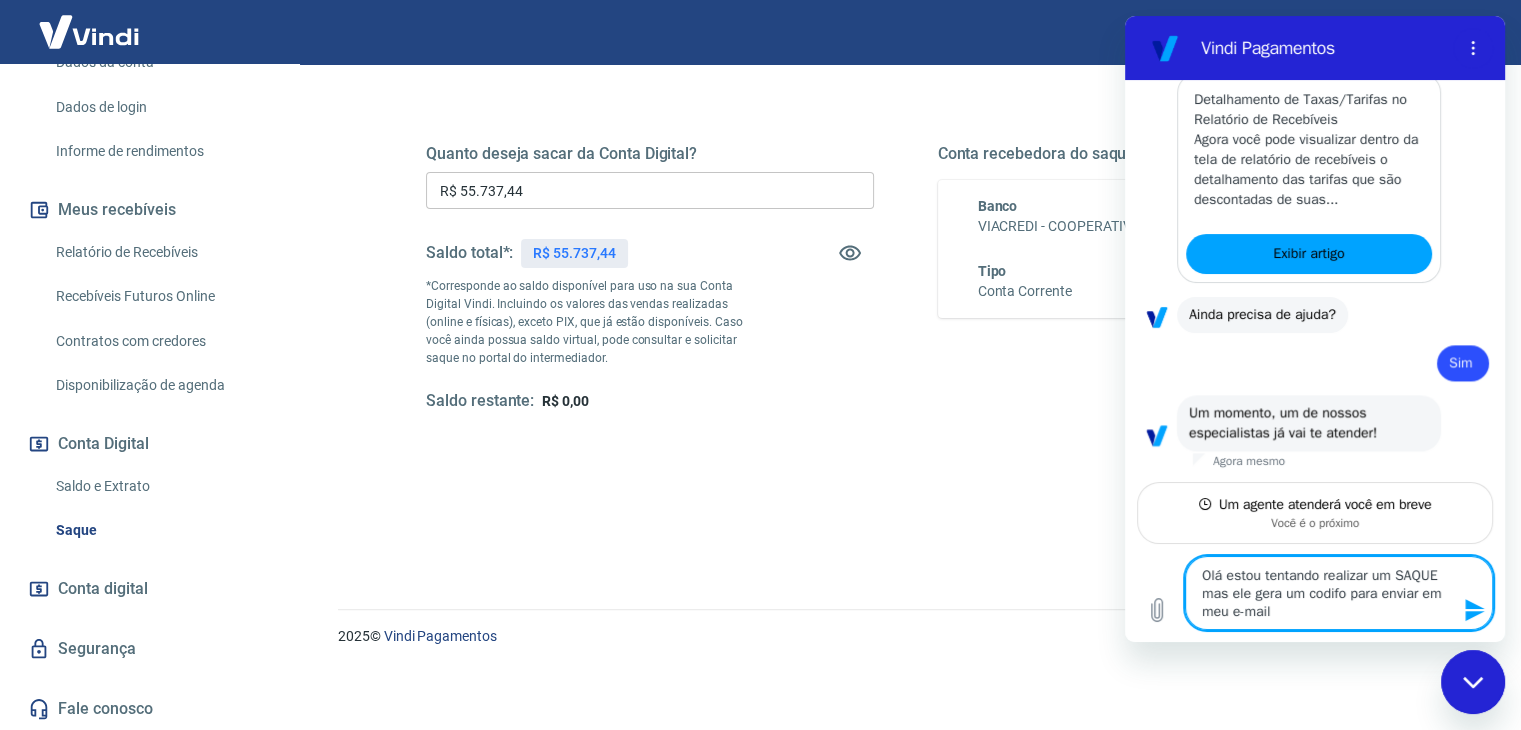 type on "Olá estou tentando realizar um SAQUE mas ele gera um codifo para enviar em meu e-mail" 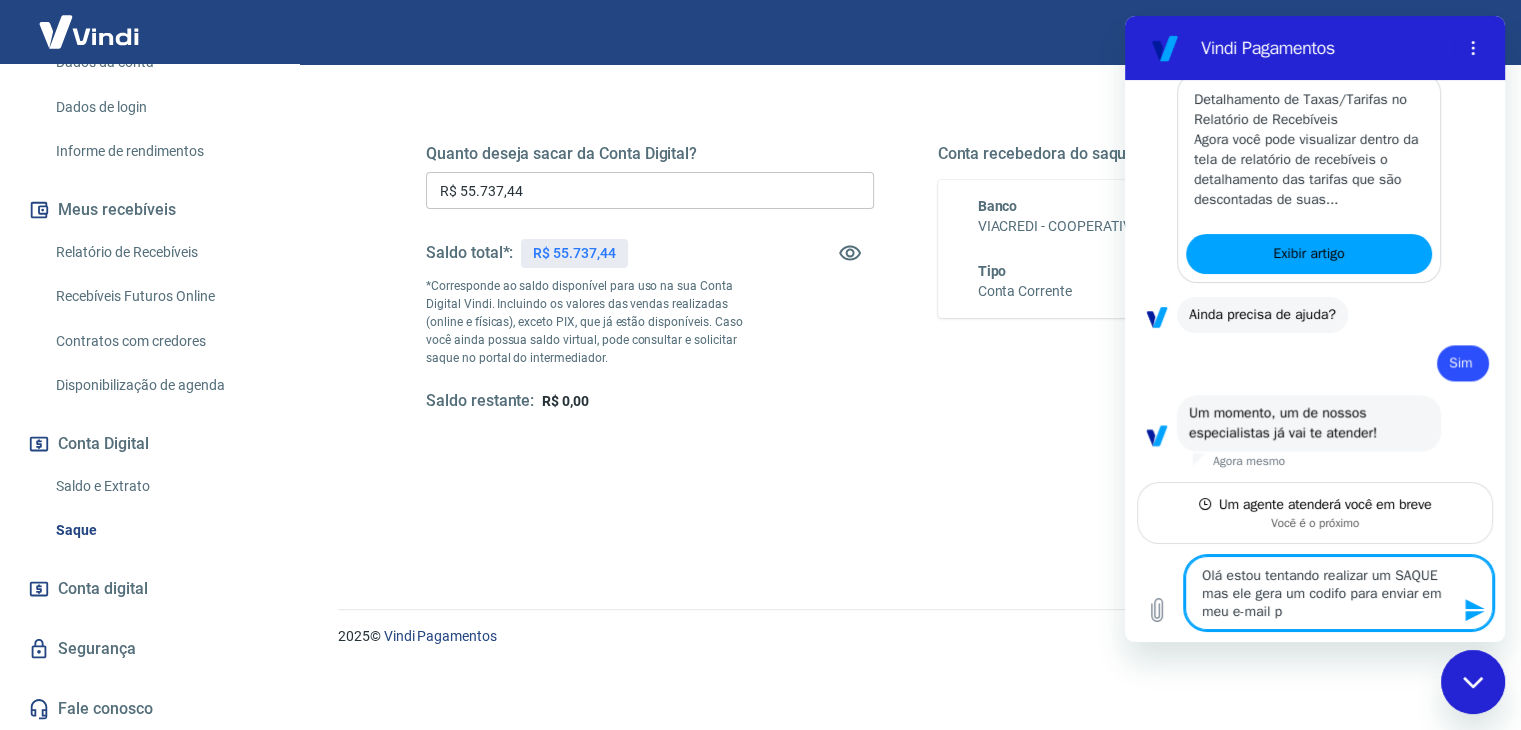 type on "Olá estou tentando realizar um SAQUE mas ele gera um codifo para enviar em meu e-mail pa" 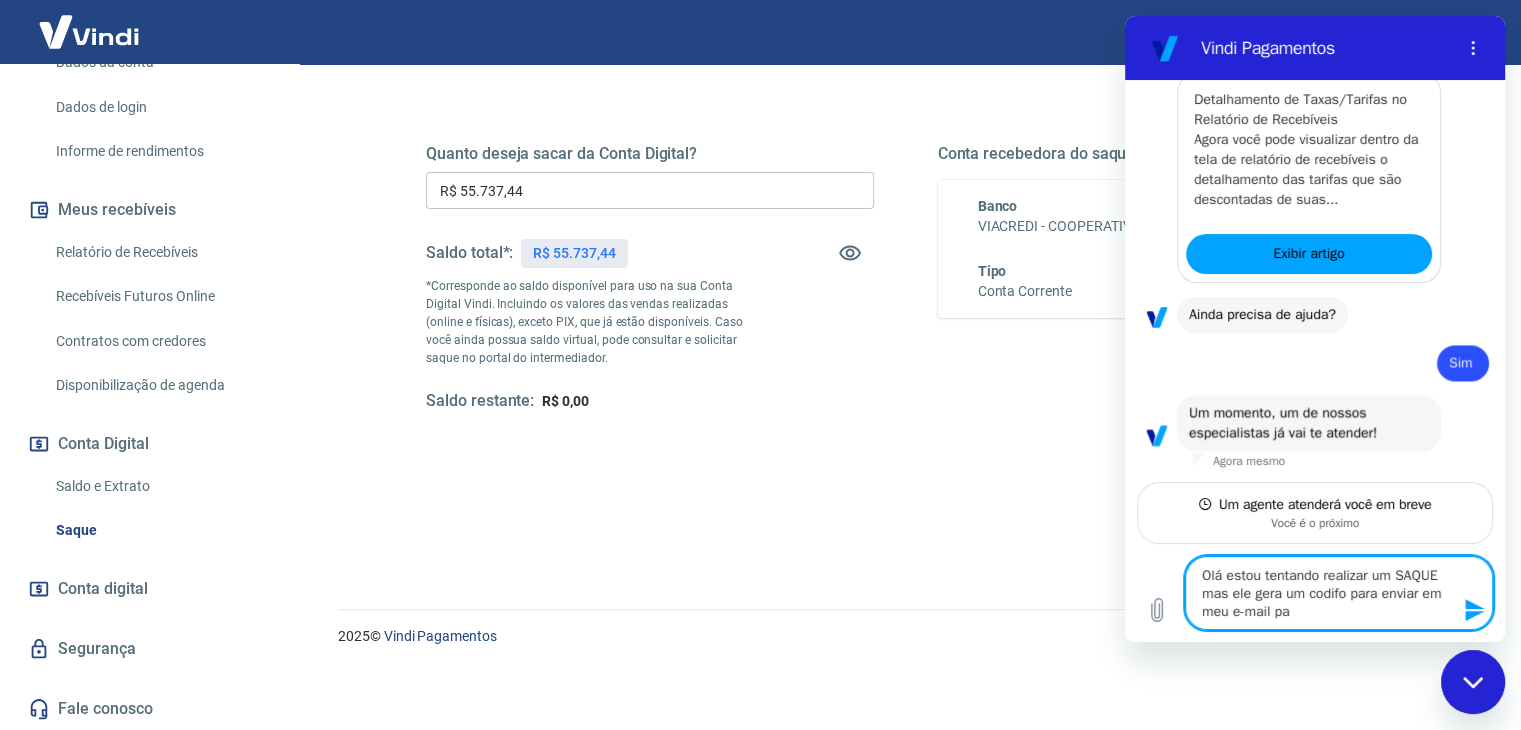 type on "x" 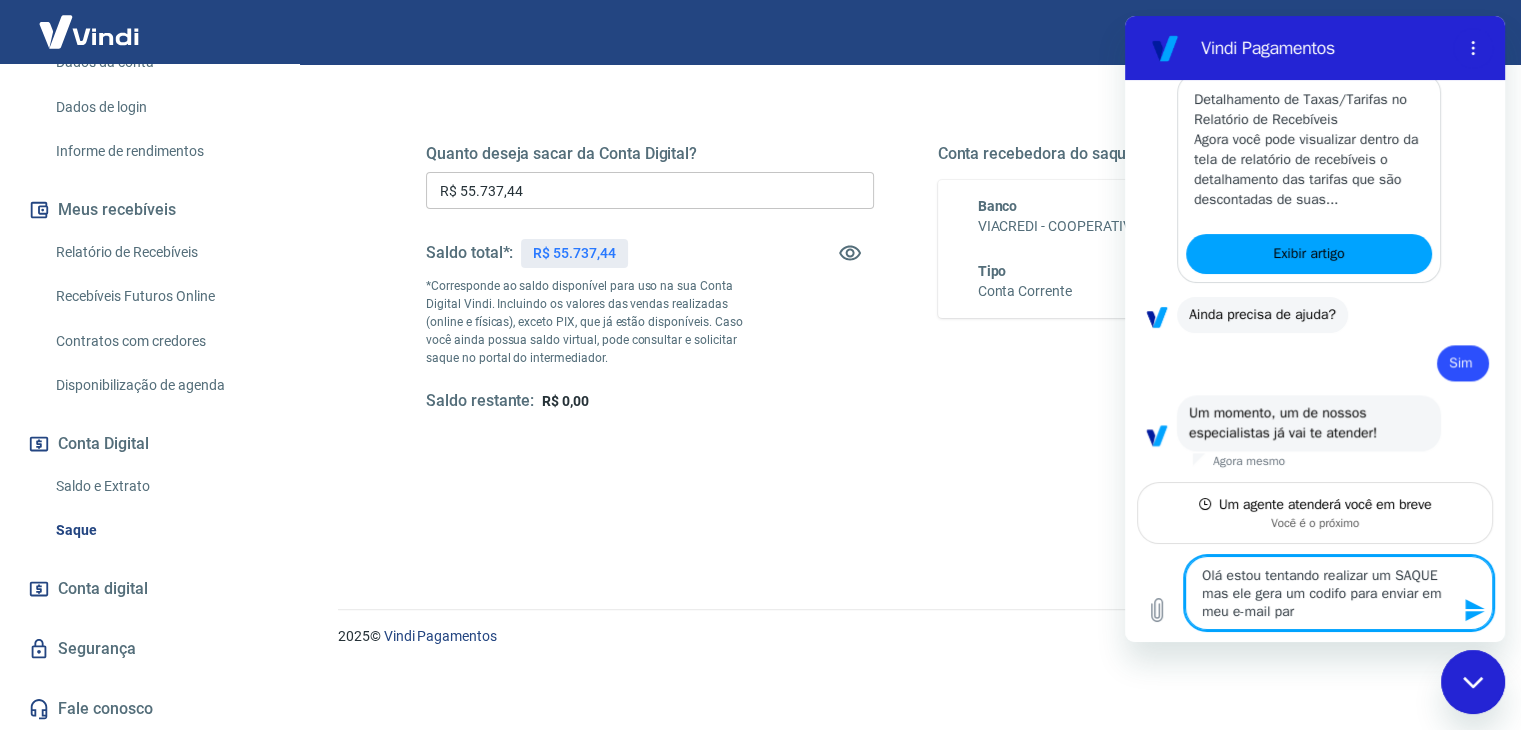 type on "Olá estou tentando realizar um SAQUE mas ele gera um codifo para enviar em meu e-mail para" 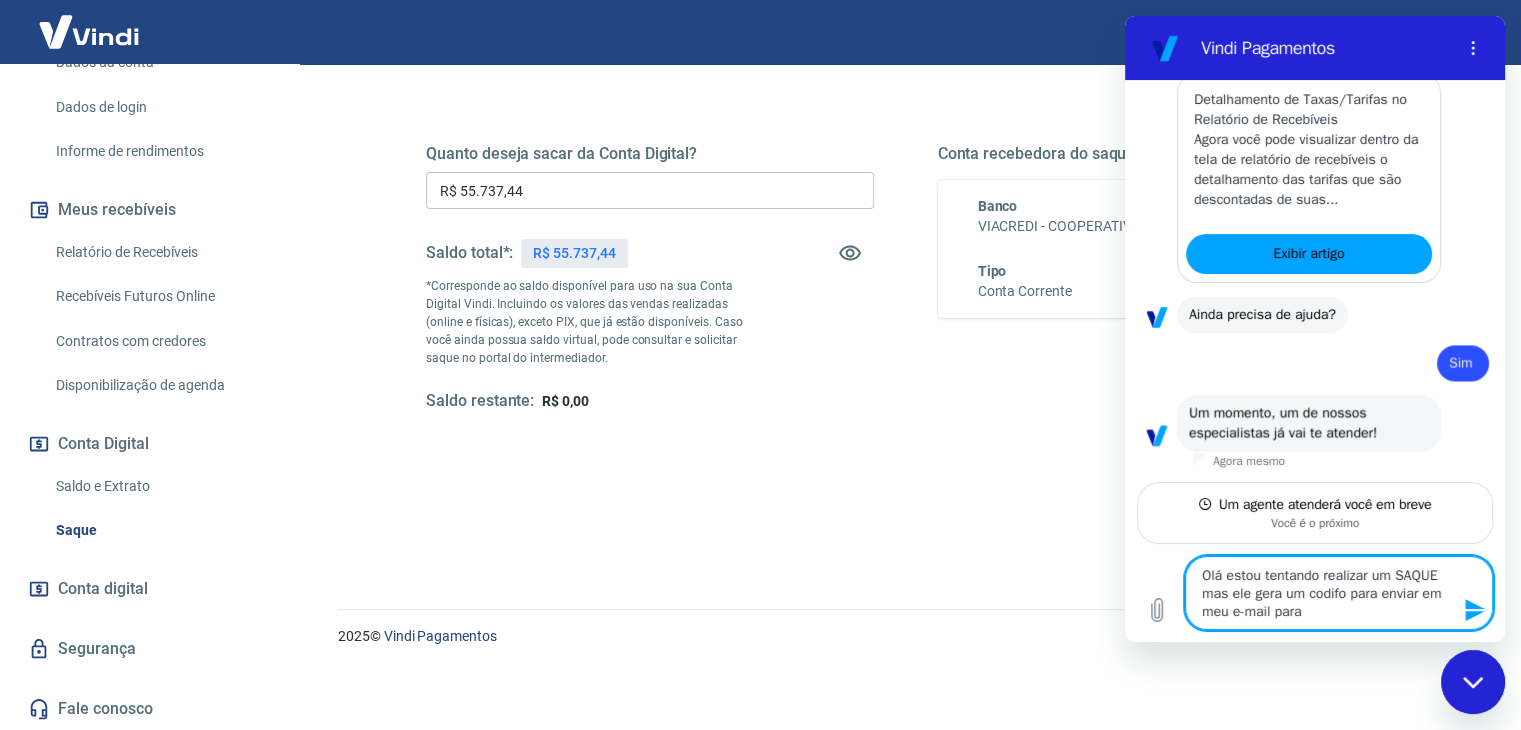 type on "Olá estou tentando realizar um SAQUE mas ele gera um codifo para enviar em meu e-mail para" 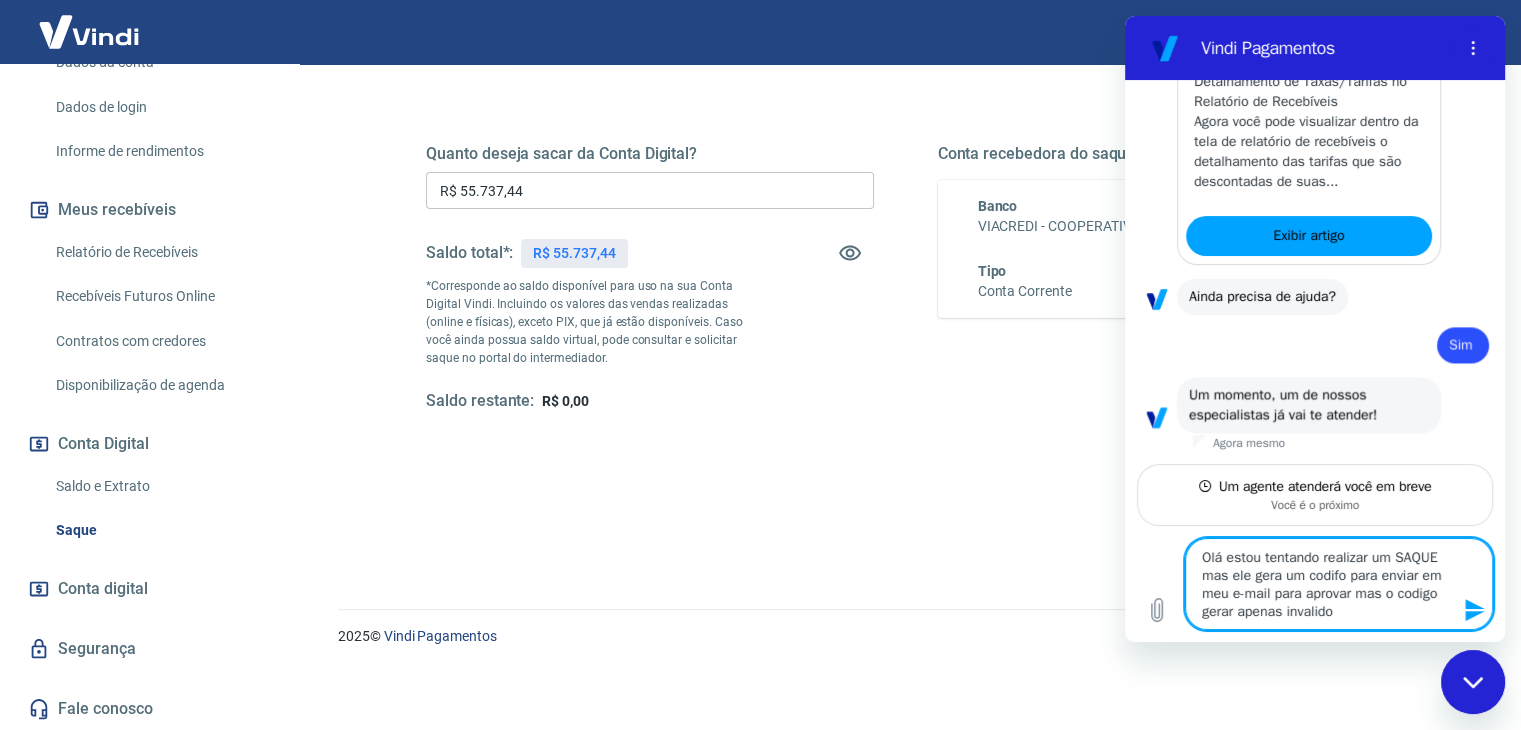 click 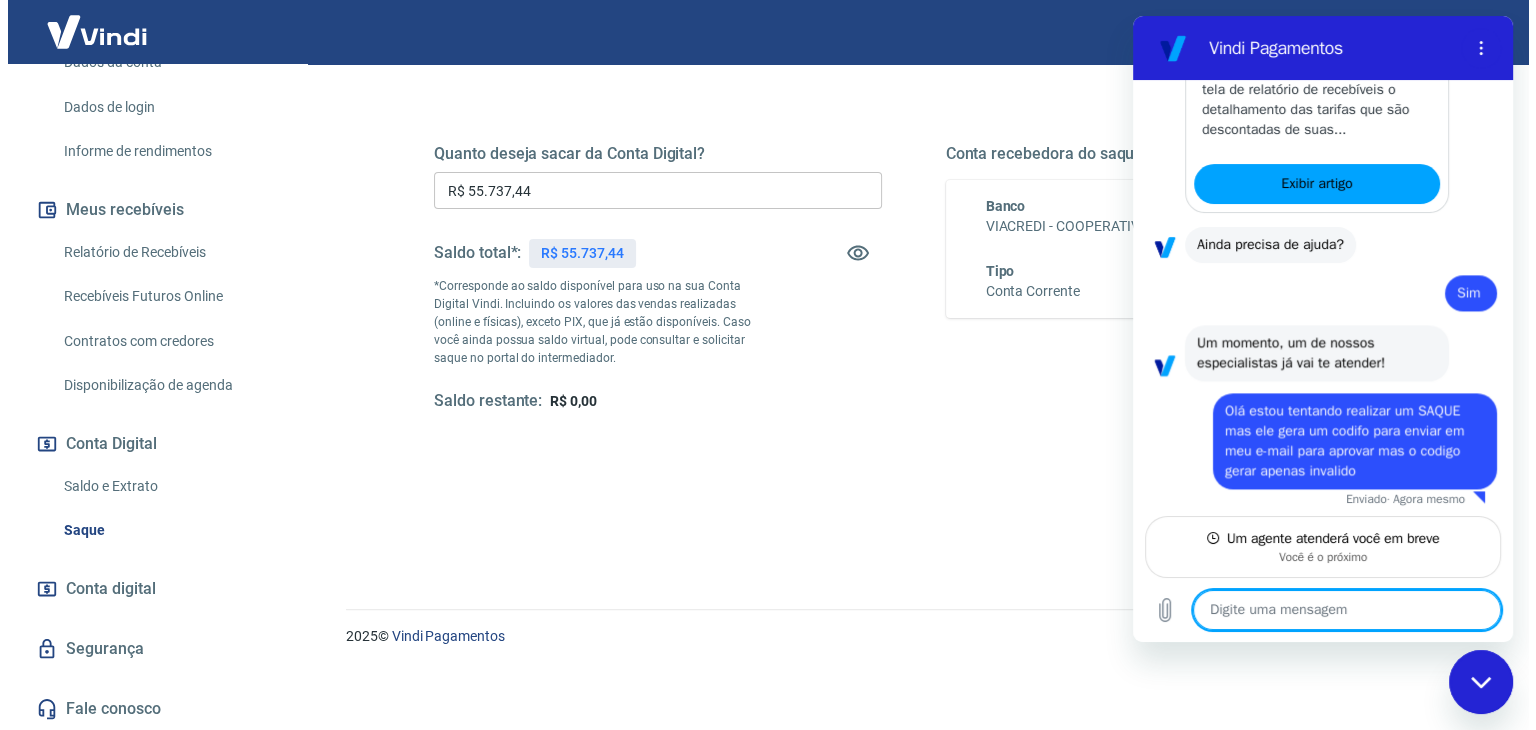 scroll, scrollTop: 2821, scrollLeft: 0, axis: vertical 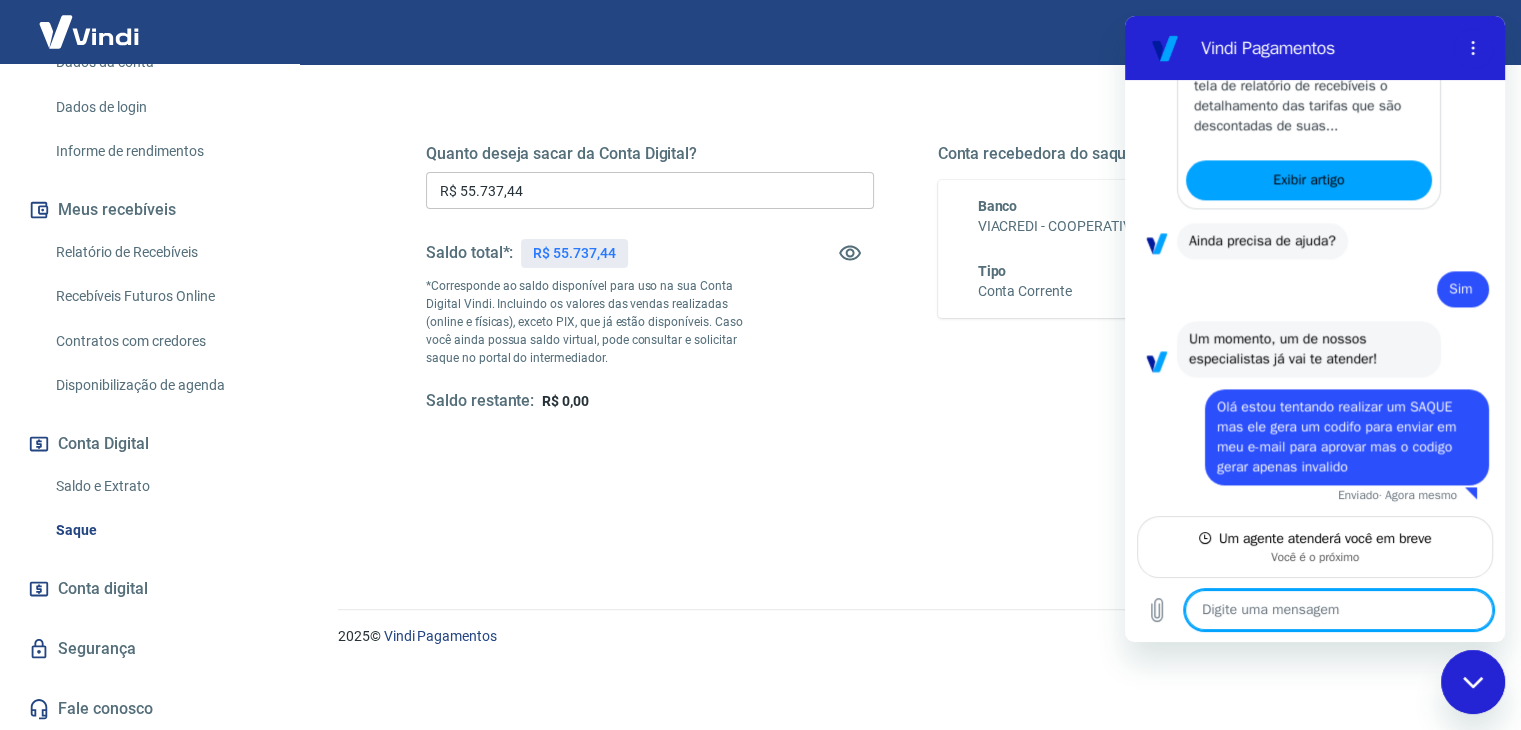 click on "Quanto deseja sacar da Conta Digital? R$ 55.737,44 ​ Saldo total*: R$ 55.737,44 *Corresponde ao saldo disponível para uso na sua Conta Digital Vindi. Incluindo os valores das vendas realizadas (online e físicas), exceto PIX, que já estão disponíveis. Caso você ainda possua saldo virtual, pode consultar e solicitar saque no portal do intermediador. Saldo restante: R$ 0,00 Conta recebedora do saque Banco VIACREDI - COOPERATIVA CENTRAL DE CRÉDIDO Tipo Conta Corrente Agência 0112 Conta 66721-8 Solicitar saque" at bounding box center [905, 288] 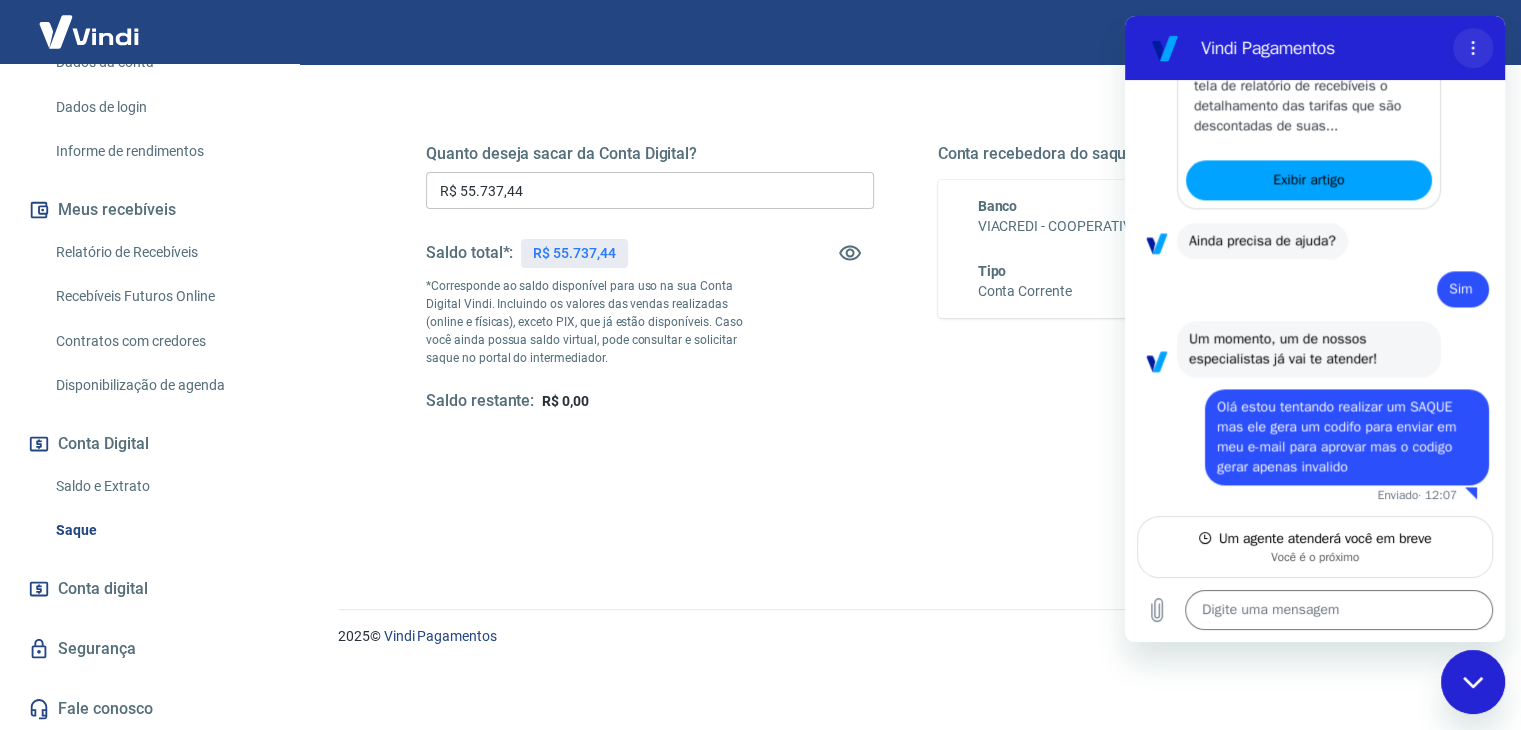 click at bounding box center [1473, 48] 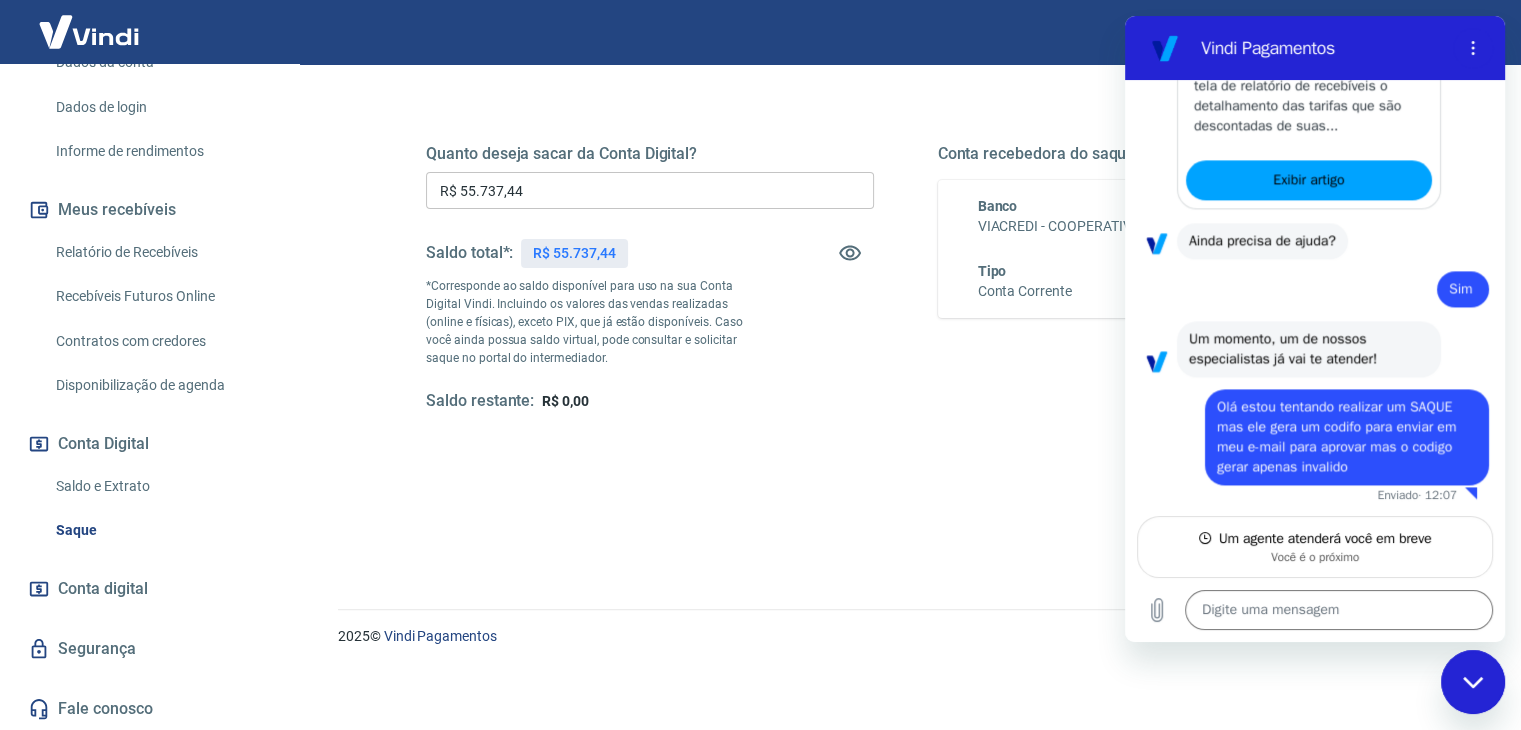 click at bounding box center (1473, 682) 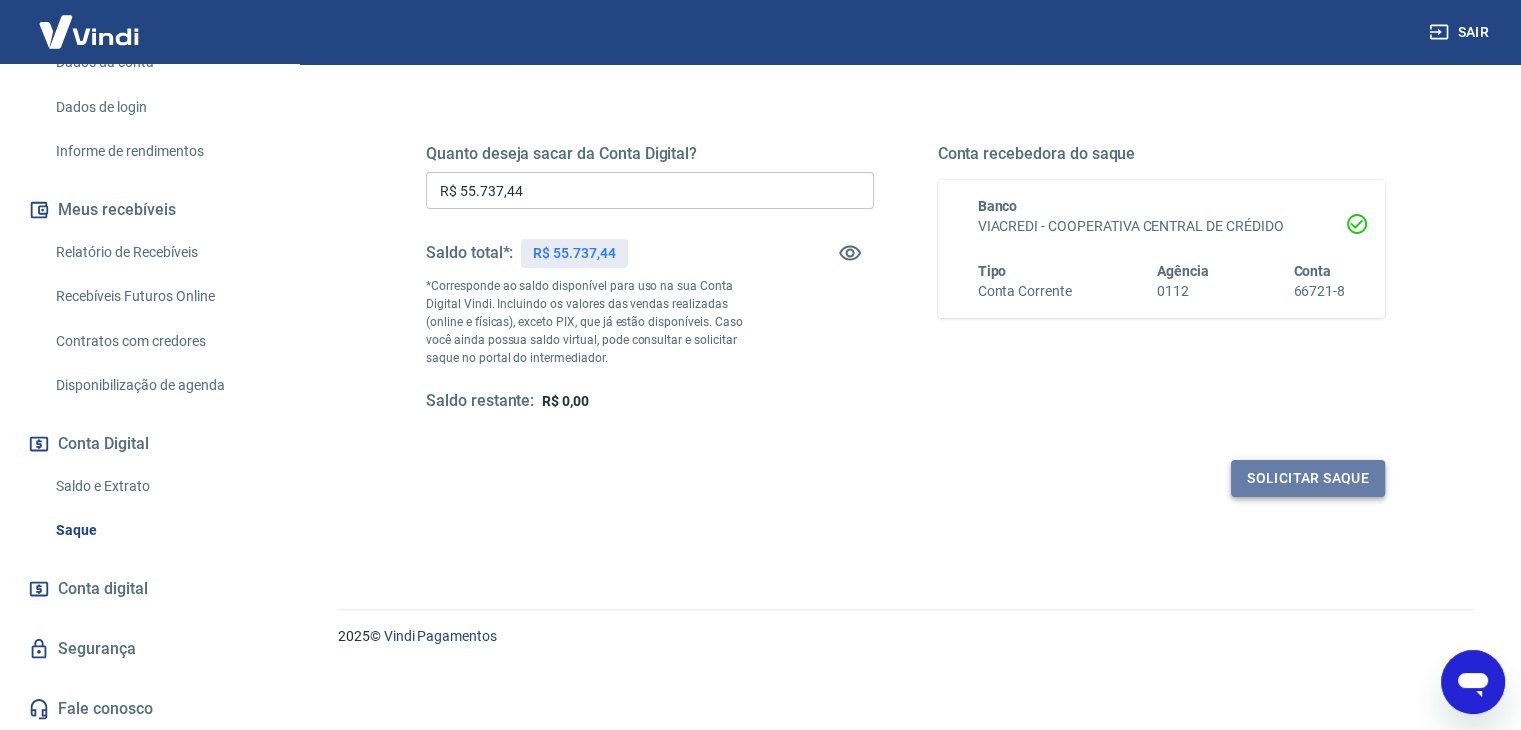 click on "Solicitar saque" at bounding box center (1308, 478) 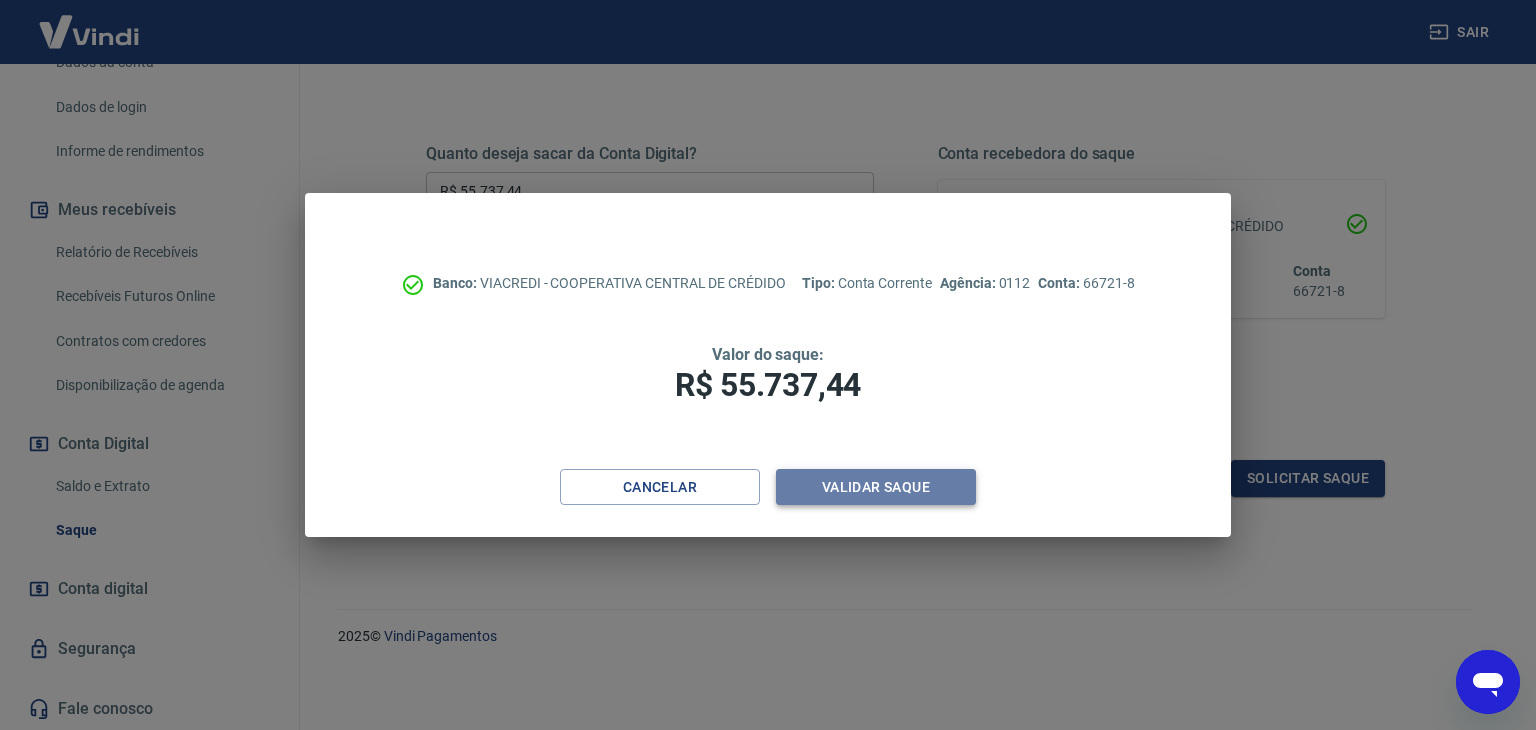 click on "Validar saque" at bounding box center (876, 487) 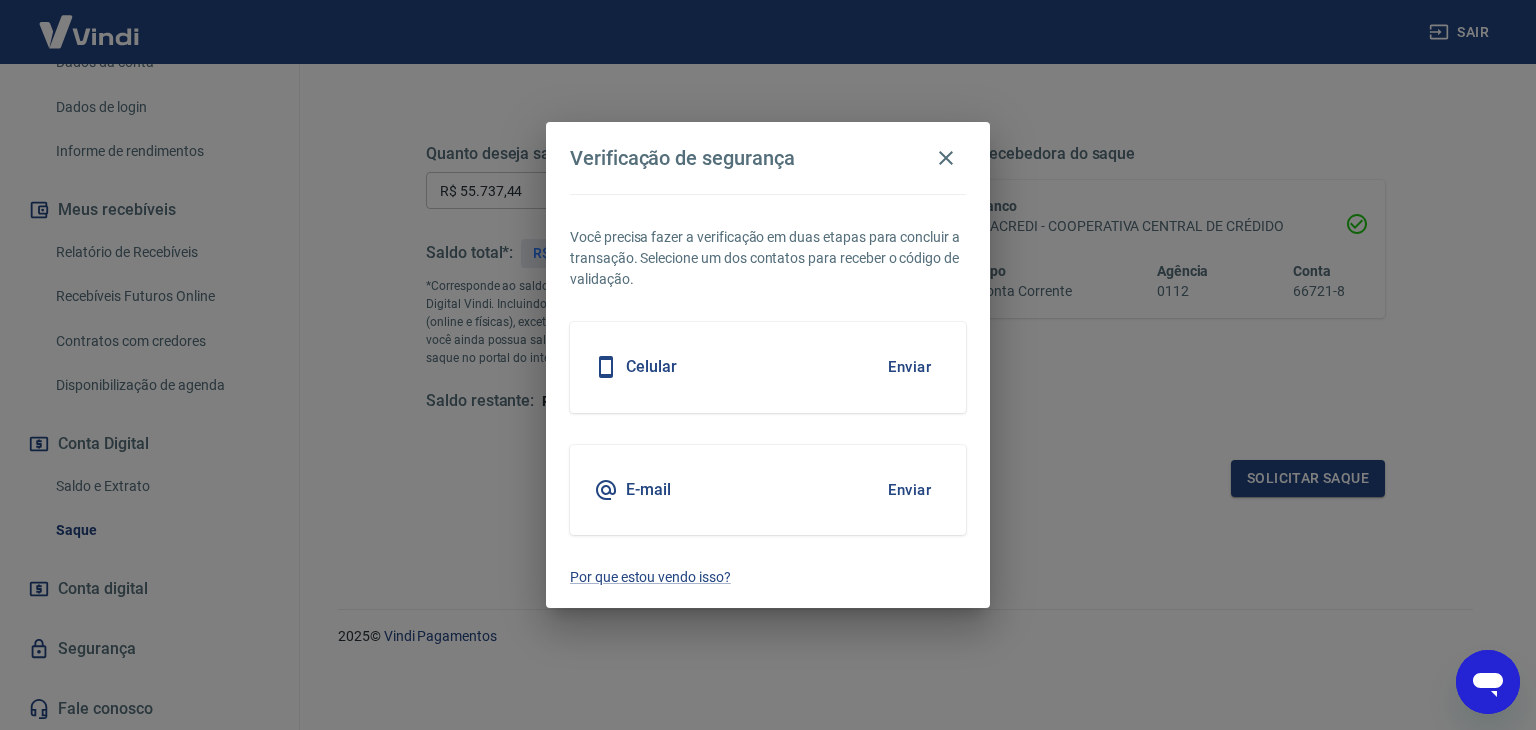 drag, startPoint x: 859, startPoint y: 472, endPoint x: 897, endPoint y: 482, distance: 39.293766 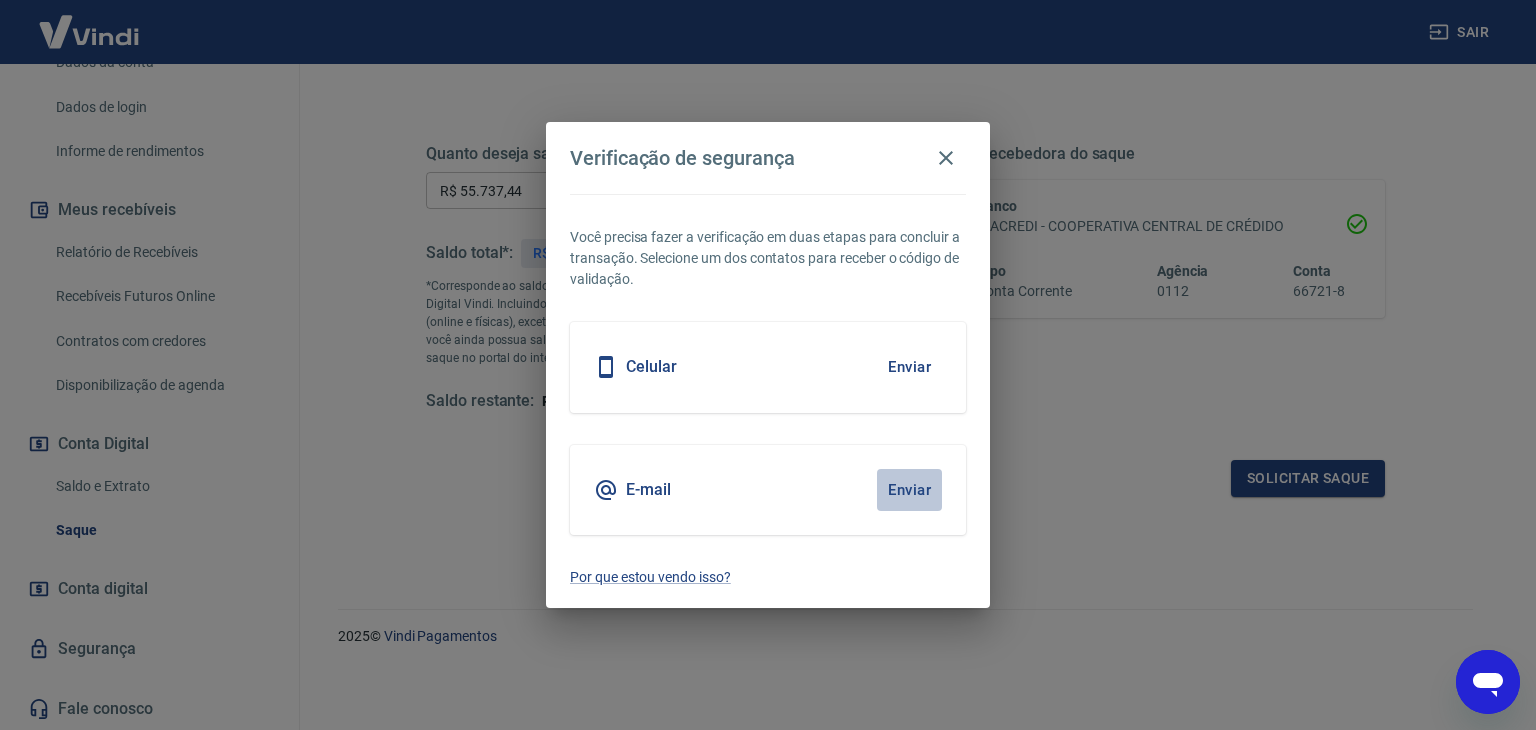 click on "Enviar" at bounding box center [909, 490] 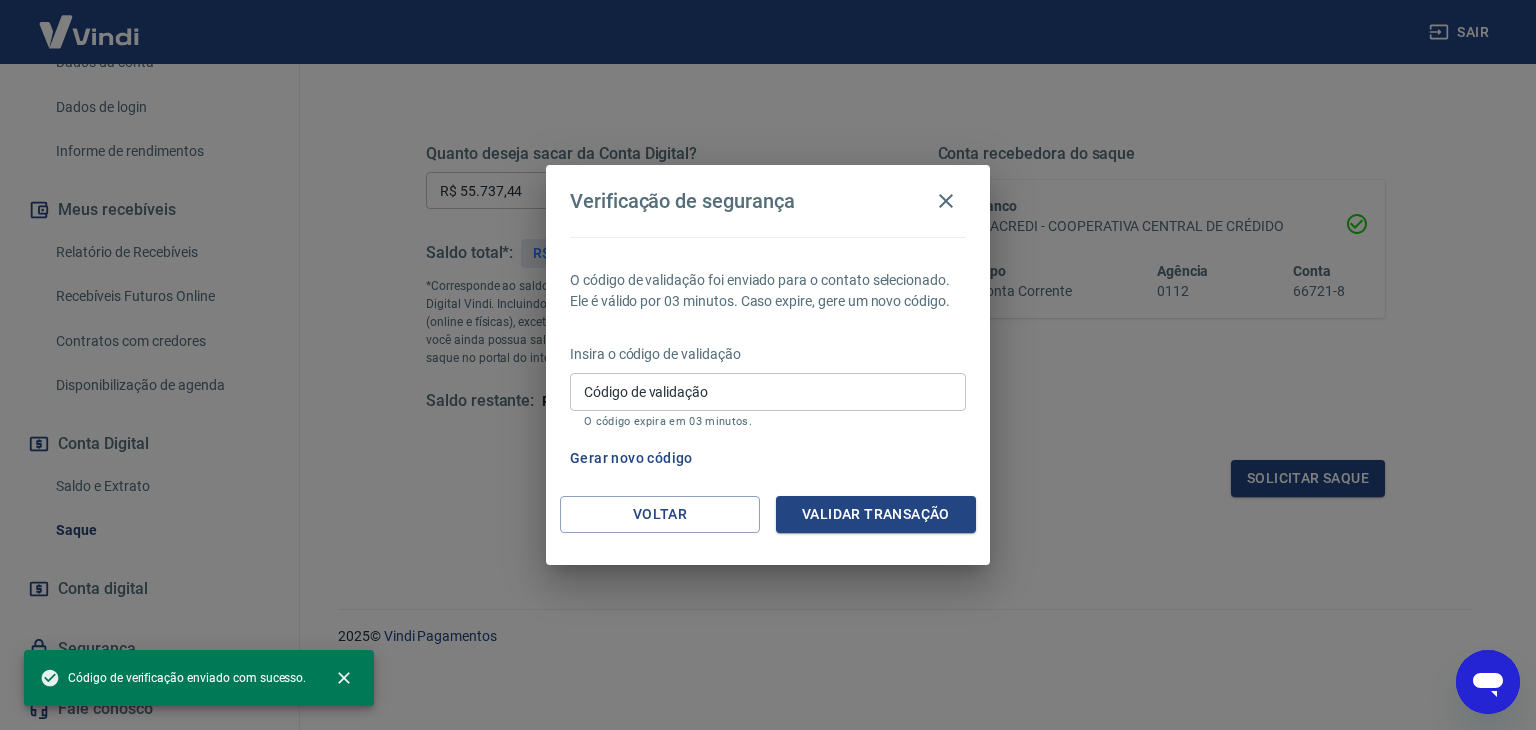 click on "Código de validação" at bounding box center [768, 391] 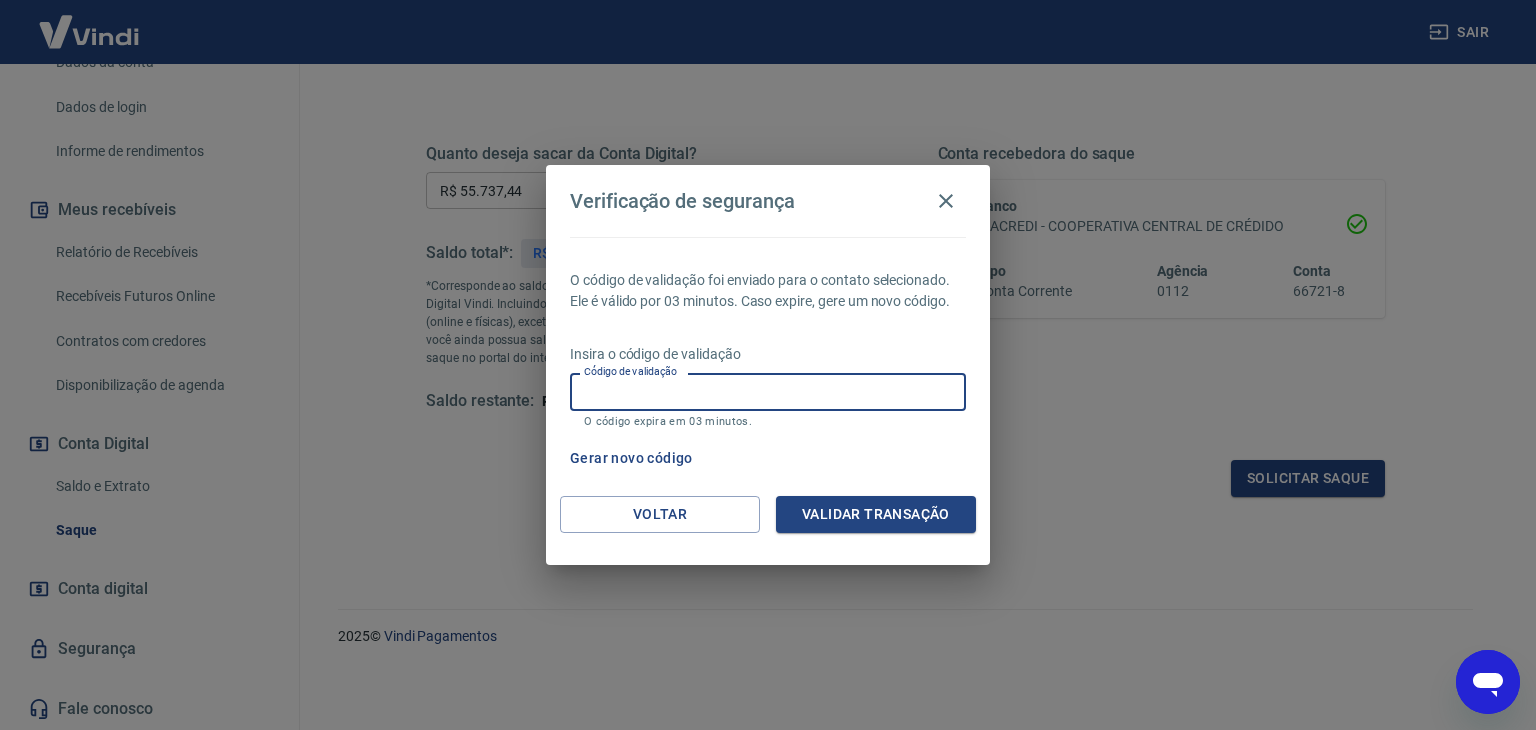 click at bounding box center [1488, 682] 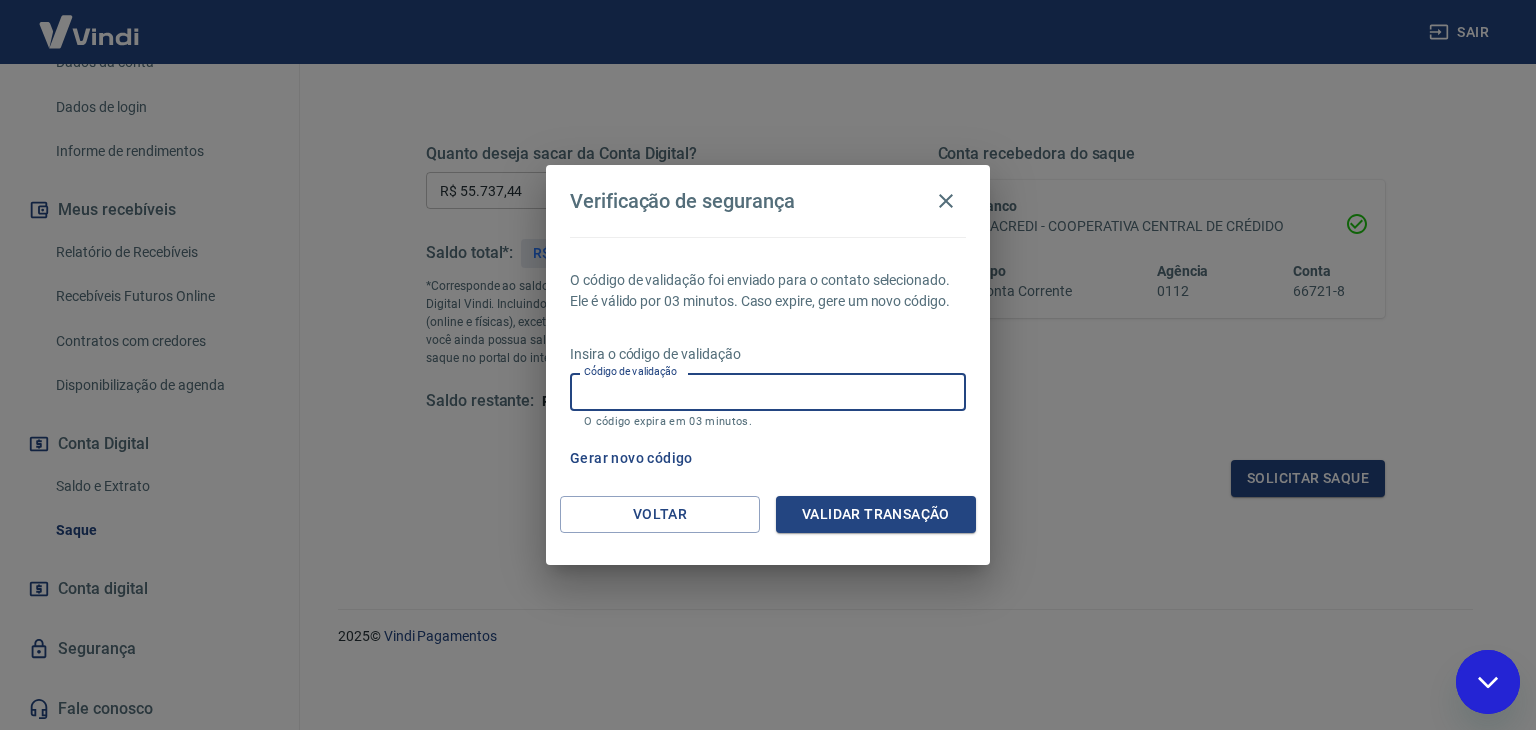 scroll, scrollTop: 0, scrollLeft: 0, axis: both 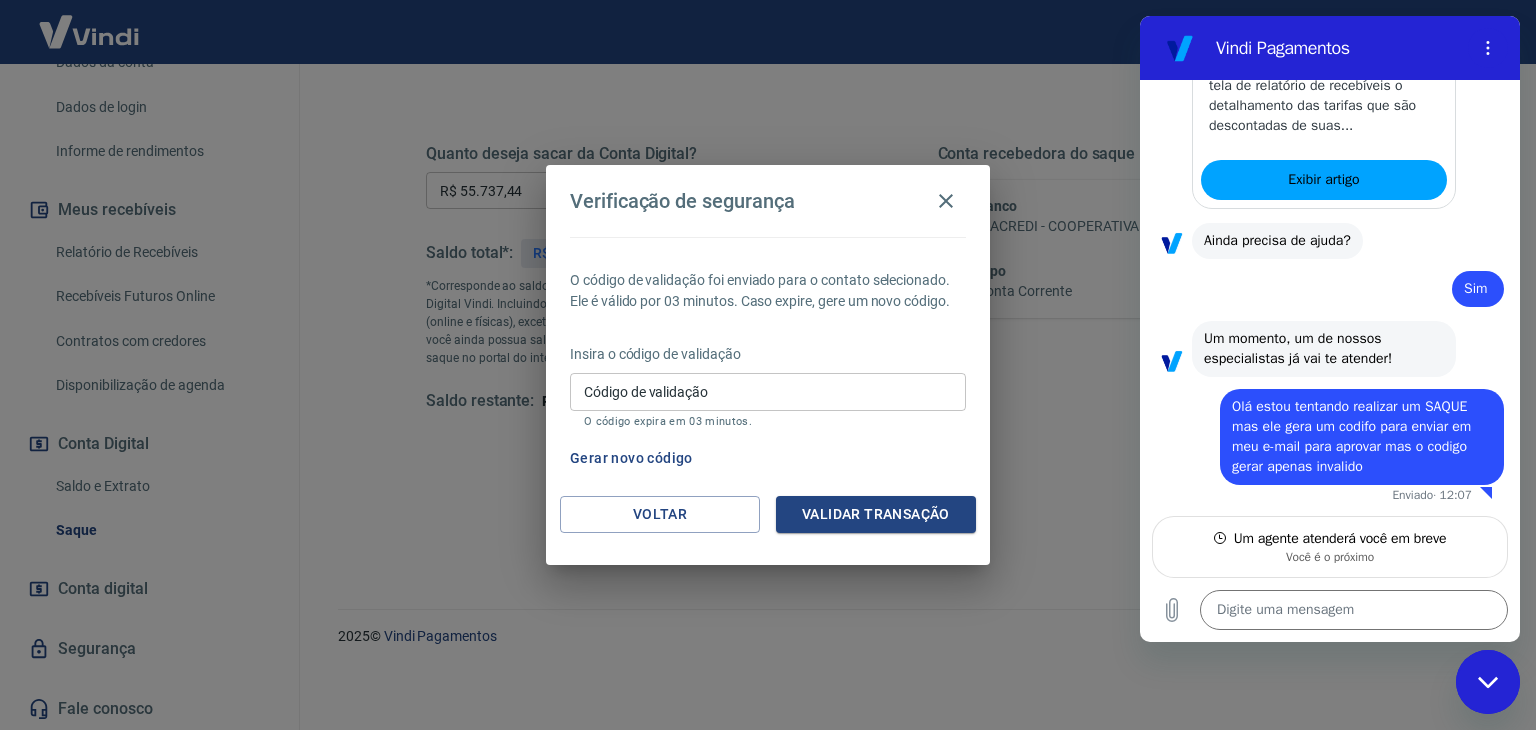 click at bounding box center [1488, 682] 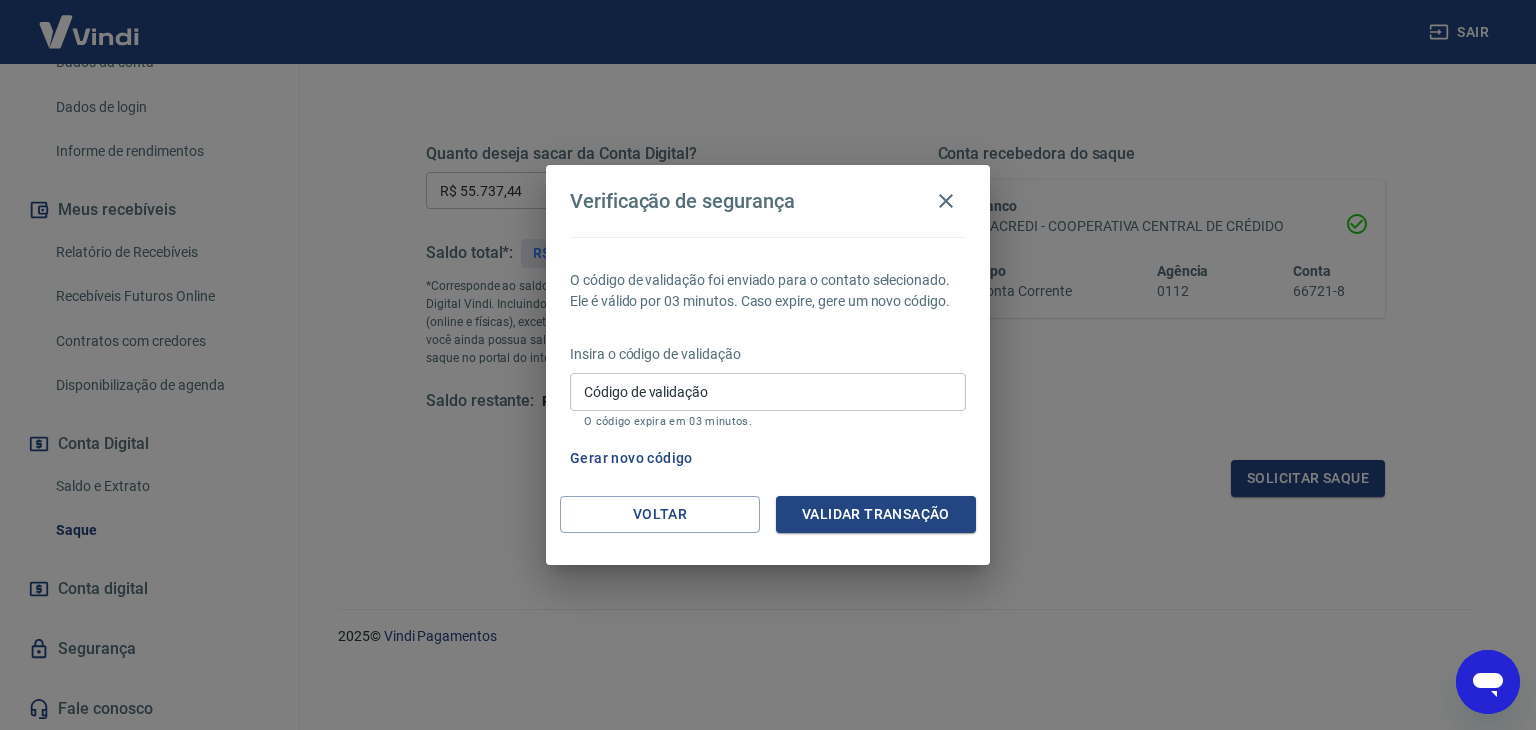 click on "Código de validação Código de validação O código expira em 03 minutos." at bounding box center (768, 400) 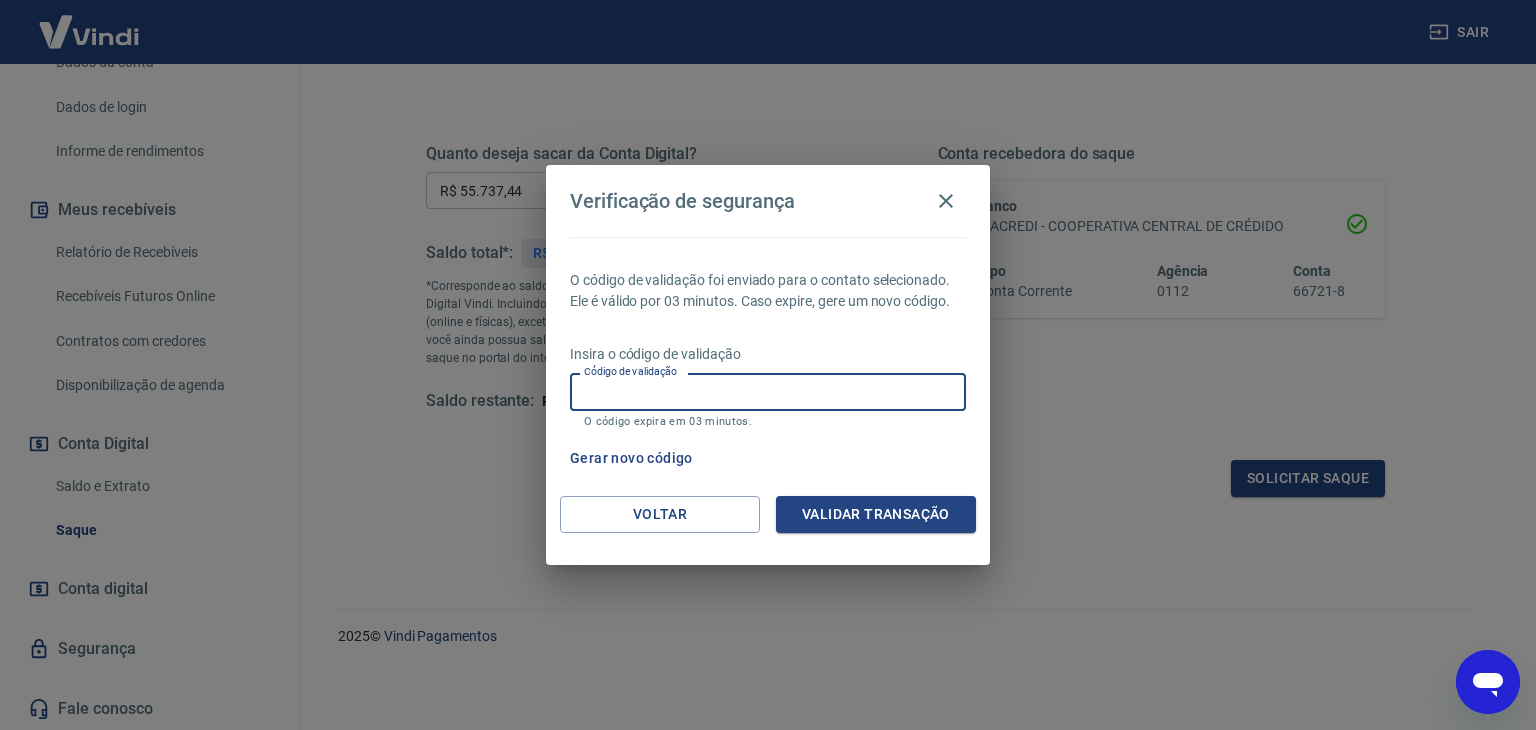 paste on "489311" 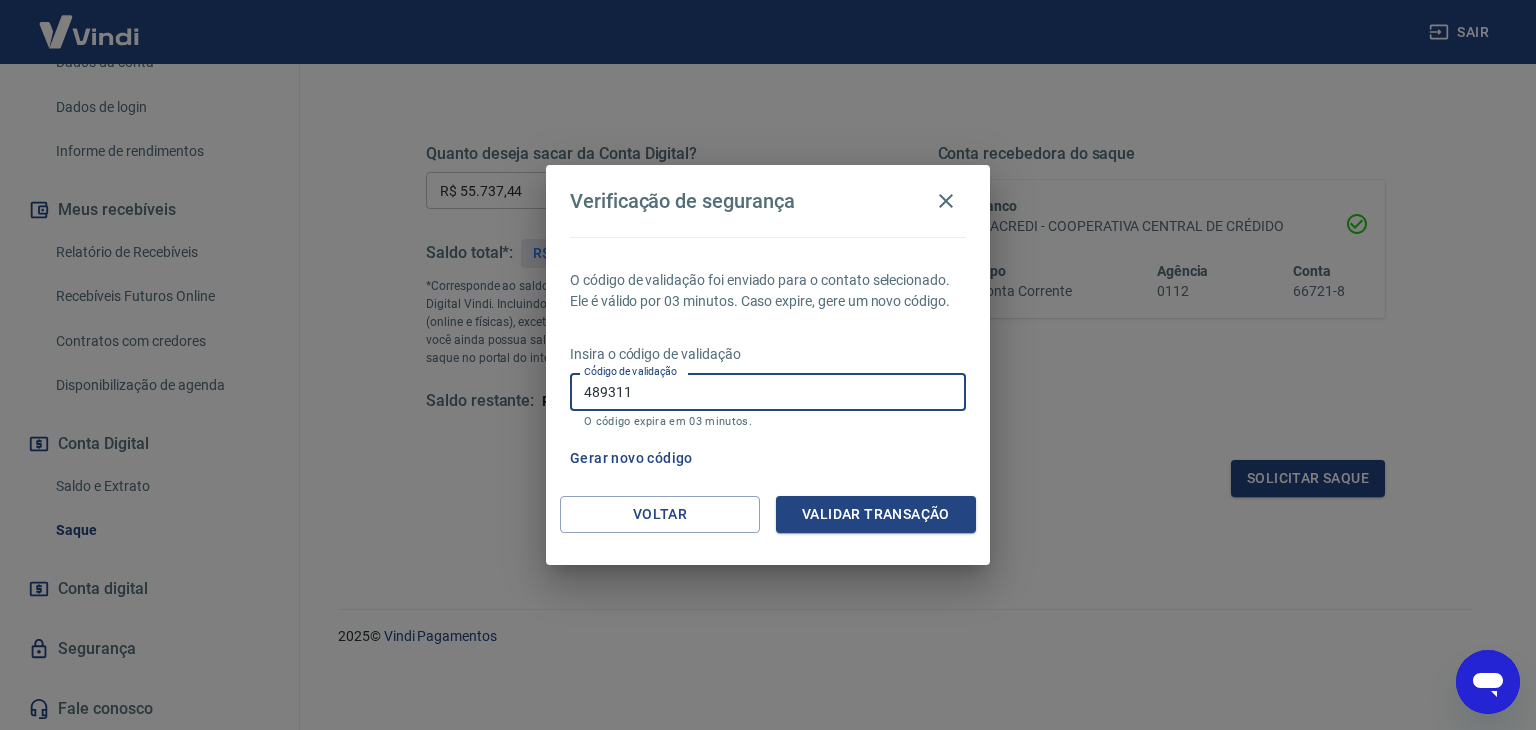 click on "Validar transação" at bounding box center (876, 514) 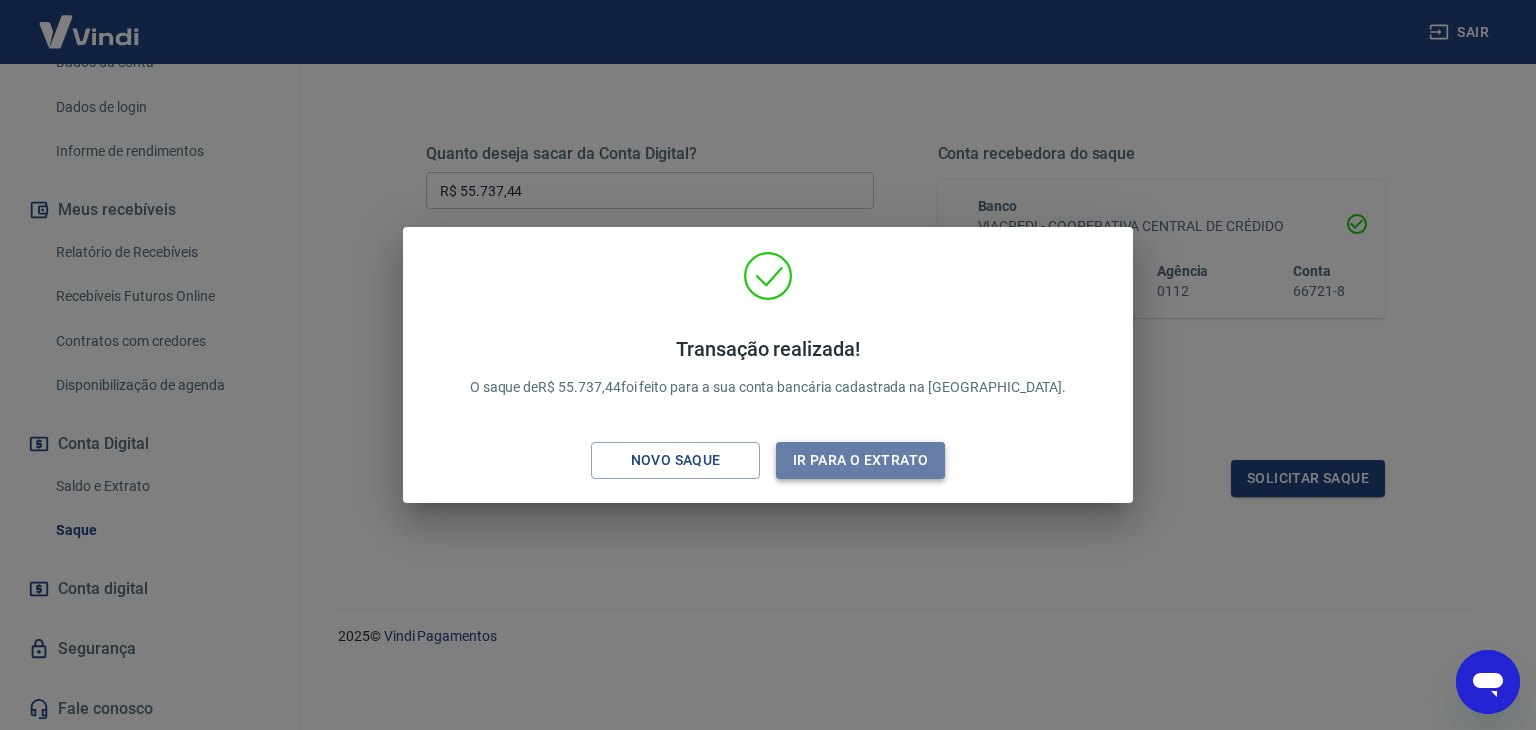click on "Ir para o extrato" at bounding box center [860, 460] 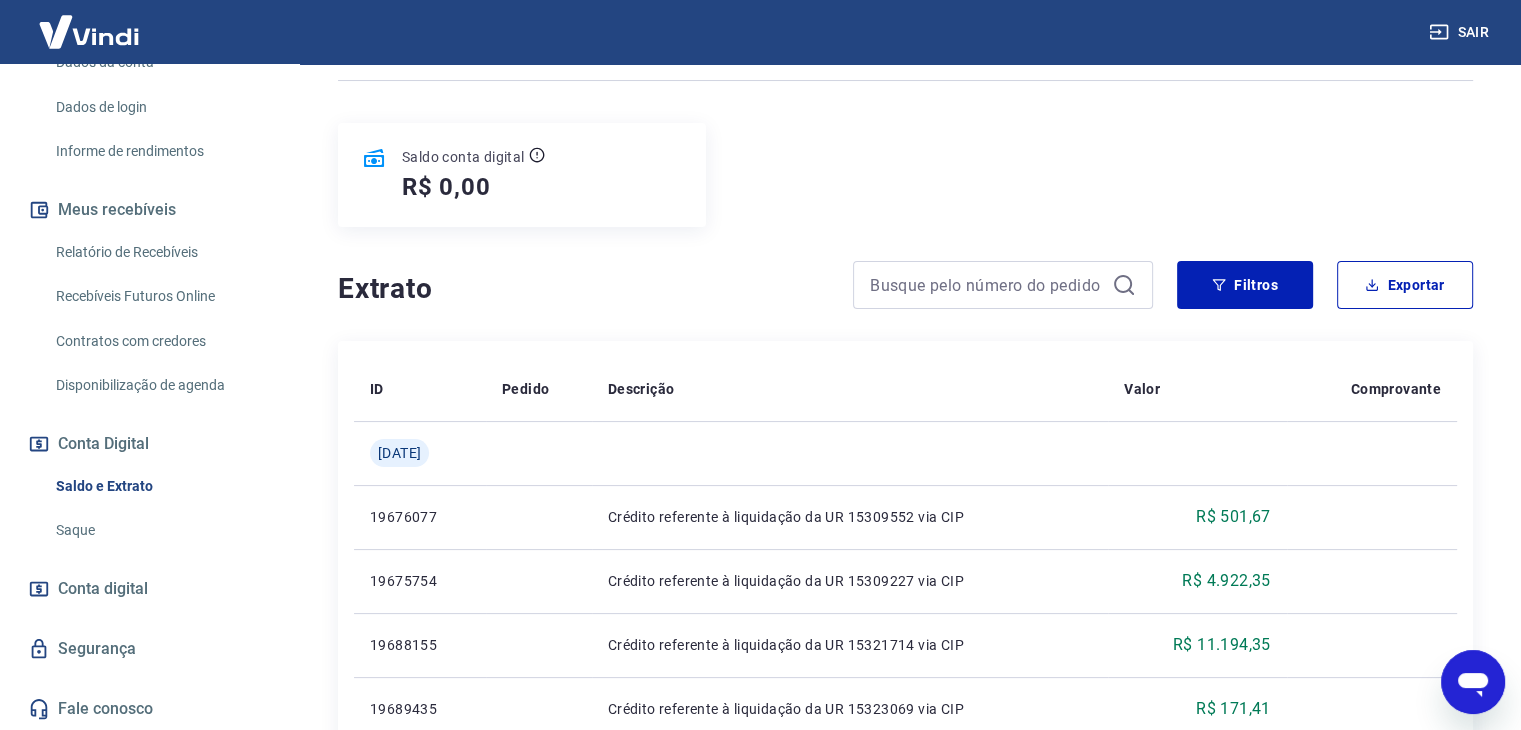scroll, scrollTop: 200, scrollLeft: 0, axis: vertical 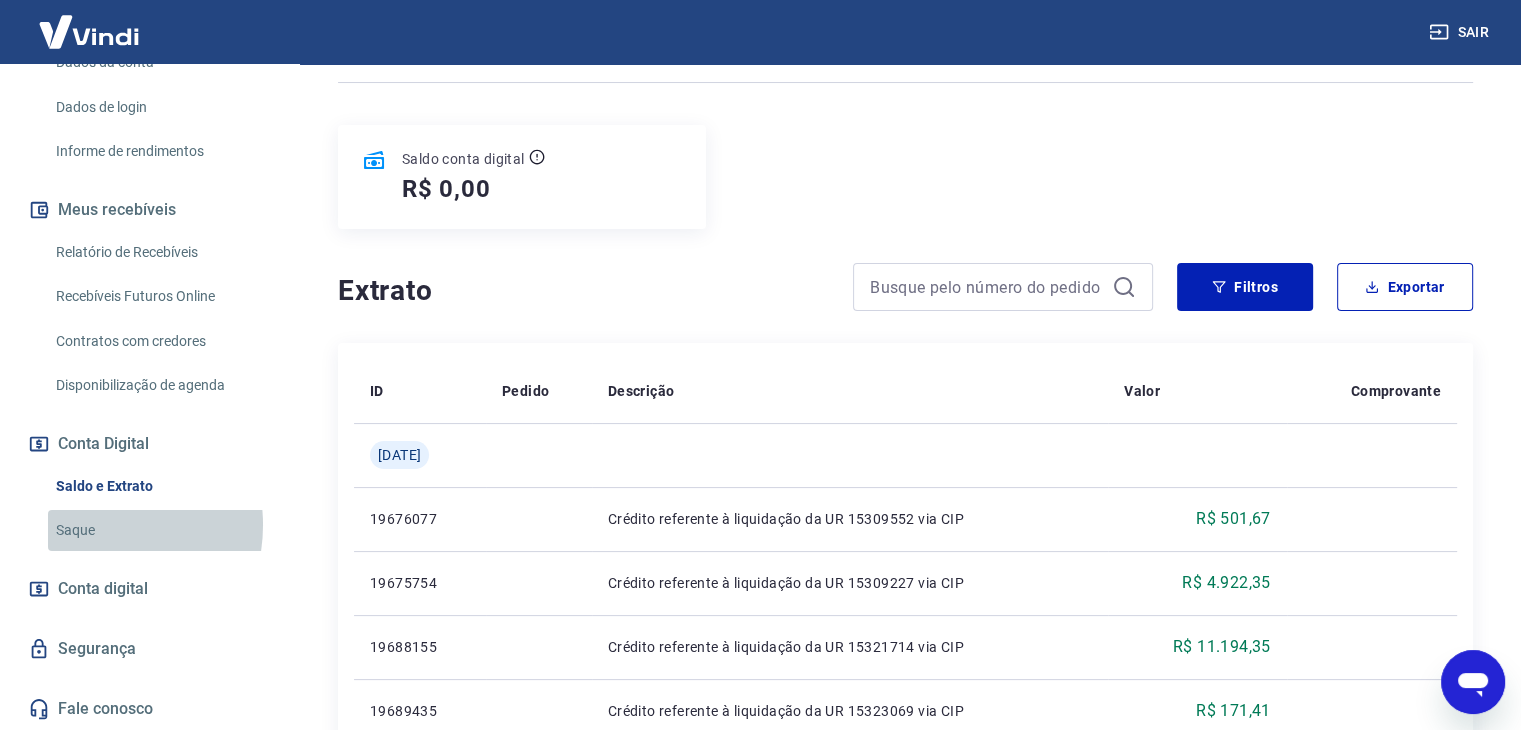 click on "Saque" at bounding box center [161, 530] 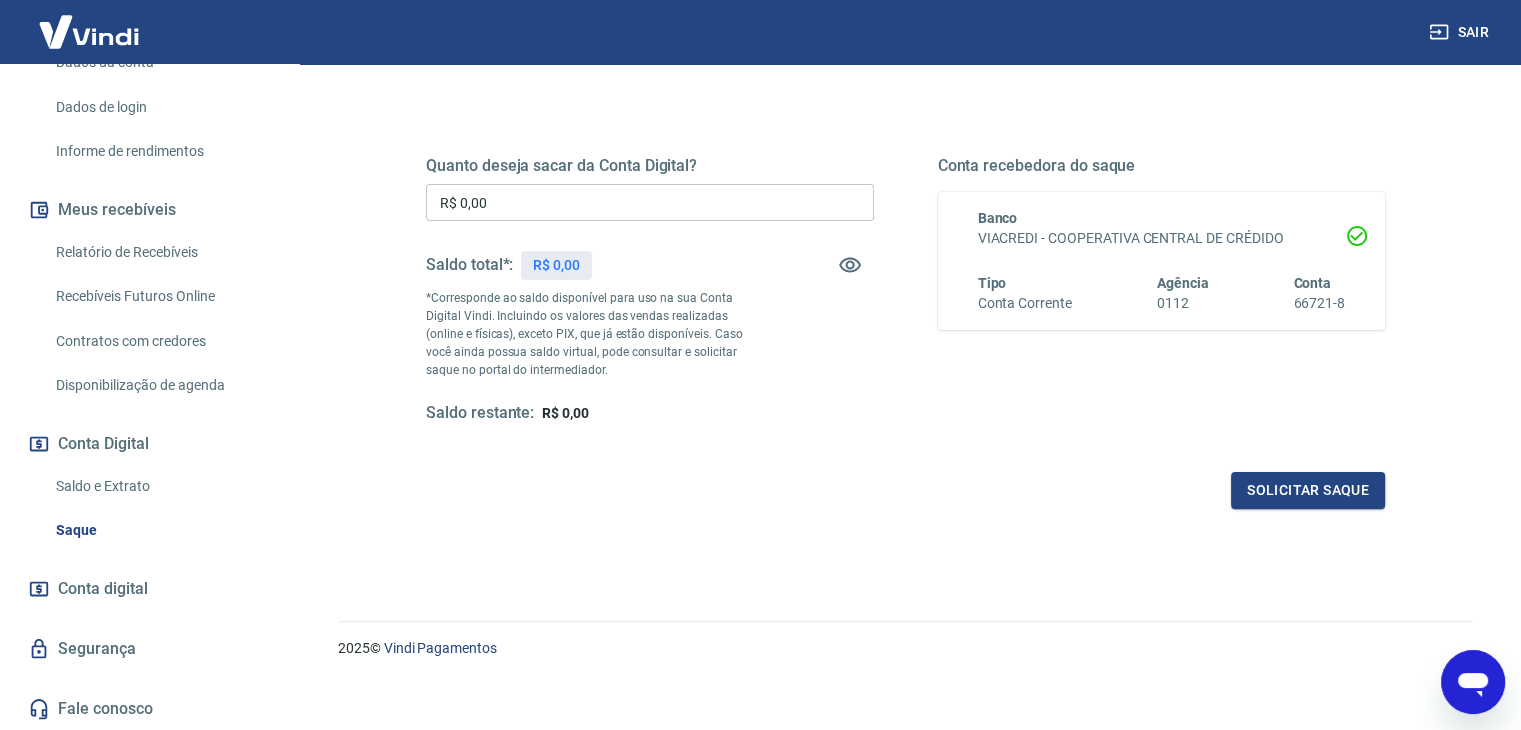 scroll, scrollTop: 258, scrollLeft: 0, axis: vertical 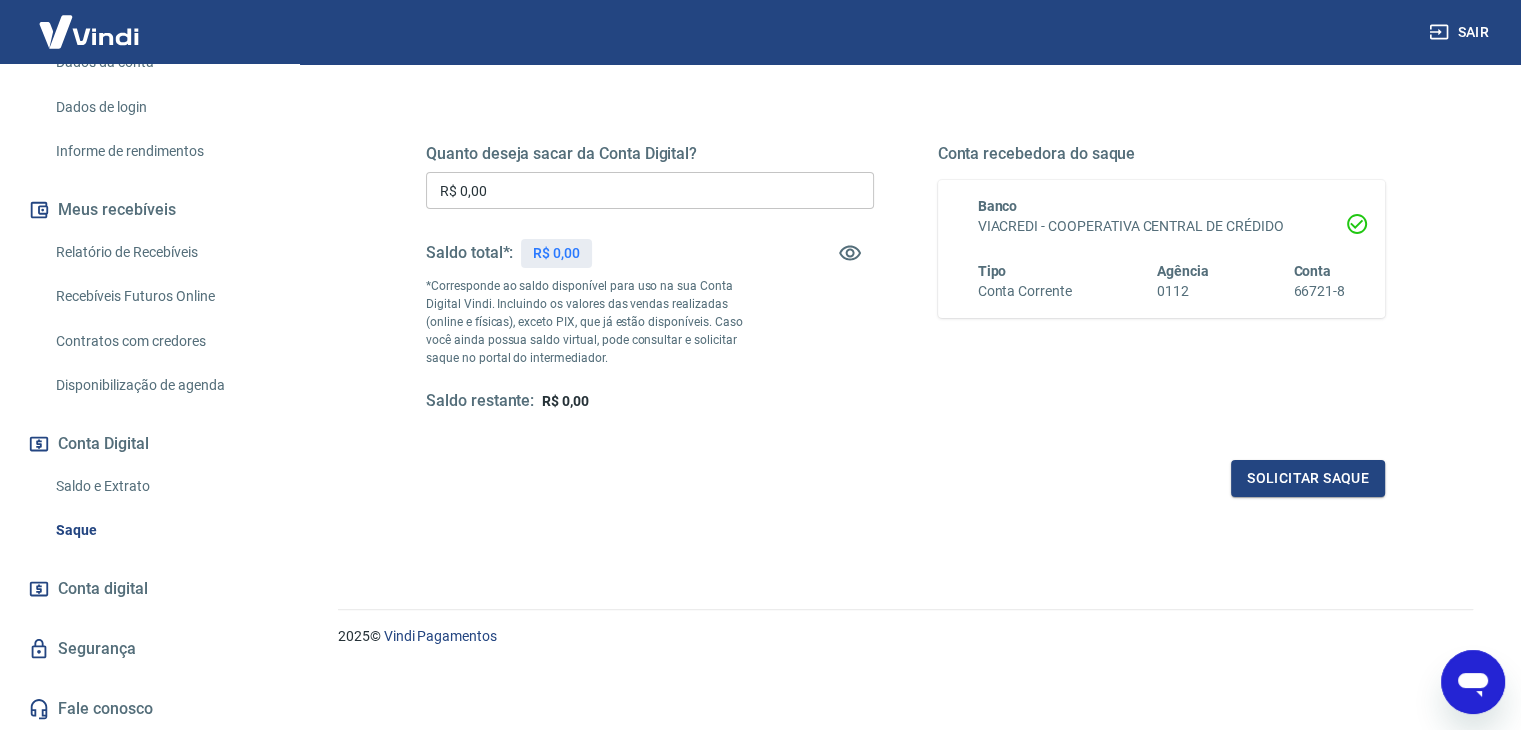 click on "Conta recebedora do saque Banco VIACREDI - COOPERATIVA CENTRAL DE CRÉDIDO Tipo Conta Corrente Agência 0112 Conta 66721-8" at bounding box center (1162, 278) 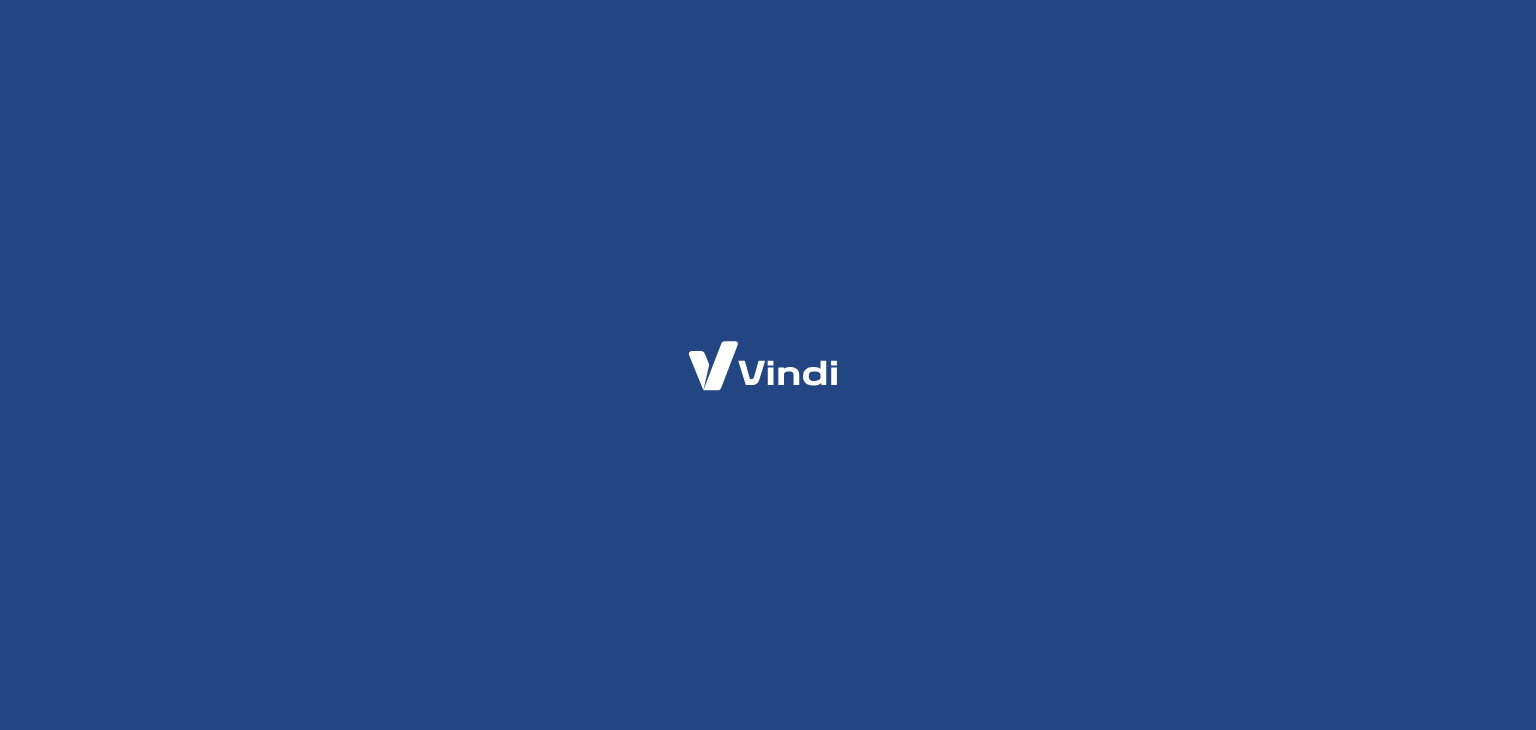 scroll, scrollTop: 0, scrollLeft: 0, axis: both 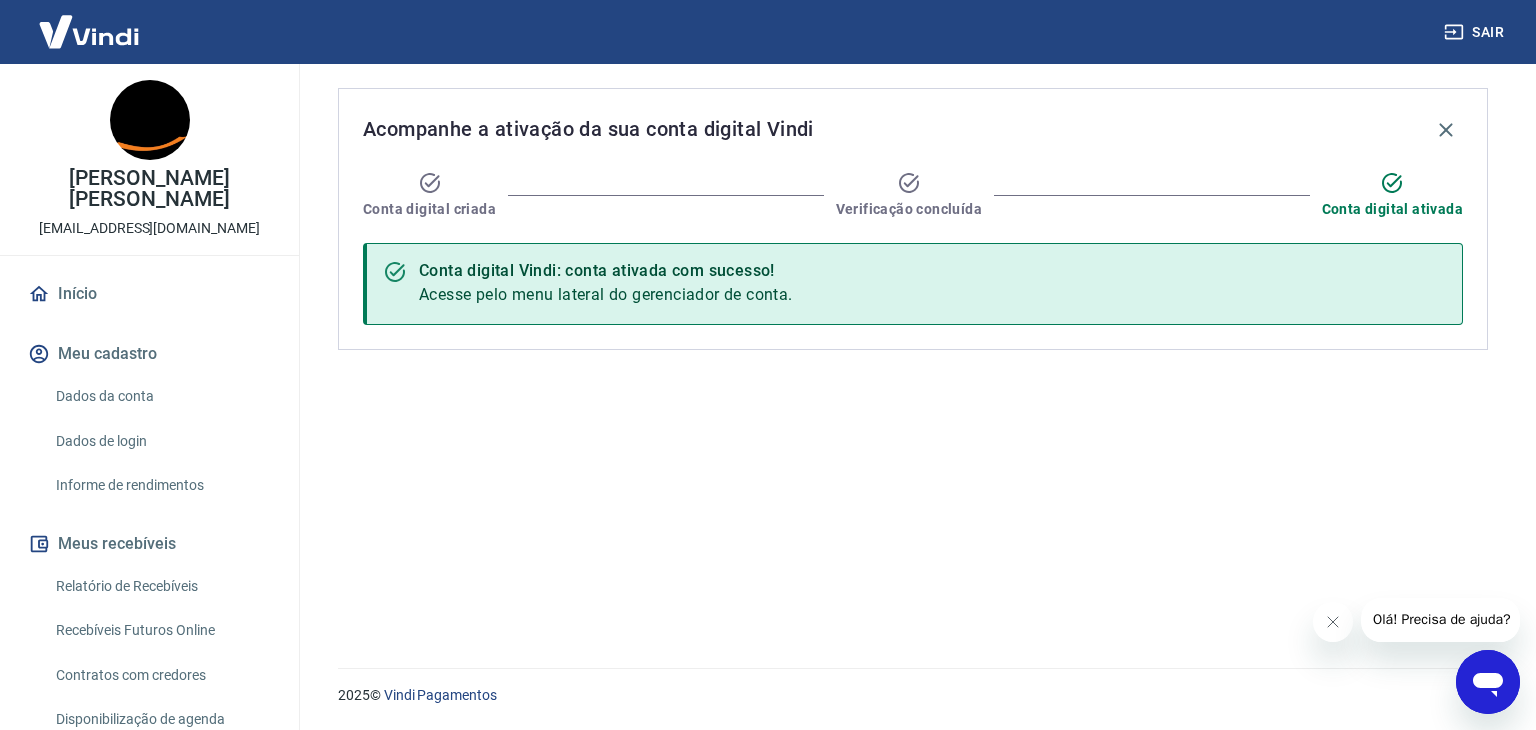 type 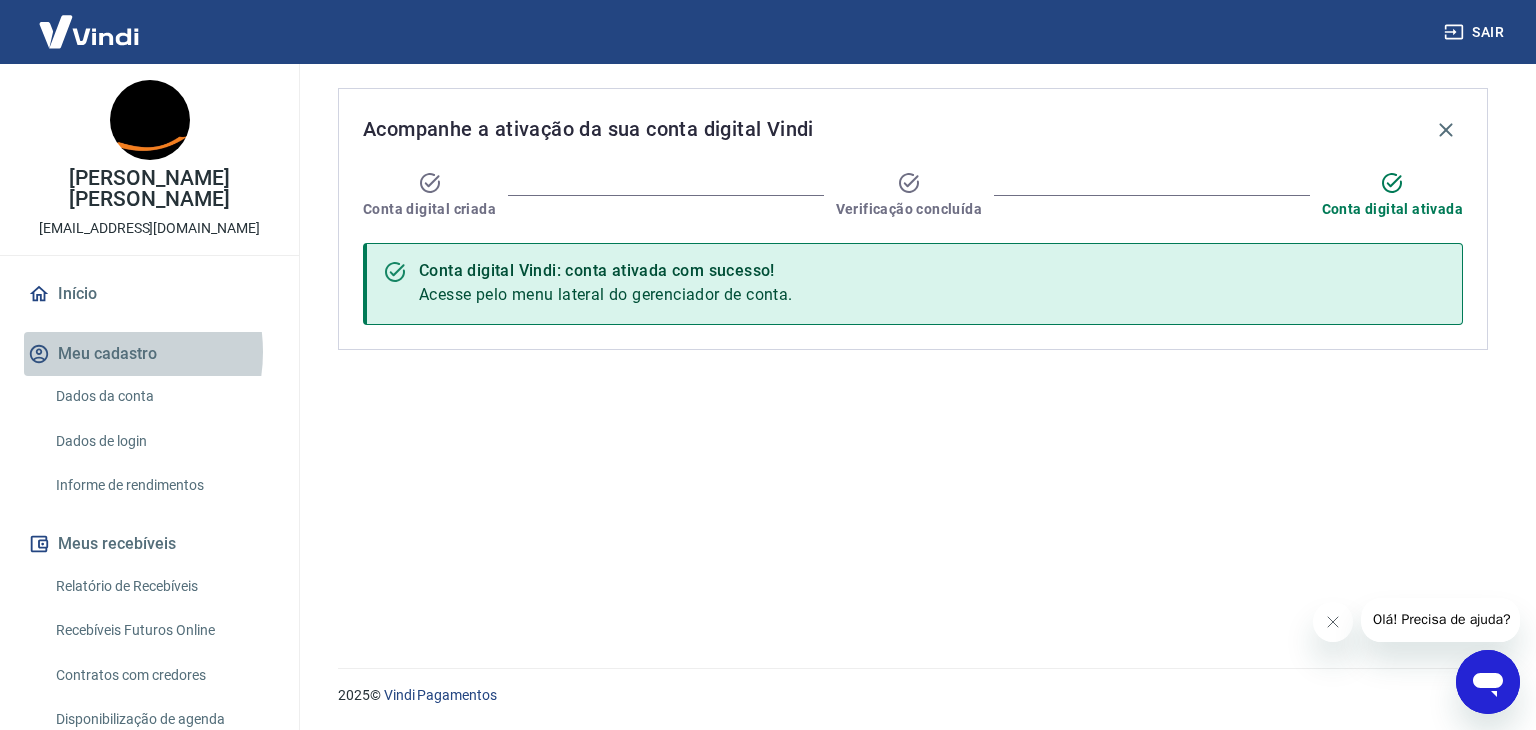 click on "Meu cadastro" at bounding box center (149, 354) 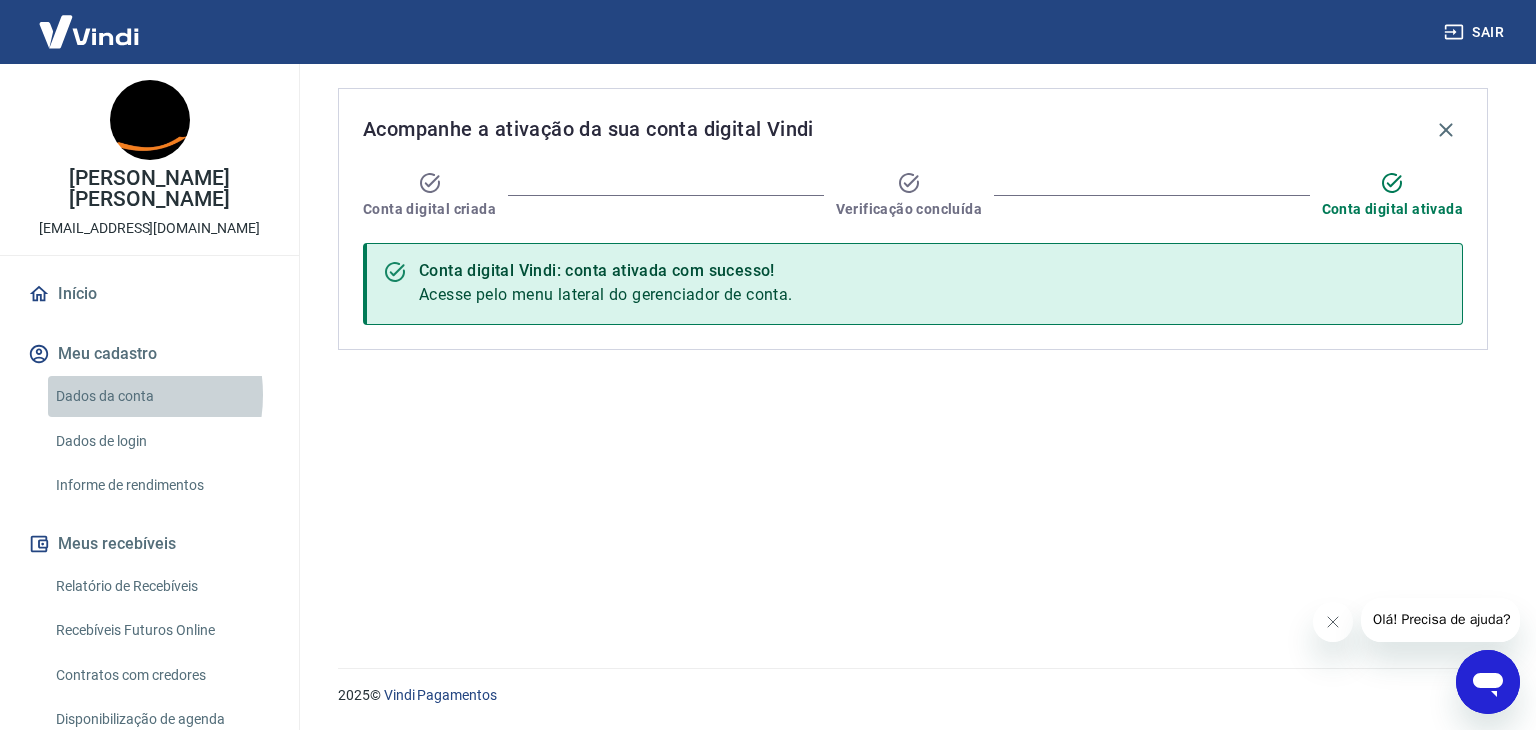 click on "Dados da conta" at bounding box center (161, 396) 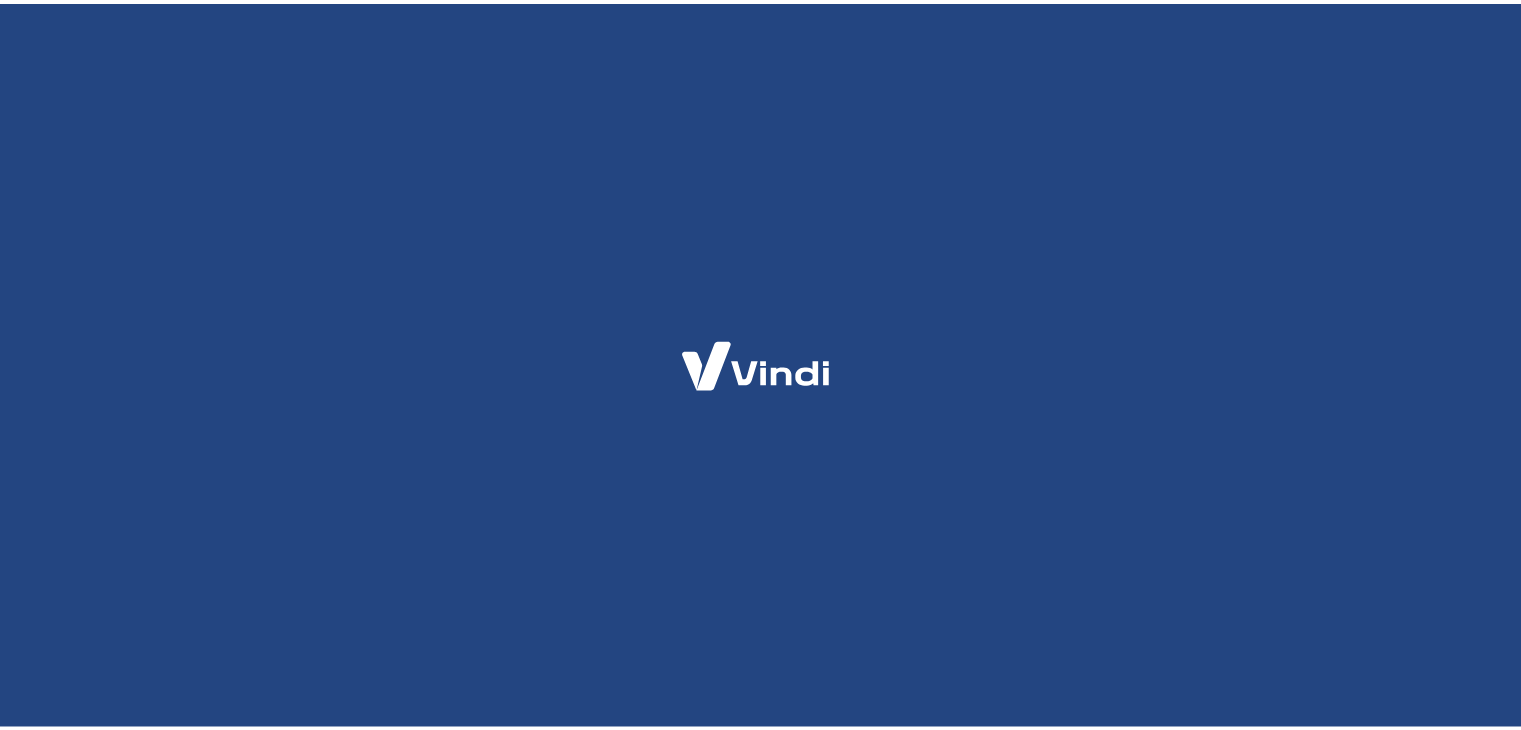 scroll, scrollTop: 0, scrollLeft: 0, axis: both 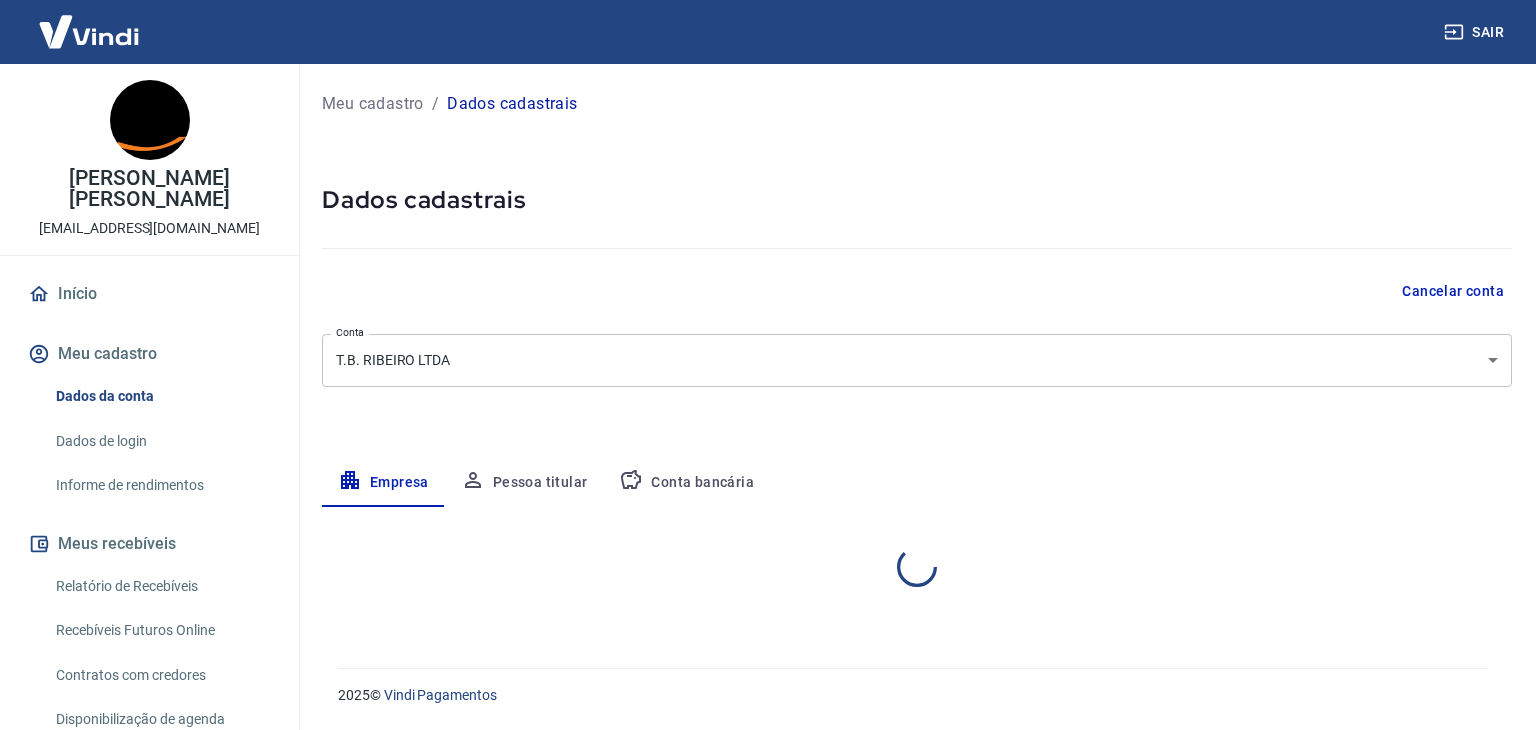 select on "SC" 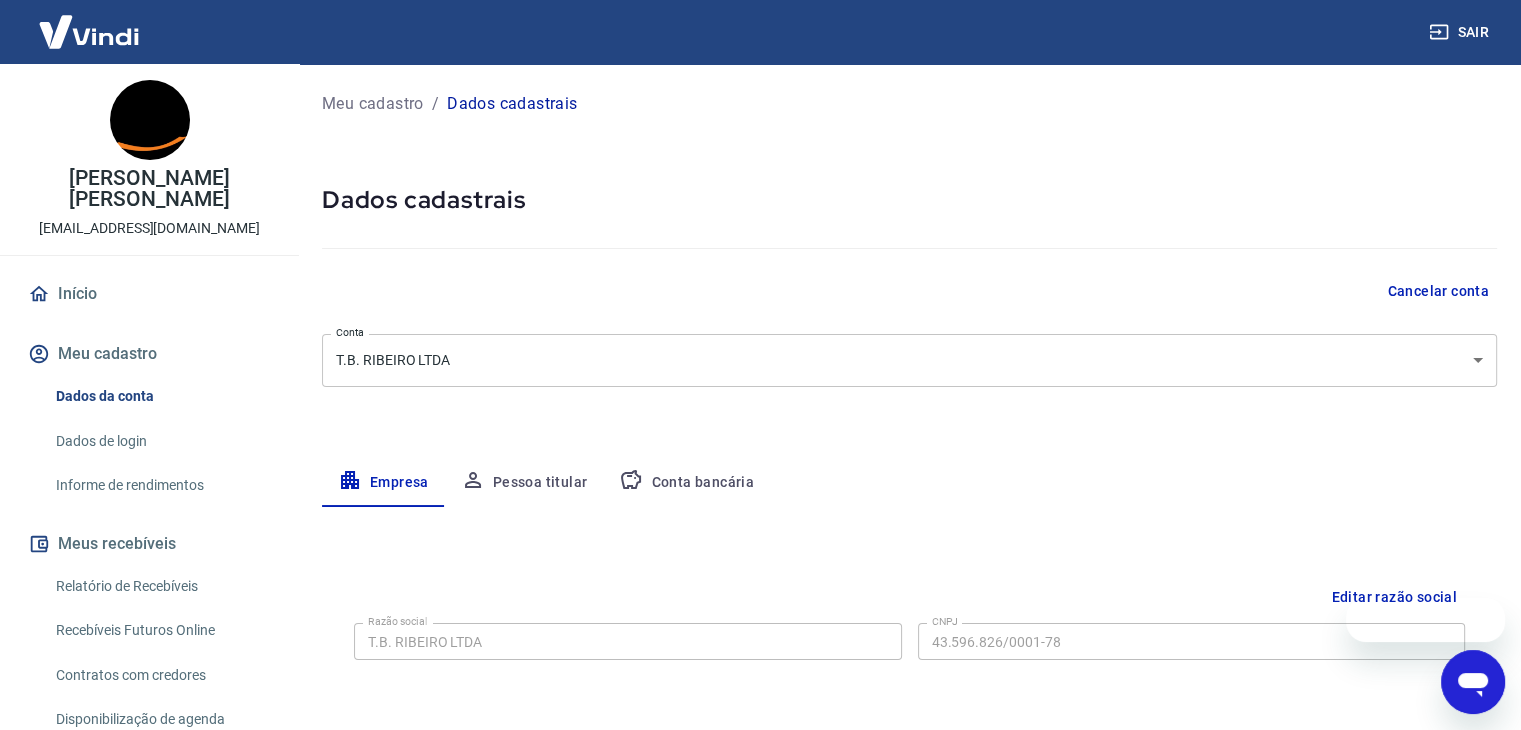 scroll, scrollTop: 0, scrollLeft: 0, axis: both 